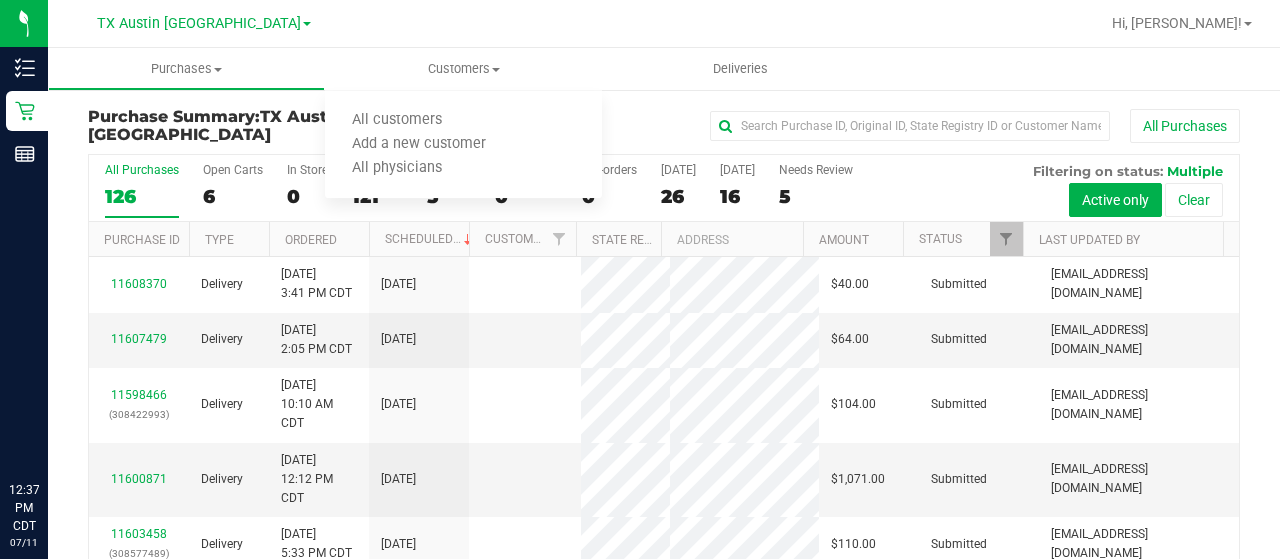 scroll, scrollTop: 0, scrollLeft: 0, axis: both 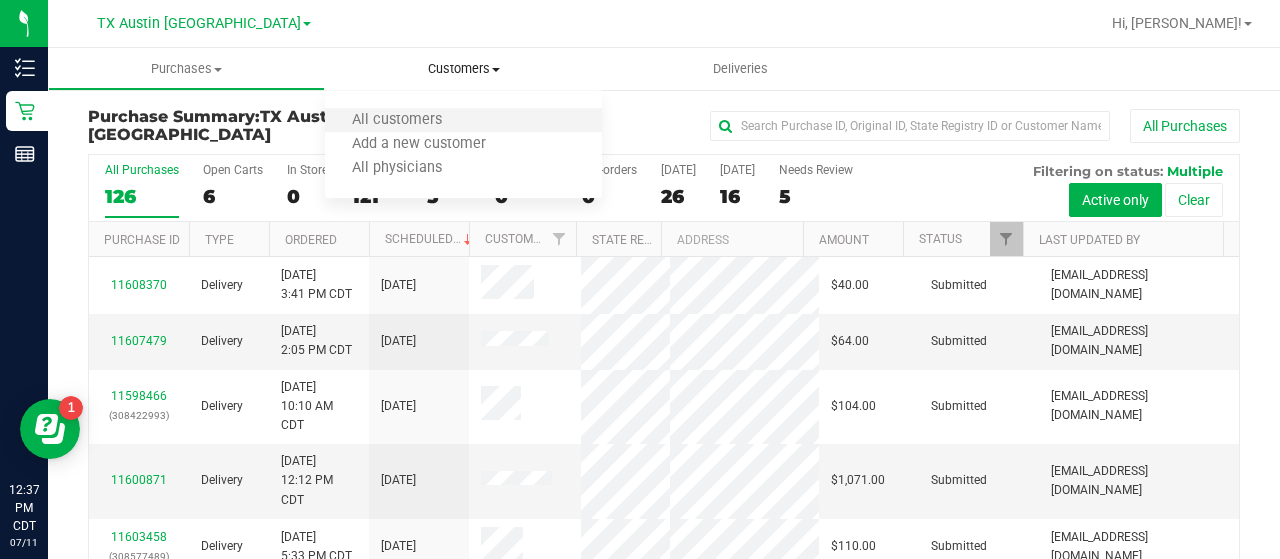 click on "All customers" at bounding box center (463, 121) 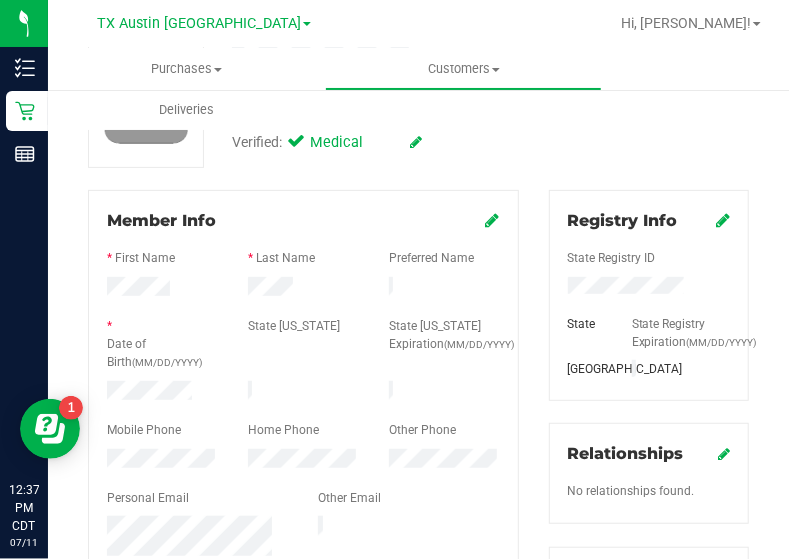 scroll, scrollTop: 180, scrollLeft: 0, axis: vertical 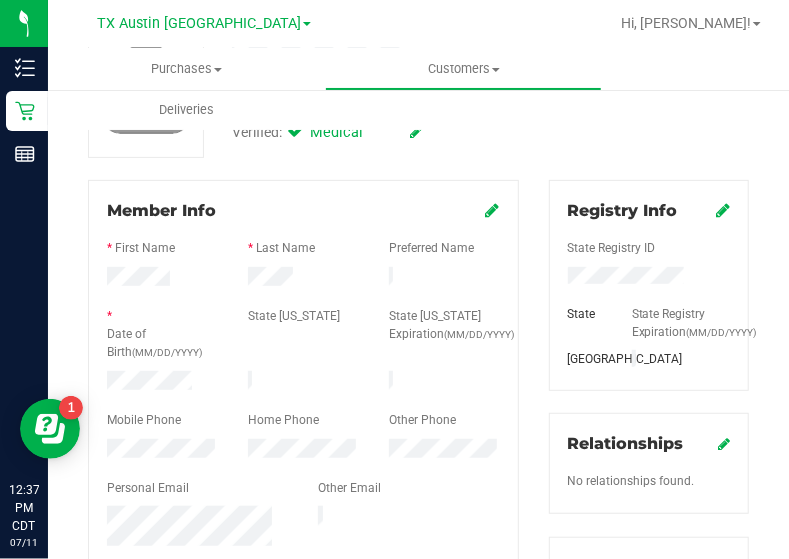 click at bounding box center (303, 403) 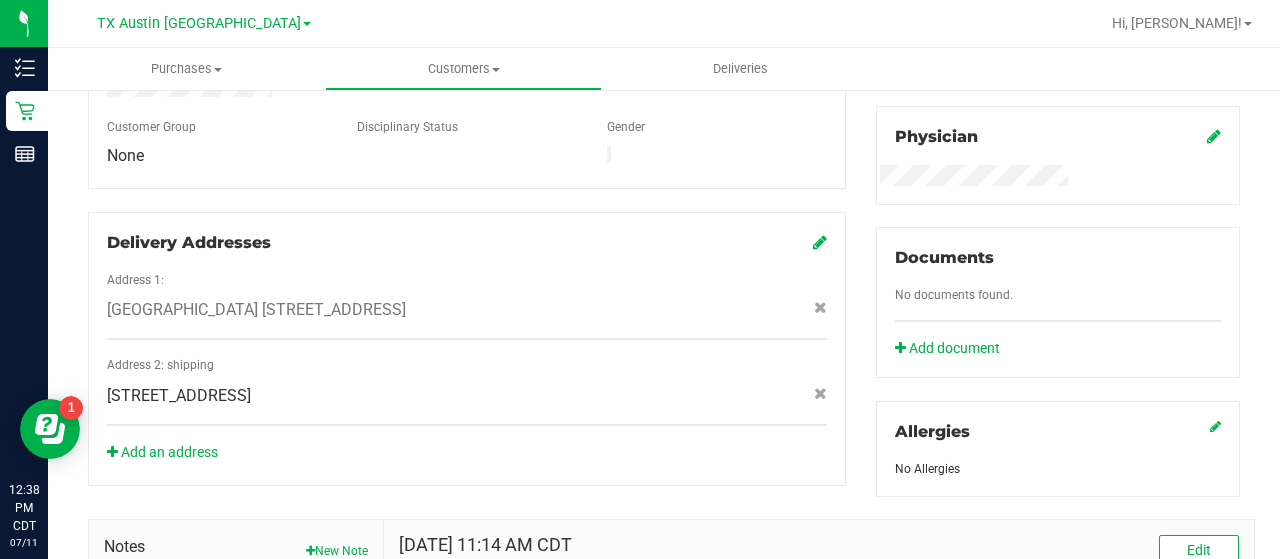 scroll, scrollTop: 557, scrollLeft: 0, axis: vertical 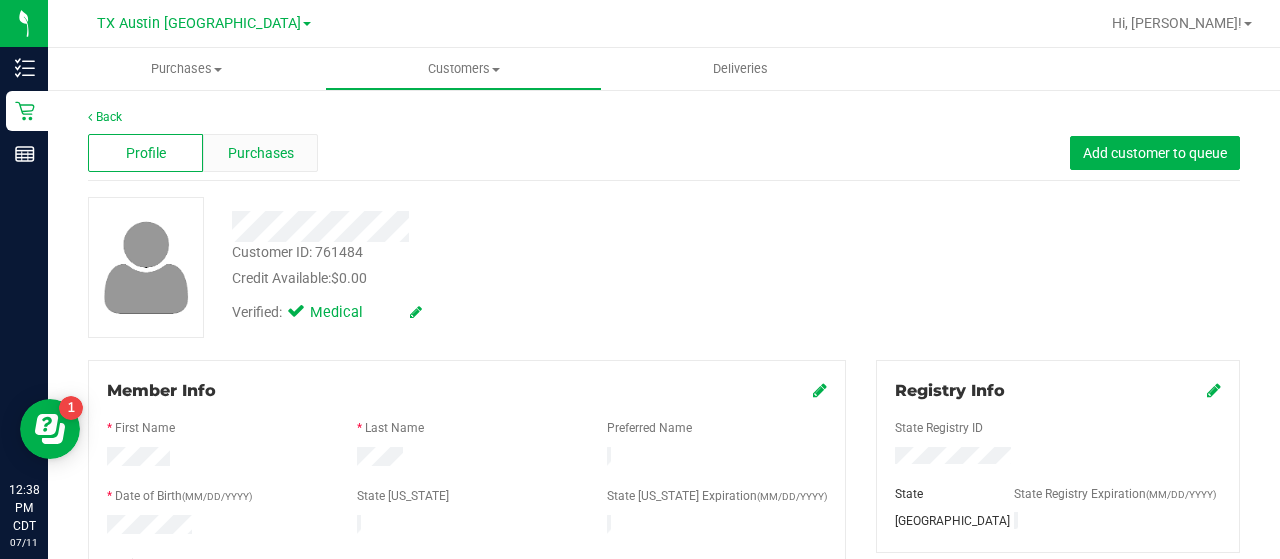 click on "Purchases" at bounding box center [261, 153] 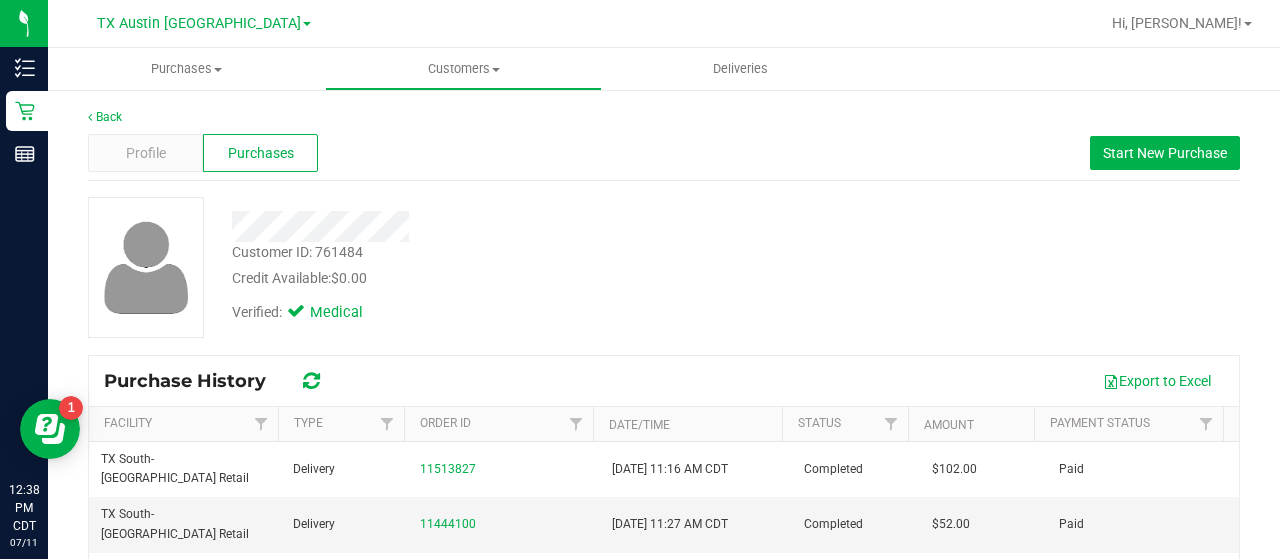 click on "Profile
Purchases
Start New Purchase" at bounding box center (664, 153) 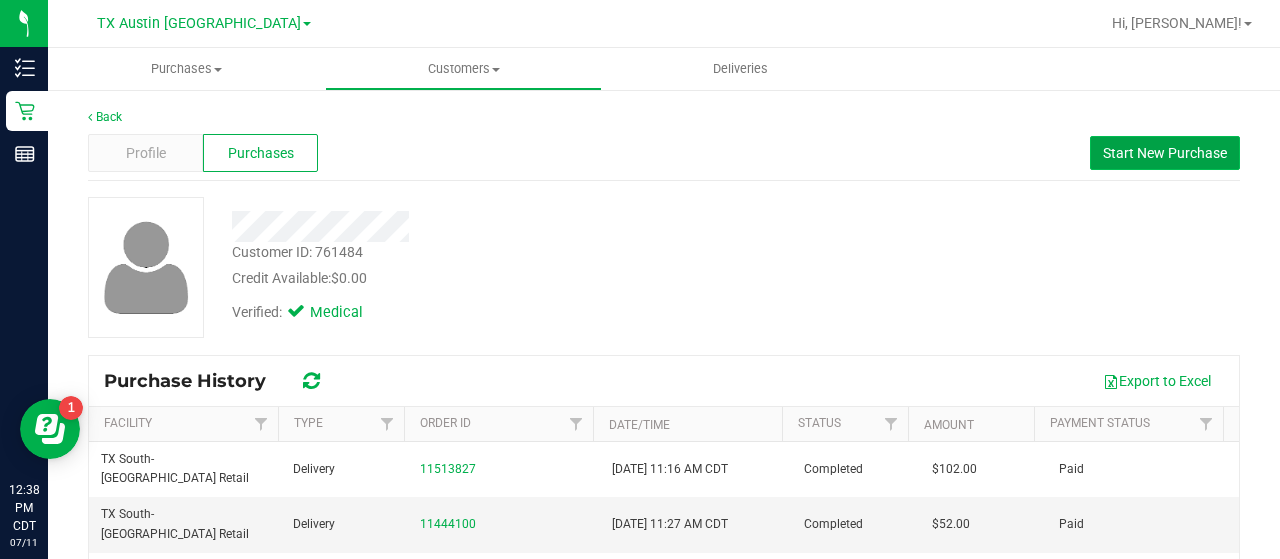 click on "Start New Purchase" at bounding box center (1165, 153) 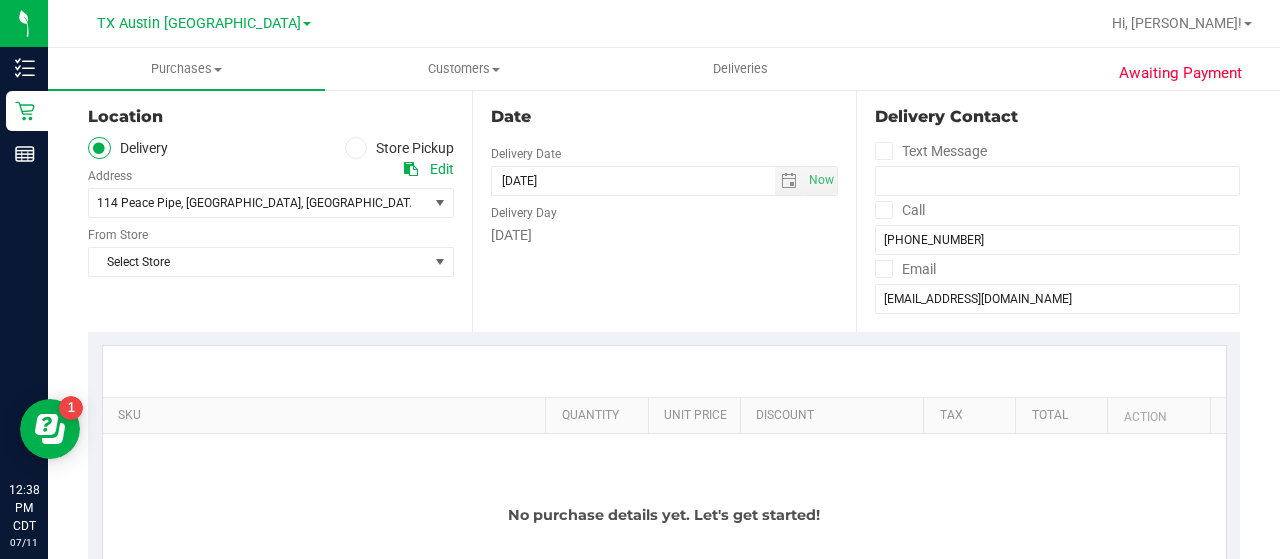 scroll, scrollTop: 224, scrollLeft: 0, axis: vertical 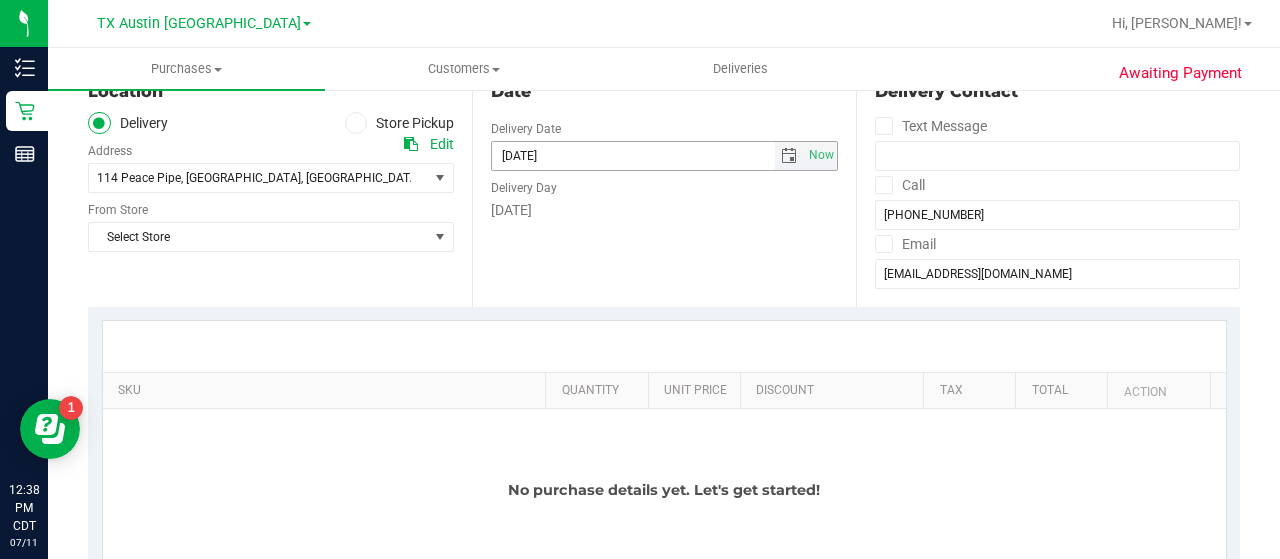 click at bounding box center [789, 156] 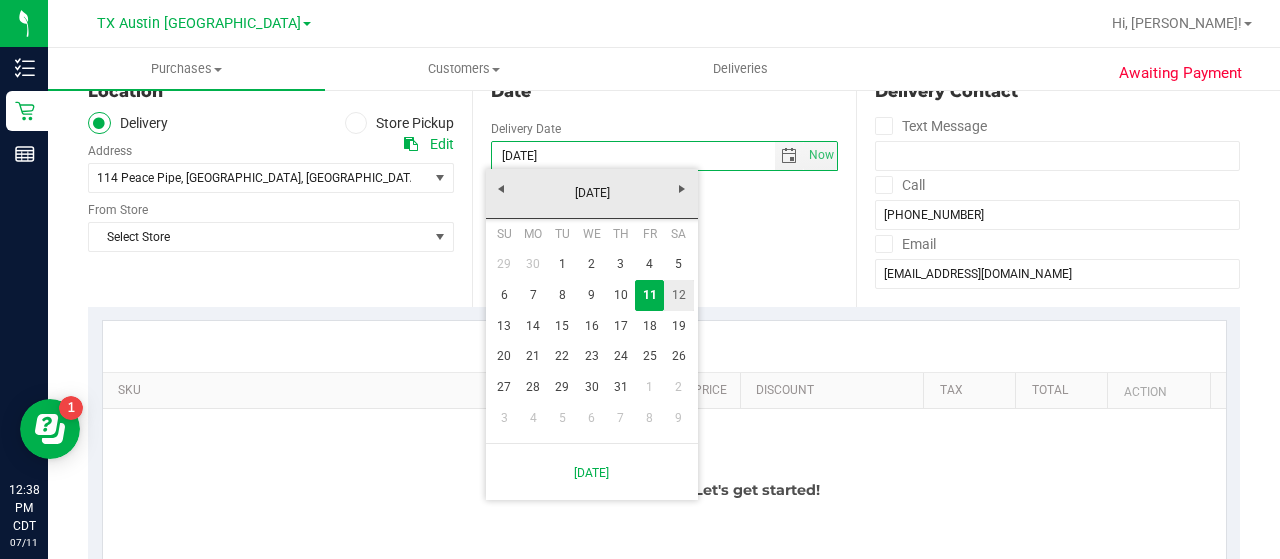 click on "12" at bounding box center [678, 295] 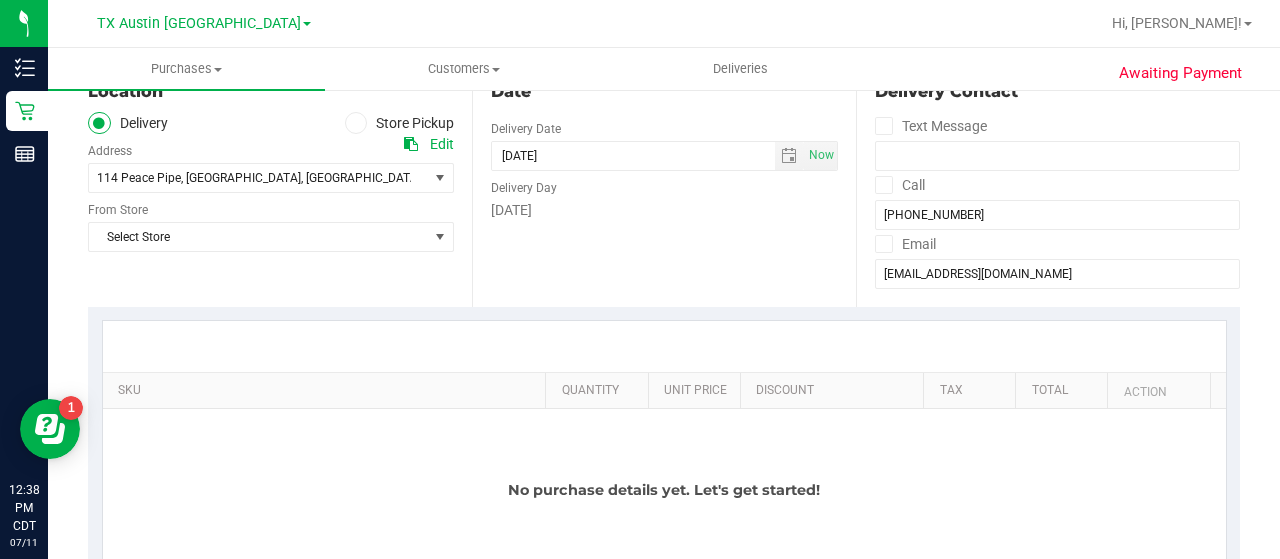 click on "114 Peace Pipe
, [GEOGRAPHIC_DATA]
, [GEOGRAPHIC_DATA]
78957
Select address [GEOGRAPHIC_DATA][STREET_ADDRESS]" at bounding box center (271, 163) 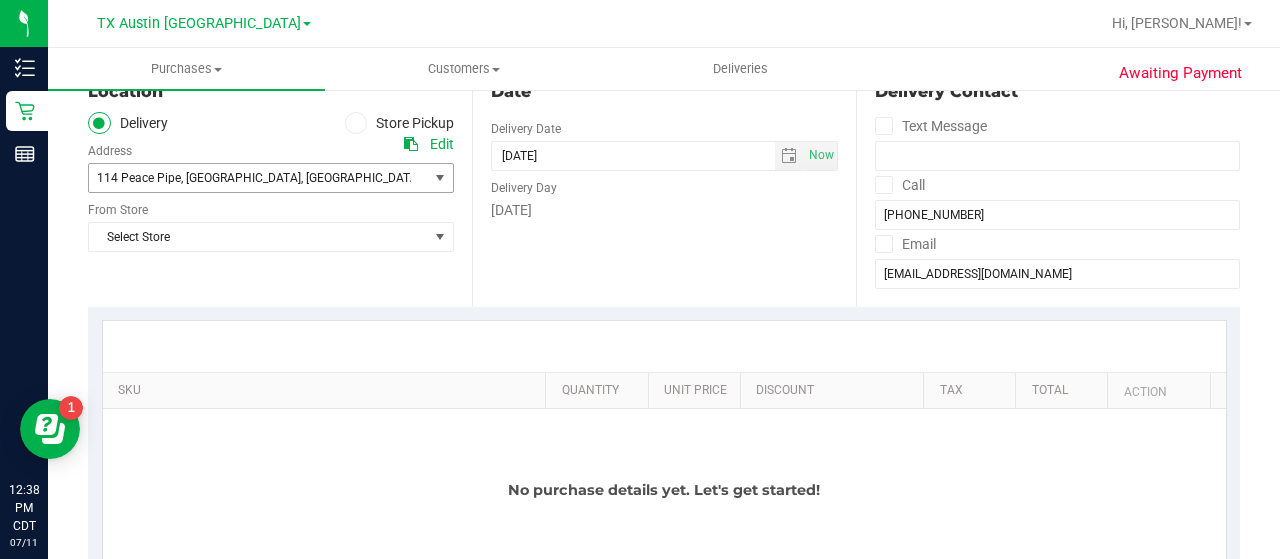 click on ", [GEOGRAPHIC_DATA]" at bounding box center [361, 178] 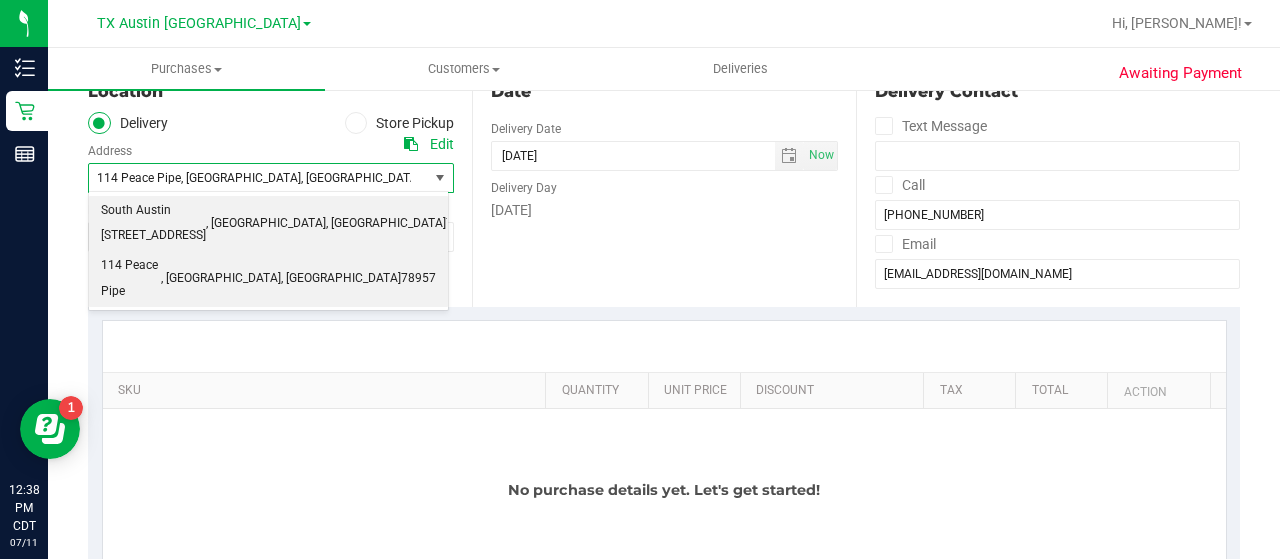 click on "South Austin [STREET_ADDRESS]" at bounding box center [153, 223] 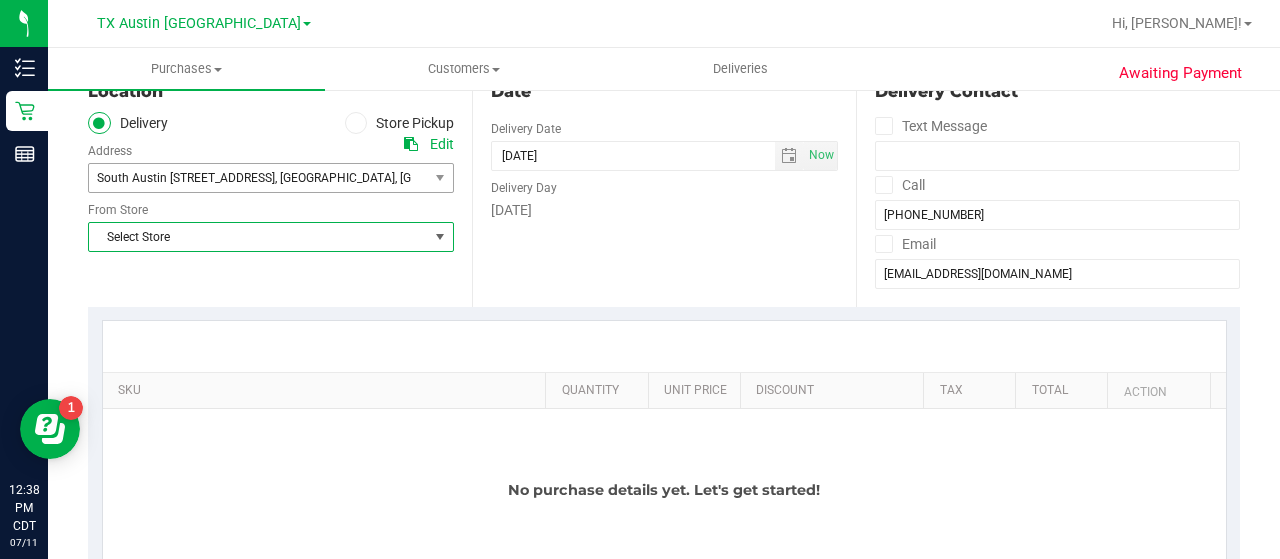 click on "Select Store" at bounding box center [258, 237] 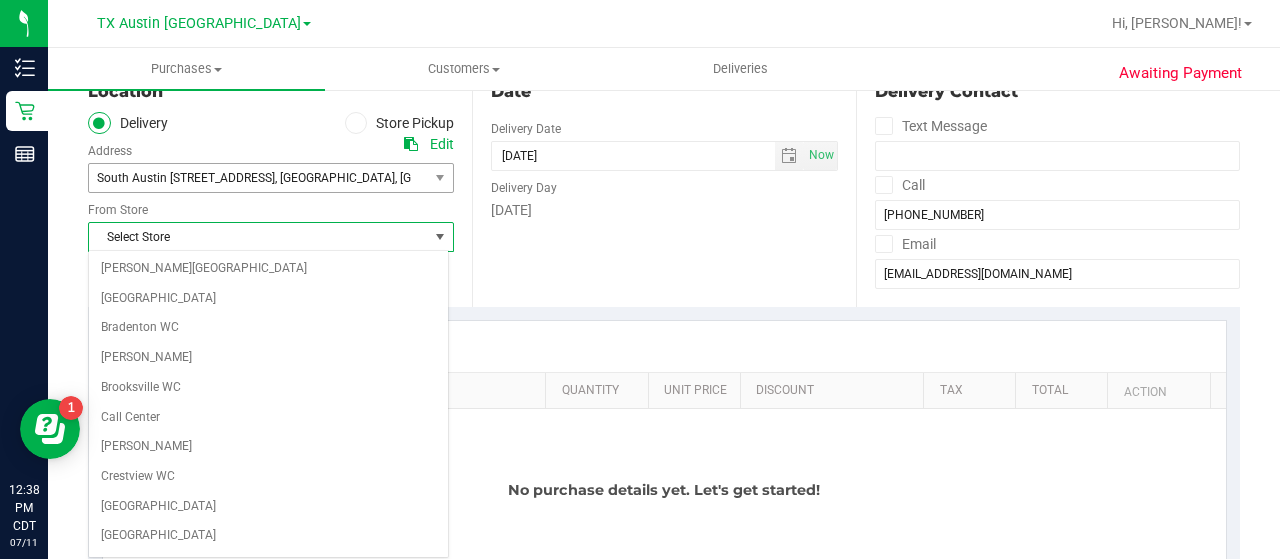 scroll, scrollTop: 1414, scrollLeft: 0, axis: vertical 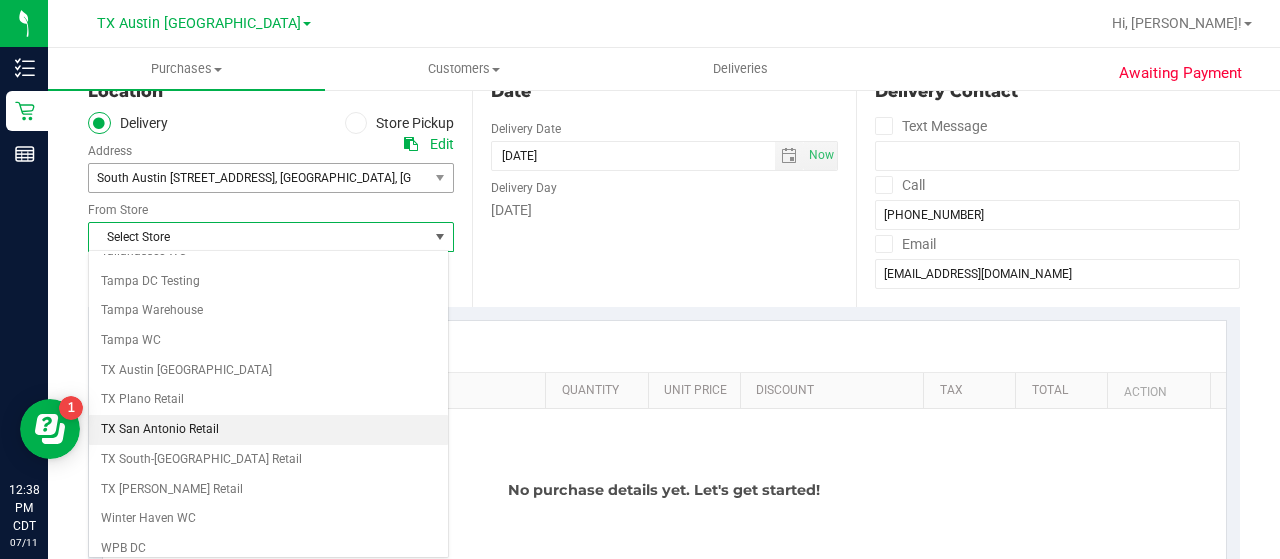 click on "TX San Antonio Retail" at bounding box center [268, 430] 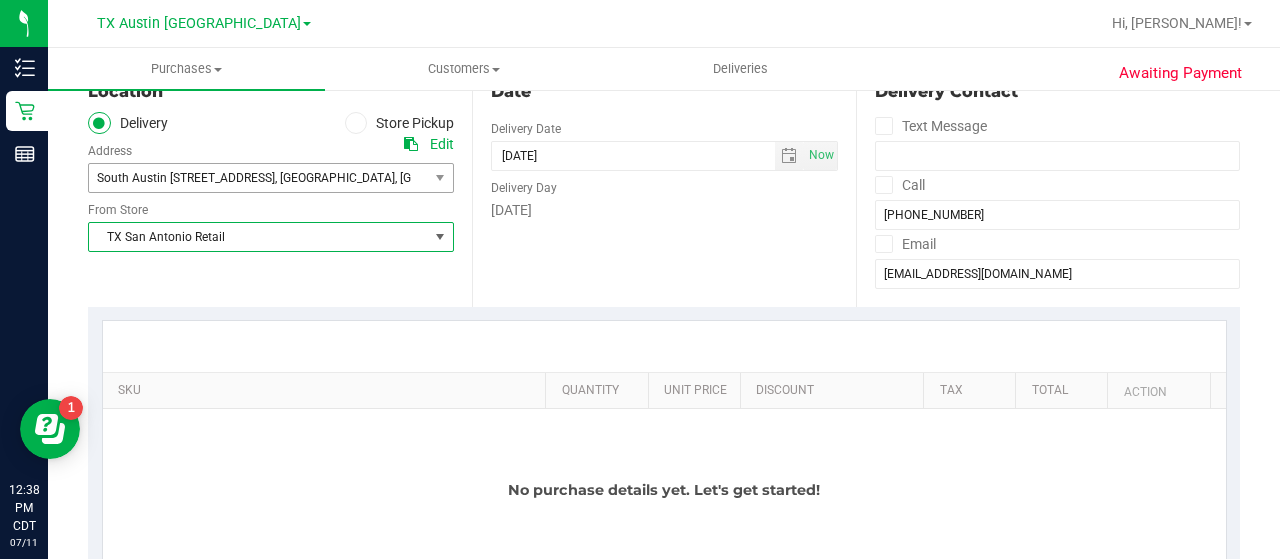 drag, startPoint x: 158, startPoint y: 227, endPoint x: 166, endPoint y: 272, distance: 45.705578 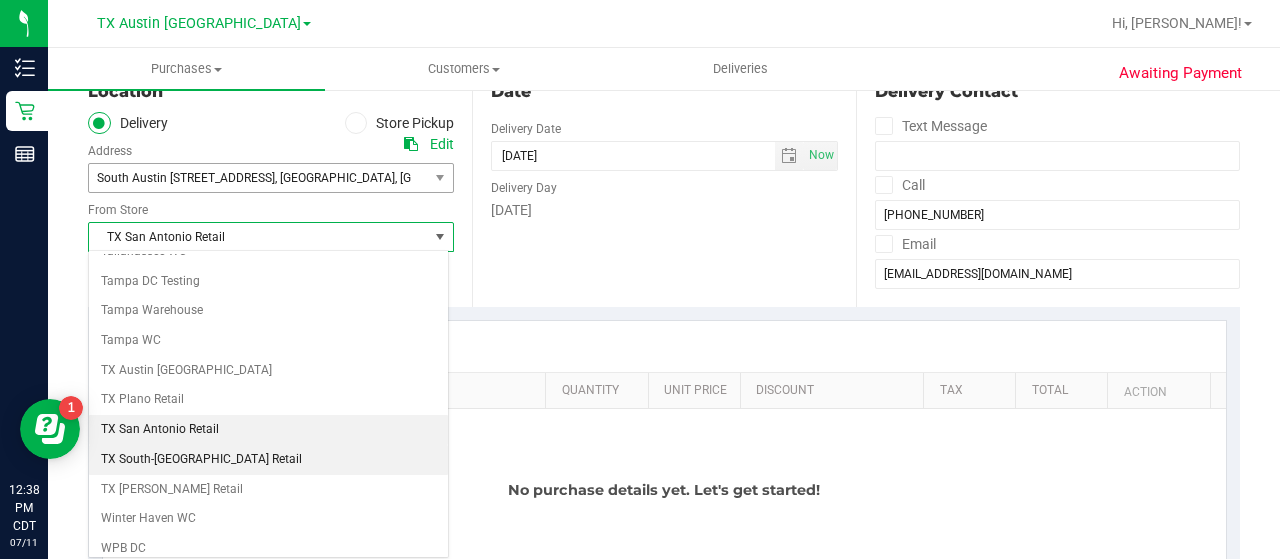 click on "TX South-[GEOGRAPHIC_DATA] Retail" at bounding box center [268, 460] 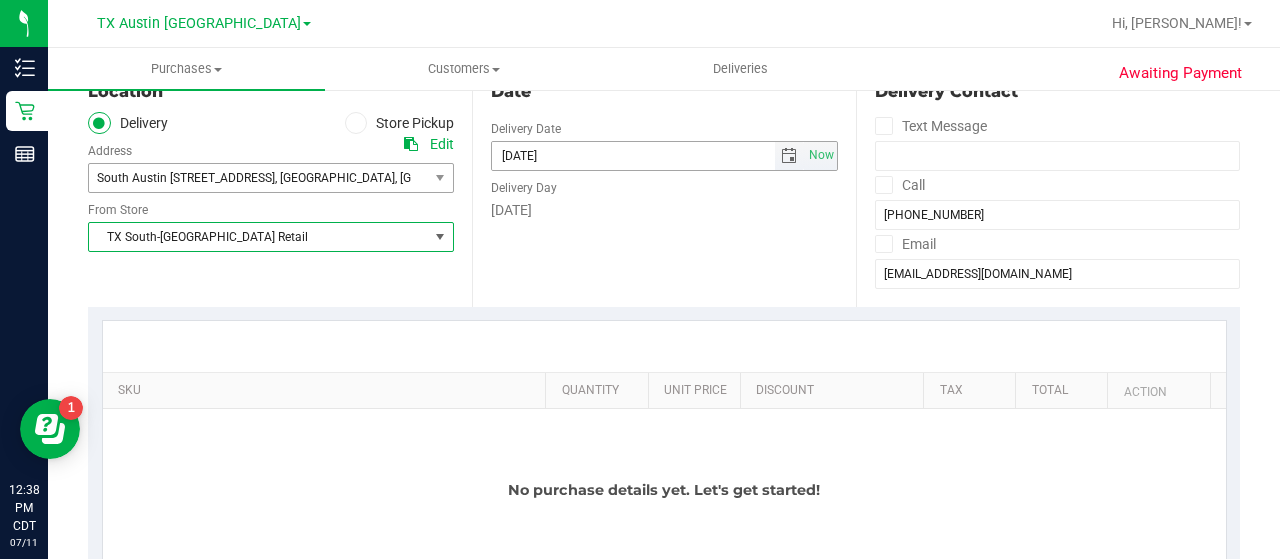 click at bounding box center [789, 156] 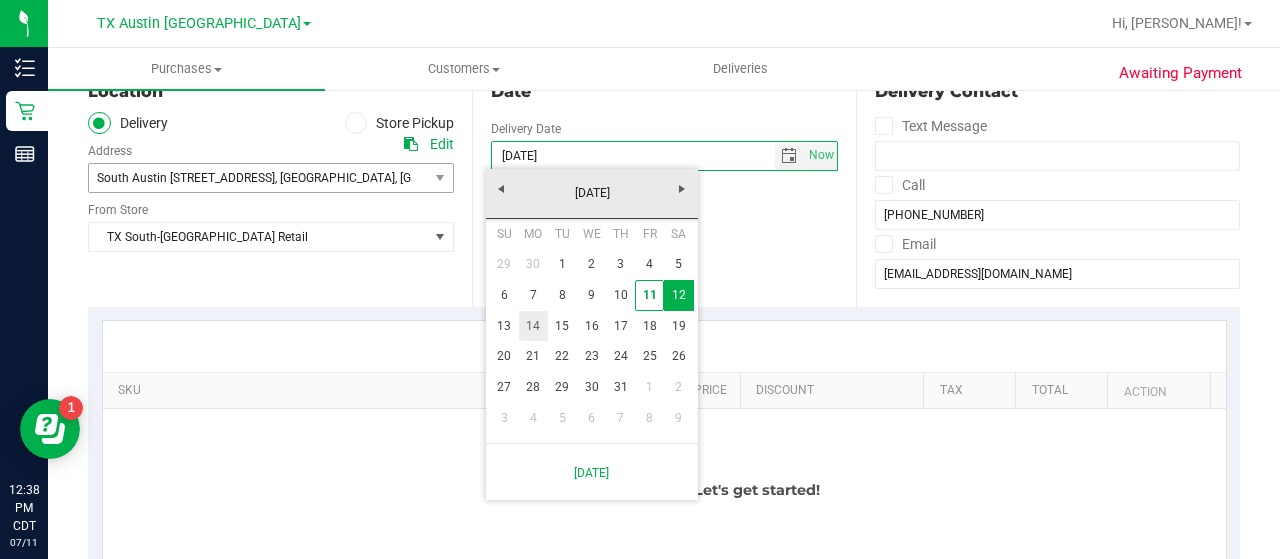 click on "14" at bounding box center (533, 326) 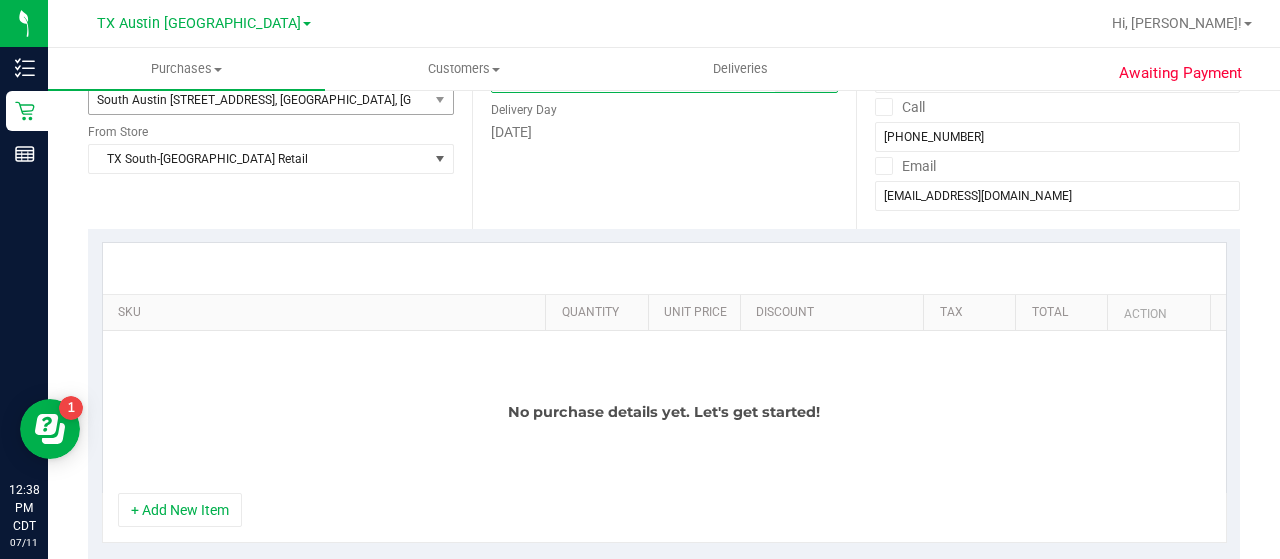 scroll, scrollTop: 366, scrollLeft: 0, axis: vertical 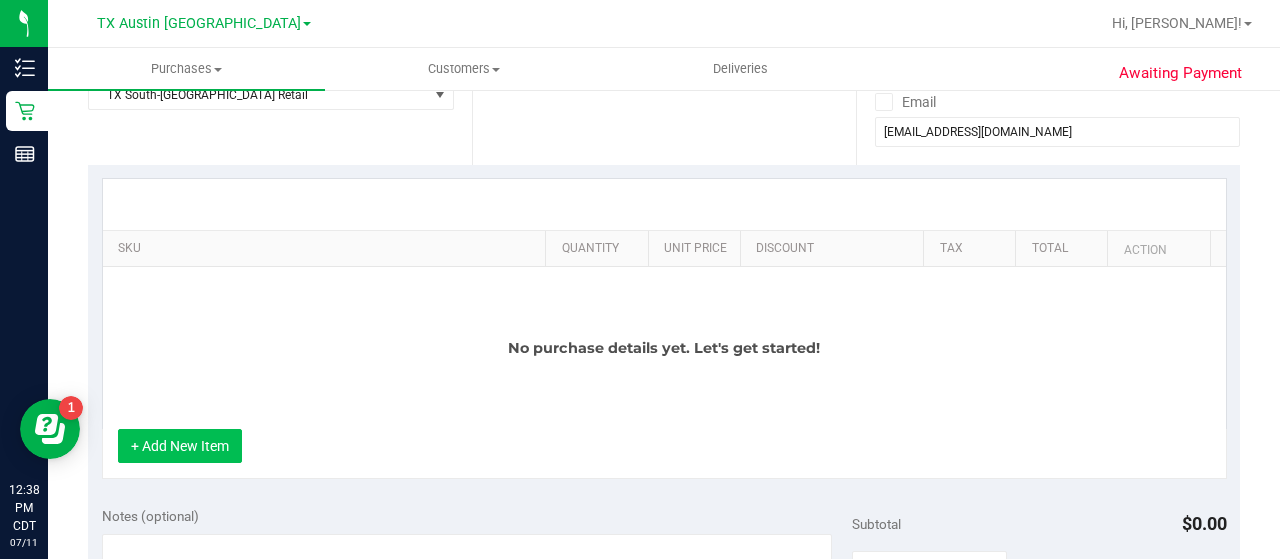 click on "+ Add New Item" at bounding box center [180, 446] 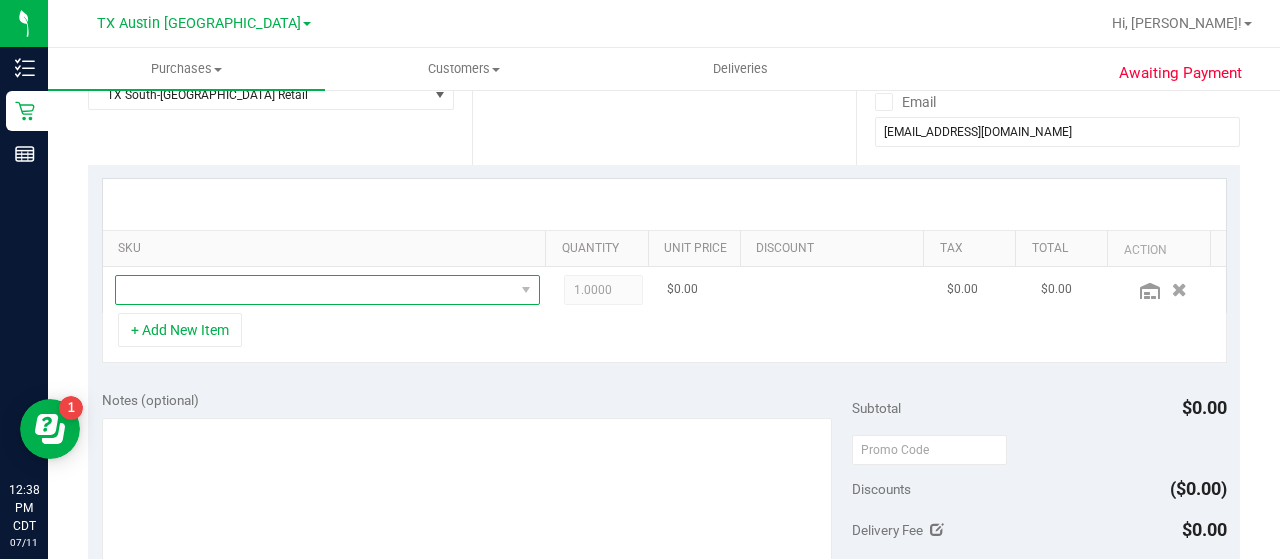 click at bounding box center (315, 290) 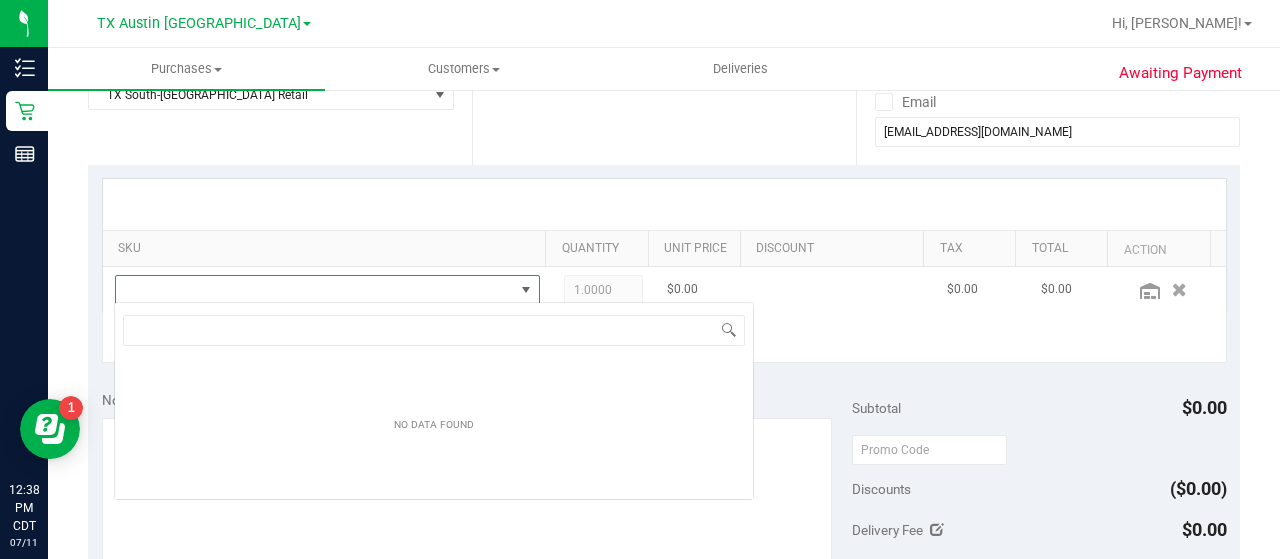 scroll, scrollTop: 99970, scrollLeft: 99586, axis: both 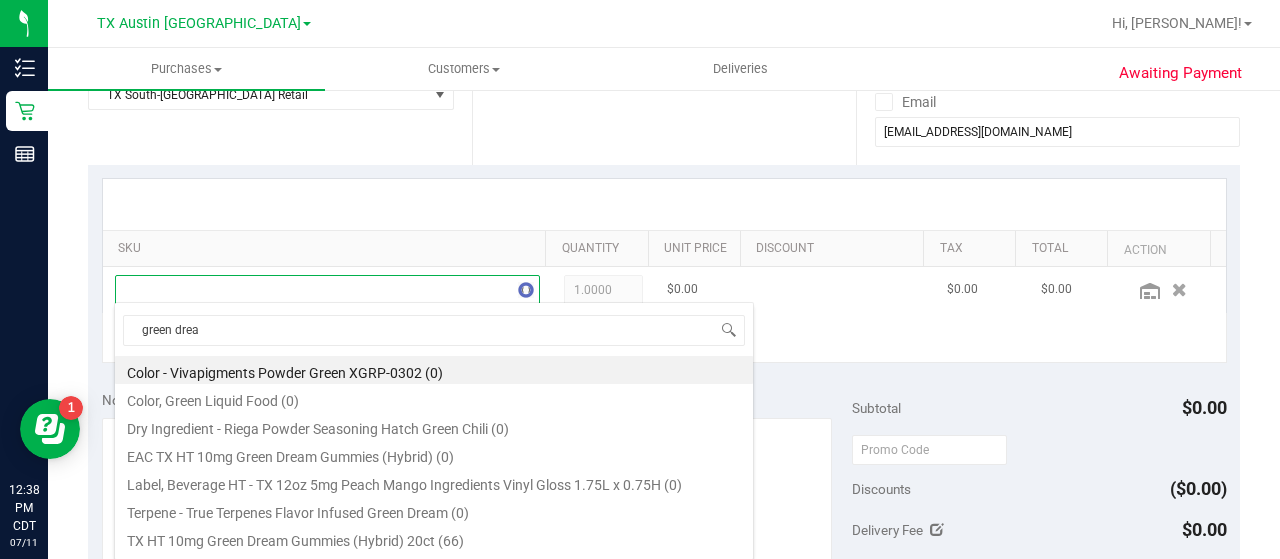 type on "green dream" 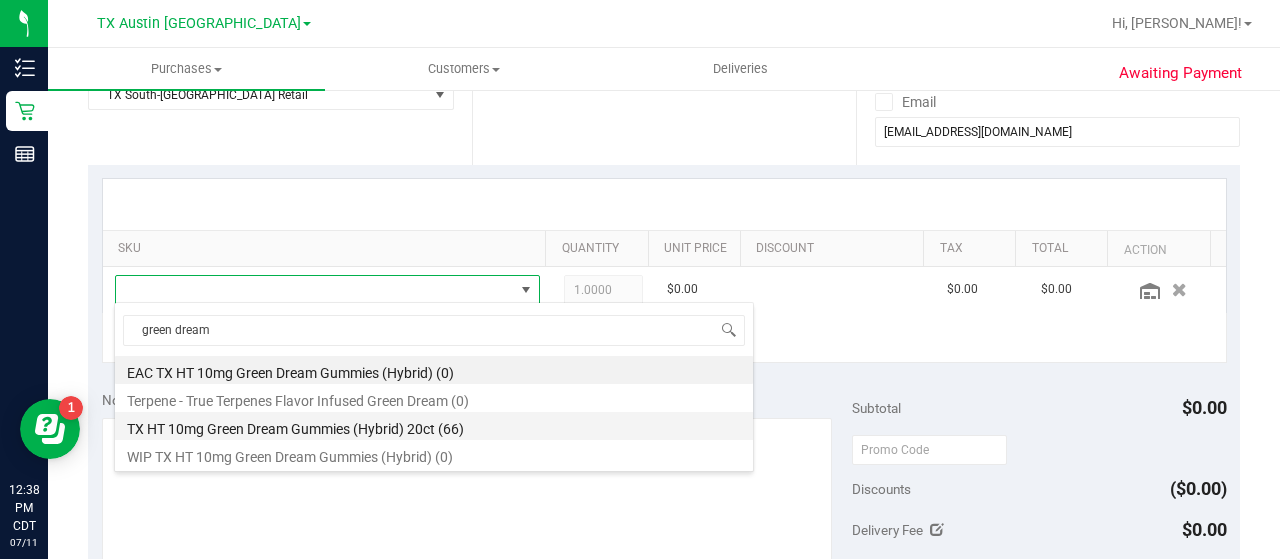 click on "TX HT 10mg Green Dream Gummies (Hybrid) 20ct (66)" at bounding box center (434, 426) 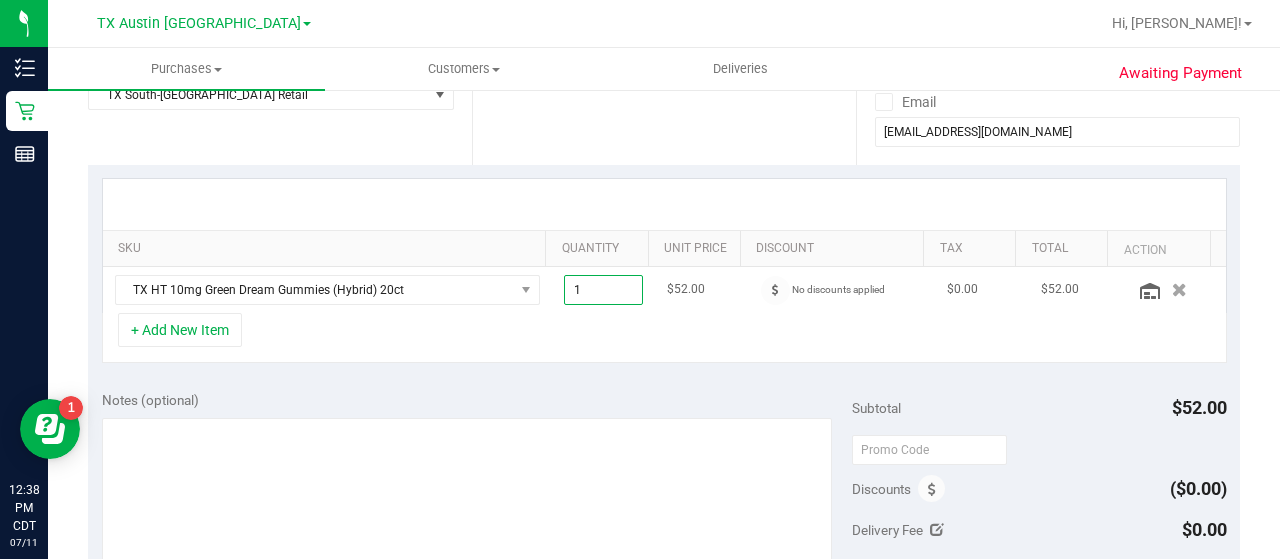 click on "1.00 1" at bounding box center (604, 290) 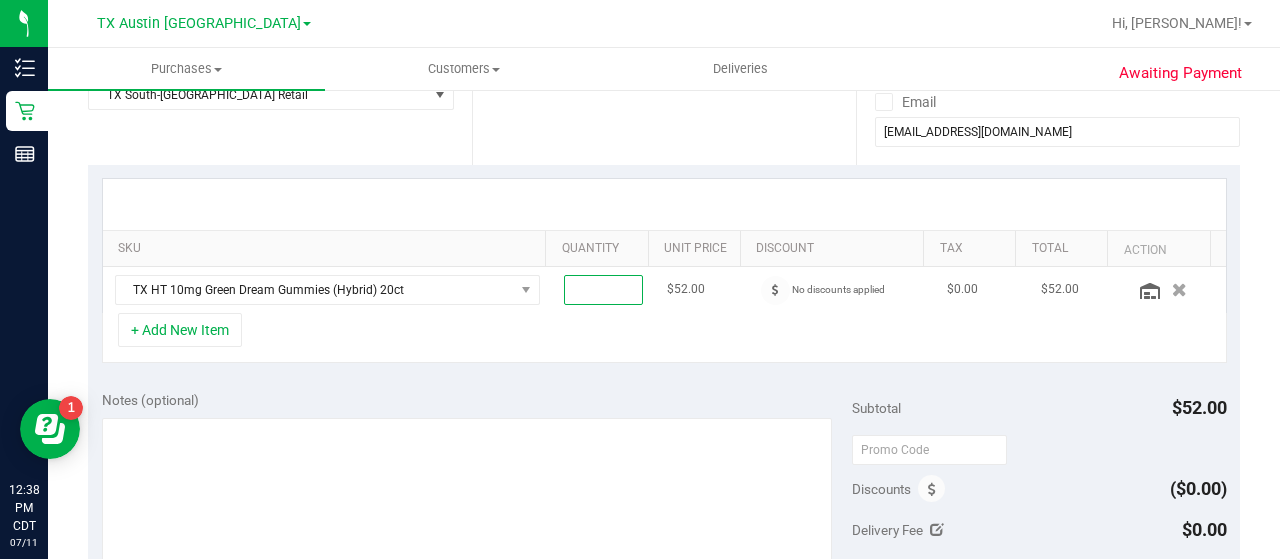 type on "2" 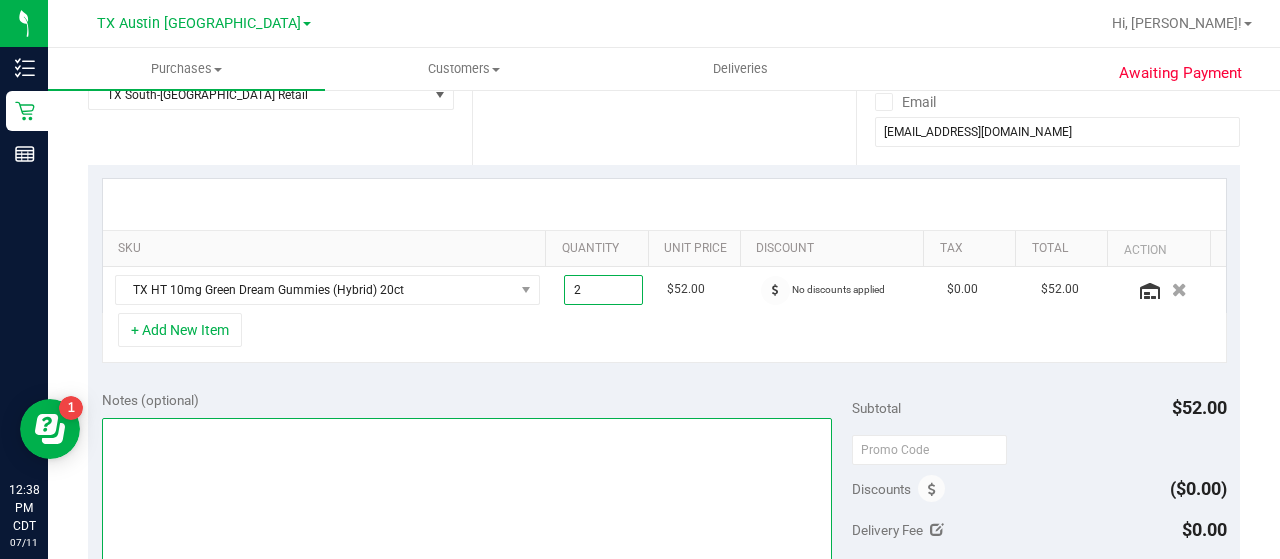 type on "2.00" 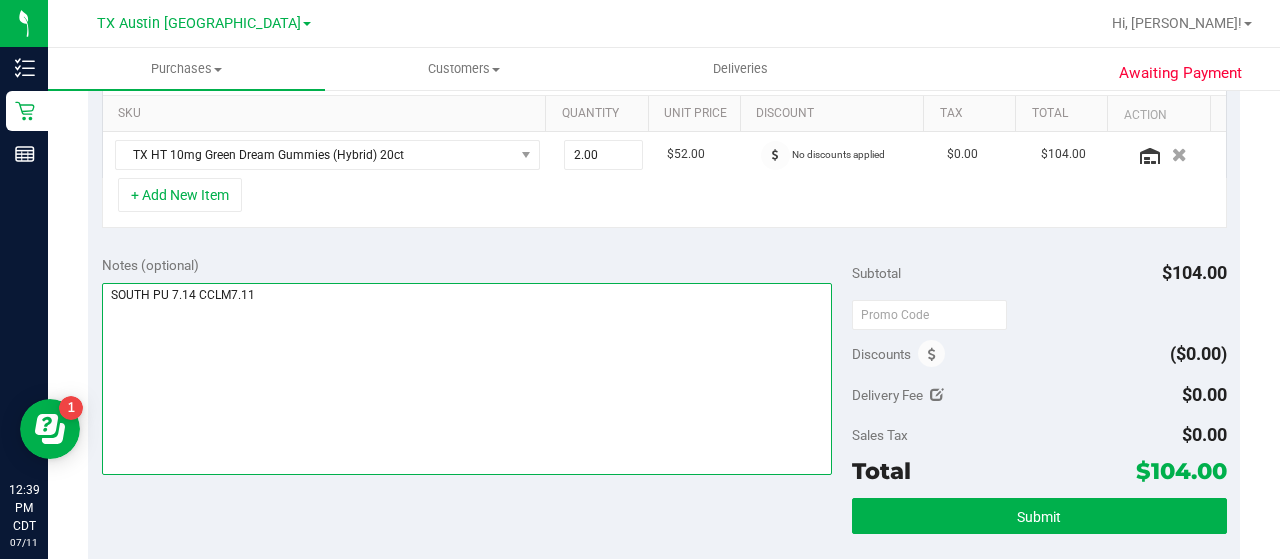 scroll, scrollTop: 520, scrollLeft: 0, axis: vertical 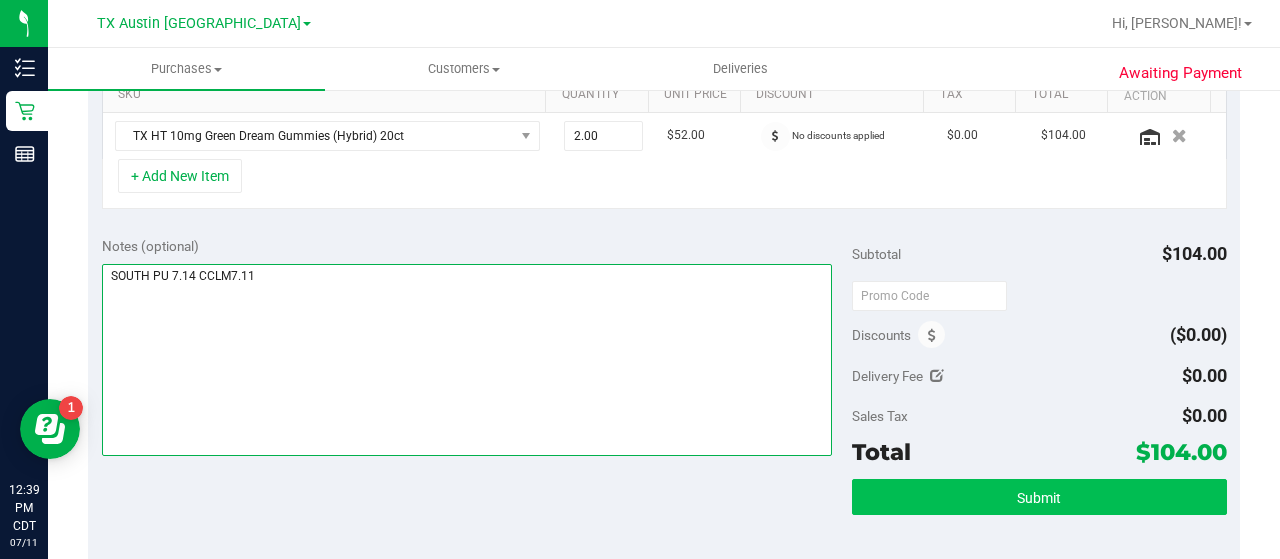 type on "SOUTH PU 7.14 CCLM7.11" 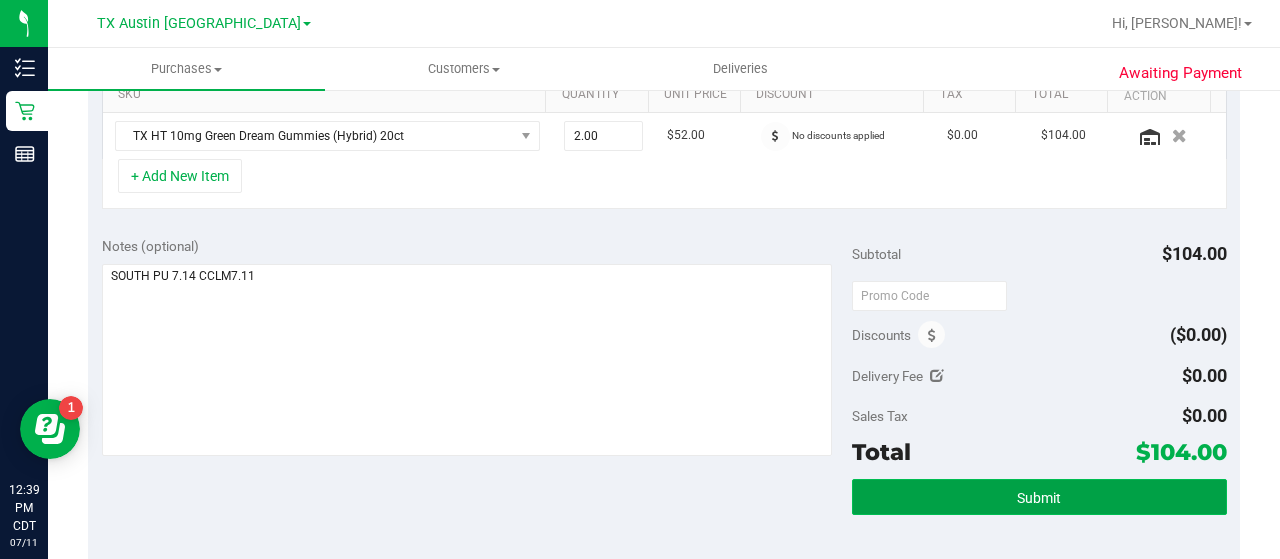click on "Submit" at bounding box center [1039, 497] 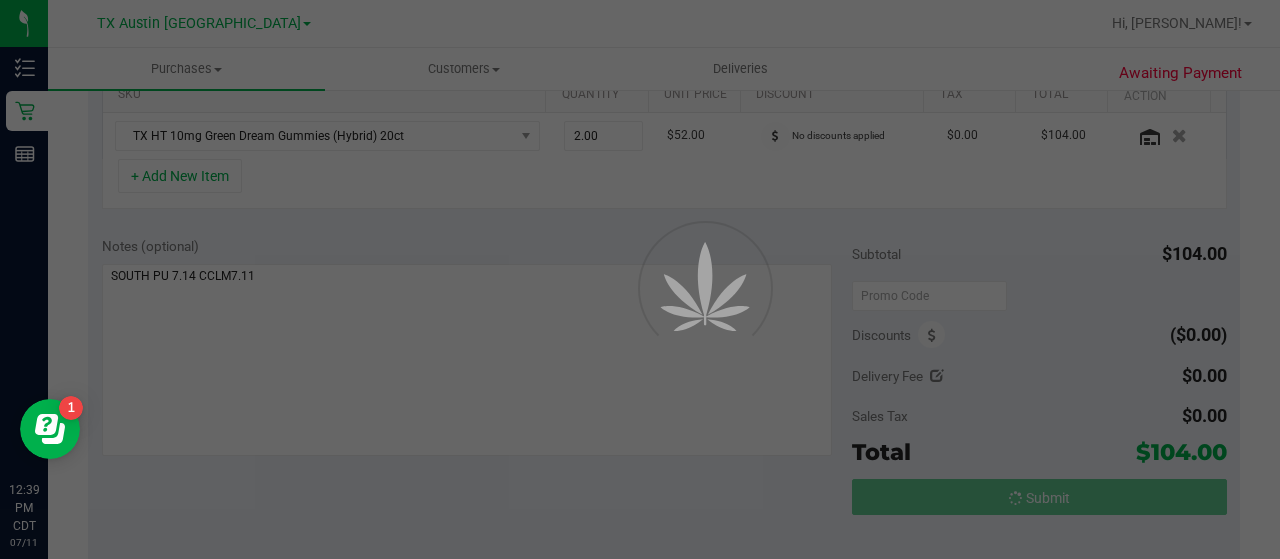 scroll, scrollTop: 448, scrollLeft: 0, axis: vertical 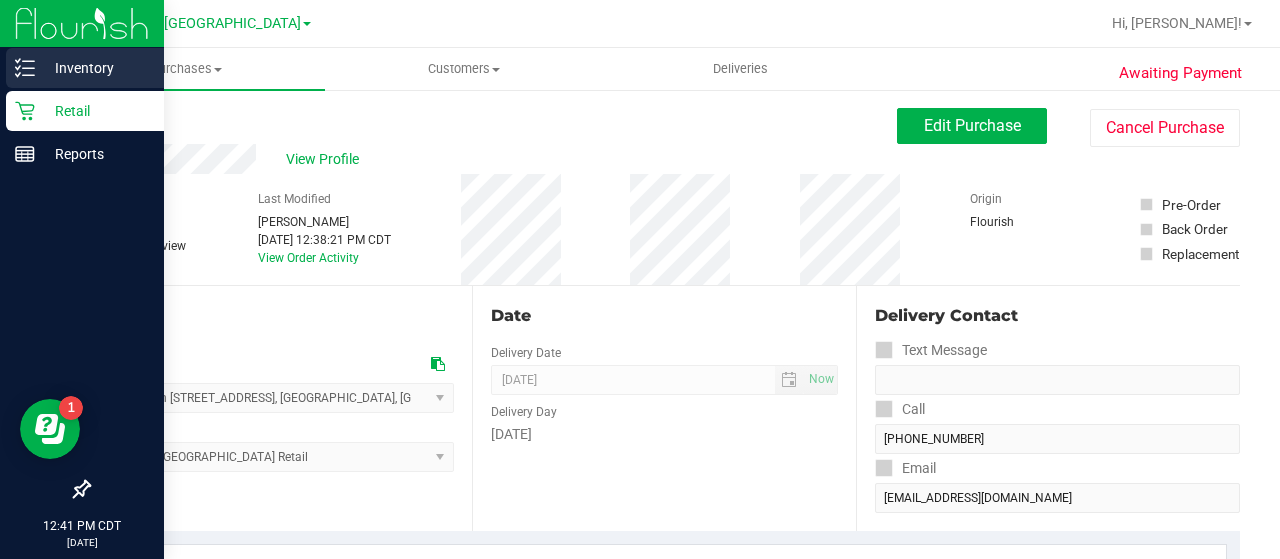 click on "Inventory" at bounding box center [85, 68] 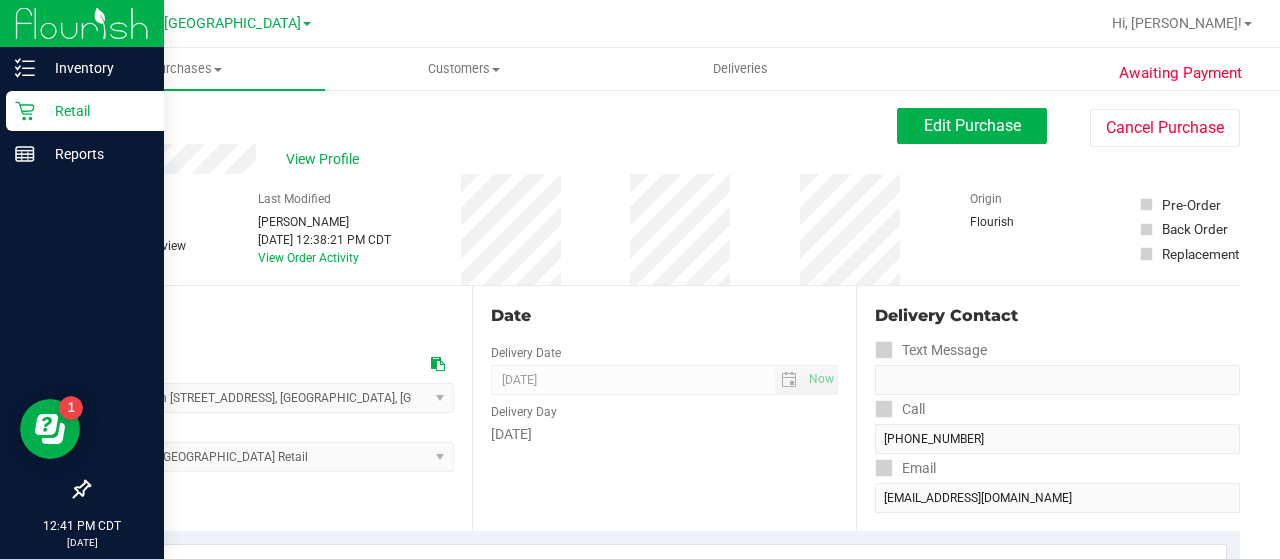click on "Retail" at bounding box center [95, 111] 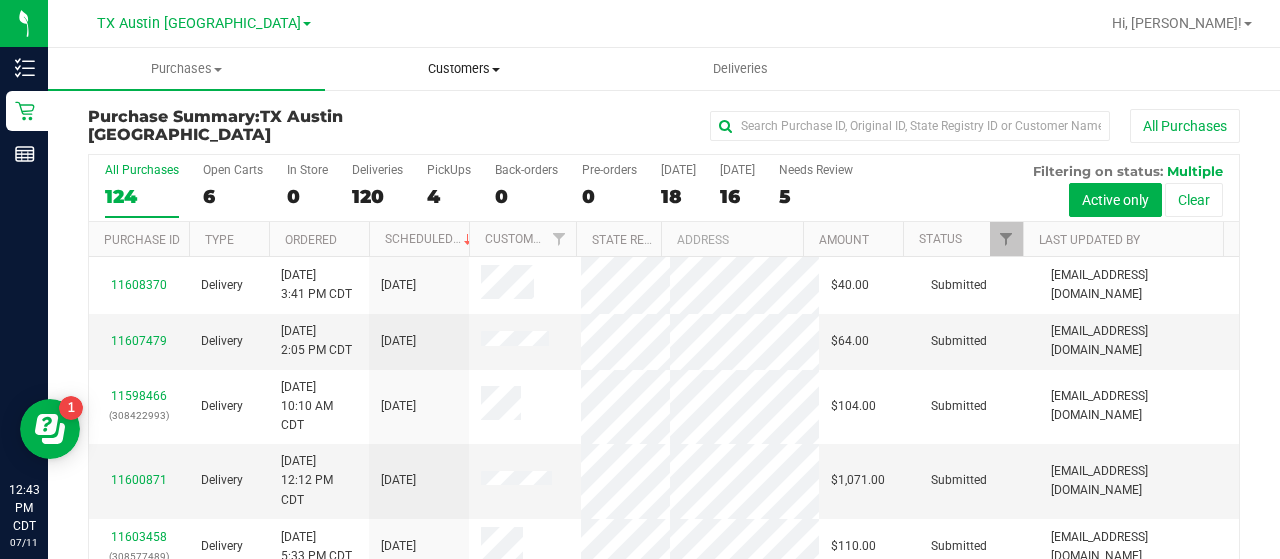 click on "Customers
All customers
Add a new customer
All physicians" at bounding box center (463, 69) 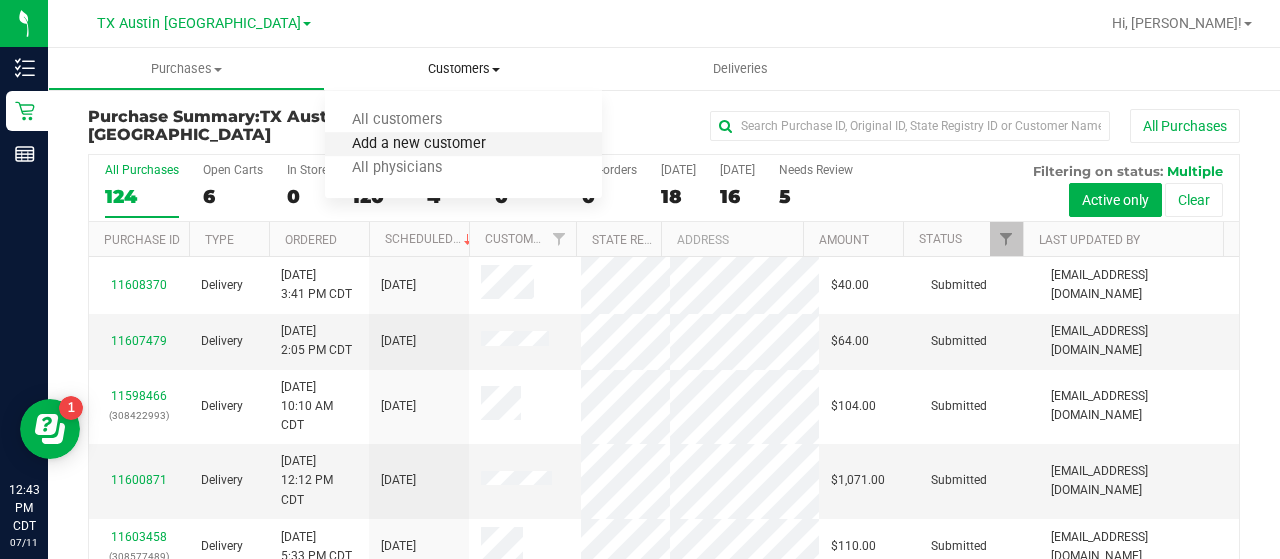 click on "Add a new customer" at bounding box center (419, 144) 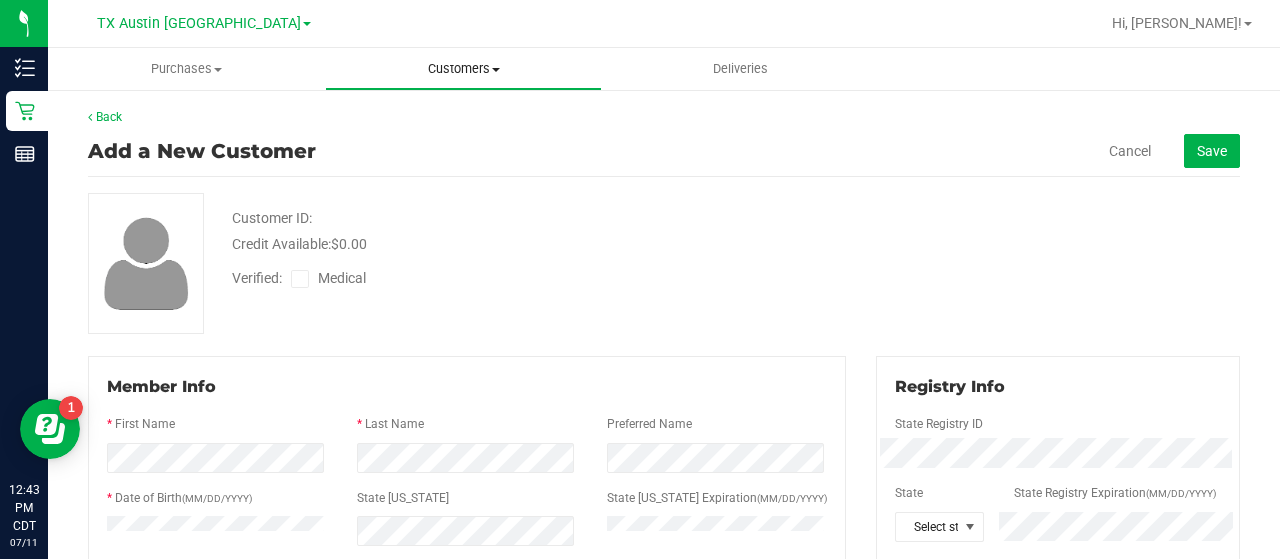 click on "Customers" at bounding box center [463, 69] 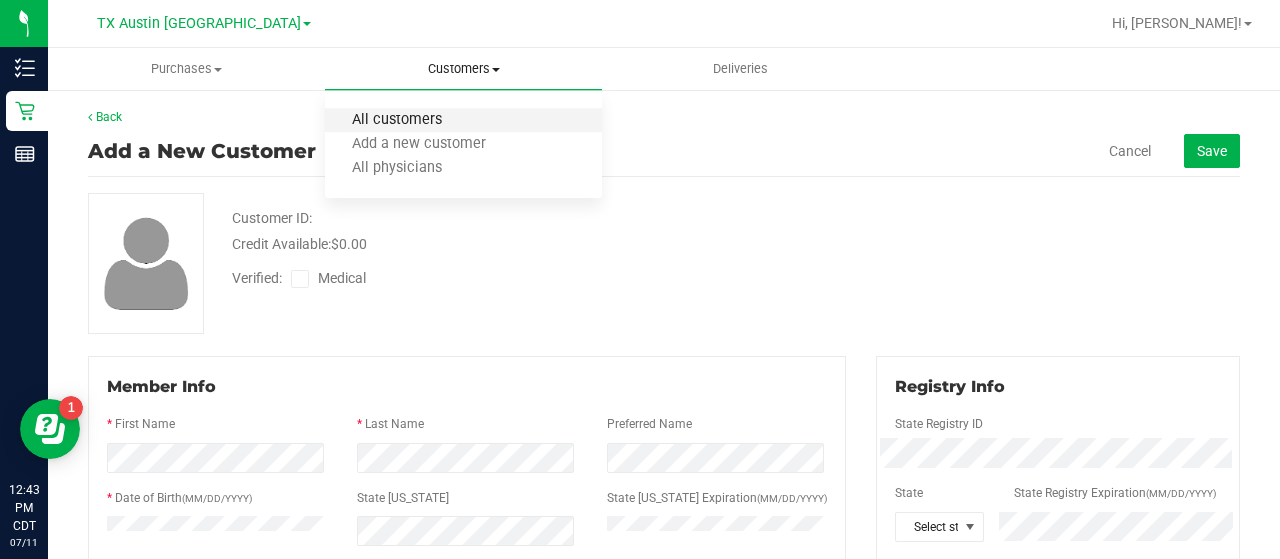 click on "All customers" at bounding box center (397, 120) 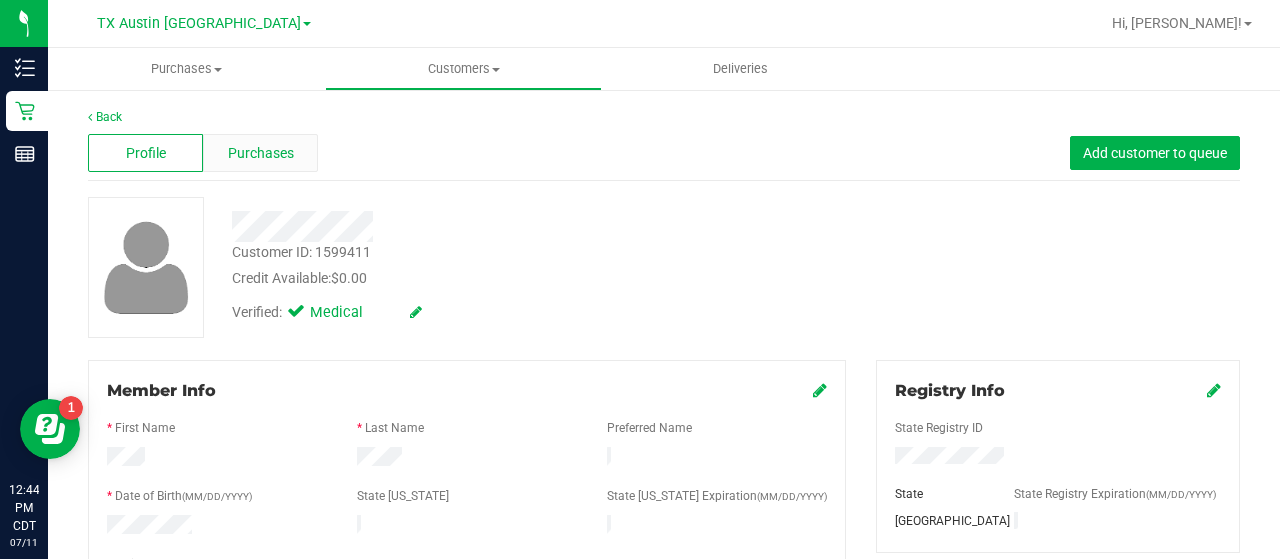 click on "Purchases" at bounding box center [261, 153] 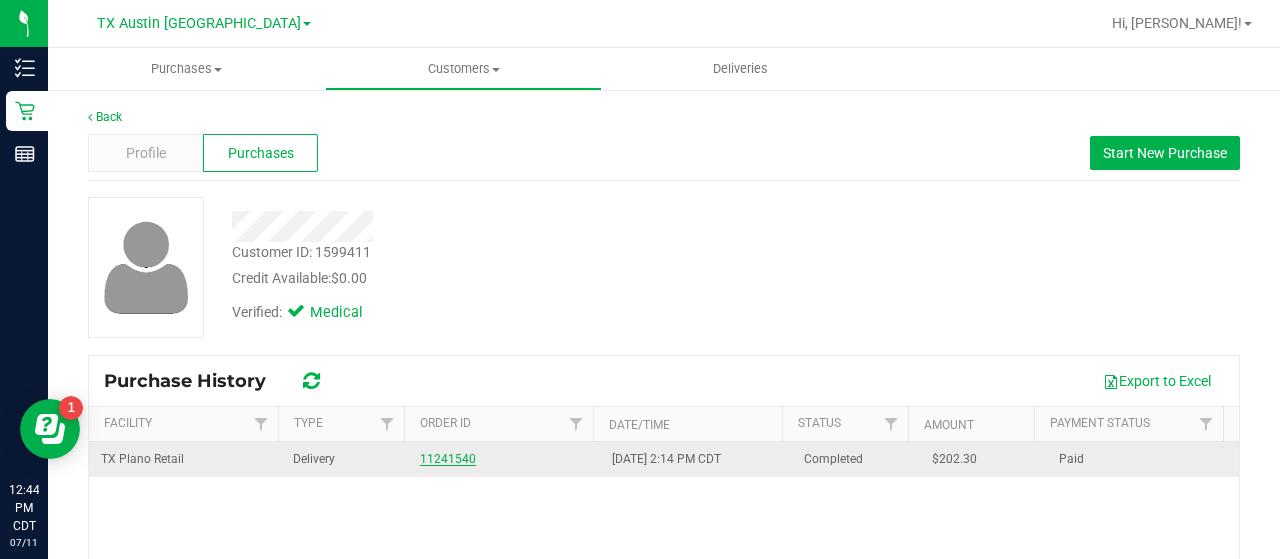 click on "11241540" at bounding box center [448, 459] 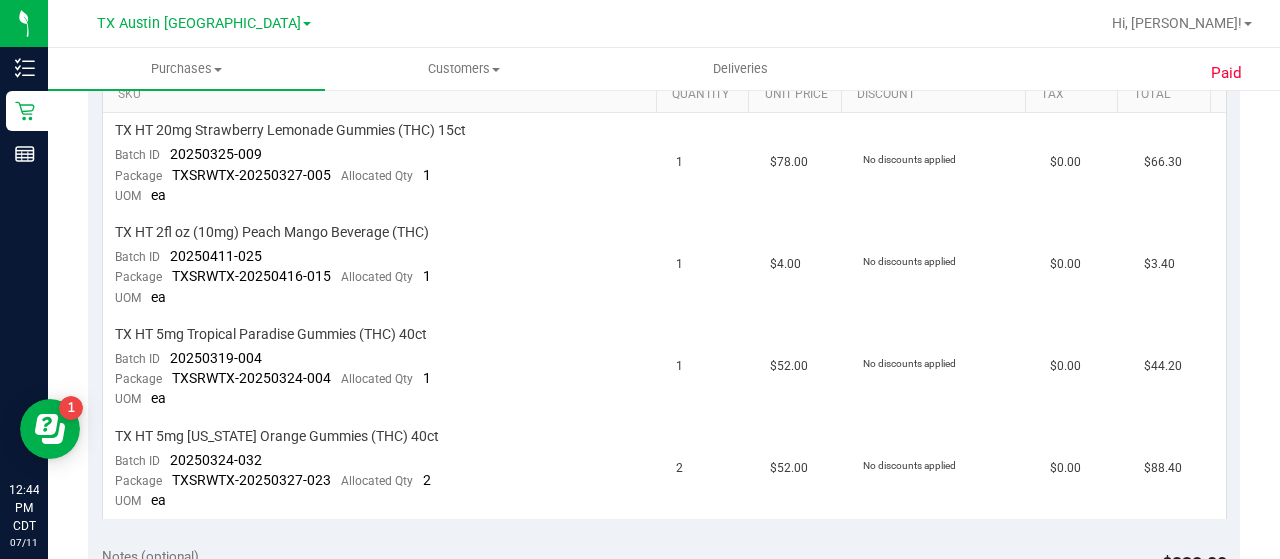 scroll, scrollTop: 538, scrollLeft: 0, axis: vertical 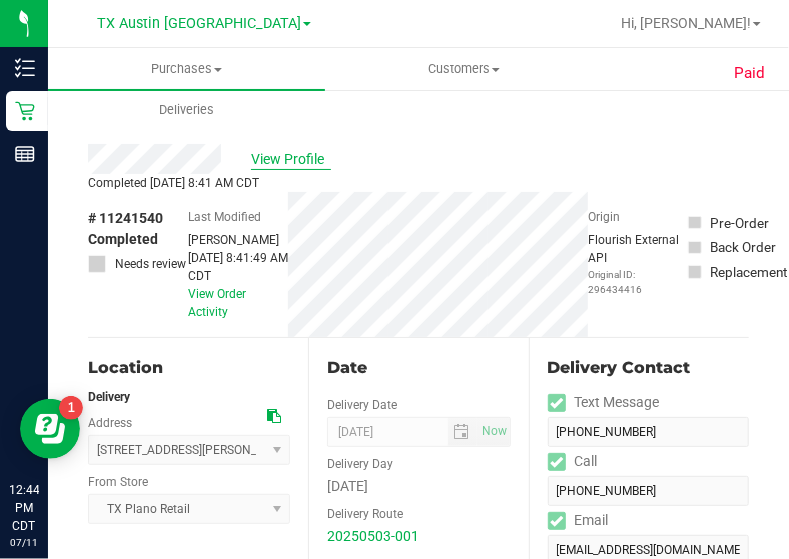 click on "View Profile" at bounding box center (291, 159) 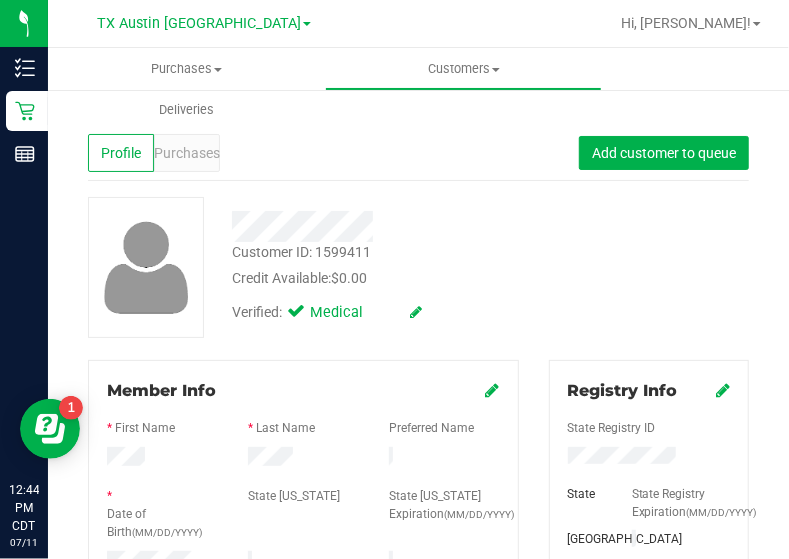 click on "Customer ID: 1599411" at bounding box center [301, 252] 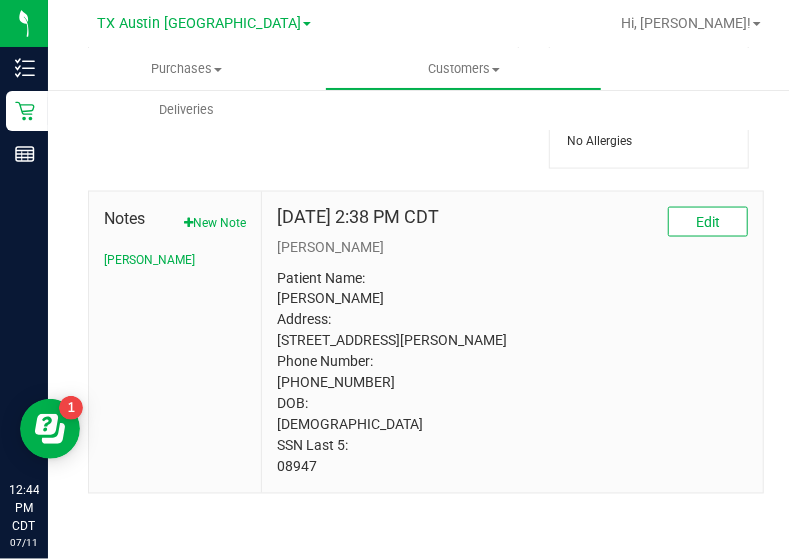 scroll, scrollTop: 971, scrollLeft: 0, axis: vertical 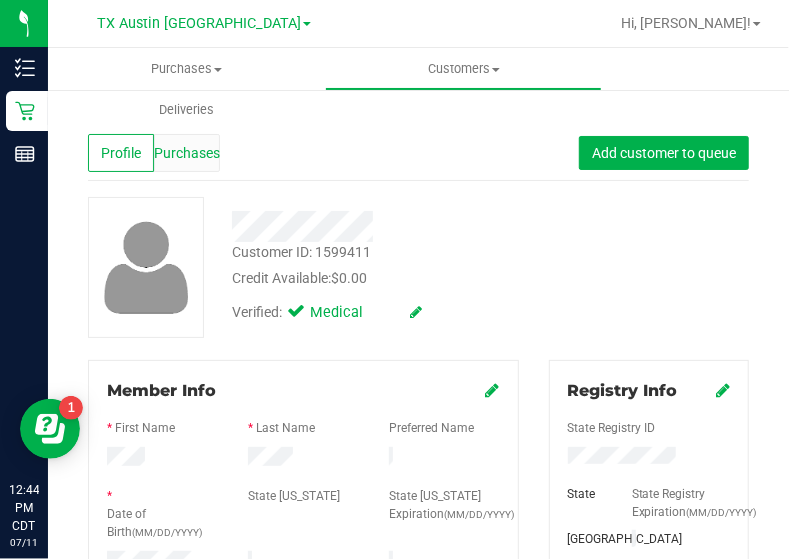 click on "Purchases" at bounding box center (187, 153) 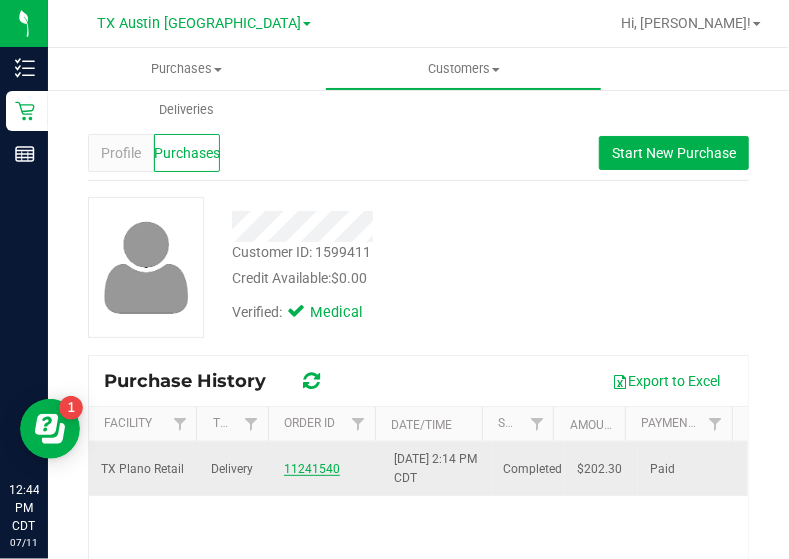click on "11241540" at bounding box center (312, 469) 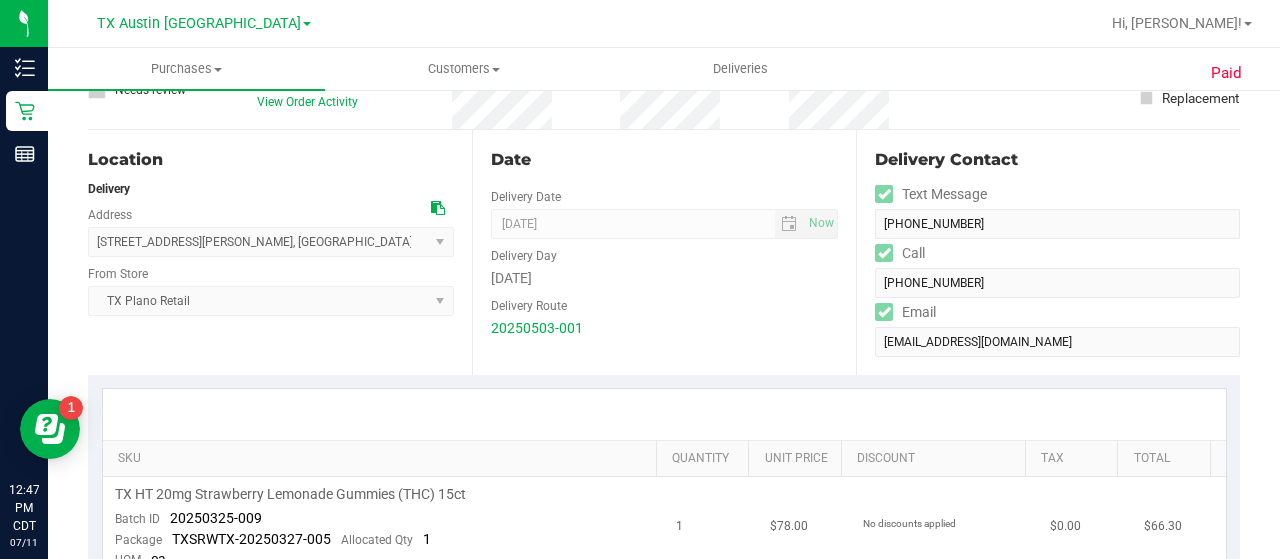 scroll, scrollTop: 173, scrollLeft: 0, axis: vertical 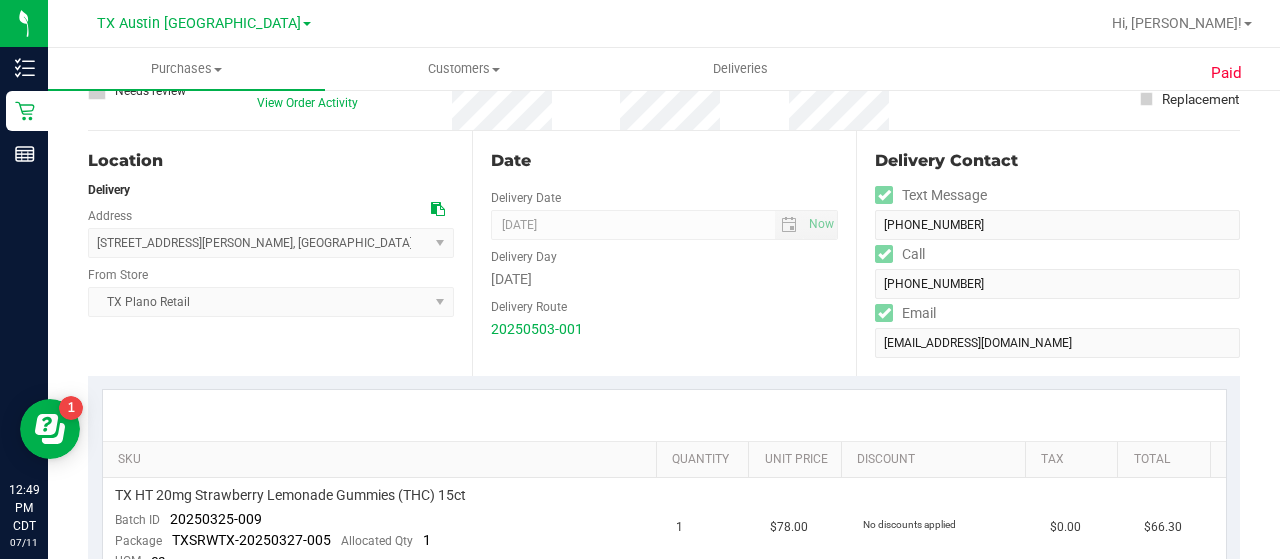 click on "Date
Delivery Date
[DATE]
Now
[DATE] 08:00 AM
Now
Delivery Day
[DATE]
Delivery Route
20250503-001" at bounding box center [664, 253] 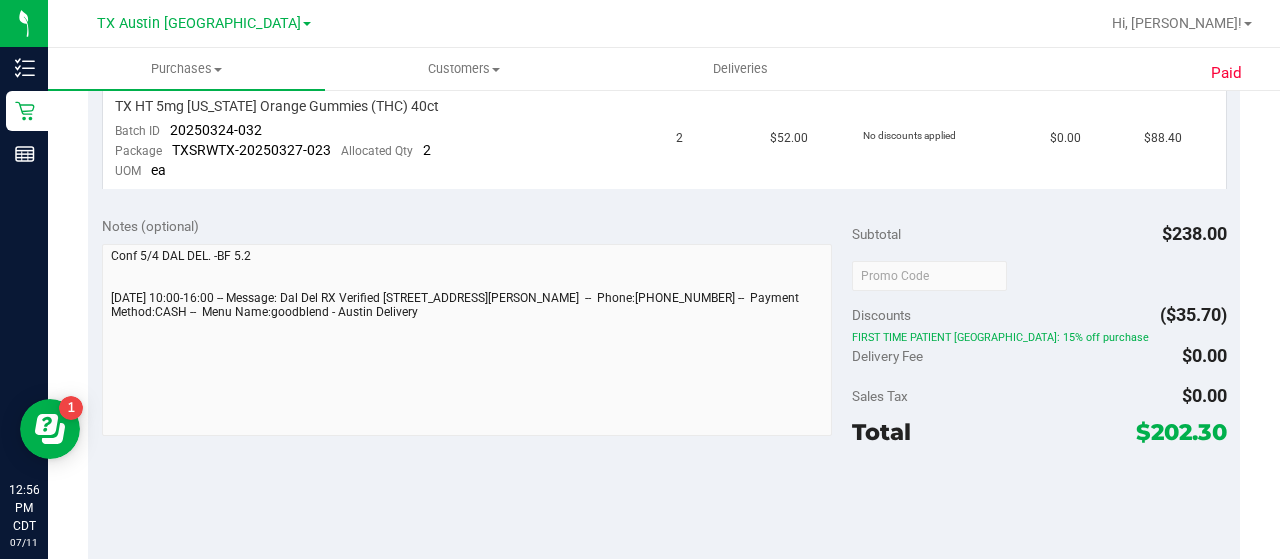 scroll, scrollTop: 0, scrollLeft: 0, axis: both 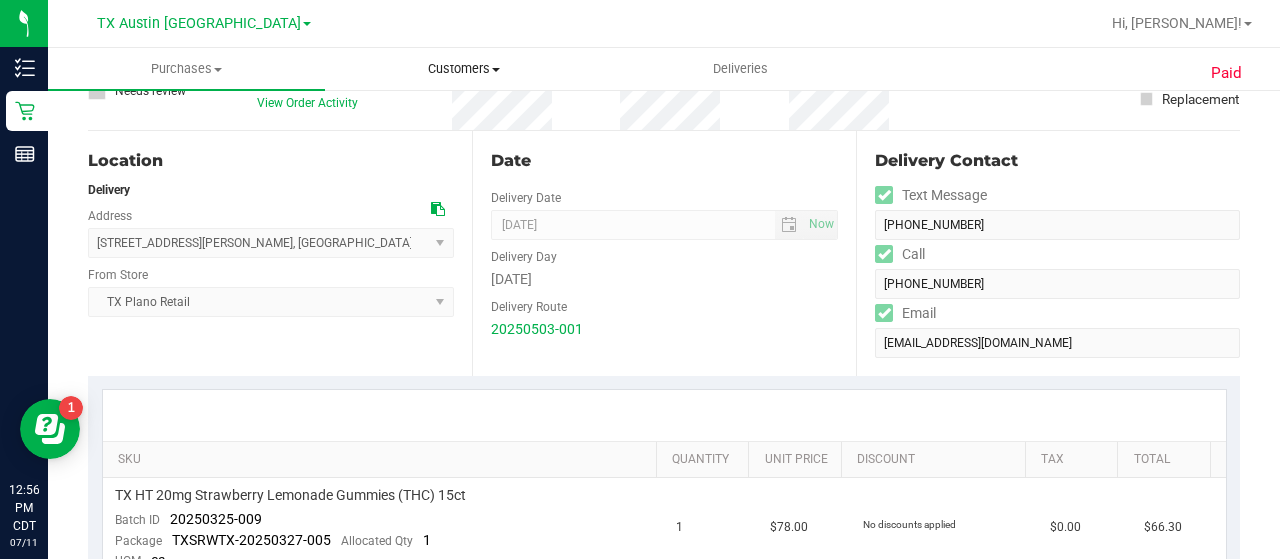 click on "Customers
All customers
Add a new customer
All physicians" at bounding box center [463, 69] 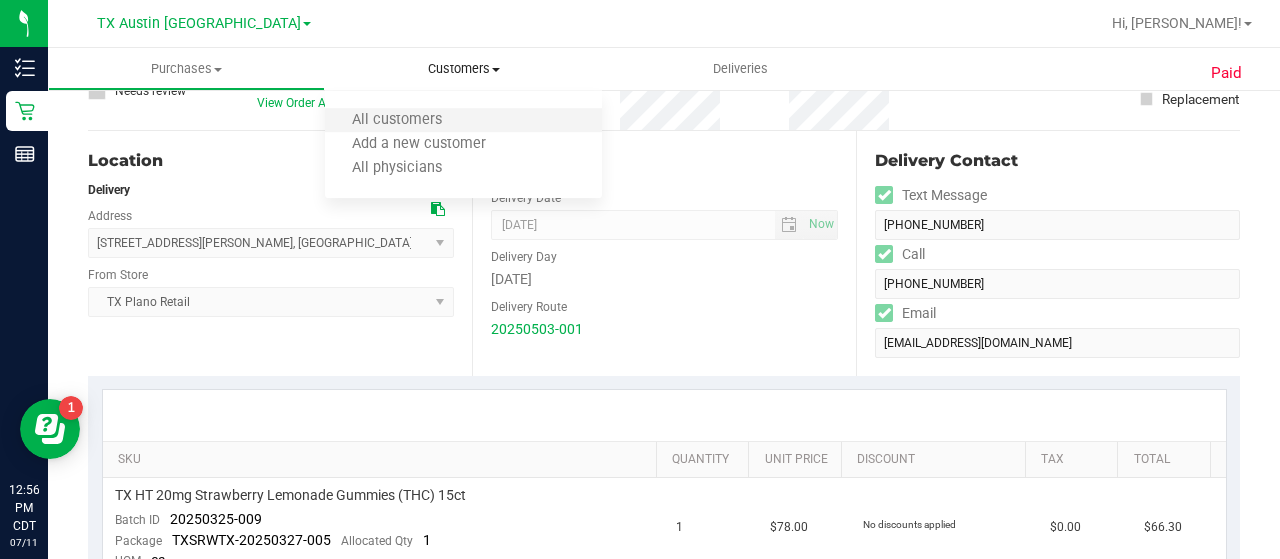 click on "All customers" at bounding box center [463, 121] 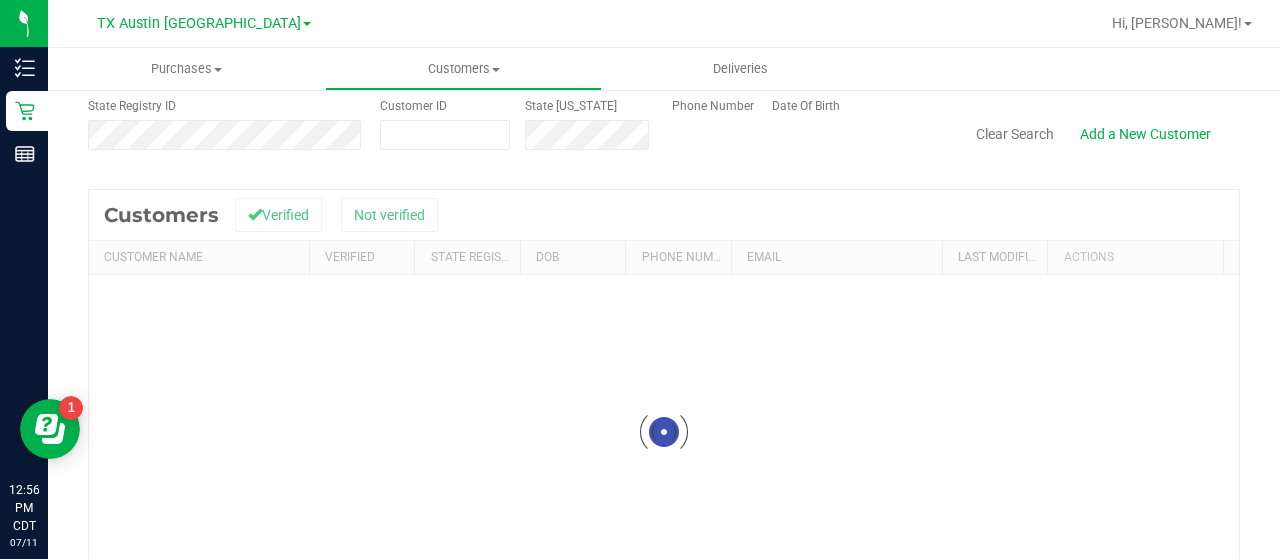 scroll, scrollTop: 0, scrollLeft: 0, axis: both 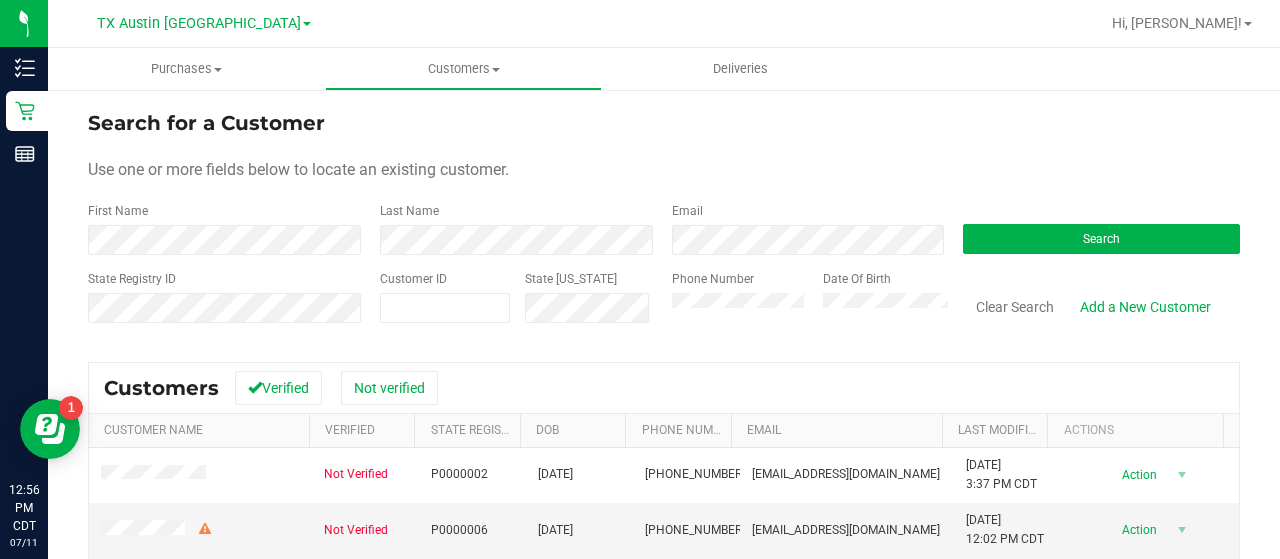 click on "Email" at bounding box center [803, 228] 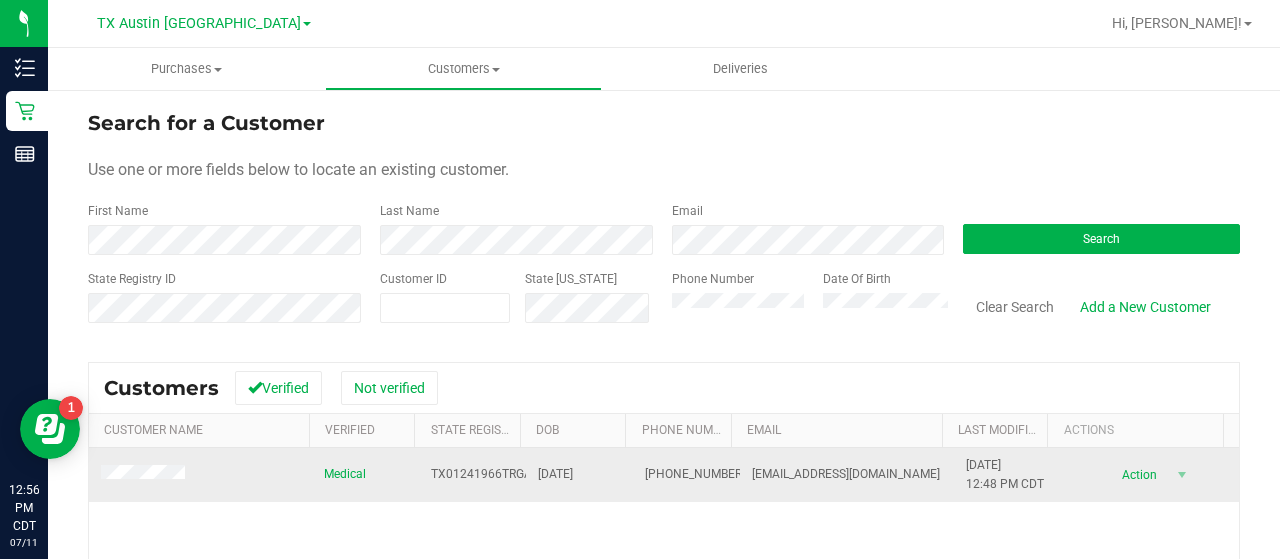 click at bounding box center [200, 475] 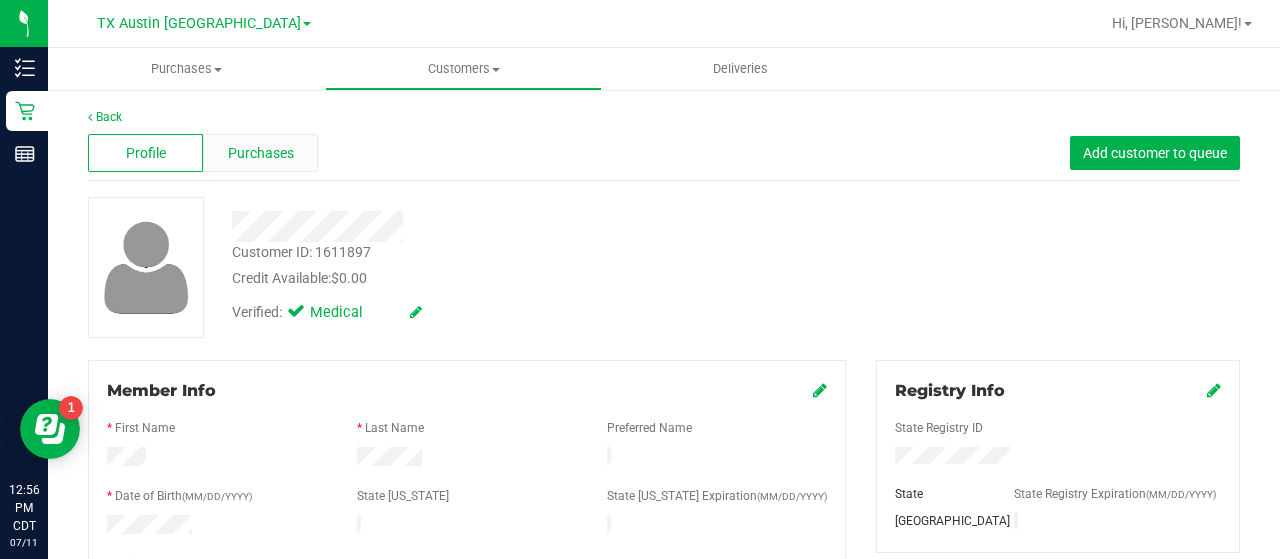 click on "Purchases" at bounding box center (261, 153) 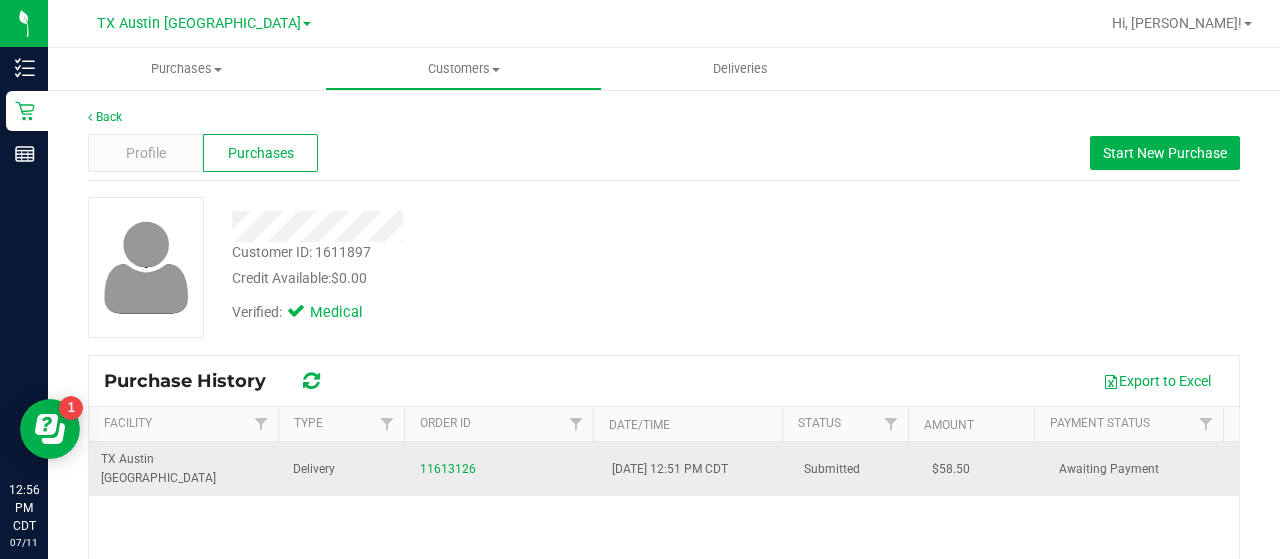 click on "11613126" at bounding box center (504, 469) 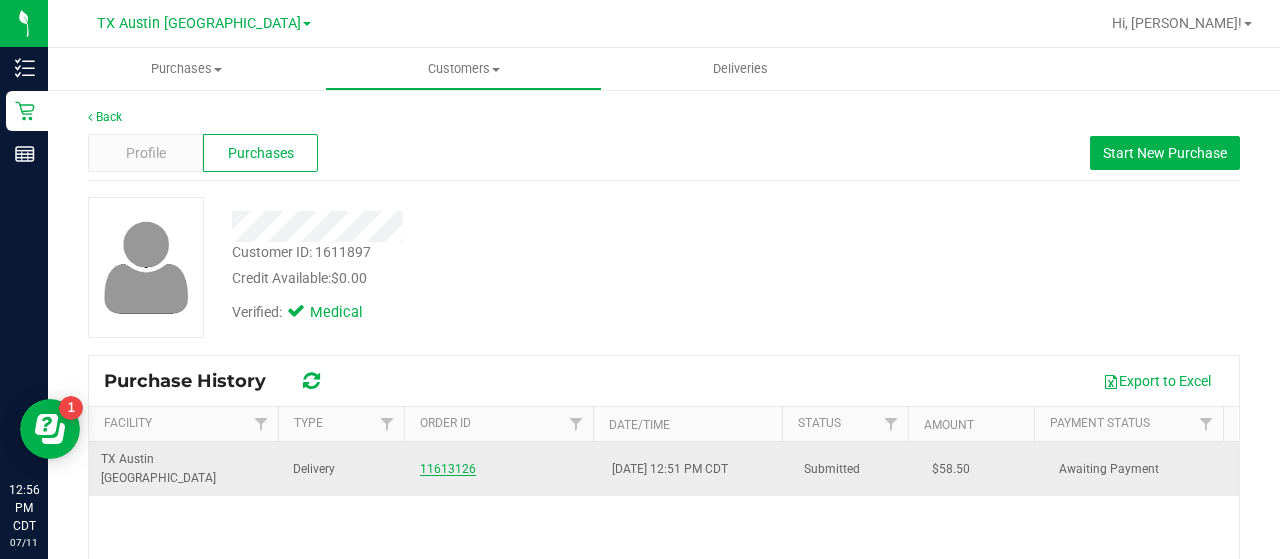 click on "11613126" at bounding box center (448, 469) 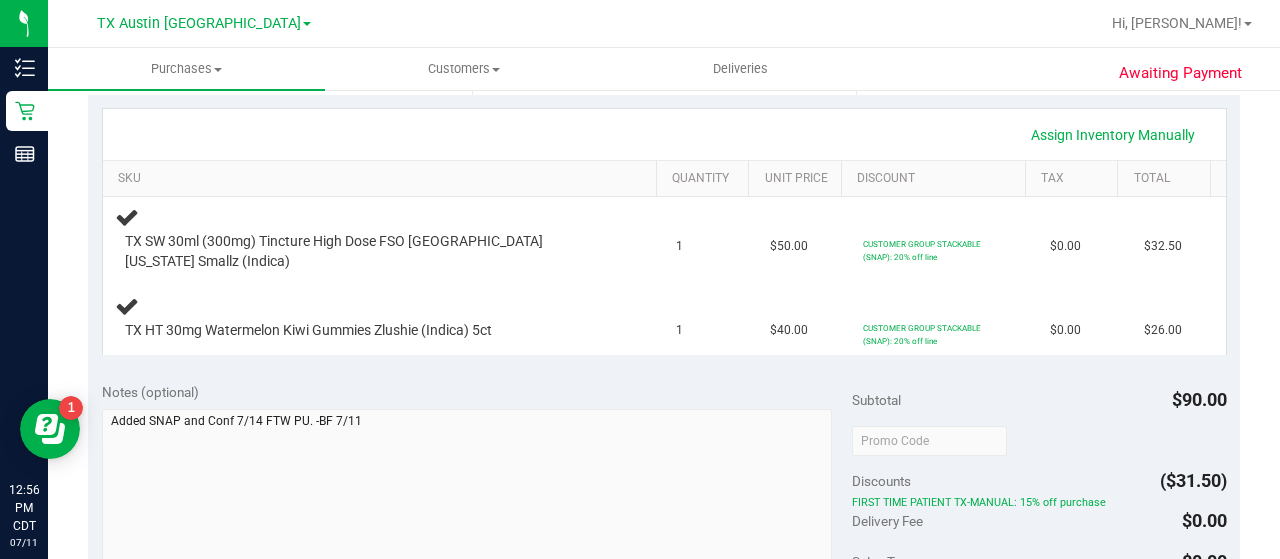 scroll, scrollTop: 442, scrollLeft: 0, axis: vertical 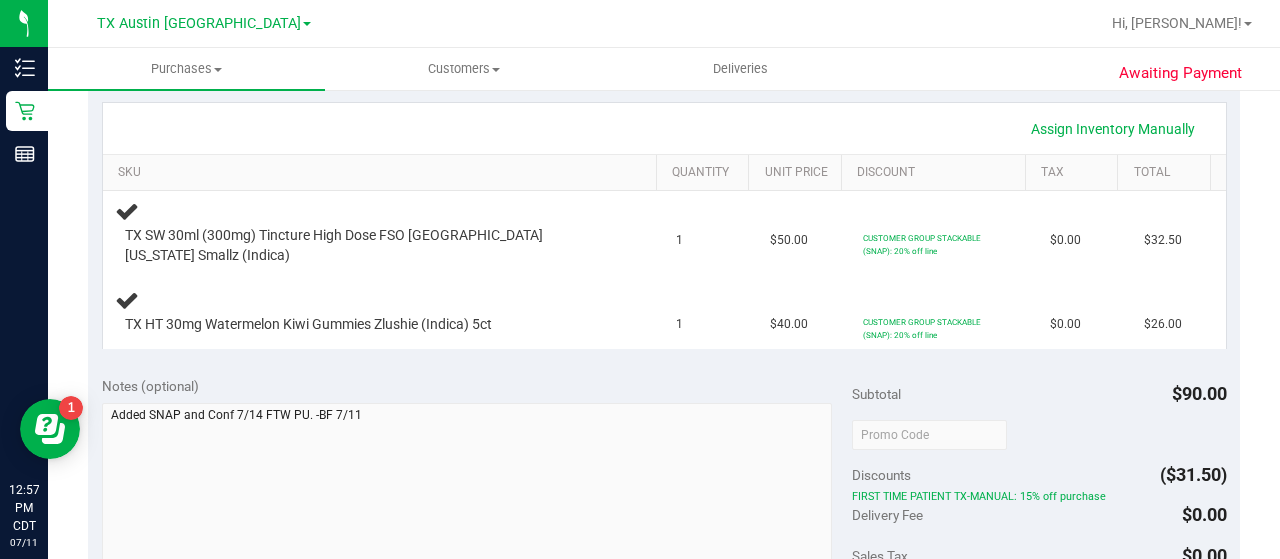 click on "Assign Inventory Manually
SKU Quantity Unit Price Discount Tax Total
TX SW 30ml (300mg) Tincture High Dose FSO [GEOGRAPHIC_DATA] [US_STATE] Smallz (Indica)
1
$50.00
CUSTOMER GROUP STACKABLE (SNAP):
20%
off
line
$0.00
$32.50
1" at bounding box center [664, 225] 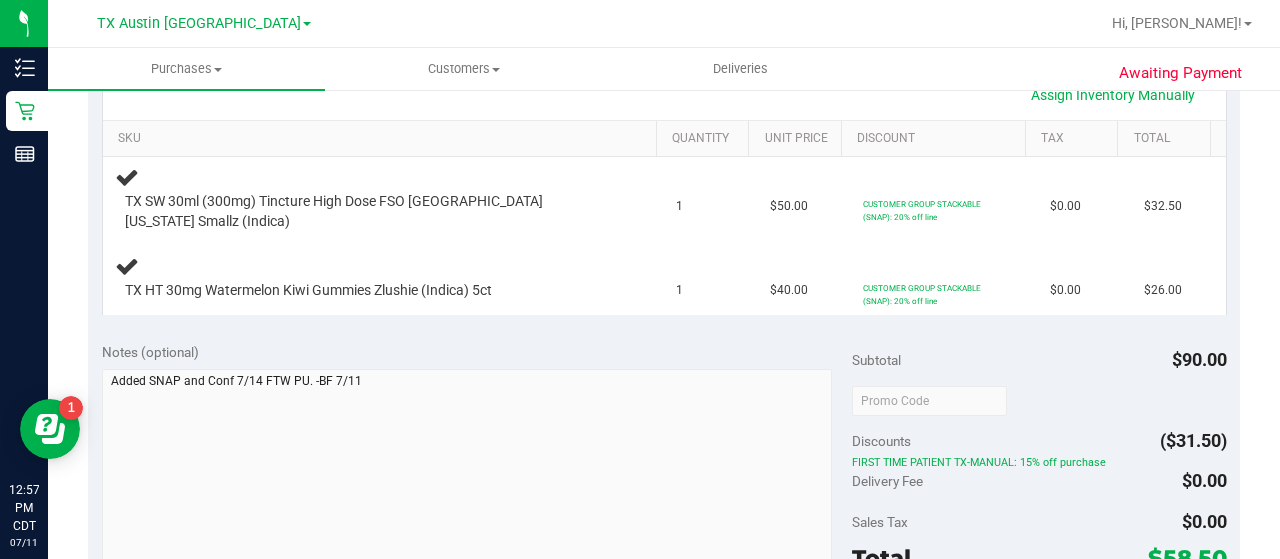 scroll, scrollTop: 474, scrollLeft: 0, axis: vertical 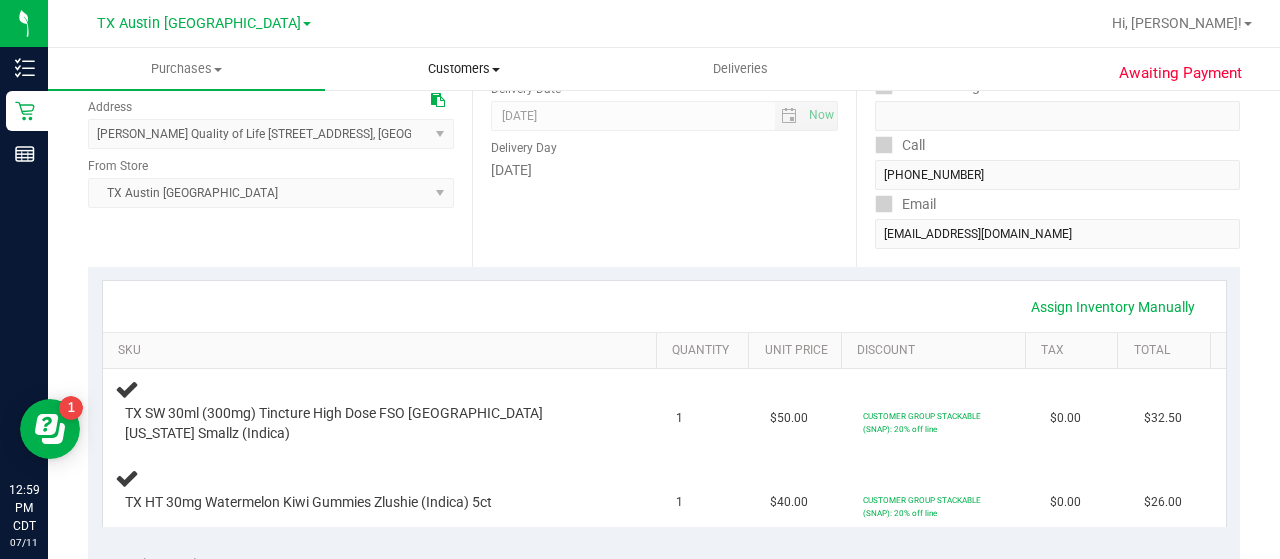 click on "Customers" at bounding box center [463, 69] 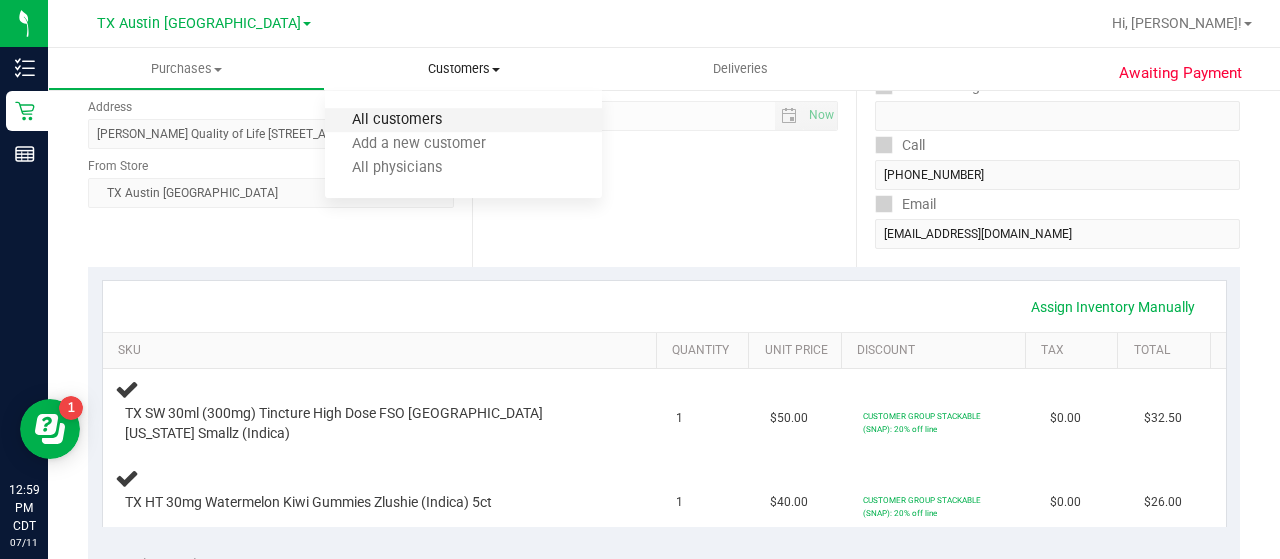 click on "All customers" at bounding box center [397, 120] 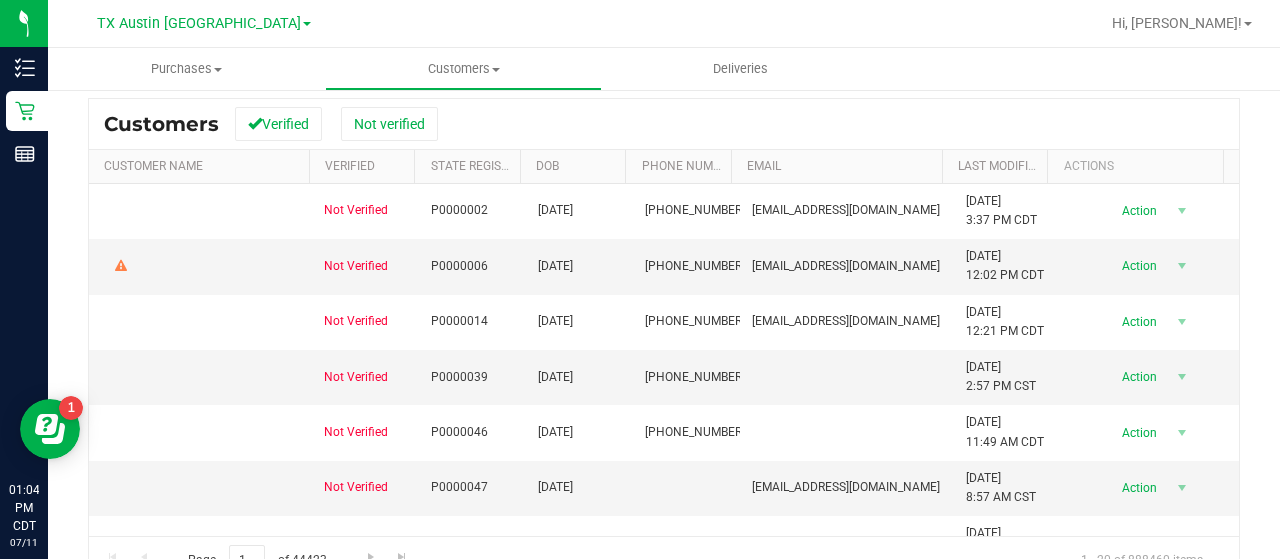 scroll, scrollTop: 0, scrollLeft: 0, axis: both 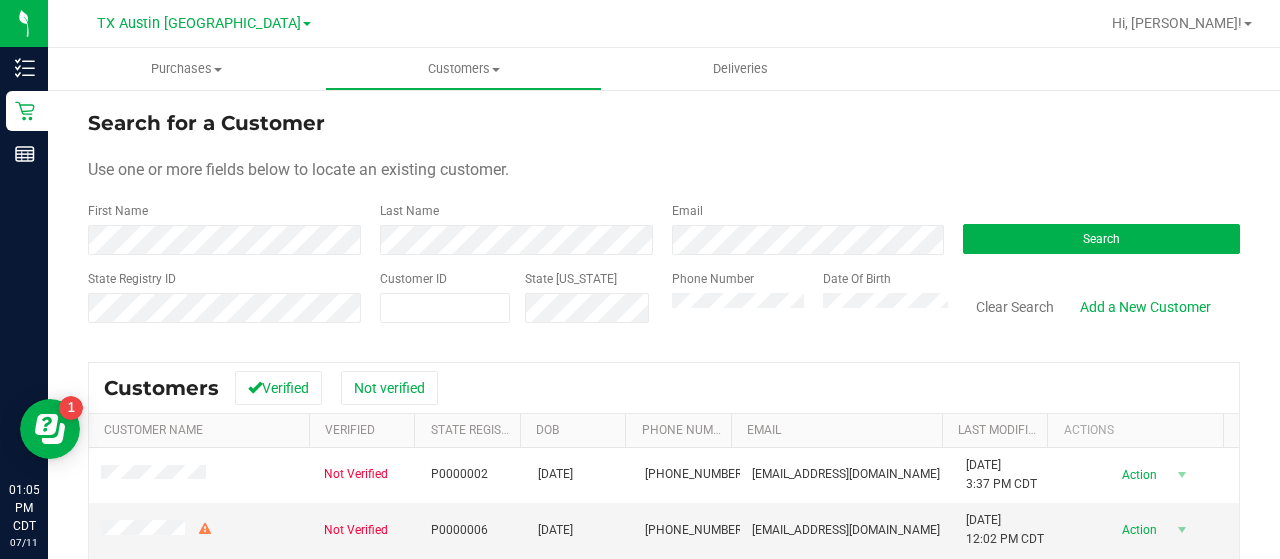 click on "Search for a Customer
Use one or more fields below to locate an existing customer.
First Name
Last Name
Email
Search
State Registry ID
Customer ID
State [US_STATE]
Phone Number
Date Of Birth" at bounding box center (664, 224) 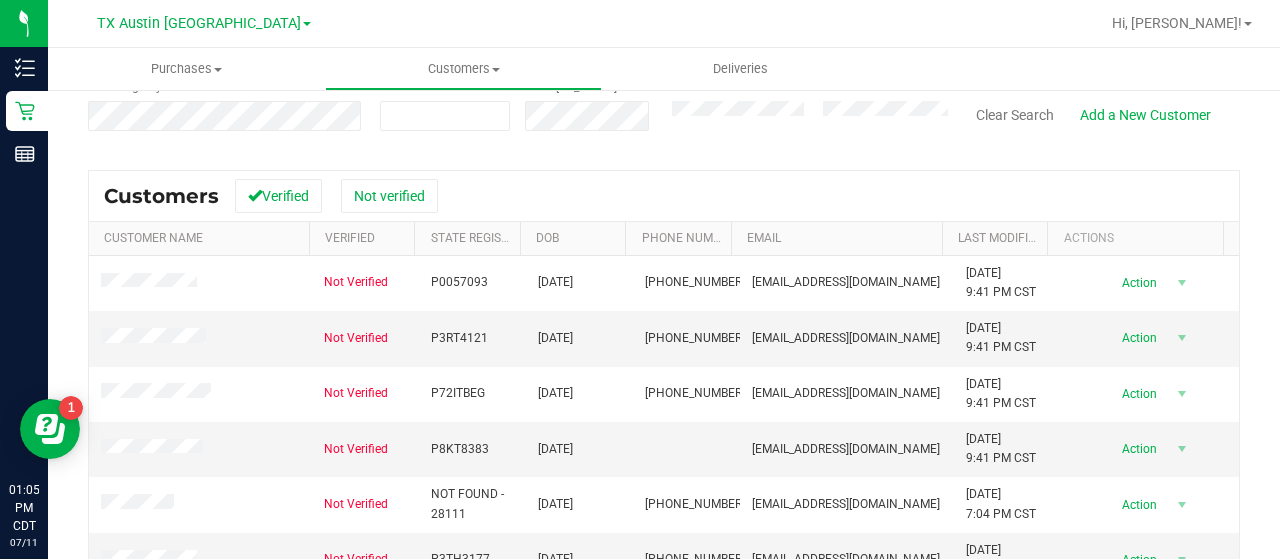 scroll, scrollTop: 218, scrollLeft: 0, axis: vertical 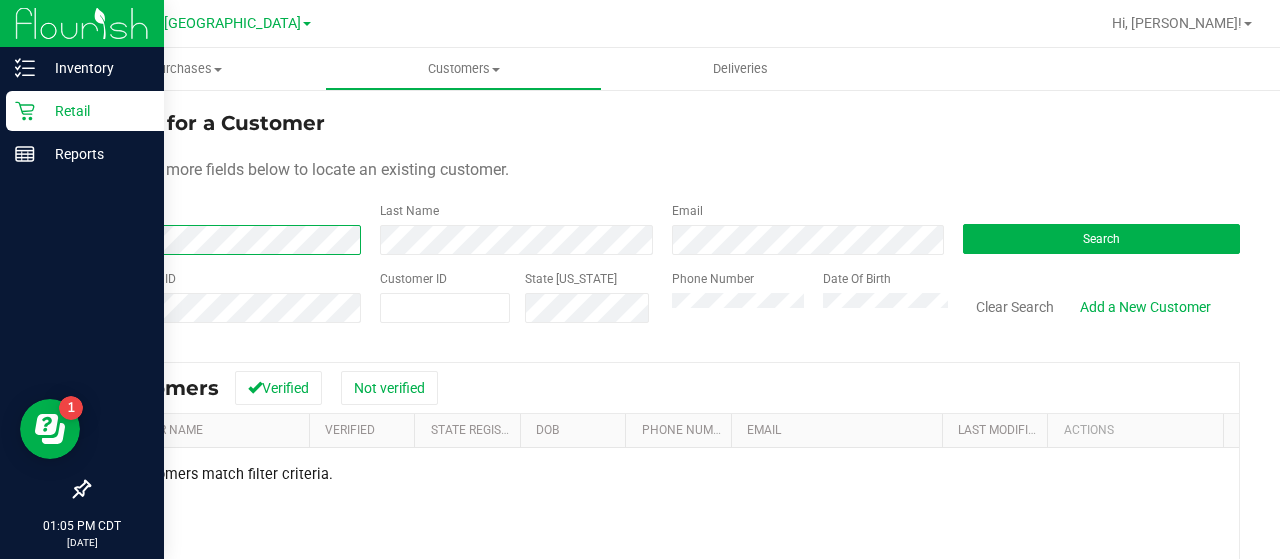 drag, startPoint x: 539, startPoint y: 258, endPoint x: 31, endPoint y: 228, distance: 508.88507 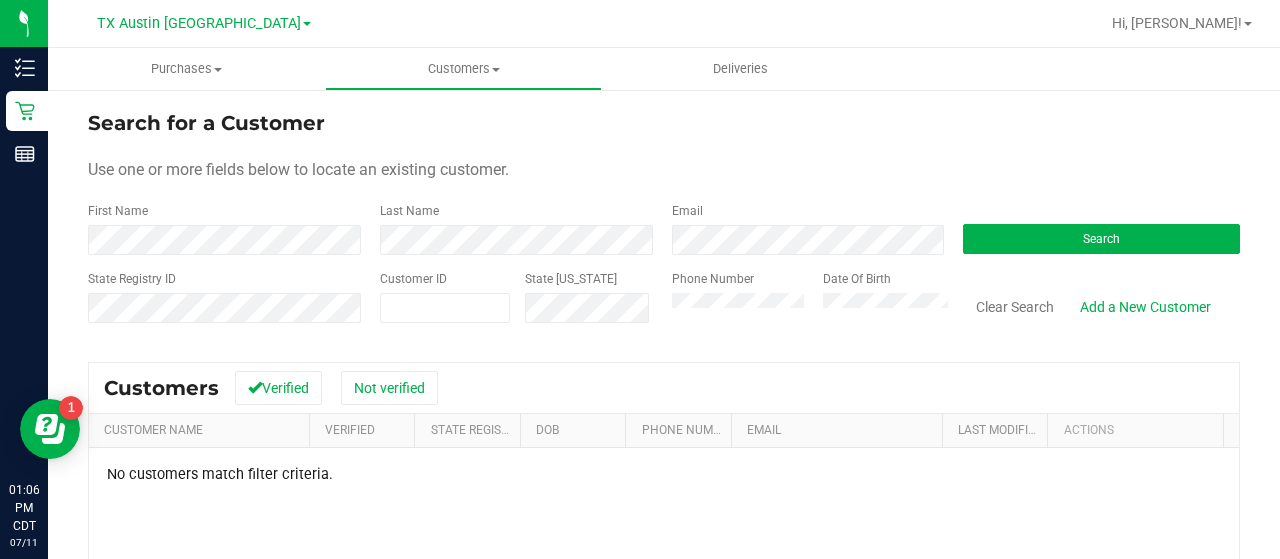 click on "Date Of Birth" at bounding box center [878, 305] 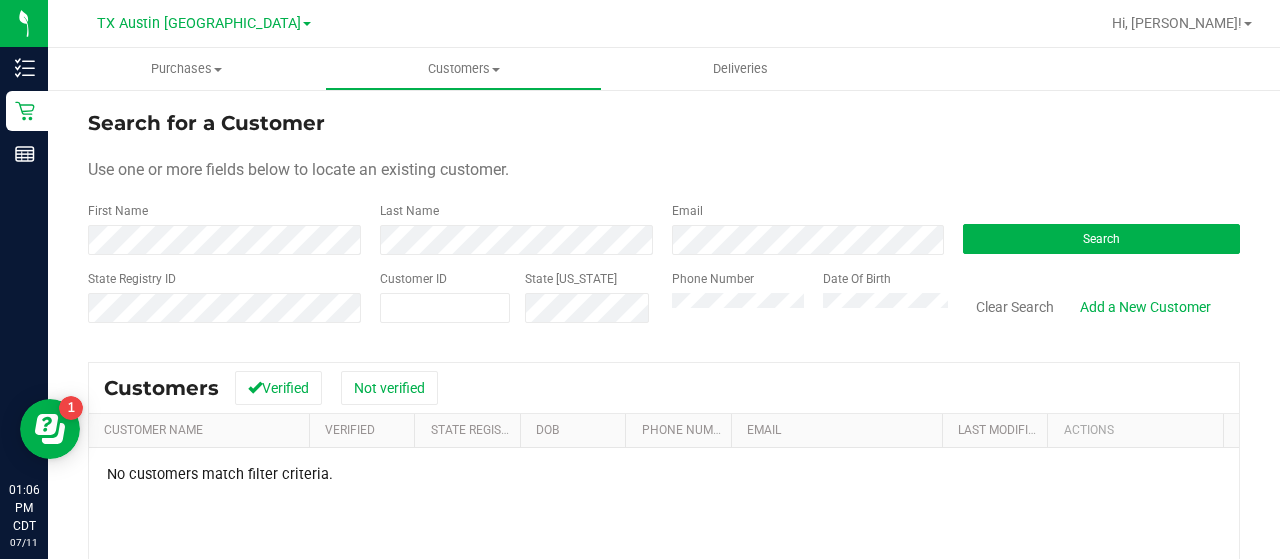 click on "Date Of Birth" at bounding box center [878, 305] 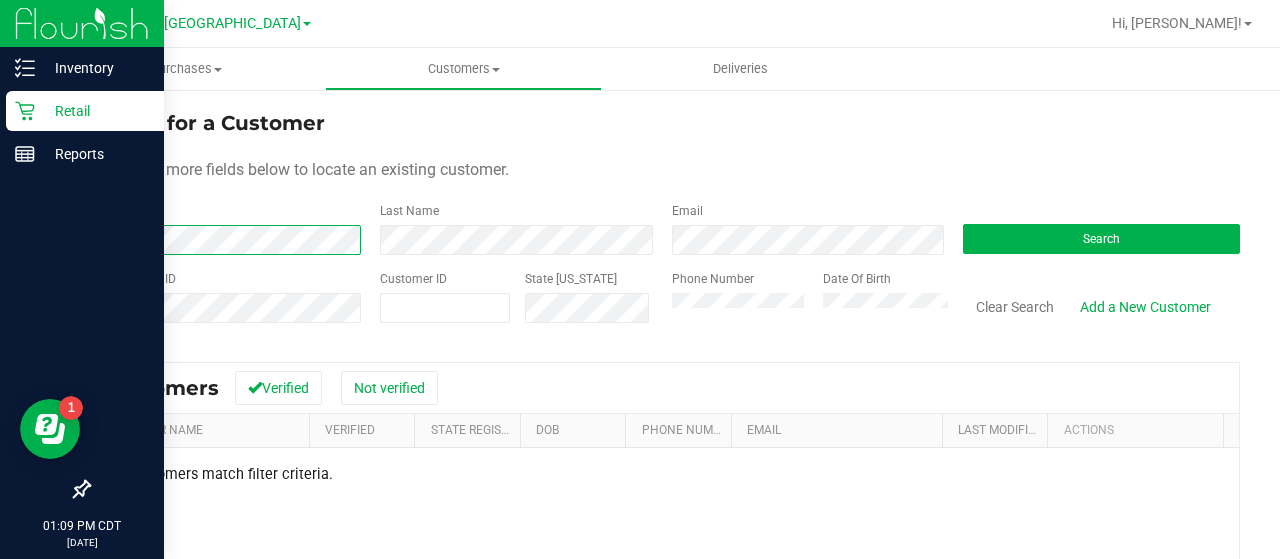 click on "Inventory Retail Reports 01:09 PM CDT [DATE]  07/11   [GEOGRAPHIC_DATA] [GEOGRAPHIC_DATA] [GEOGRAPHIC_DATA]   [PERSON_NAME][GEOGRAPHIC_DATA] [GEOGRAPHIC_DATA][PERSON_NAME][GEOGRAPHIC_DATA] [GEOGRAPHIC_DATA]   [GEOGRAPHIC_DATA] [PERSON_NAME][GEOGRAPHIC_DATA]   [GEOGRAPHIC_DATA]   [PERSON_NAME]   [GEOGRAPHIC_DATA] WC   [GEOGRAPHIC_DATA] WC   [GEOGRAPHIC_DATA] [GEOGRAPHIC_DATA]   [GEOGRAPHIC_DATA]   [GEOGRAPHIC_DATA][PERSON_NAME] WC   Ft. Lauderdale WC   Ft. [PERSON_NAME]   [GEOGRAPHIC_DATA] [GEOGRAPHIC_DATA]   Jax Atlantic WC   [GEOGRAPHIC_DATA] WC   [GEOGRAPHIC_DATA][PERSON_NAME] [GEOGRAPHIC_DATA] [GEOGRAPHIC_DATA][PERSON_NAME][GEOGRAPHIC_DATA] [GEOGRAPHIC_DATA]   [GEOGRAPHIC_DATA] 72nd WC   [GEOGRAPHIC_DATA] [GEOGRAPHIC_DATA]   [GEOGRAPHIC_DATA] [GEOGRAPHIC_DATA] [GEOGRAPHIC_DATA]   [GEOGRAPHIC_DATA][PERSON_NAME]   [GEOGRAPHIC_DATA] WC   [GEOGRAPHIC_DATA]   [GEOGRAPHIC_DATA] WC   [GEOGRAPHIC_DATA] [GEOGRAPHIC_DATA][PERSON_NAME][GEOGRAPHIC_DATA] Colonial [PERSON_NAME][GEOGRAPHIC_DATA] Kitchen   [GEOGRAPHIC_DATA] [PERSON_NAME][GEOGRAPHIC_DATA] WC   [GEOGRAPHIC_DATA] WC   [GEOGRAPHIC_DATA] WC   [GEOGRAPHIC_DATA] [GEOGRAPHIC_DATA]   [GEOGRAPHIC_DATA] [GEOGRAPHIC_DATA]   [GEOGRAPHIC_DATA] WC   [GEOGRAPHIC_DATA][PERSON_NAME] [PERSON_NAME][GEOGRAPHIC_DATA] WC   [GEOGRAPHIC_DATA]   [GEOGRAPHIC_DATA][PERSON_NAME][GEOGRAPHIC_DATA] WC   [GEOGRAPHIC_DATA] [GEOGRAPHIC_DATA] REP   [GEOGRAPHIC_DATA] WC   [GEOGRAPHIC_DATA] WC   [GEOGRAPHIC_DATA] [GEOGRAPHIC_DATA] [GEOGRAPHIC_DATA]   [GEOGRAPHIC_DATA] [GEOGRAPHIC_DATA] Retail   [GEOGRAPHIC_DATA] [GEOGRAPHIC_DATA] [GEOGRAPHIC_DATA]    [GEOGRAPHIC_DATA] [GEOGRAPHIC_DATA] Retail   [GEOGRAPHIC_DATA] WC   WPB DC   WPB WC   Hi, Lauren!" at bounding box center (640, 279) 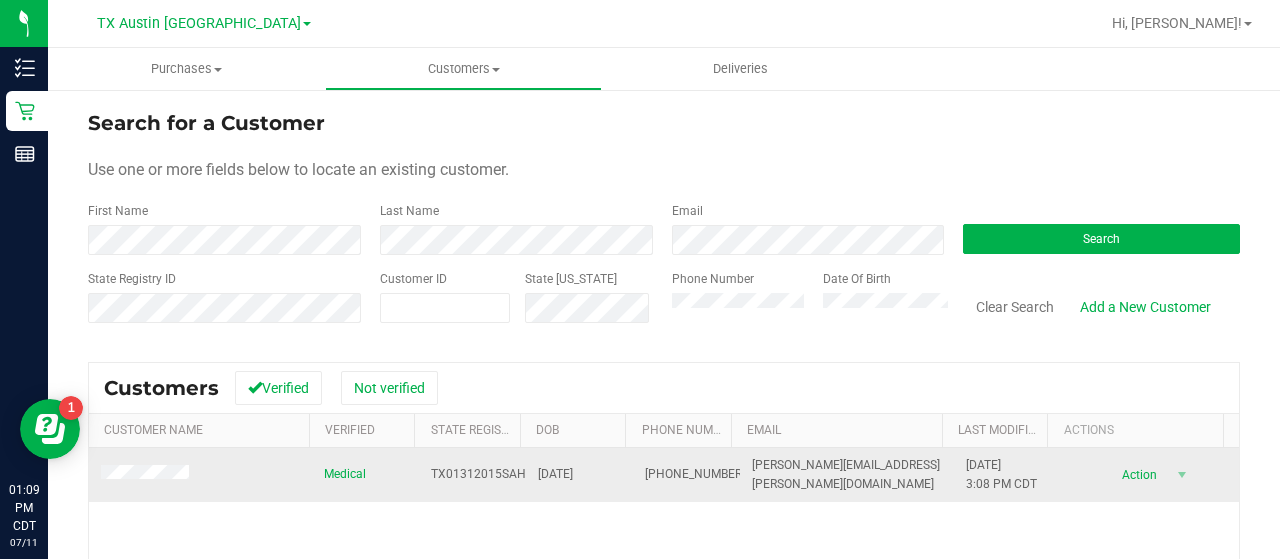 click at bounding box center [148, 475] 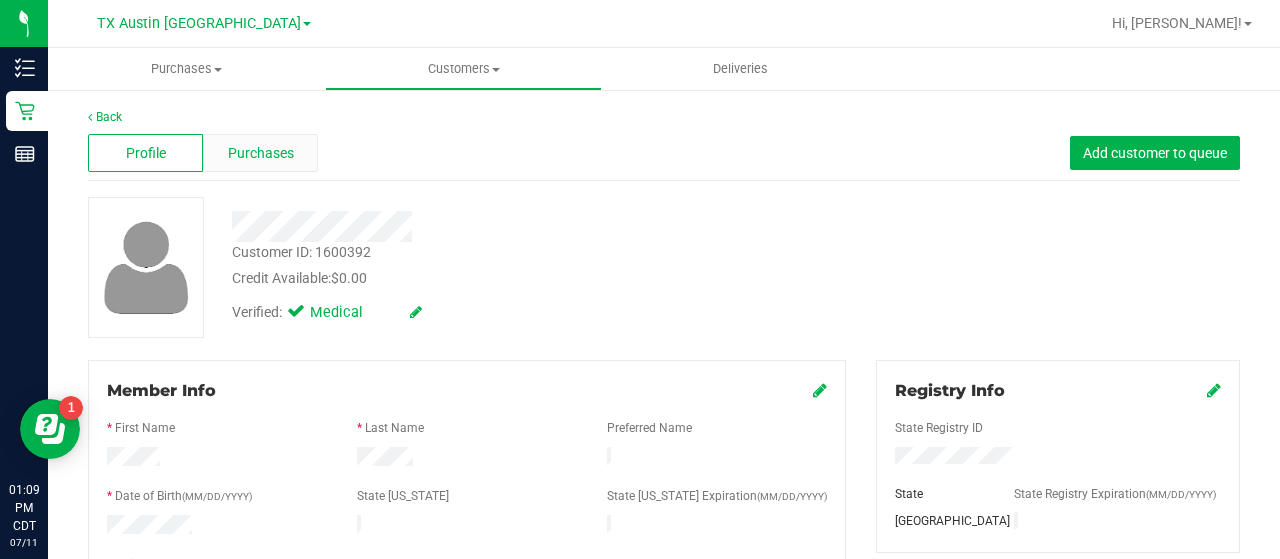 click on "Purchases" at bounding box center [261, 153] 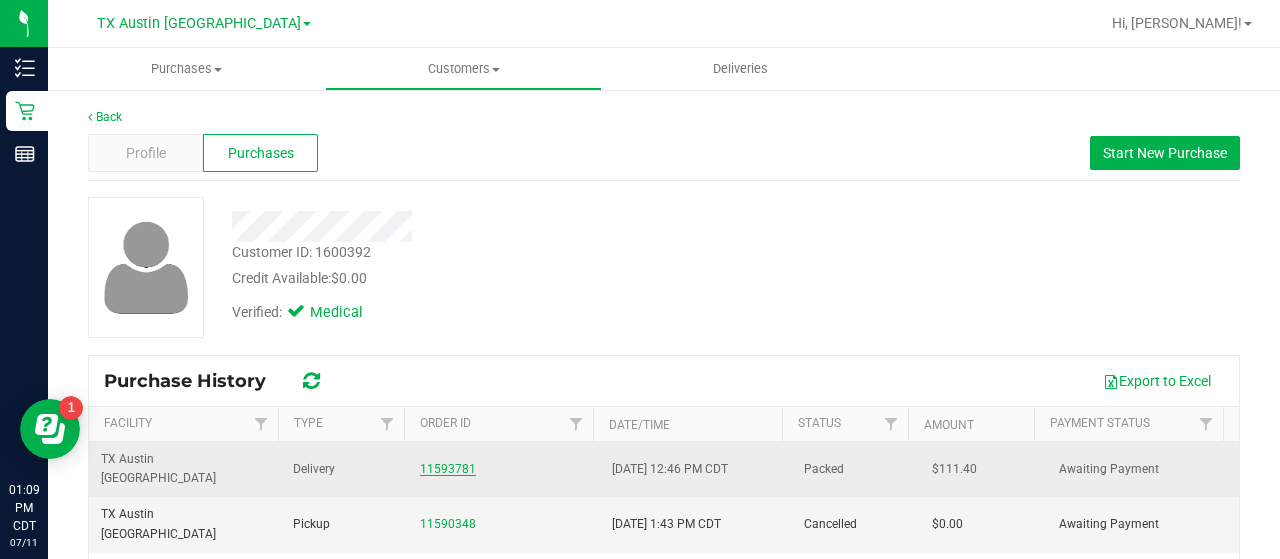 click on "11593781" at bounding box center [448, 469] 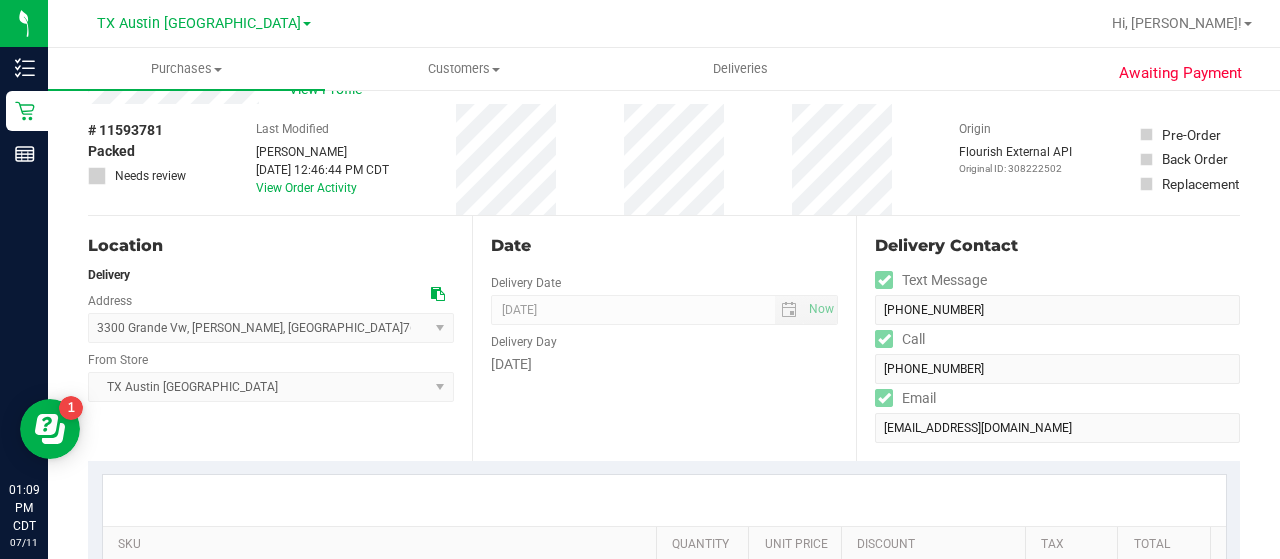 scroll, scrollTop: 92, scrollLeft: 0, axis: vertical 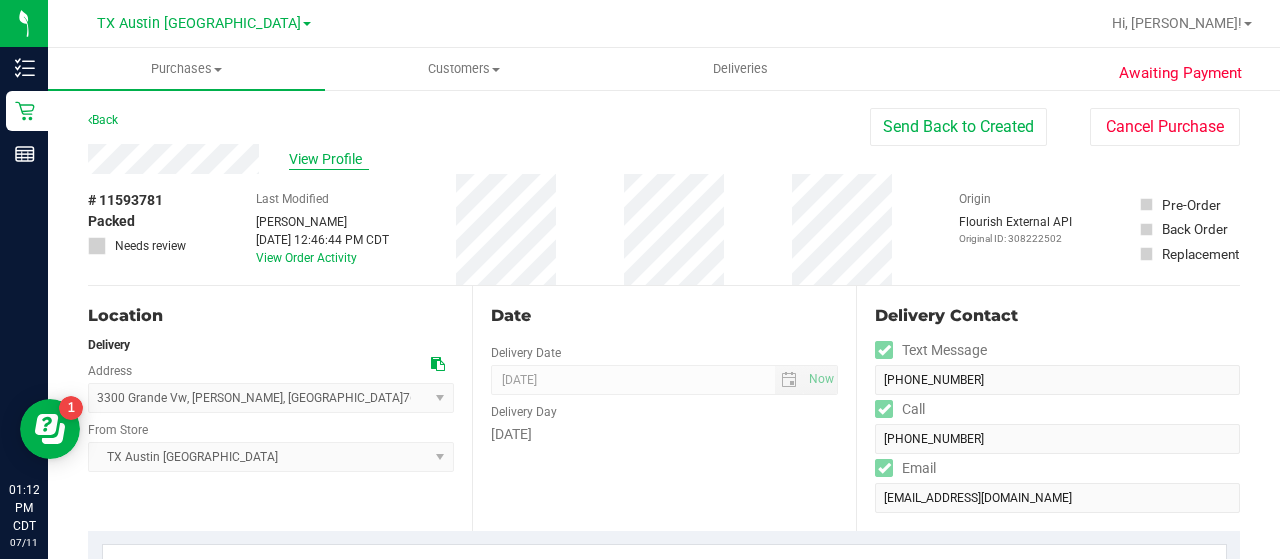 click on "View Profile" at bounding box center [329, 159] 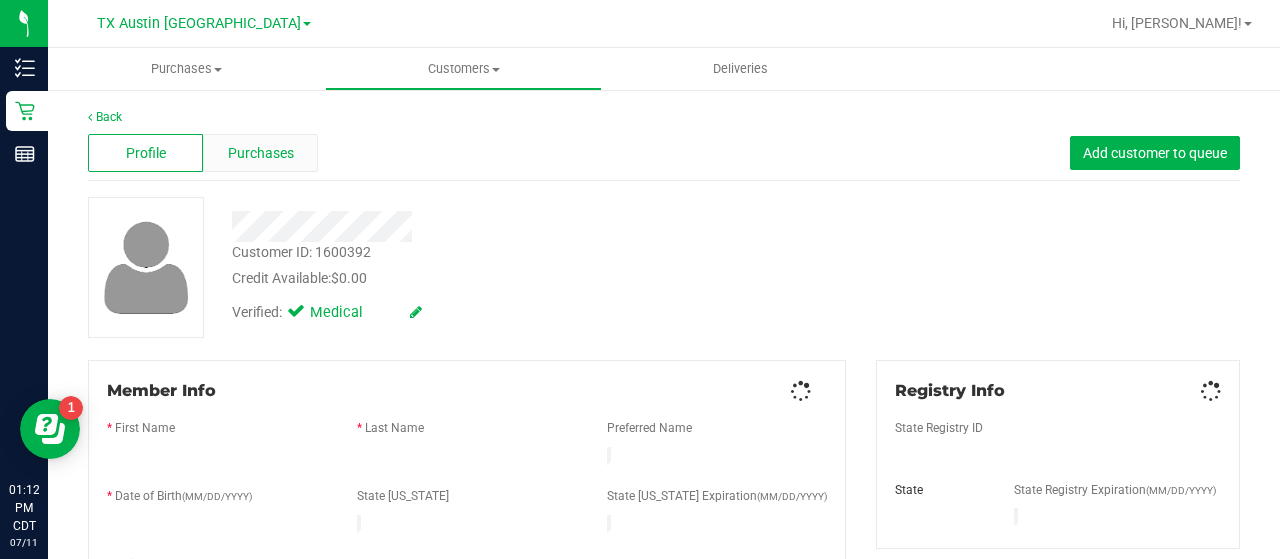 click on "Purchases" at bounding box center (261, 153) 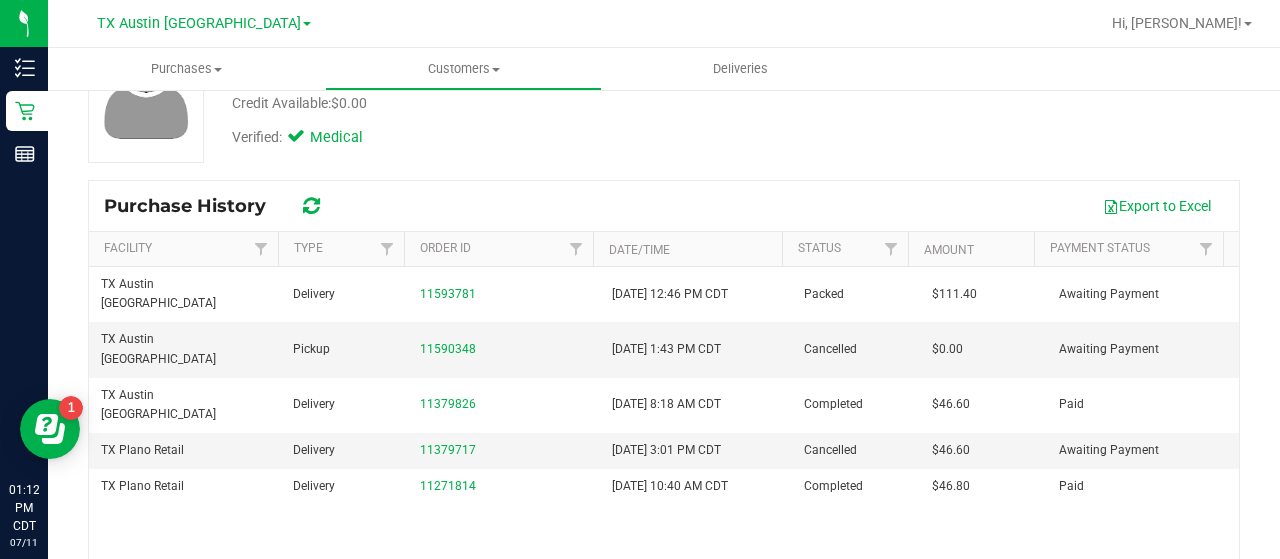 scroll, scrollTop: 178, scrollLeft: 0, axis: vertical 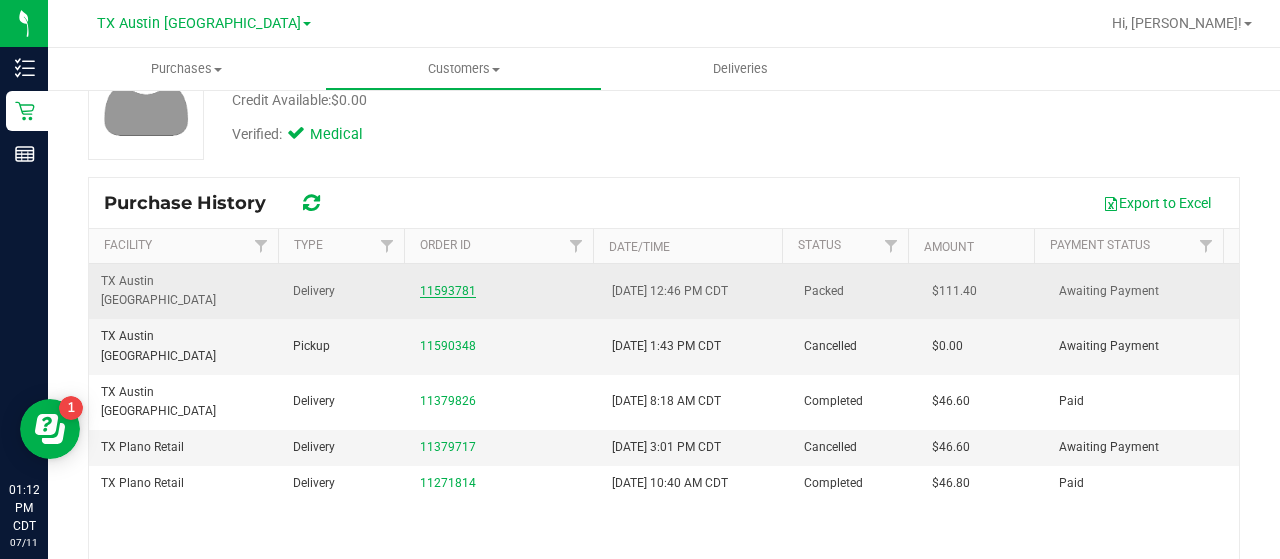 click on "11593781" at bounding box center [448, 291] 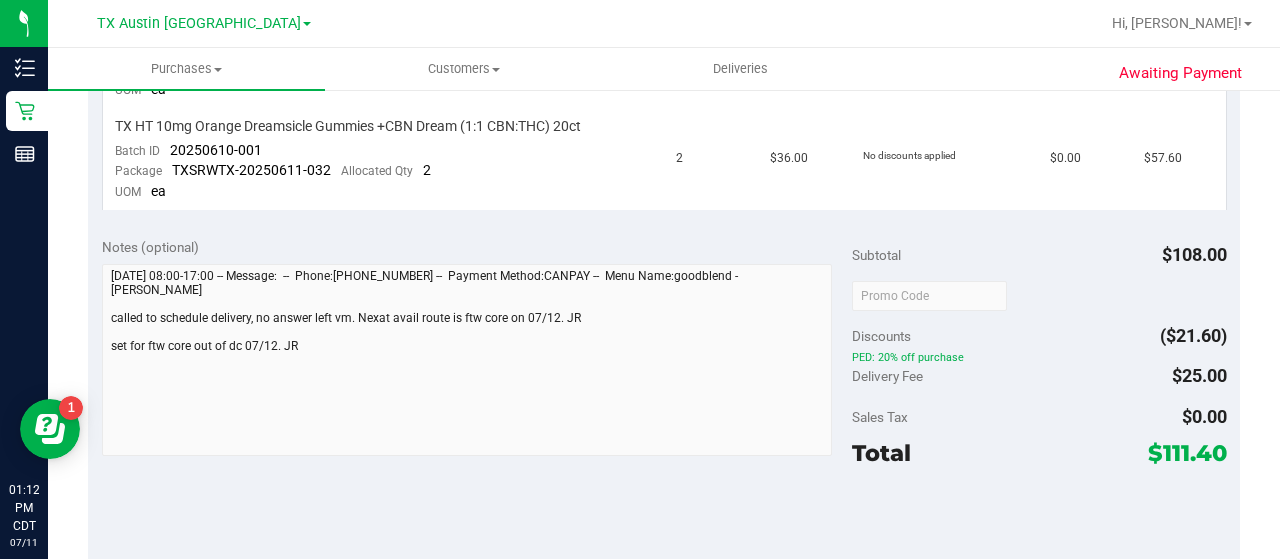scroll, scrollTop: 757, scrollLeft: 0, axis: vertical 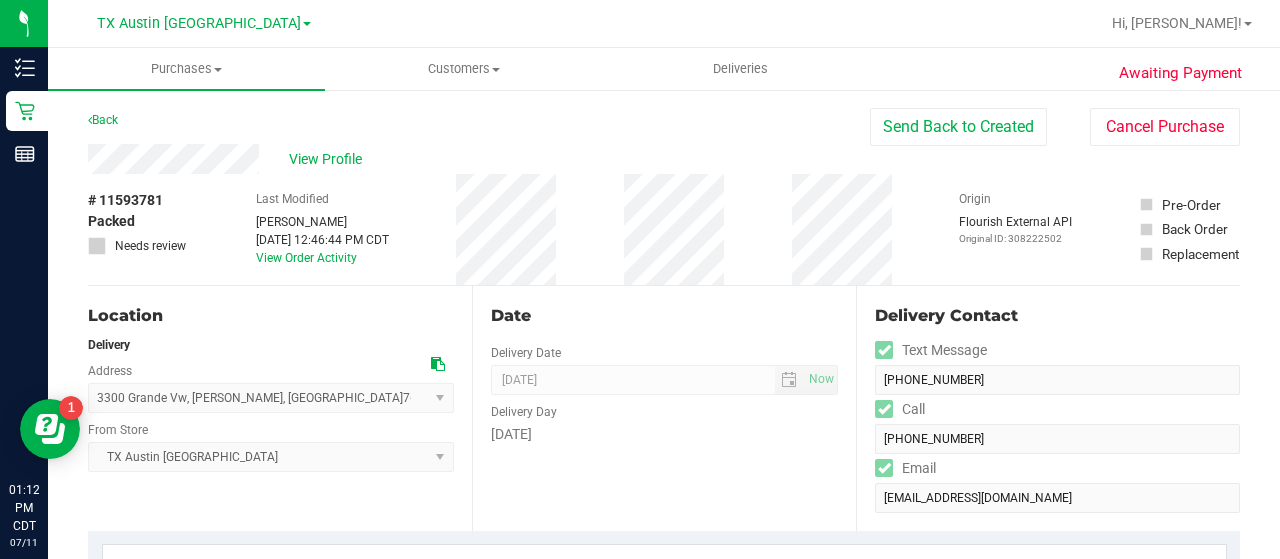 click on "# 11593781
Packed
Needs review
Last Modified
[PERSON_NAME]
[DATE] 12:46:44 PM CDT
View Order Activity
Origin
Flourish External API
Original ID: 308222502
Pre-Order
Back Order" at bounding box center [664, 229] 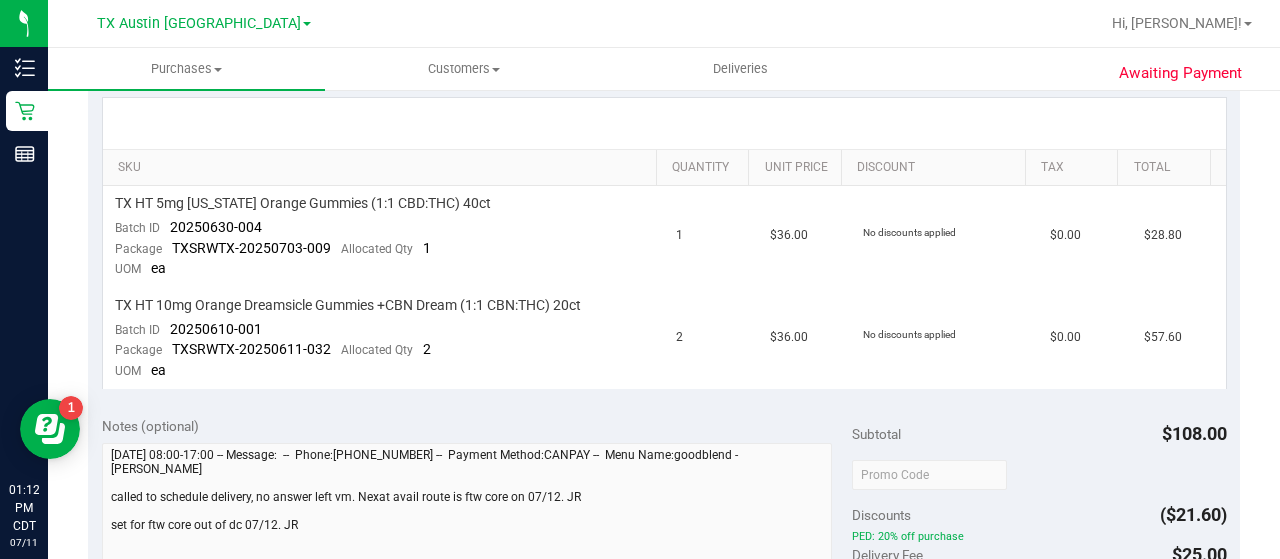 scroll, scrollTop: 632, scrollLeft: 0, axis: vertical 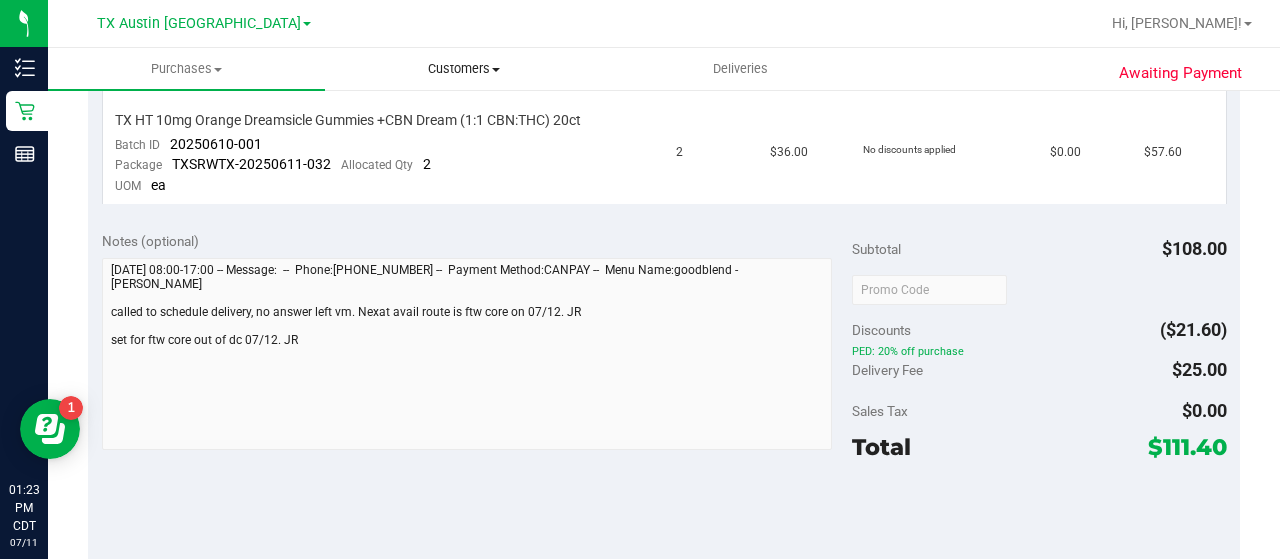 click on "Customers" at bounding box center (463, 69) 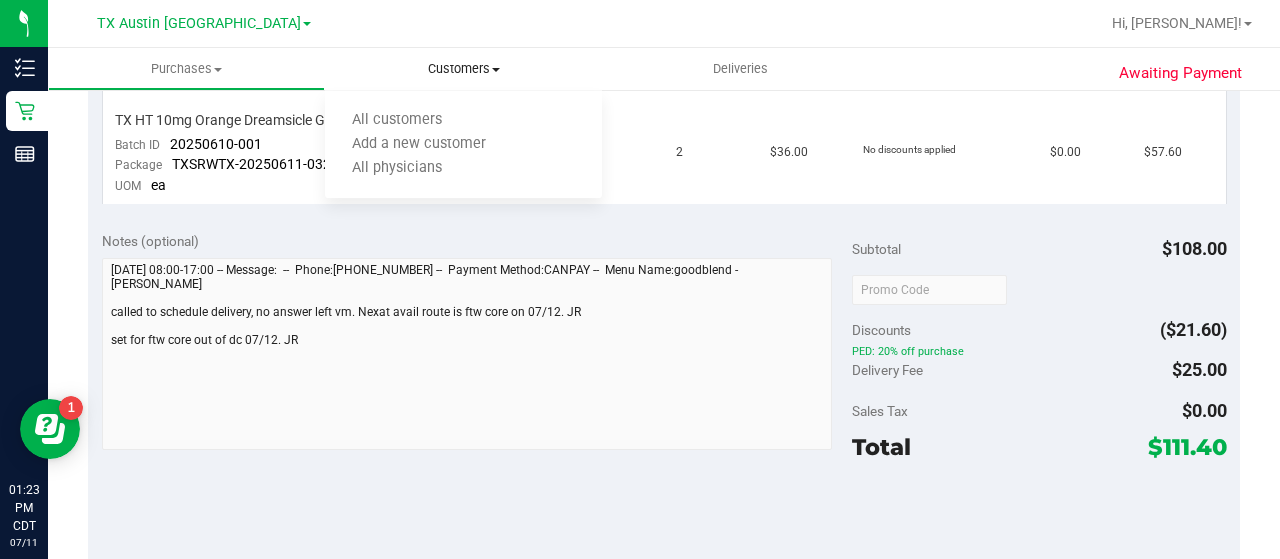 click on "All customers
Add a new customer
All physicians" at bounding box center [463, 145] 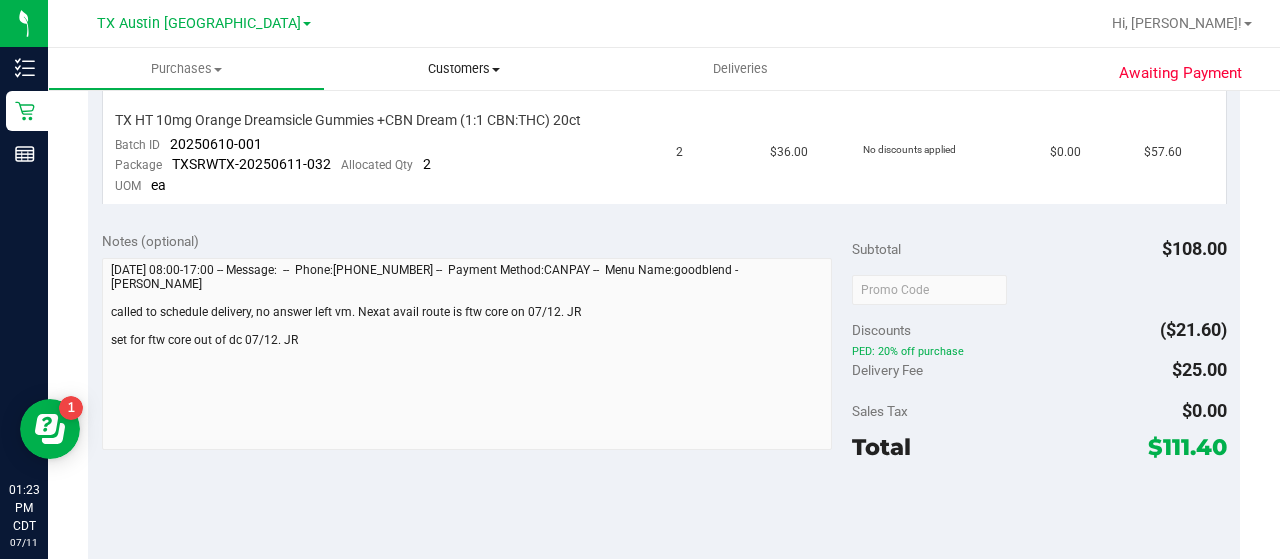 click on "Customers
All customers
Add a new customer
All physicians" at bounding box center [463, 69] 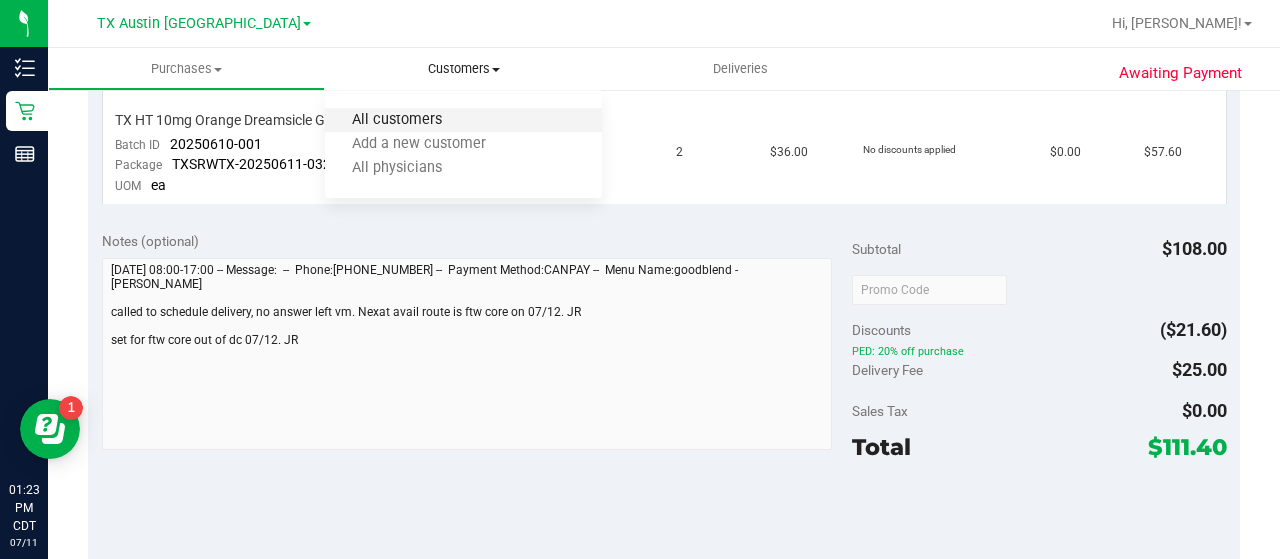 click on "All customers" at bounding box center [397, 120] 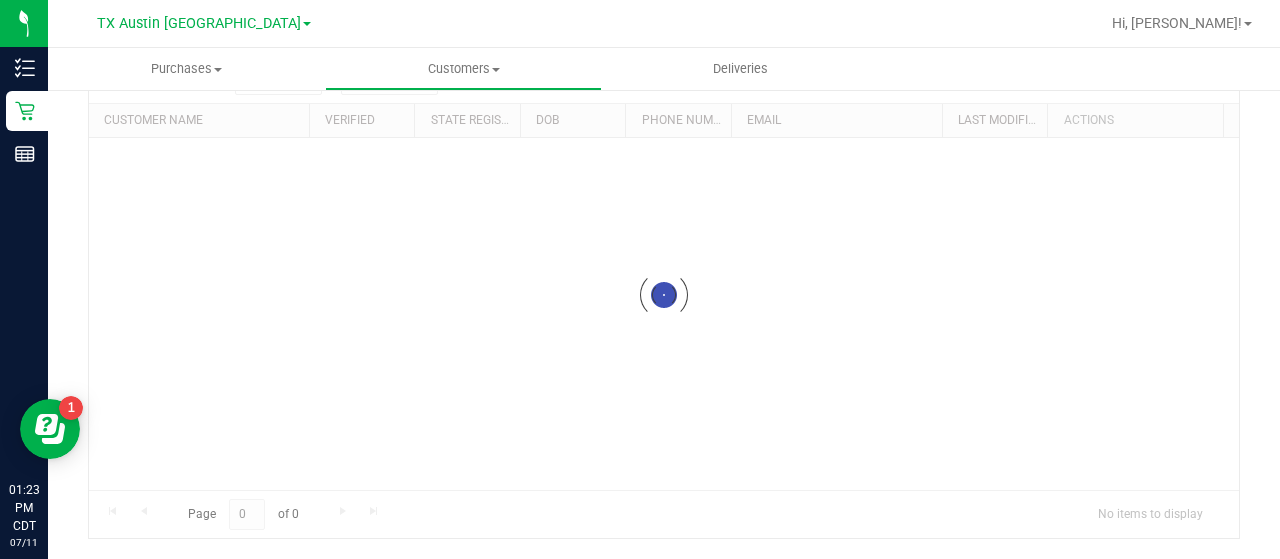 scroll, scrollTop: 0, scrollLeft: 0, axis: both 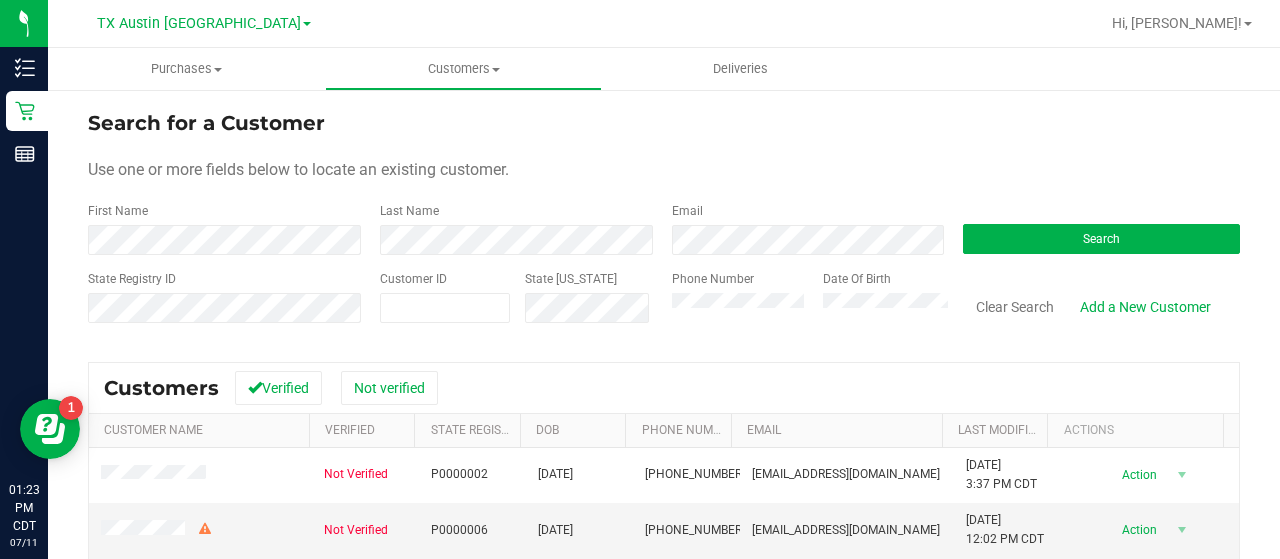click on "Email" at bounding box center (803, 228) 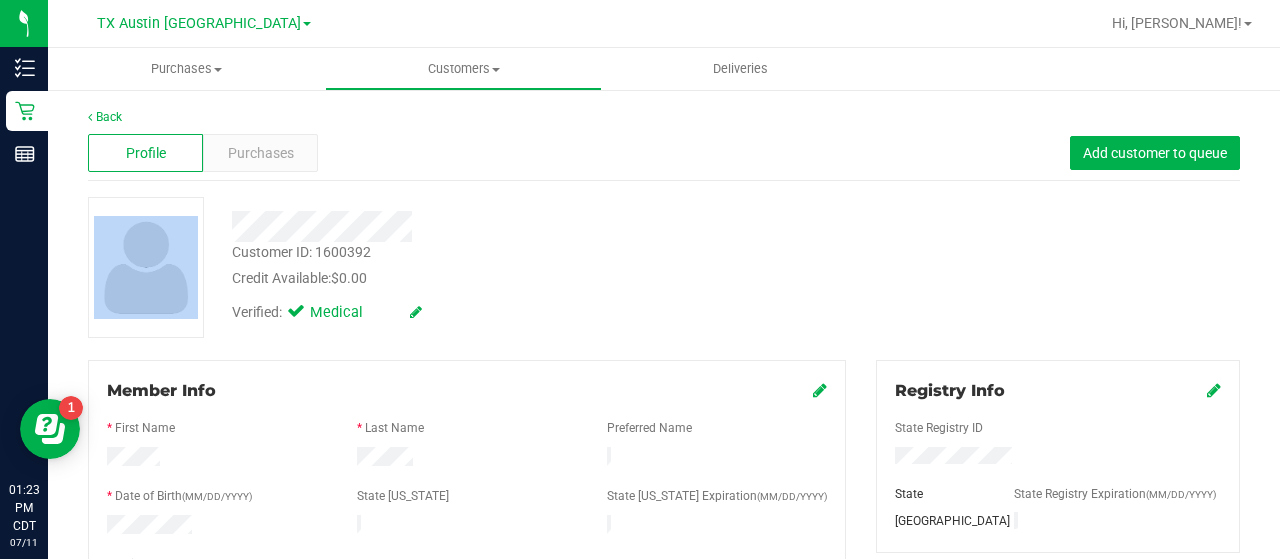 drag, startPoint x: 1255, startPoint y: 160, endPoint x: 1276, endPoint y: 237, distance: 79.81228 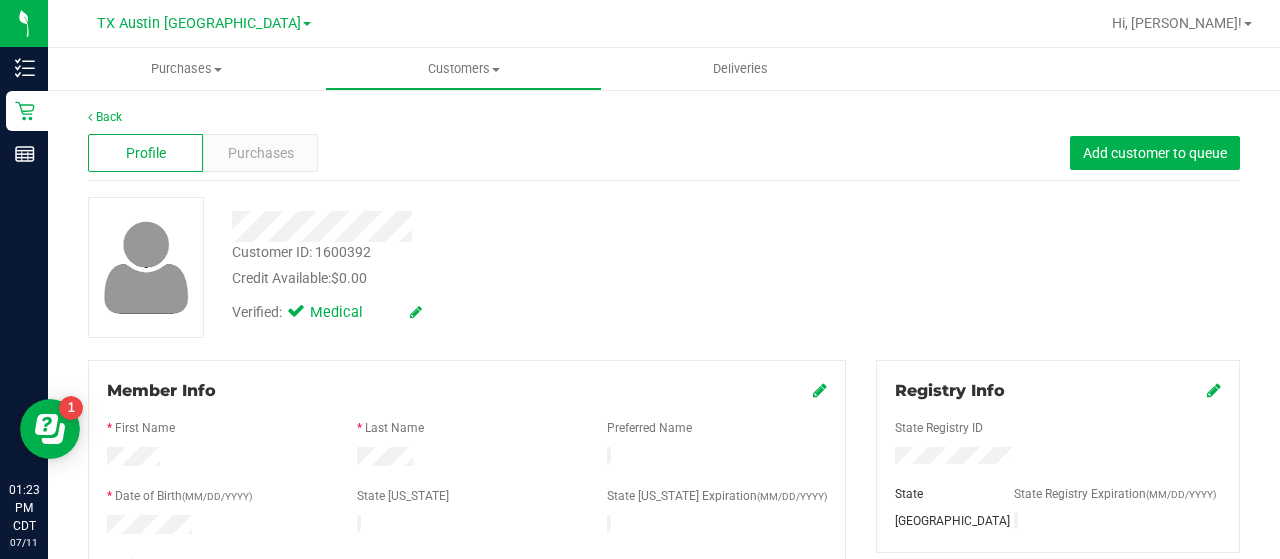 click on "Customer ID: 1600392
Credit Available:
$0.00
Verified:
Medical" at bounding box center (664, 267) 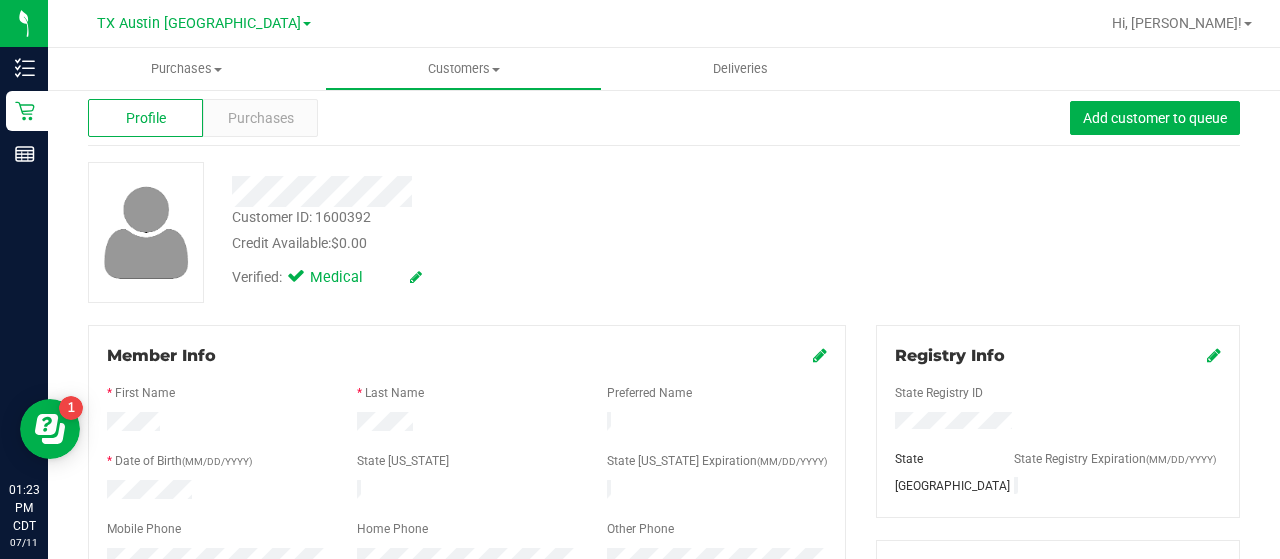 scroll, scrollTop: 0, scrollLeft: 0, axis: both 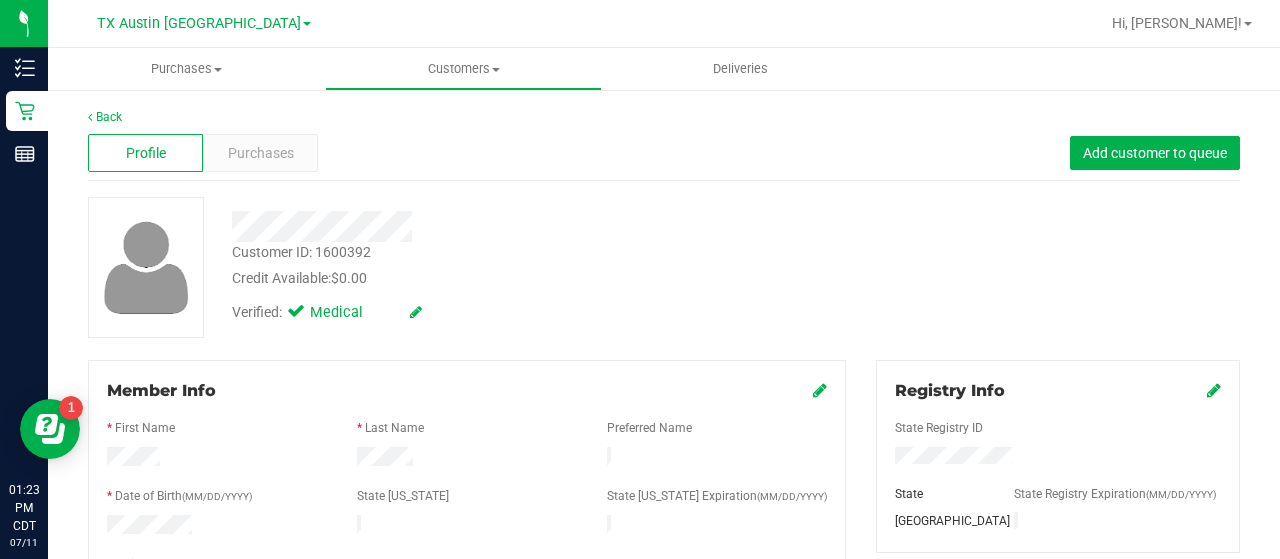 click on "Profile
Purchases
Add customer to queue" at bounding box center [664, 153] 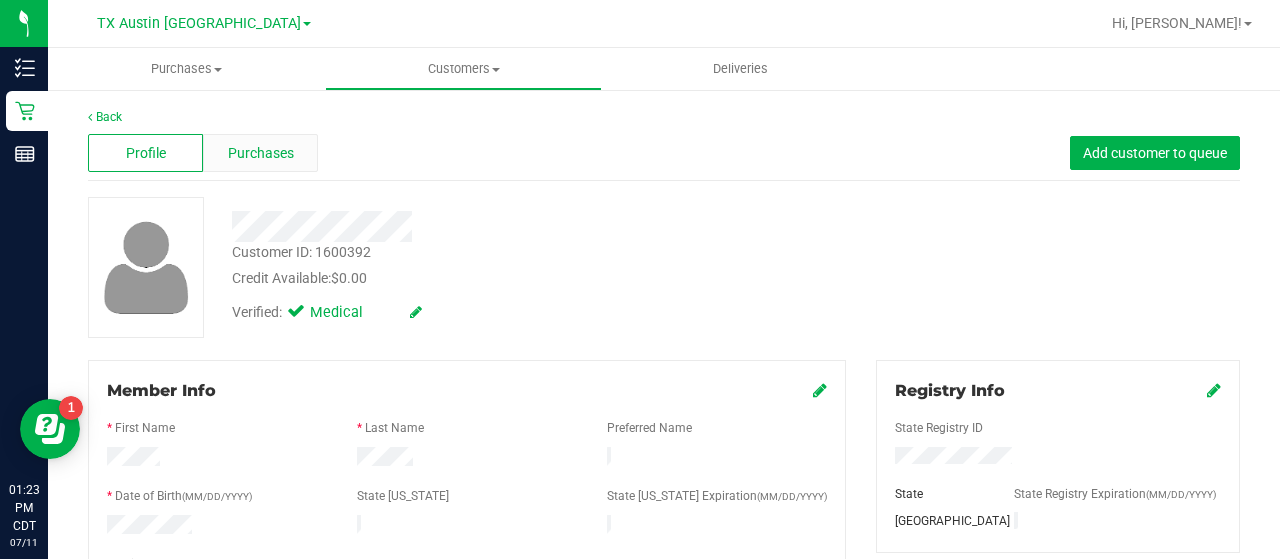 click on "Purchases" at bounding box center (260, 153) 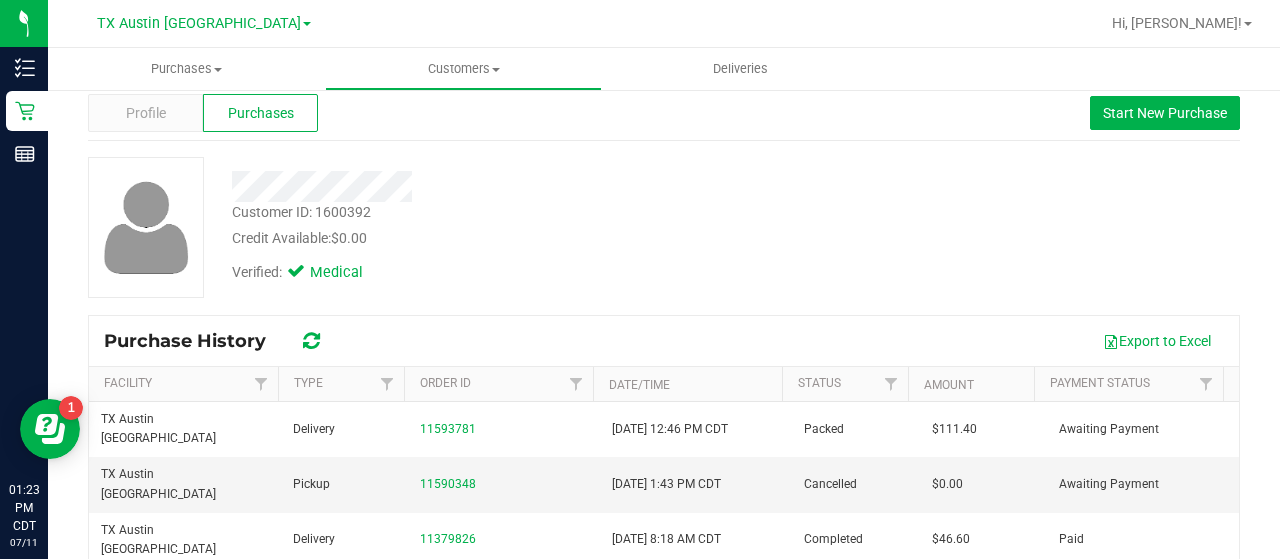scroll, scrollTop: 42, scrollLeft: 0, axis: vertical 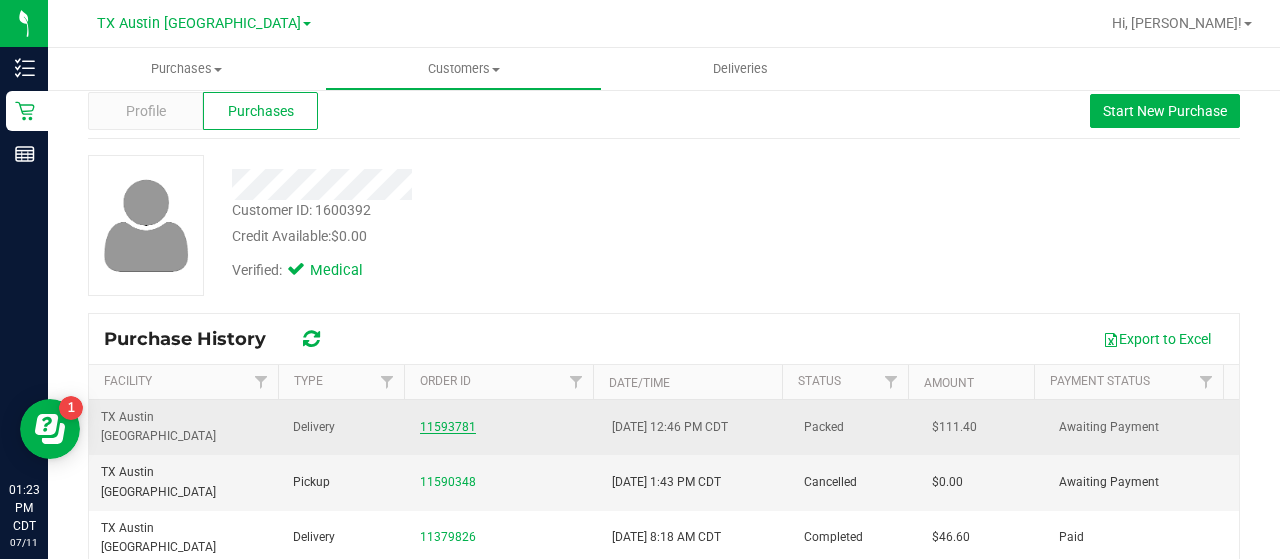 click on "11593781" at bounding box center [448, 427] 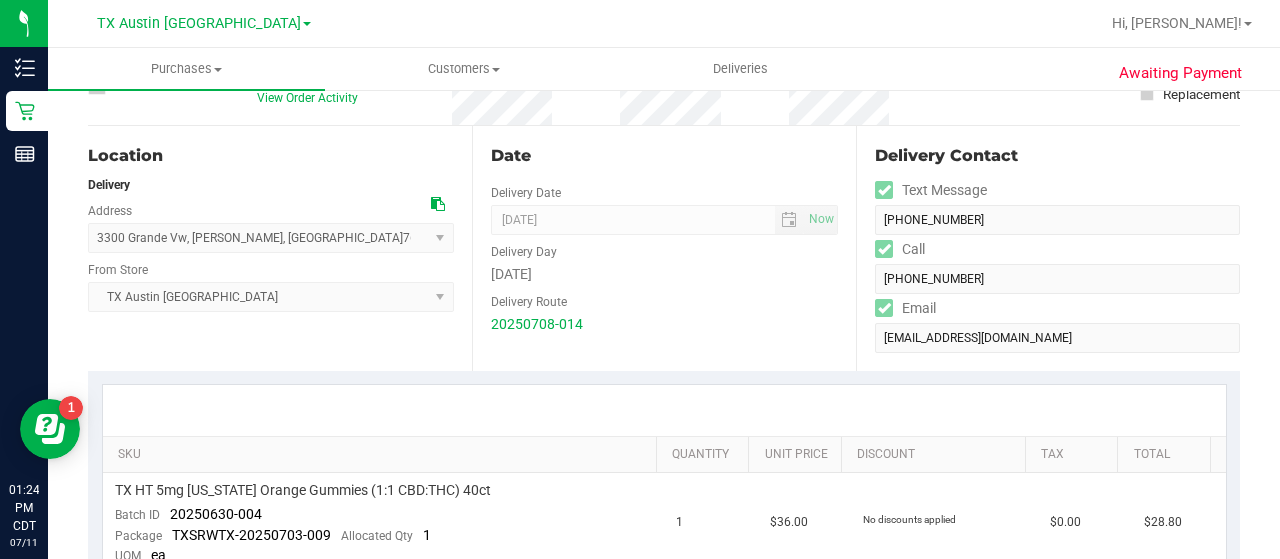 scroll, scrollTop: 0, scrollLeft: 0, axis: both 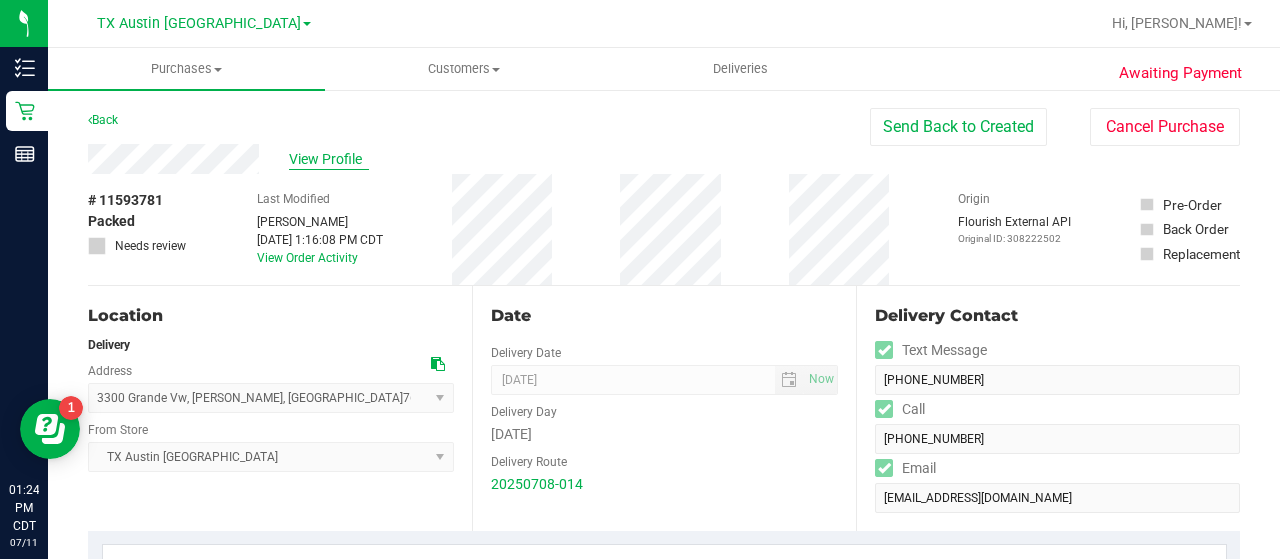 click on "View Profile" at bounding box center (329, 159) 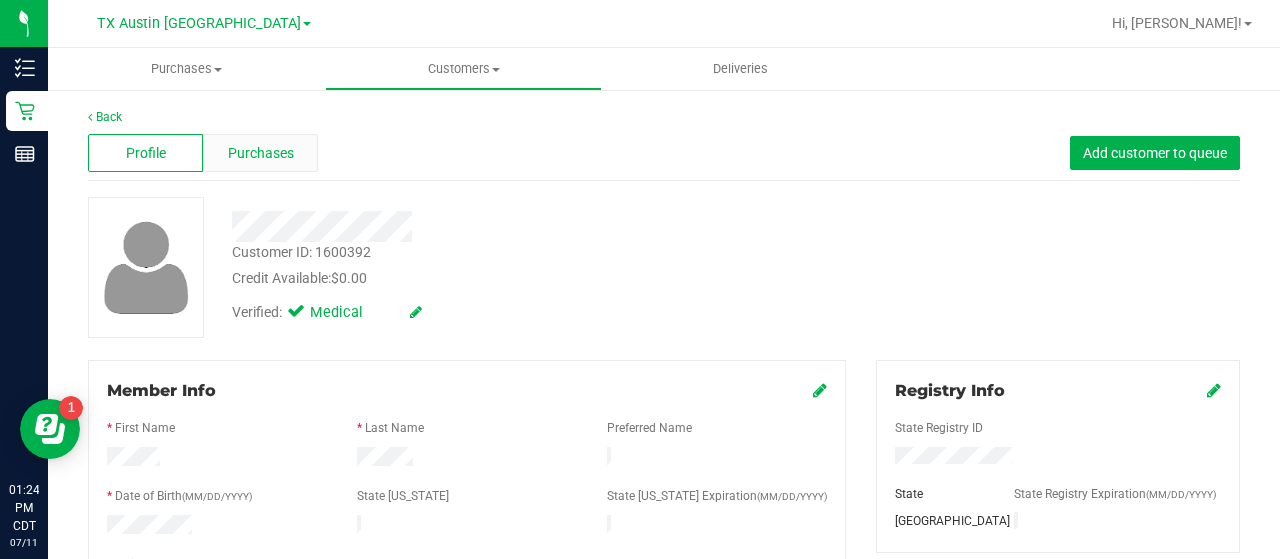 click on "Purchases" at bounding box center (261, 153) 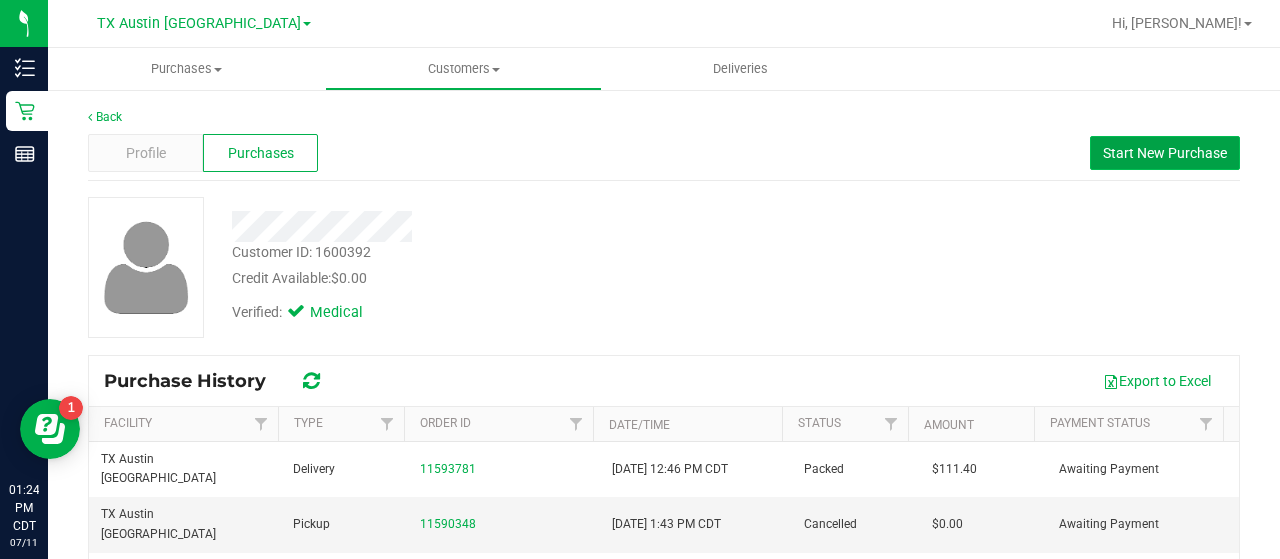 click on "Start New Purchase" at bounding box center (1165, 153) 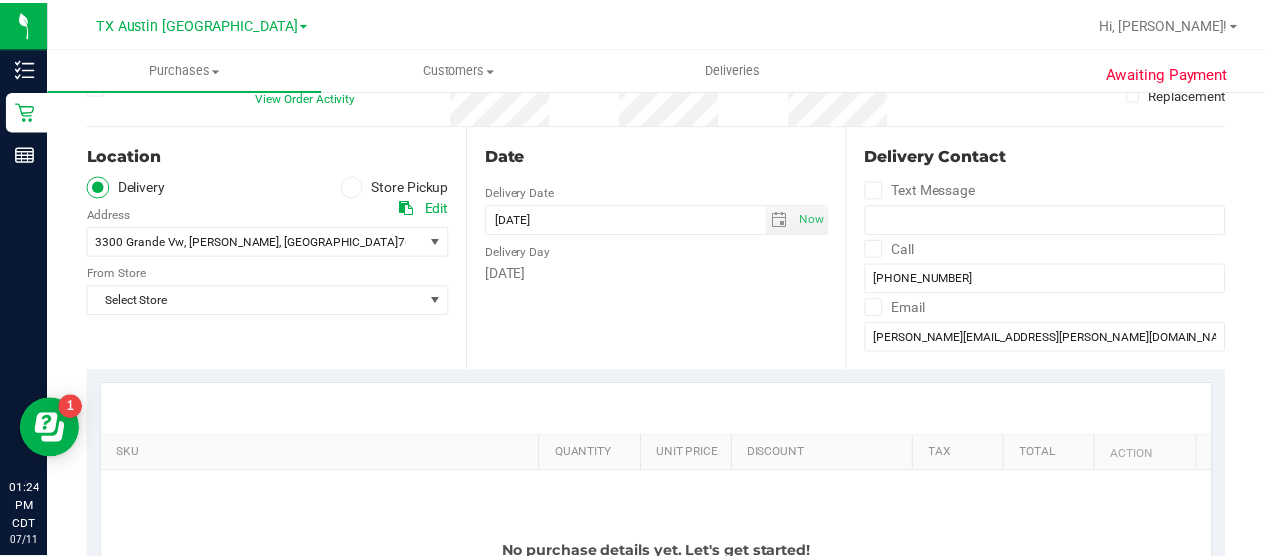 scroll, scrollTop: 180, scrollLeft: 0, axis: vertical 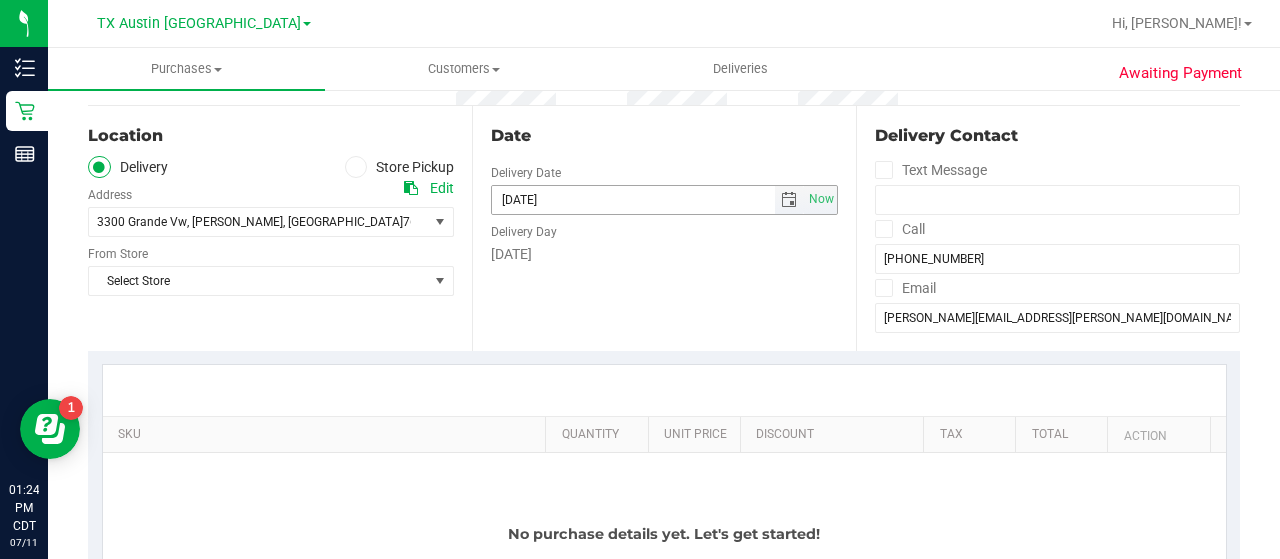 click at bounding box center [789, 200] 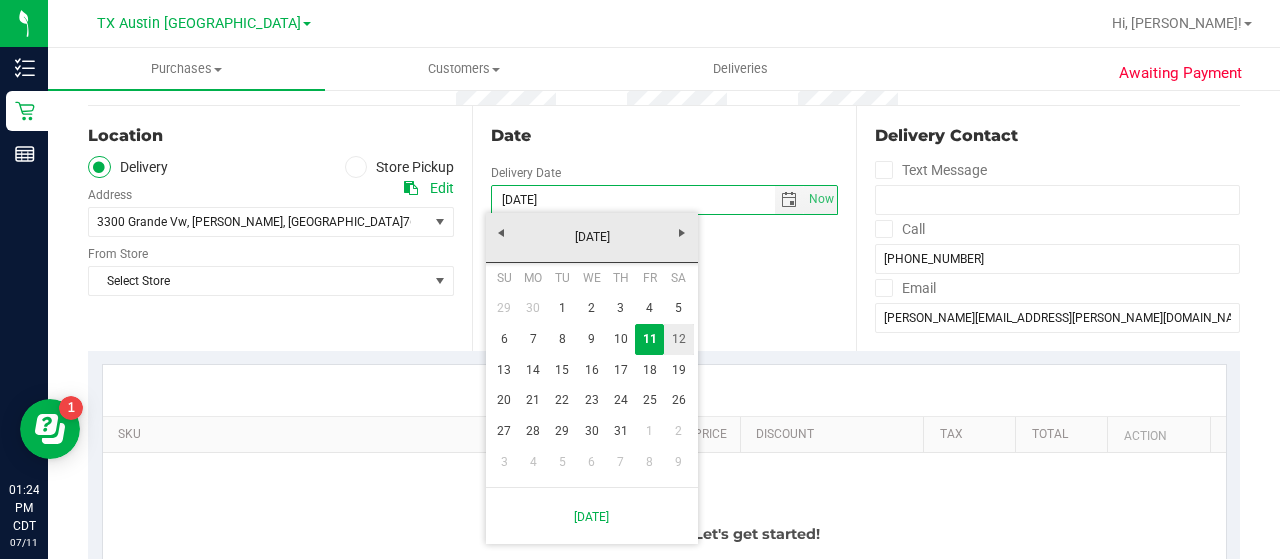 click on "12" at bounding box center [678, 339] 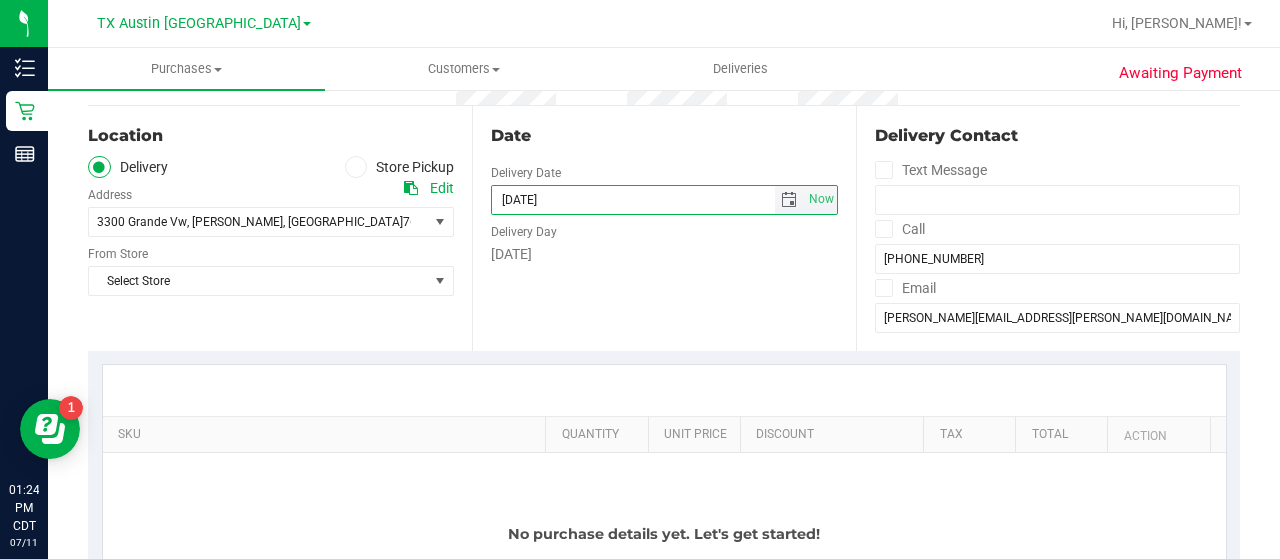 click on "[DATE]" at bounding box center (633, 200) 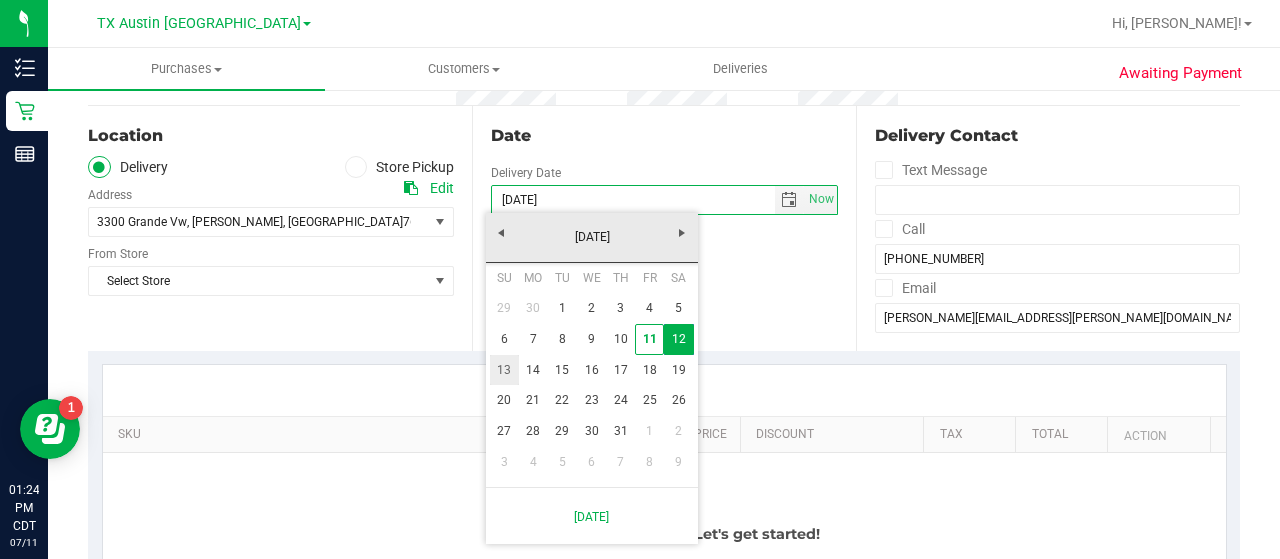 click on "13" at bounding box center (504, 370) 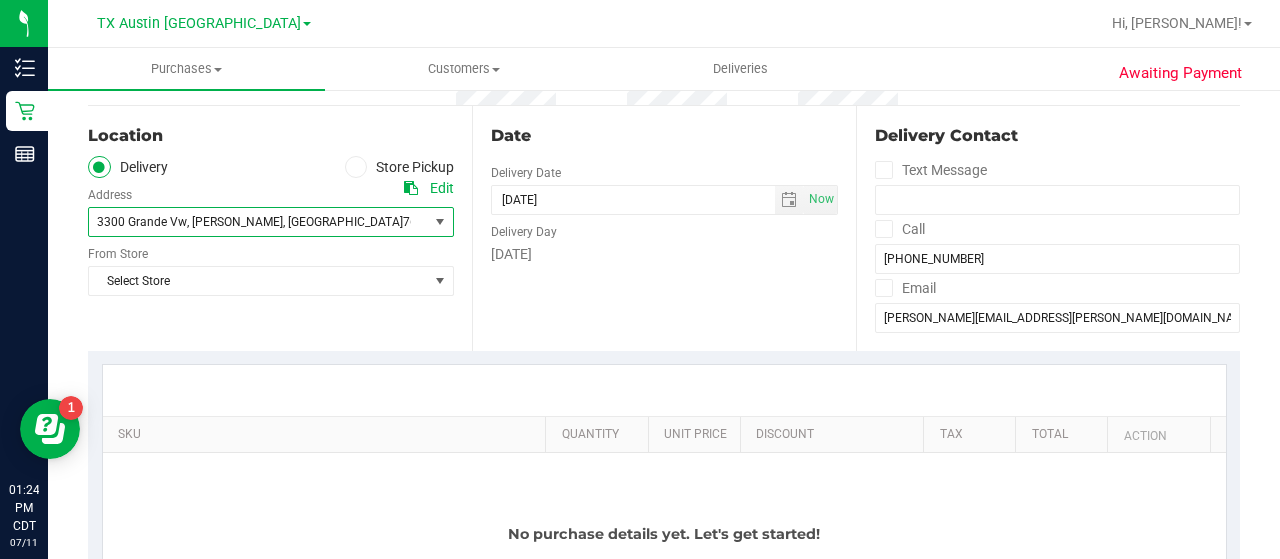 click on "3300 Grande Vw
, [PERSON_NAME]
, [GEOGRAPHIC_DATA]
76227" at bounding box center [250, 222] 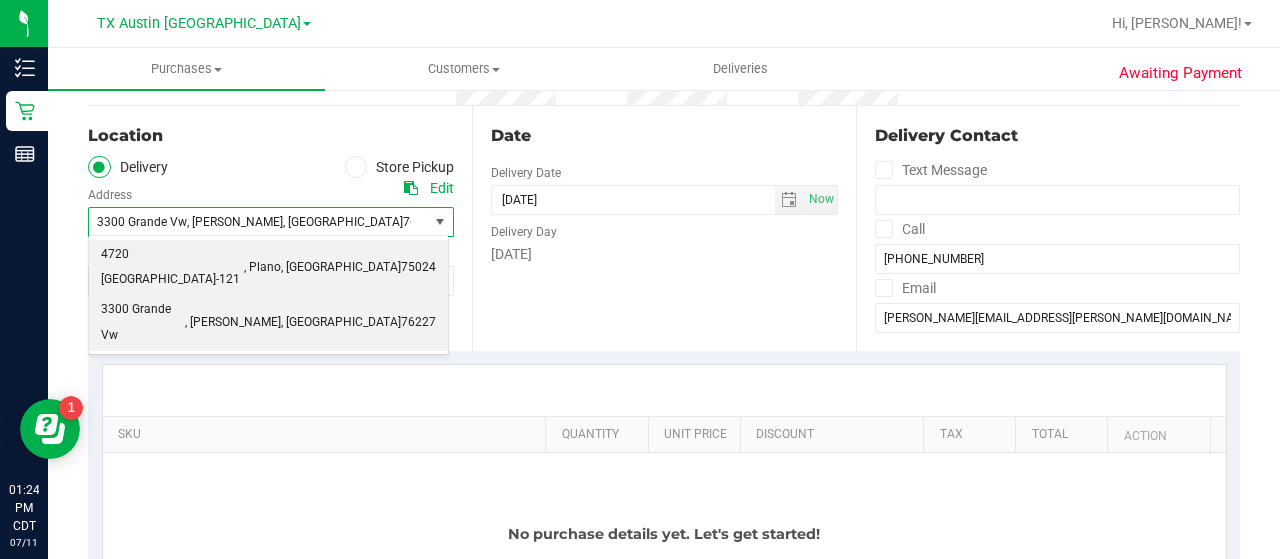 click on "4720 [GEOGRAPHIC_DATA]-121
, [GEOGRAPHIC_DATA]
, [GEOGRAPHIC_DATA]
75024" at bounding box center [268, 267] 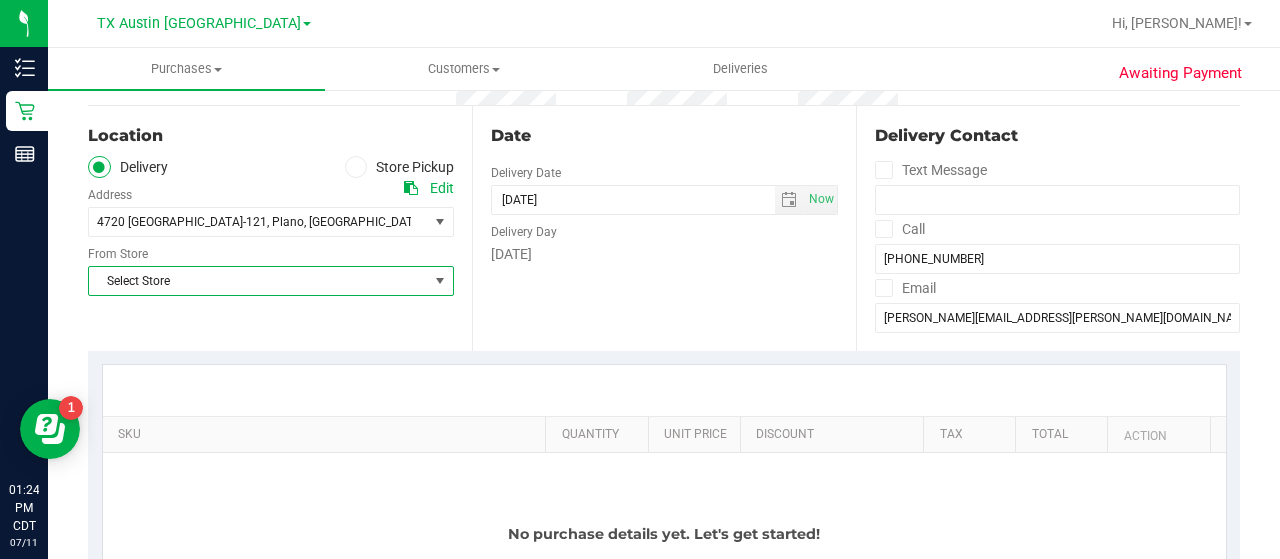 click on "Select Store" at bounding box center (258, 281) 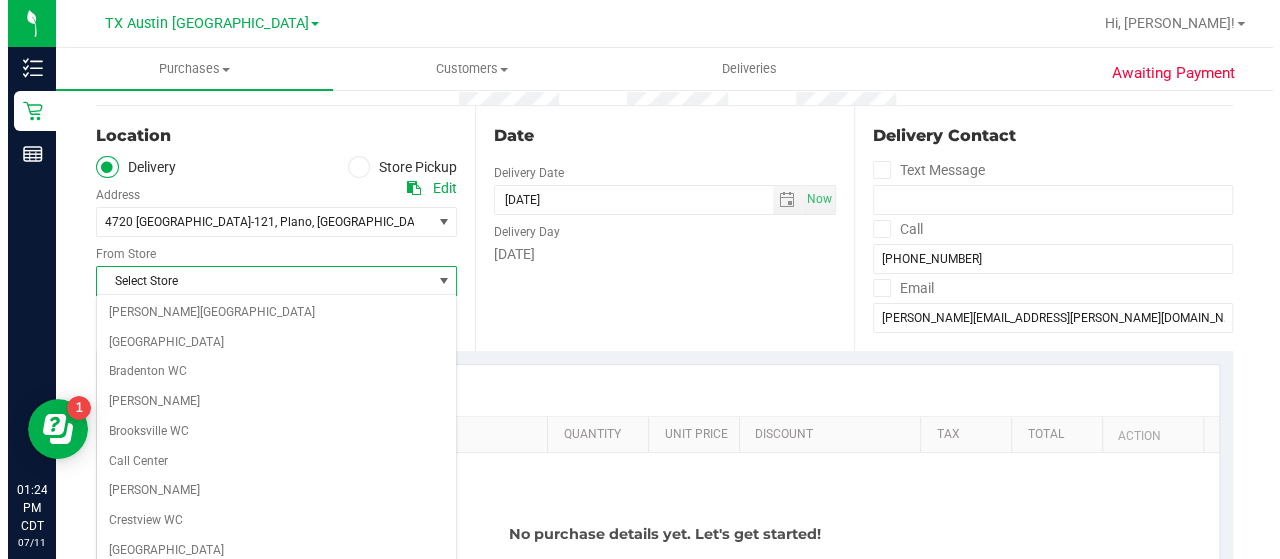 scroll, scrollTop: 1414, scrollLeft: 0, axis: vertical 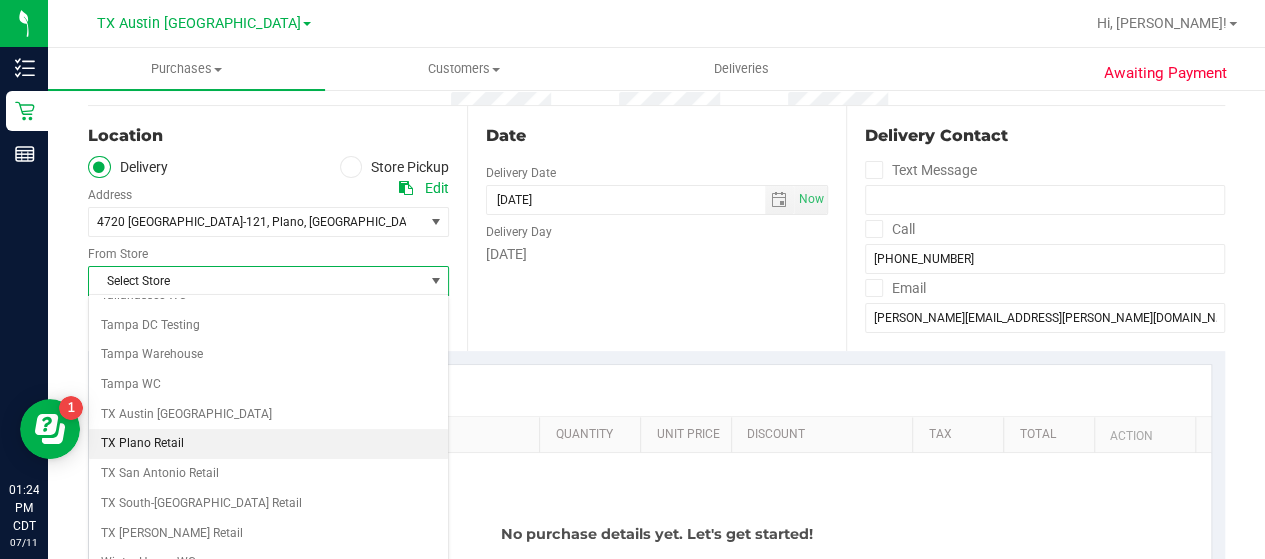 click on "TX Plano Retail" at bounding box center [268, 444] 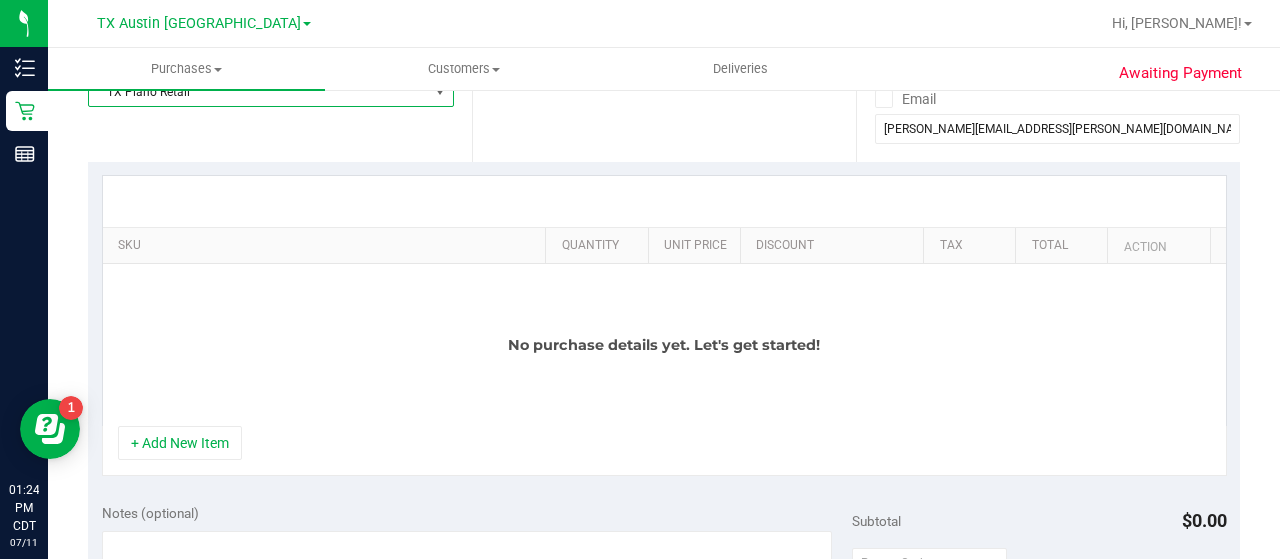 scroll, scrollTop: 460, scrollLeft: 0, axis: vertical 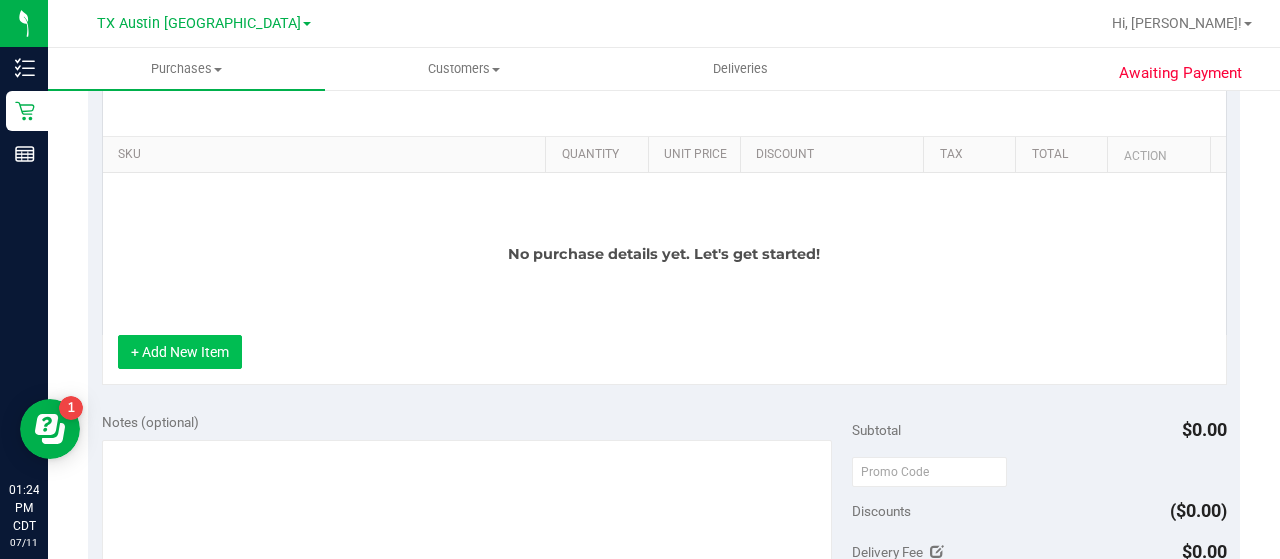 click on "+ Add New Item" at bounding box center [180, 352] 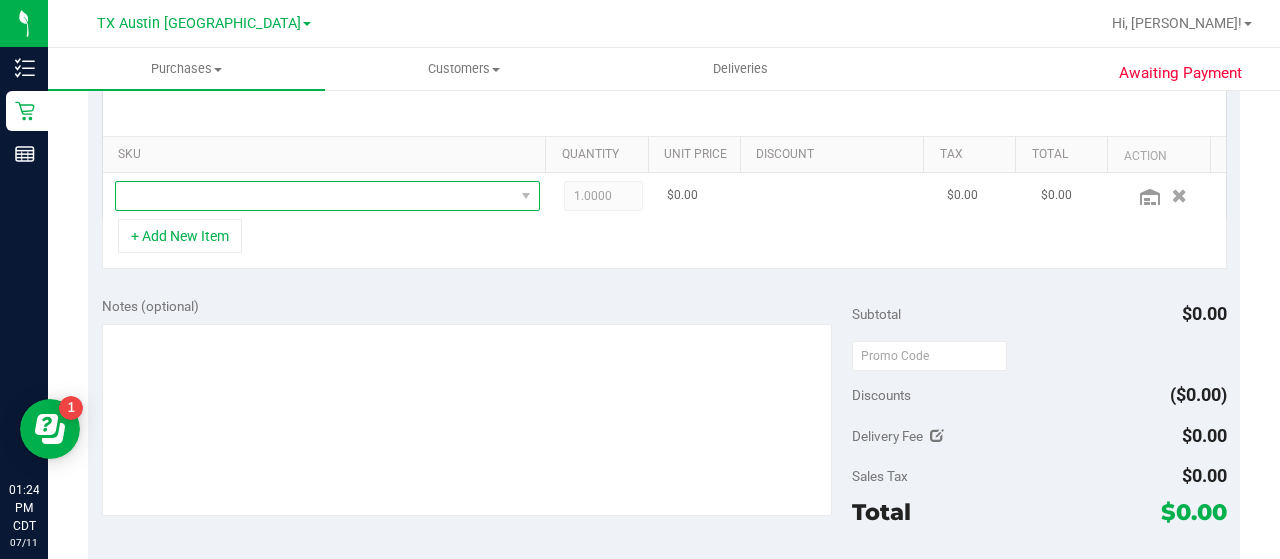 click at bounding box center [315, 196] 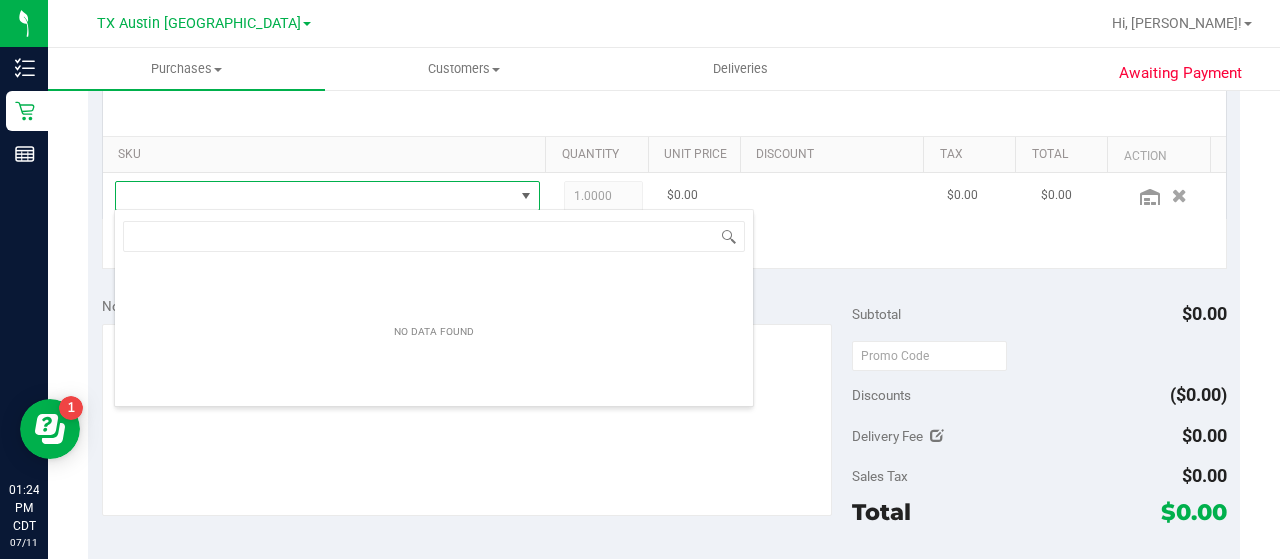 scroll, scrollTop: 99970, scrollLeft: 99586, axis: both 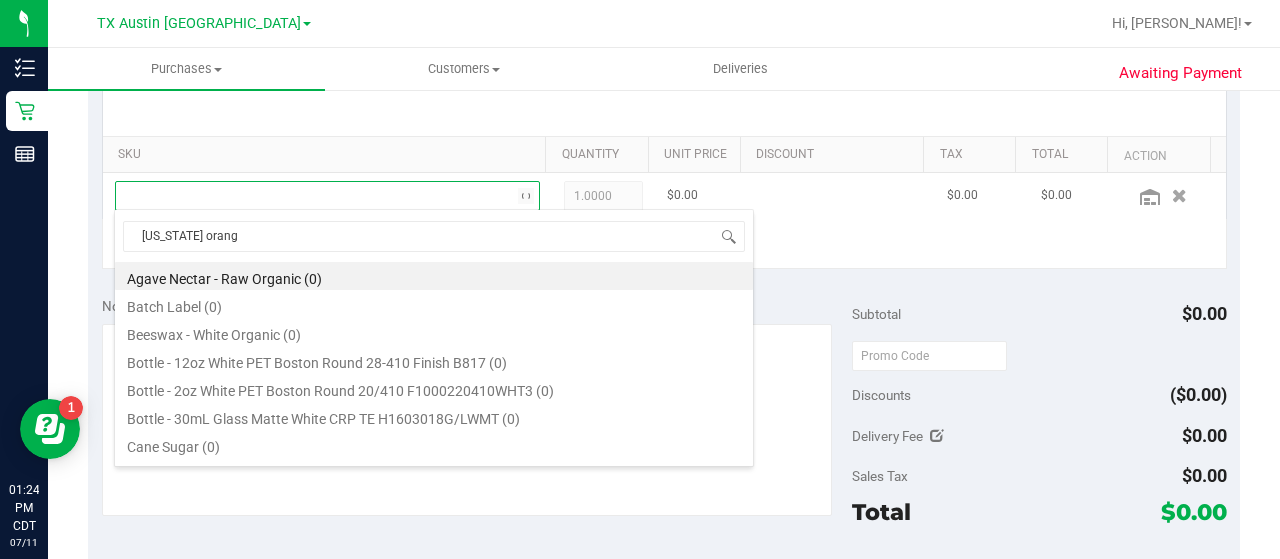 type on "[US_STATE] orange" 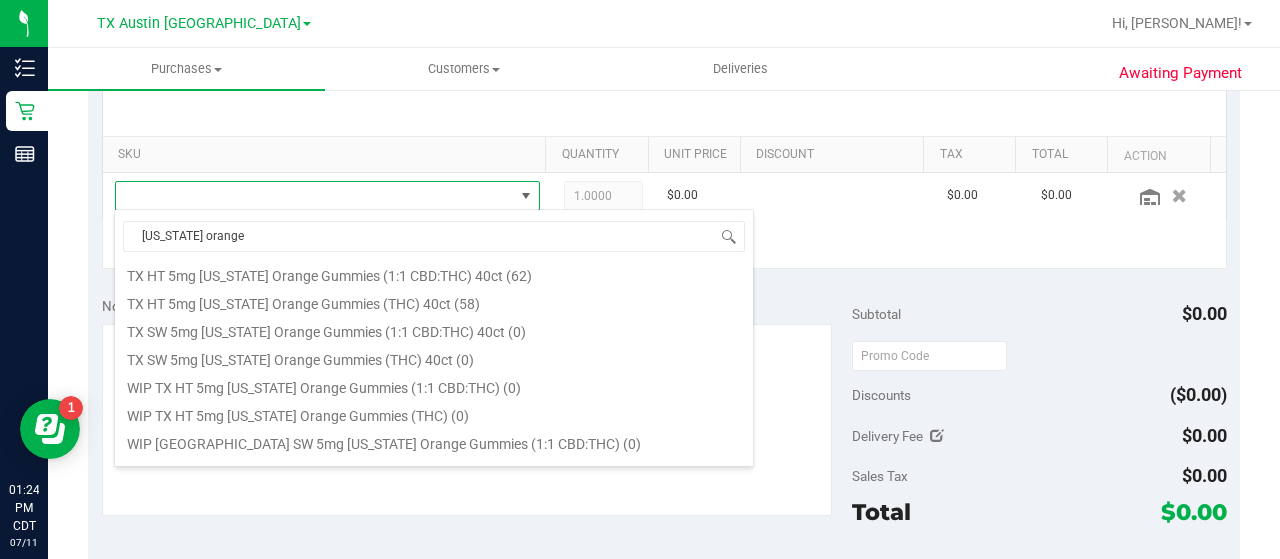 scroll, scrollTop: 296, scrollLeft: 0, axis: vertical 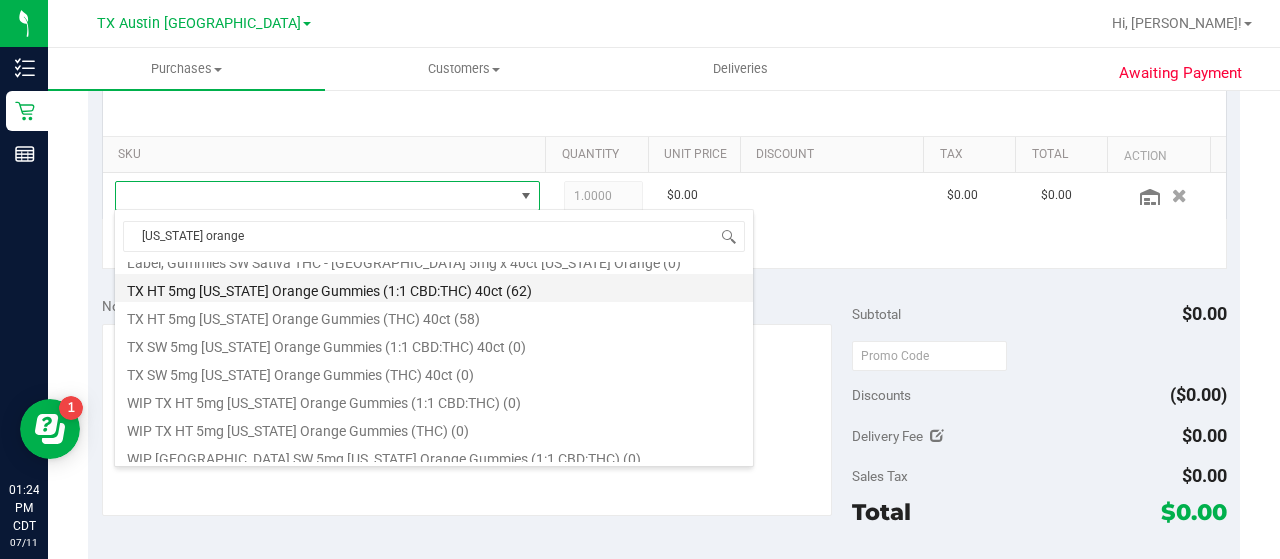 click on "TX HT 5mg [US_STATE] Orange Gummies (1:1 CBD:THC) 40ct (62)" at bounding box center (434, 288) 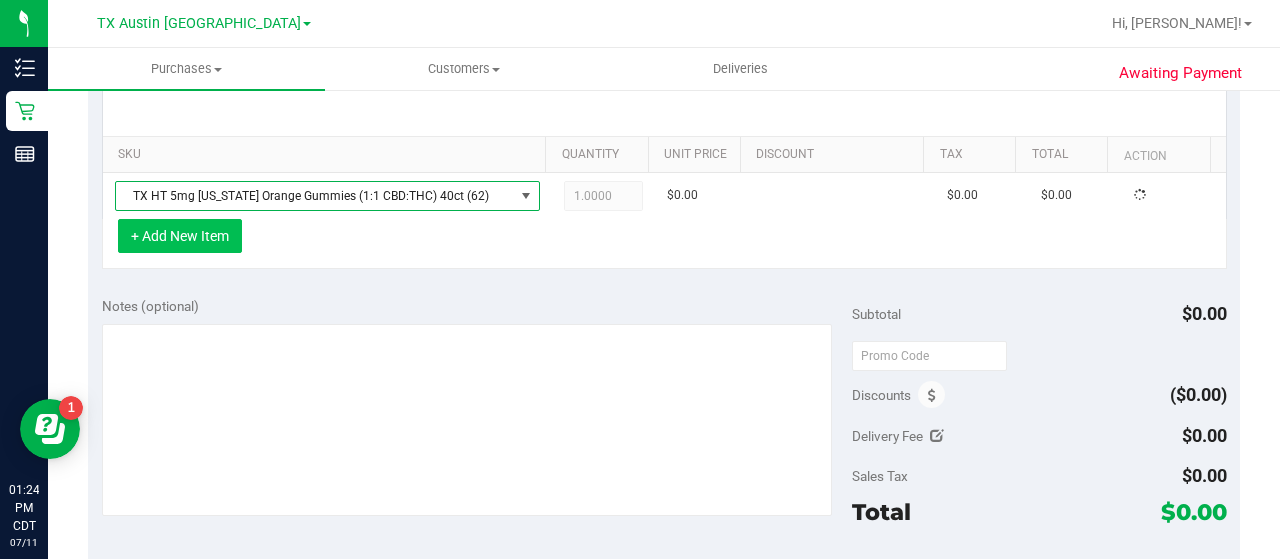 click on "+ Add New Item" at bounding box center (180, 236) 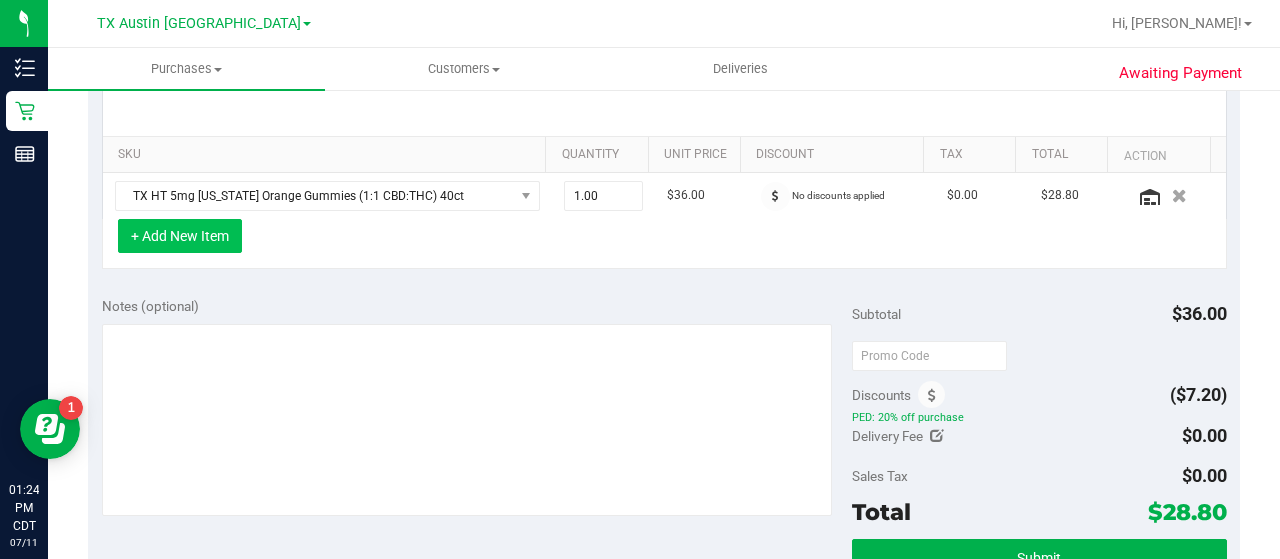 click on "+ Add New Item" at bounding box center [180, 236] 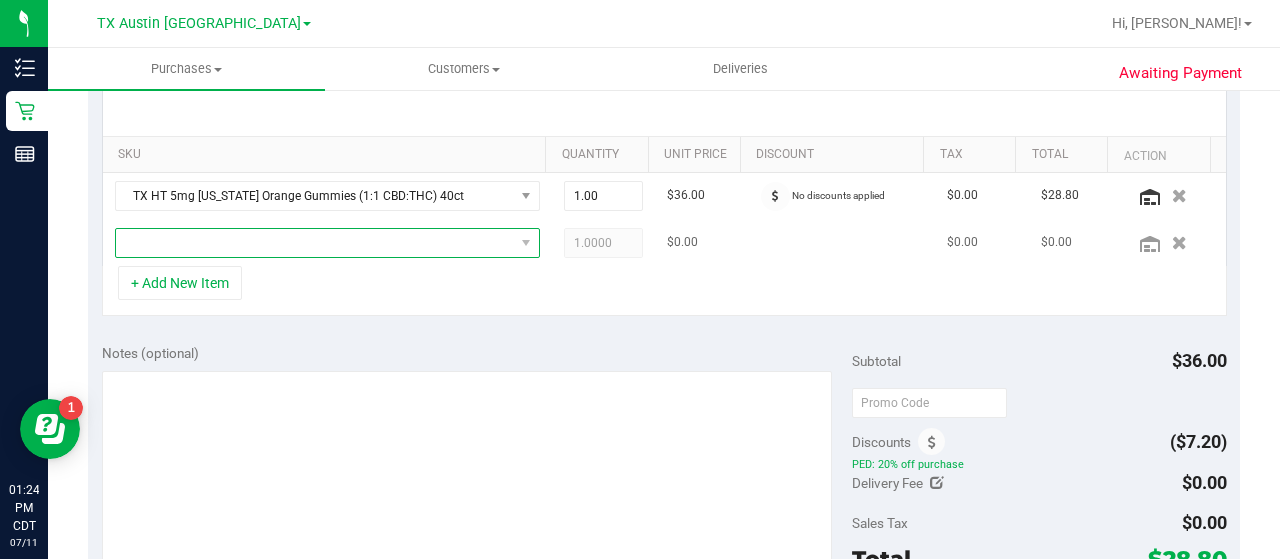 click at bounding box center (315, 243) 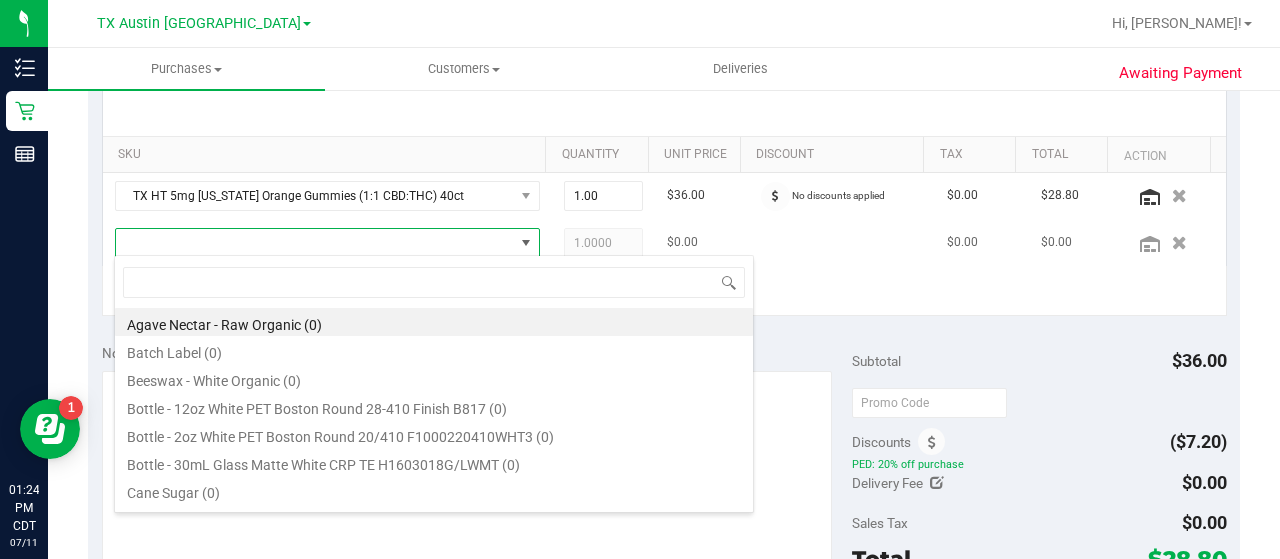 scroll, scrollTop: 99970, scrollLeft: 99586, axis: both 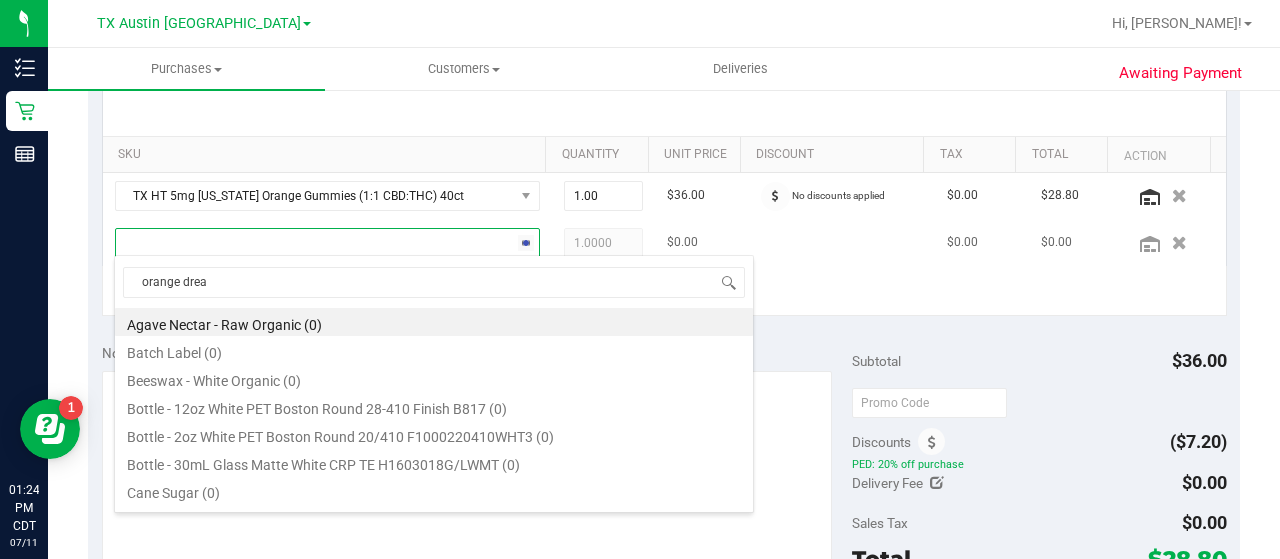 type on "orange dream" 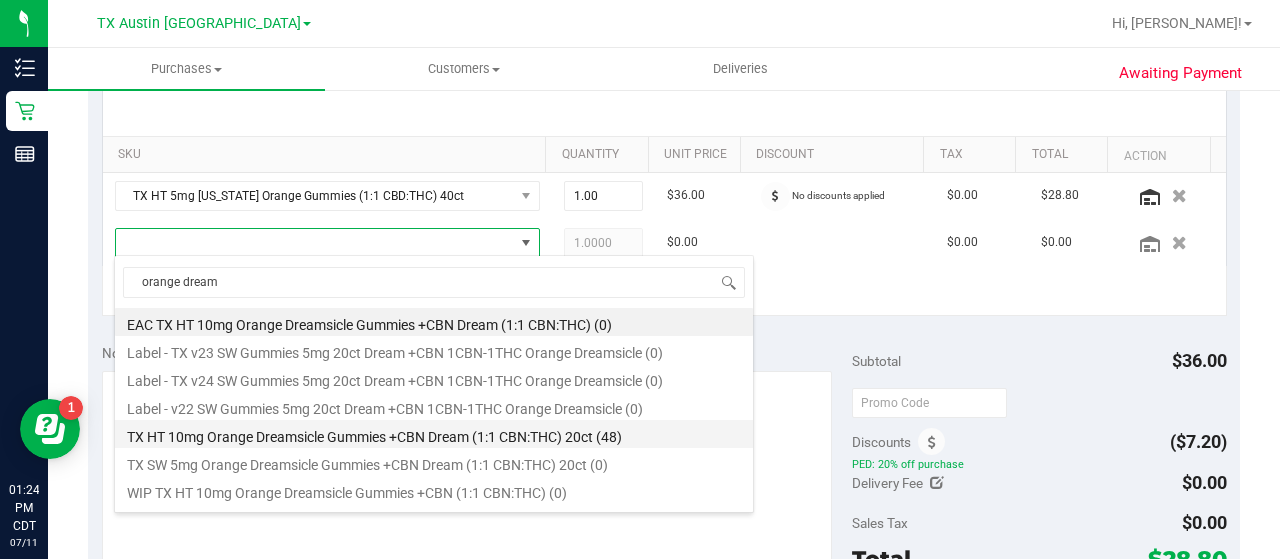 click on "TX HT 10mg Orange Dreamsicle Gummies +CBN Dream (1:1 CBN:THC) 20ct (48)" at bounding box center [434, 434] 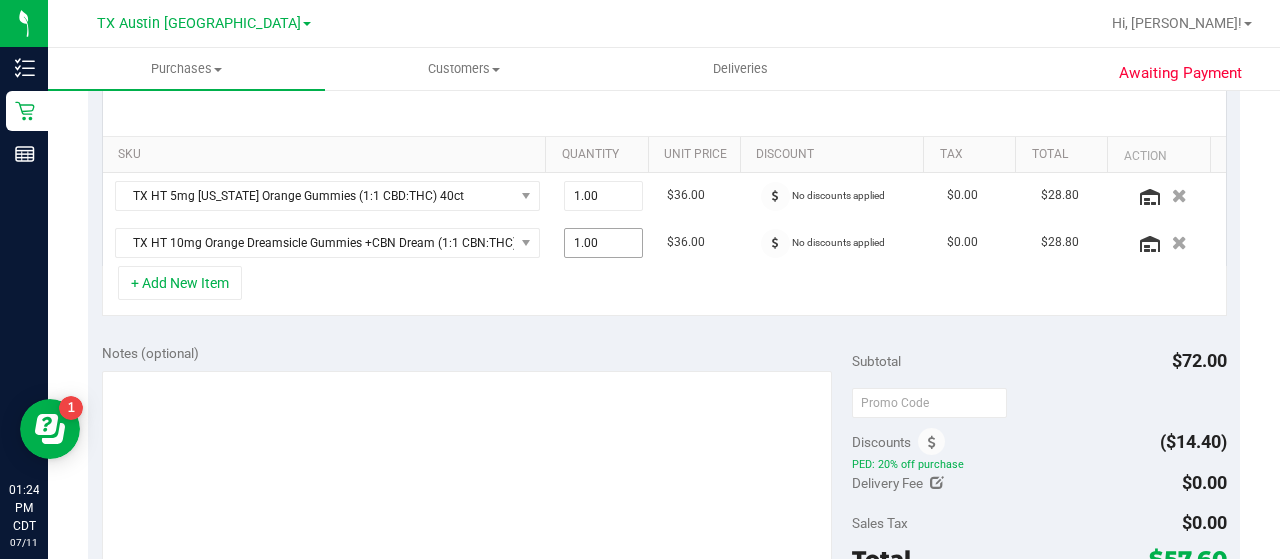 click on "1.00 1" at bounding box center [604, 243] 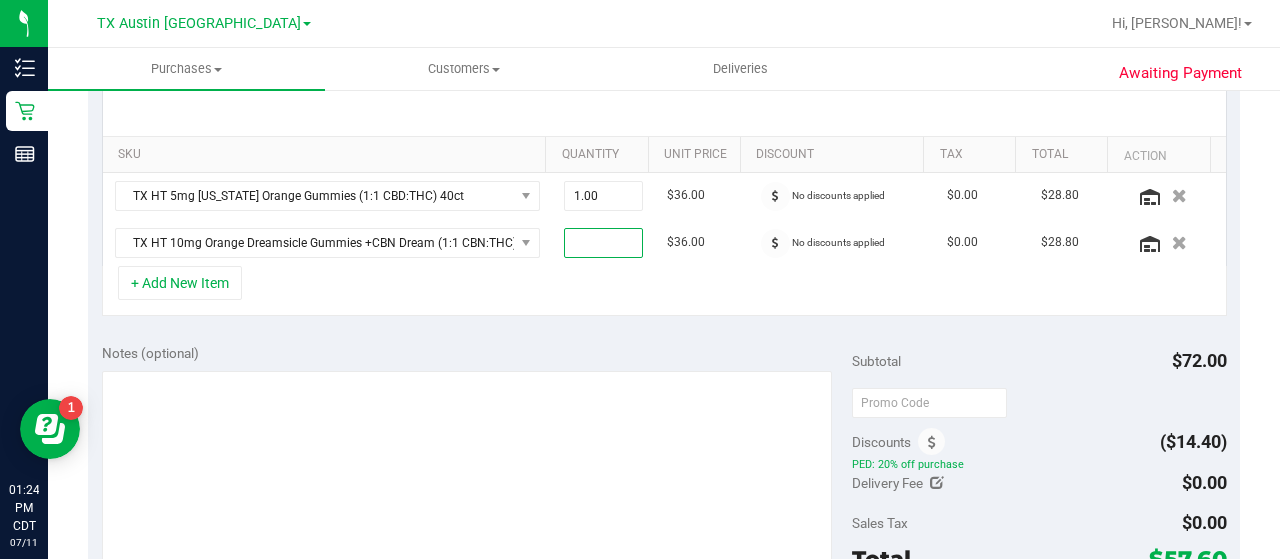 type on "2" 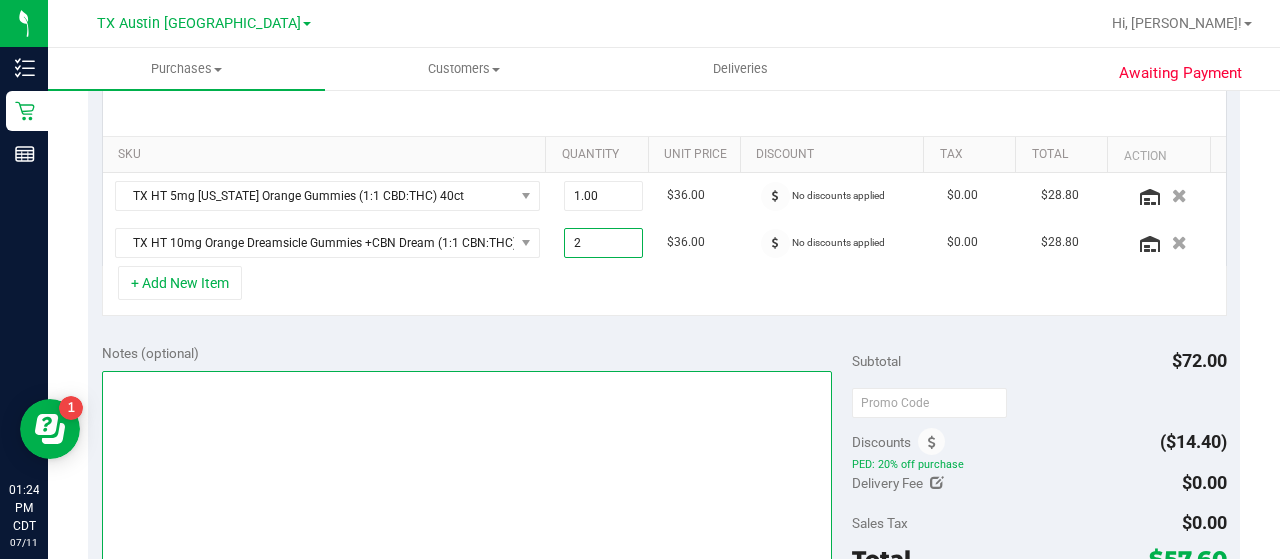 type on "2.00" 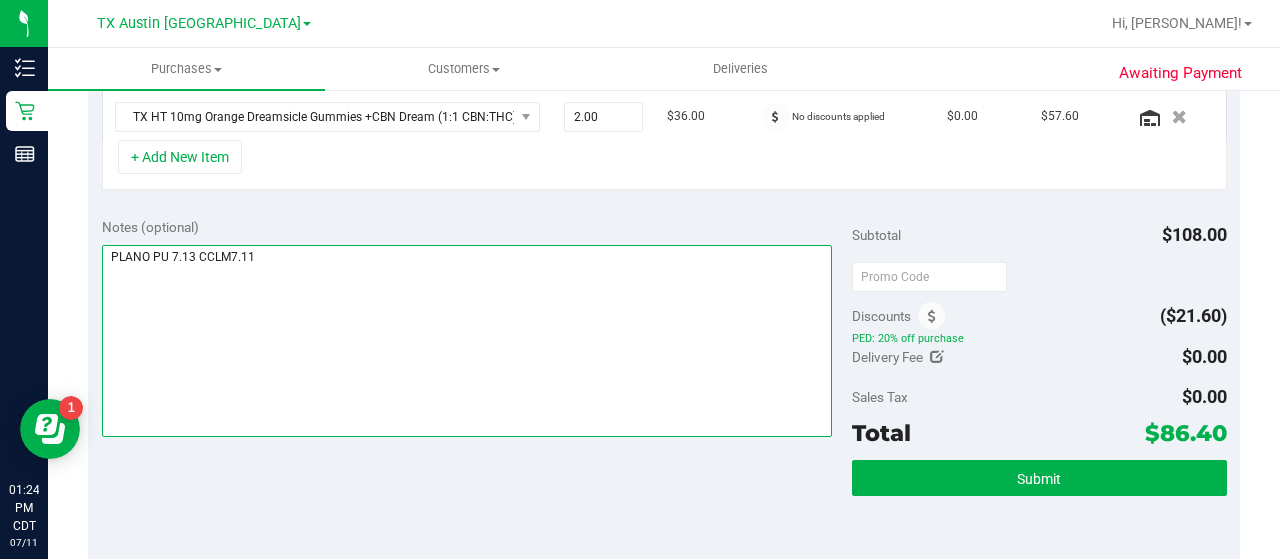 scroll, scrollTop: 588, scrollLeft: 0, axis: vertical 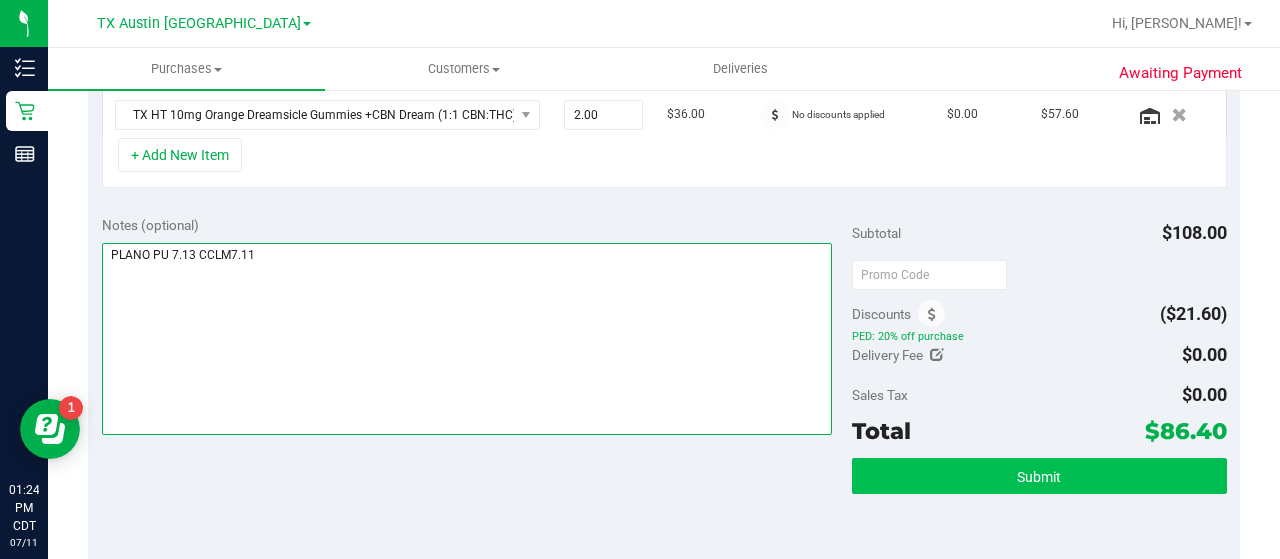 type on "PLANO PU 7.13 CCLM7.11" 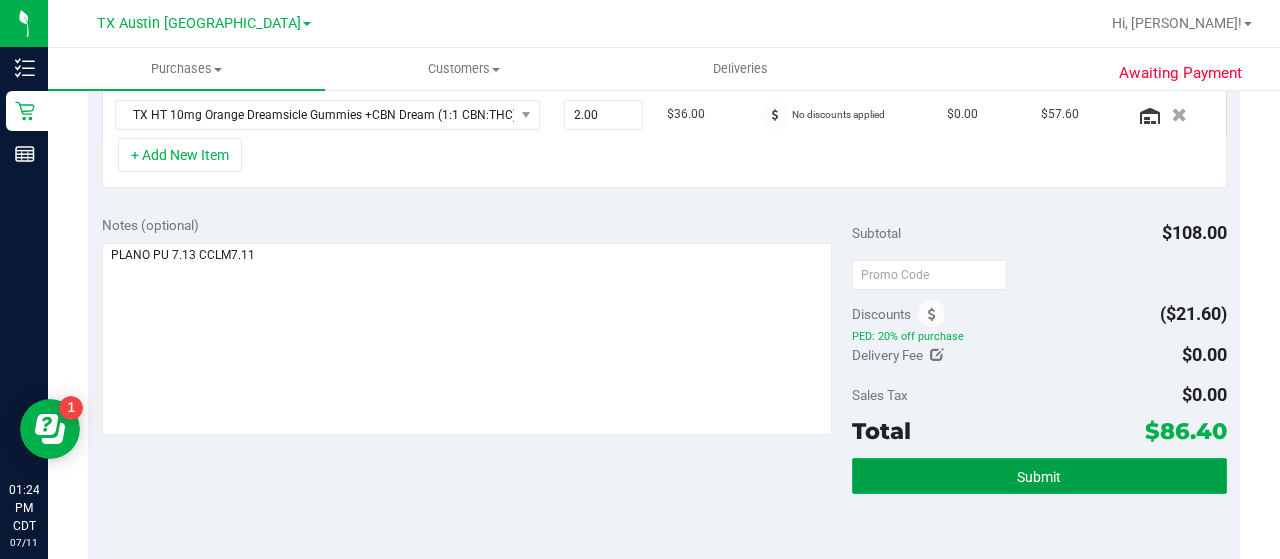 click on "Submit" at bounding box center (1039, 476) 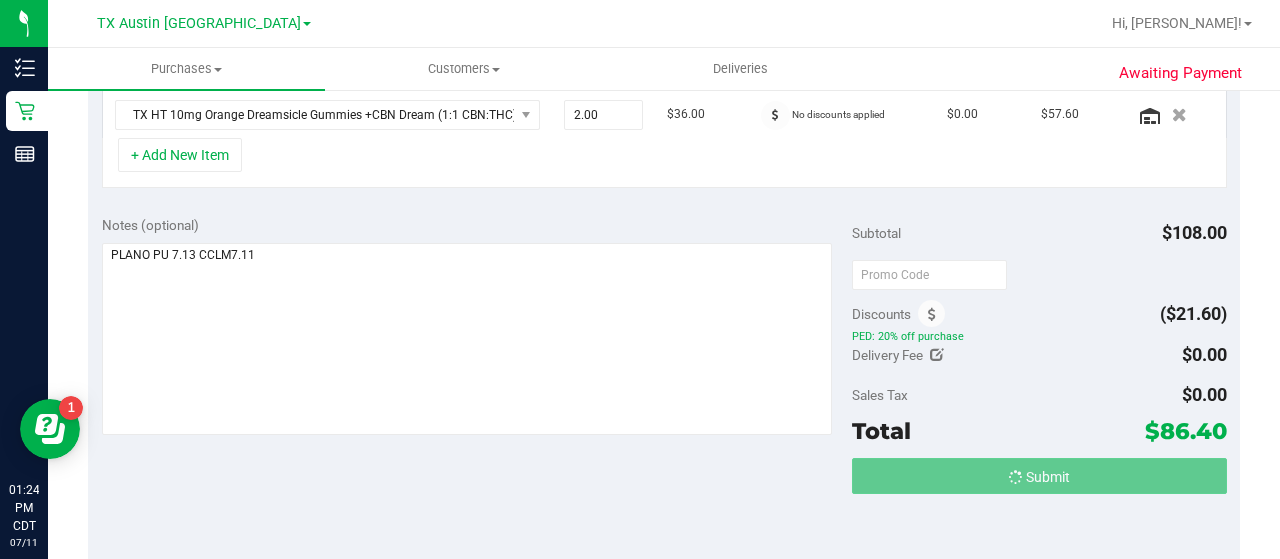 scroll, scrollTop: 556, scrollLeft: 0, axis: vertical 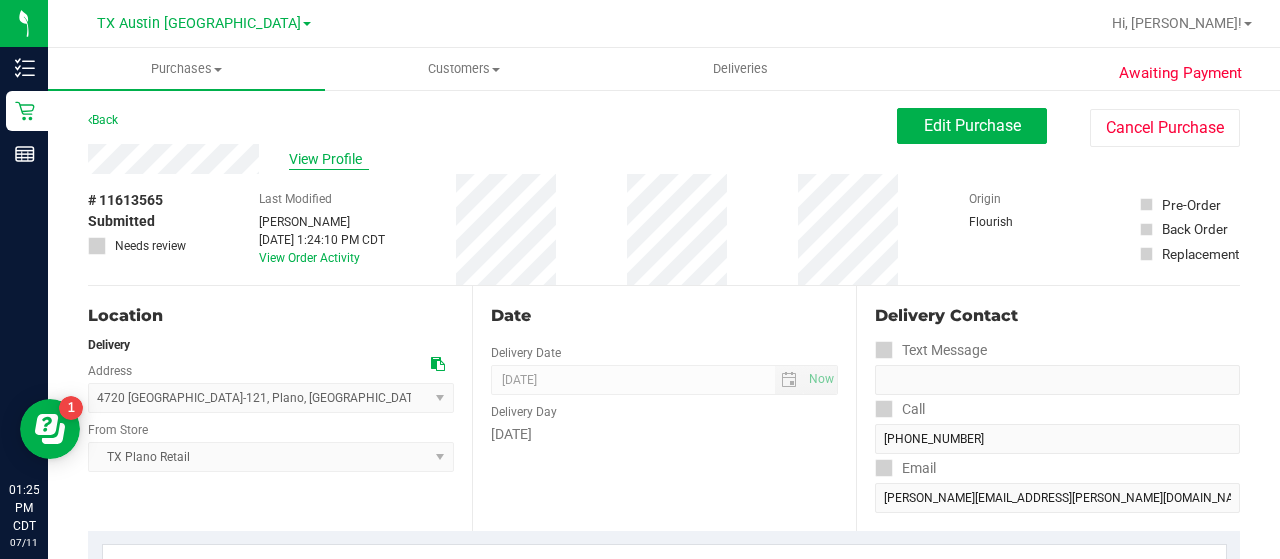 click on "View Profile" at bounding box center (329, 159) 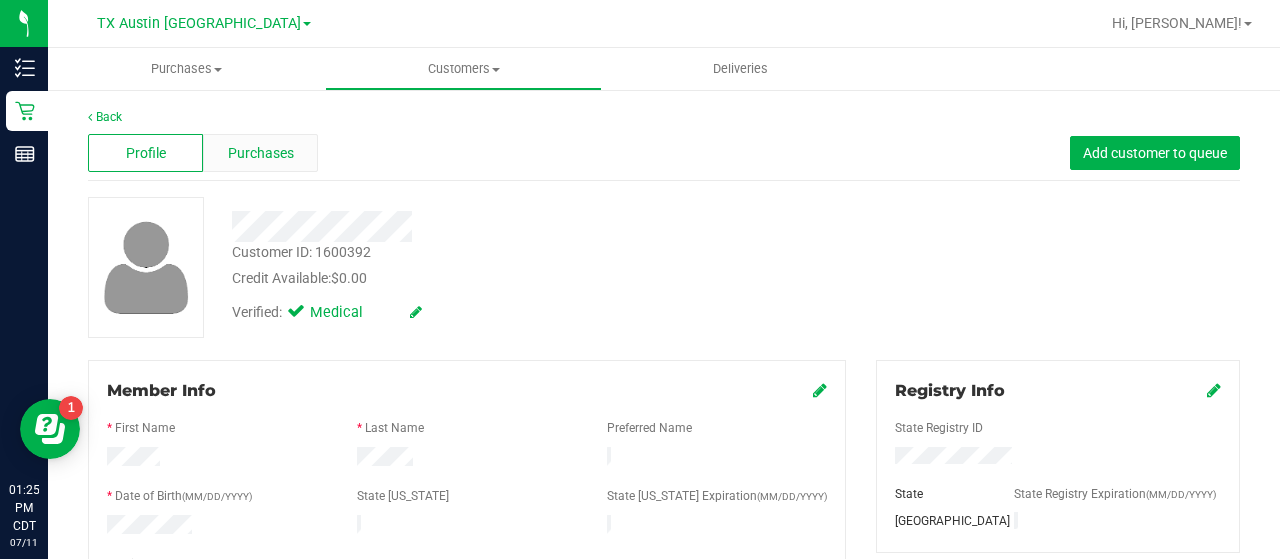 click on "Purchases" at bounding box center [261, 153] 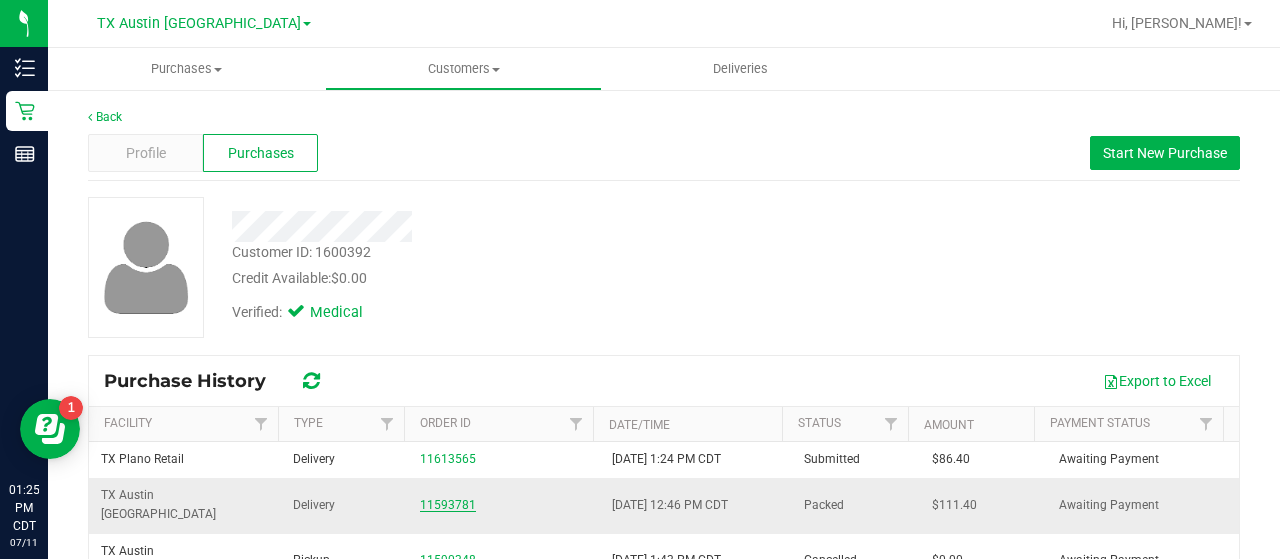click on "11593781" at bounding box center [448, 505] 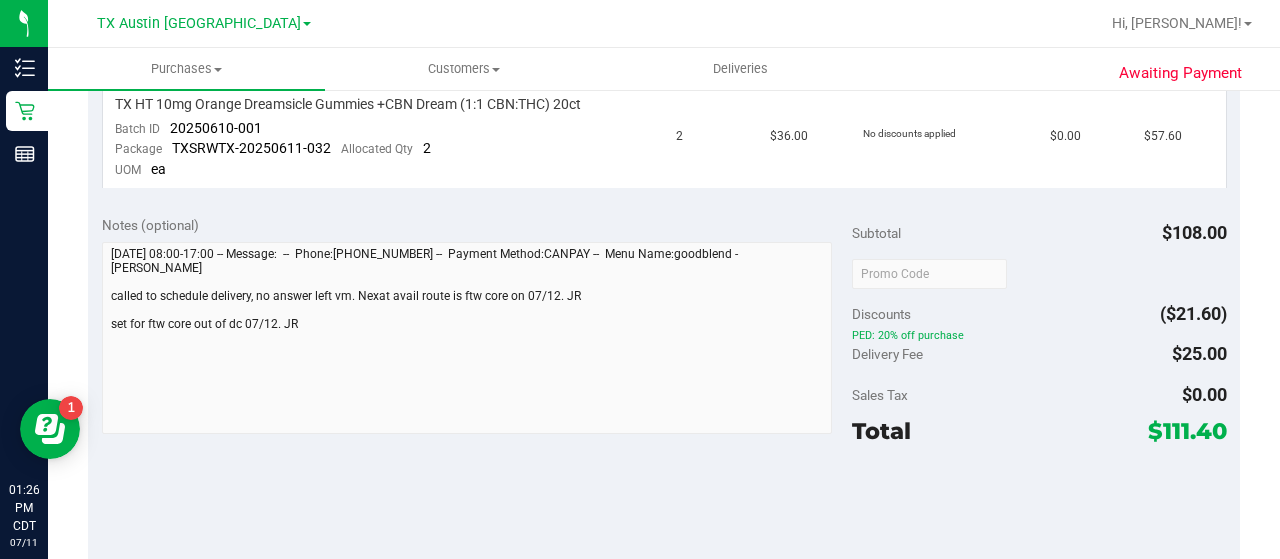 scroll, scrollTop: 0, scrollLeft: 0, axis: both 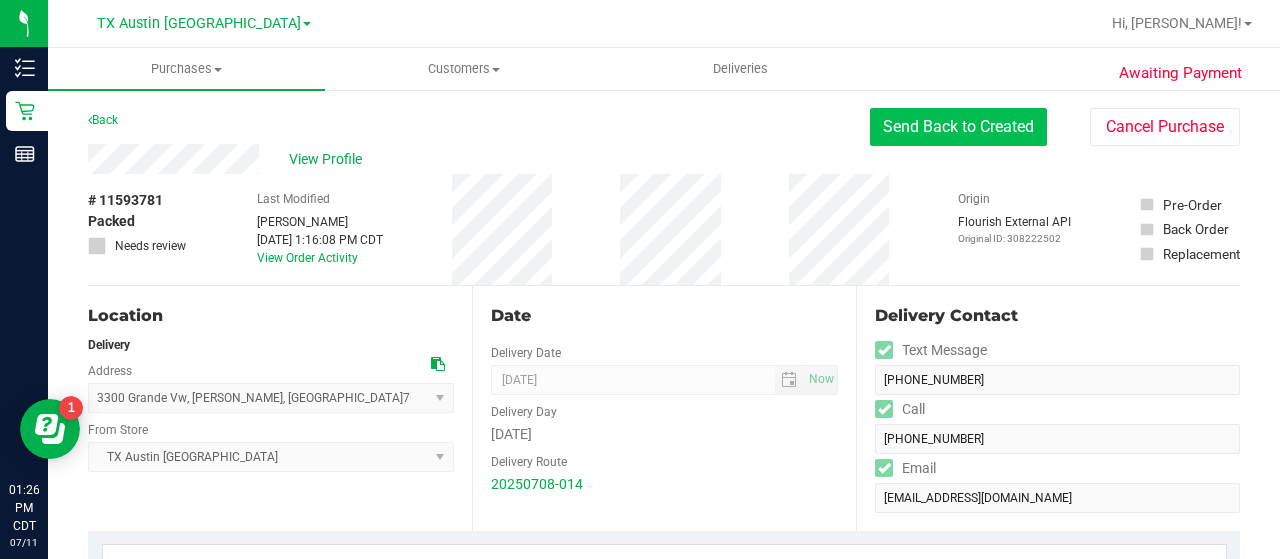 click on "Send Back to Created" at bounding box center [958, 127] 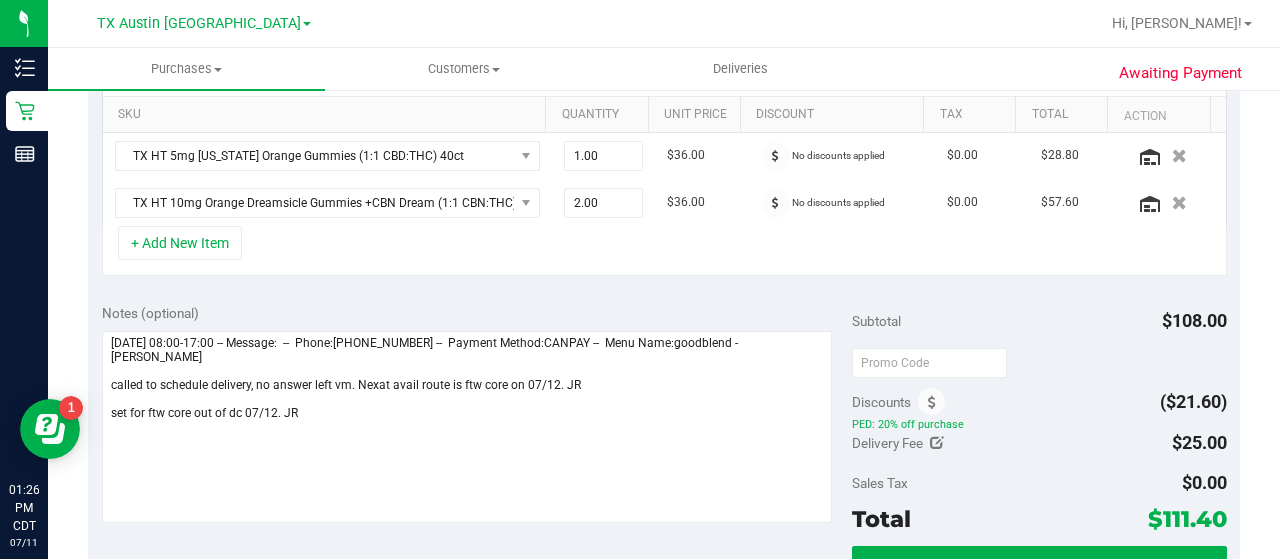 scroll, scrollTop: 535, scrollLeft: 0, axis: vertical 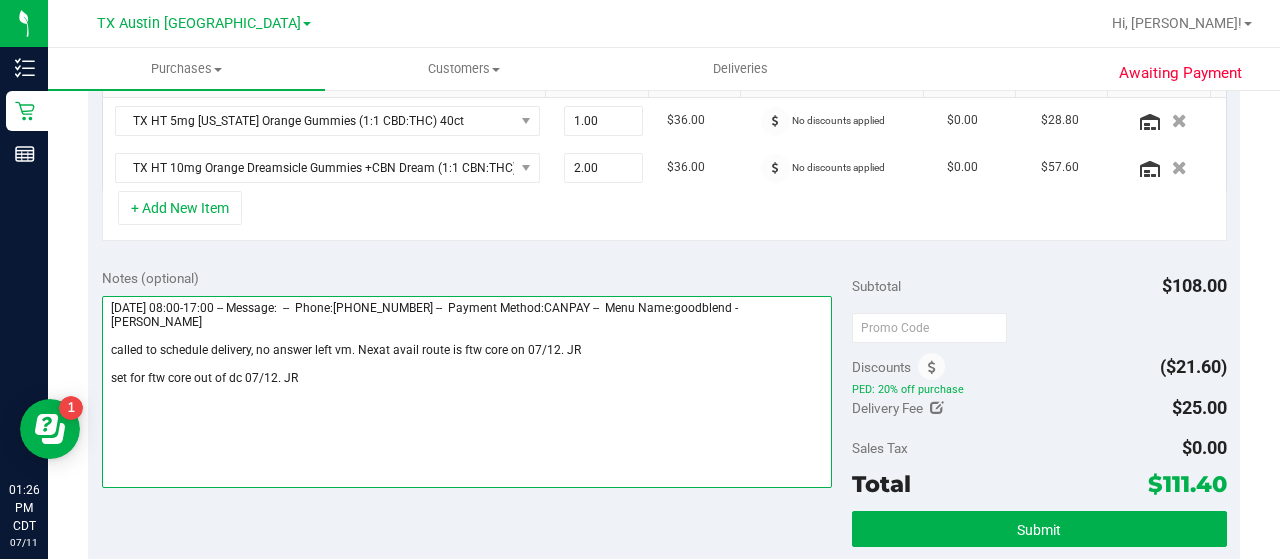click at bounding box center (467, 392) 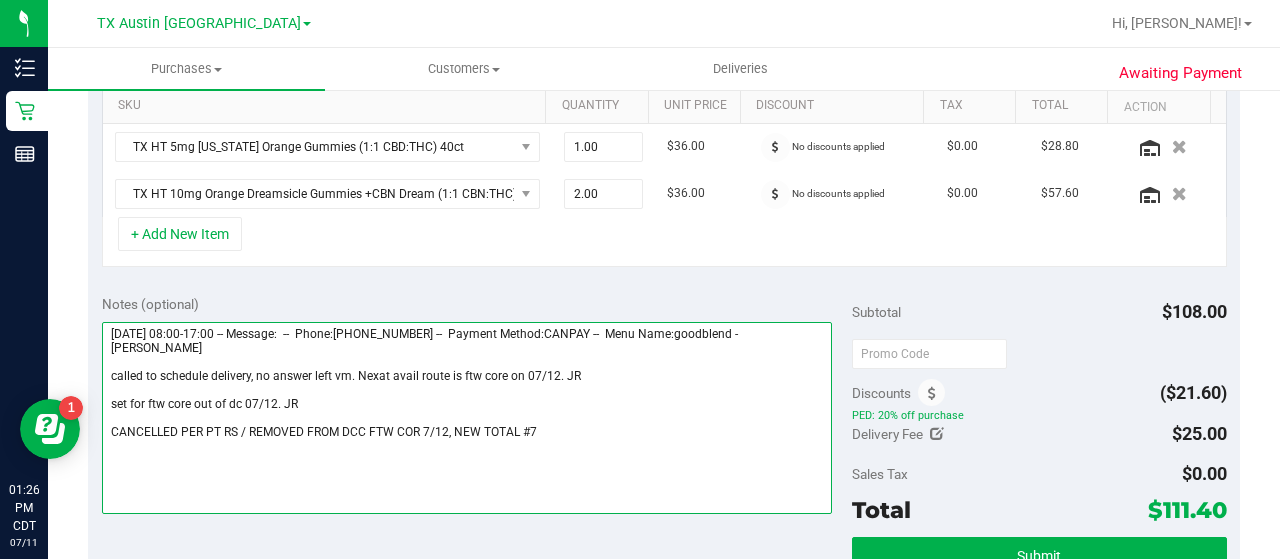 scroll, scrollTop: 555, scrollLeft: 0, axis: vertical 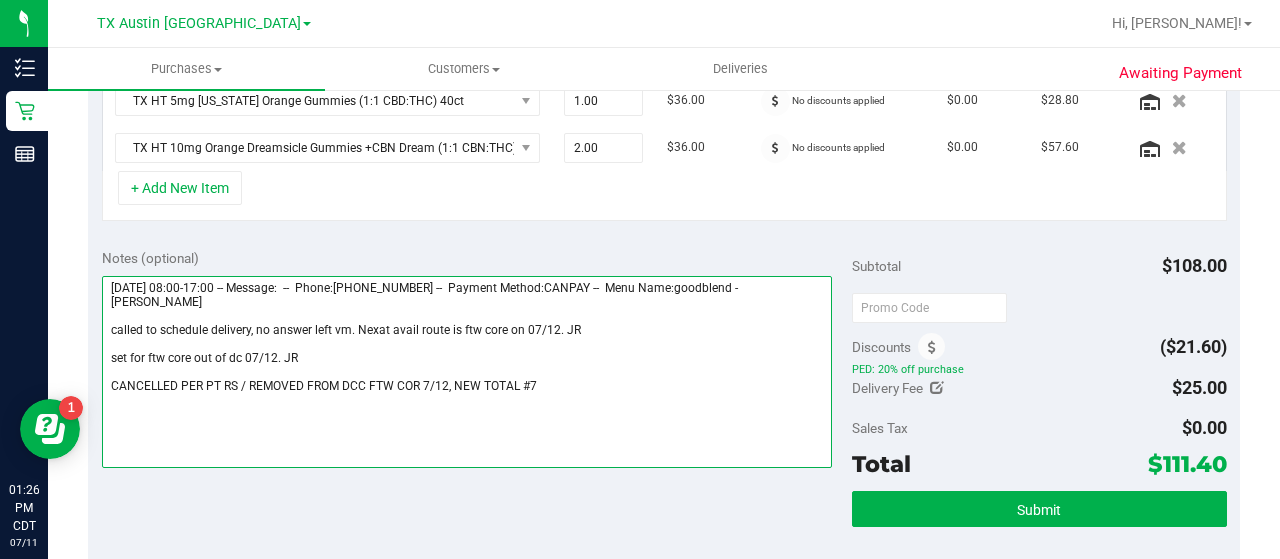 click at bounding box center [467, 372] 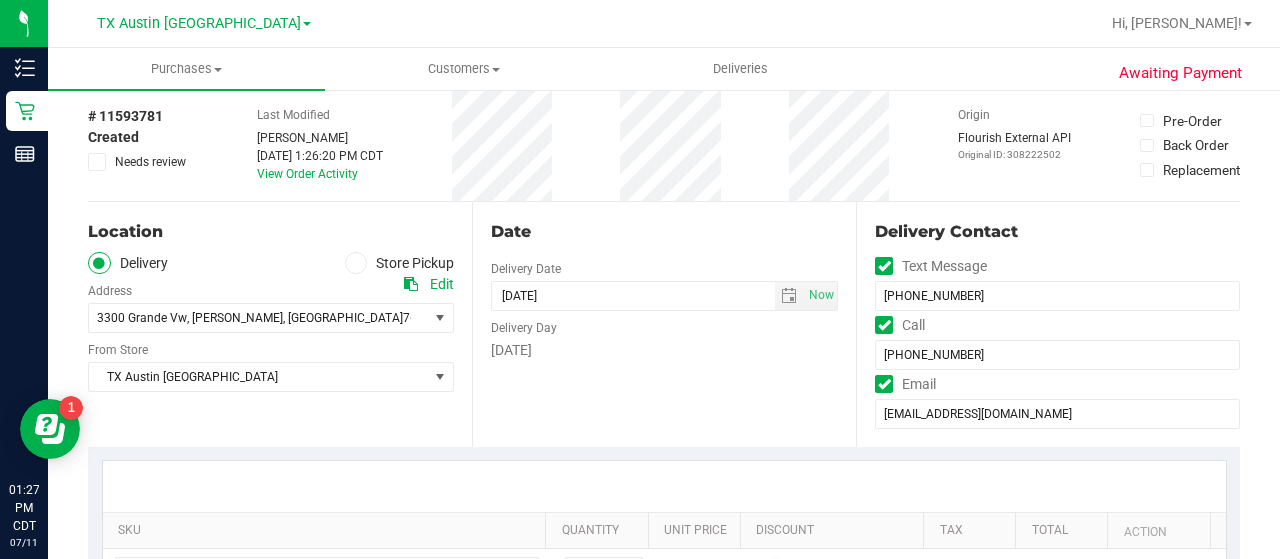 scroll, scrollTop: 0, scrollLeft: 0, axis: both 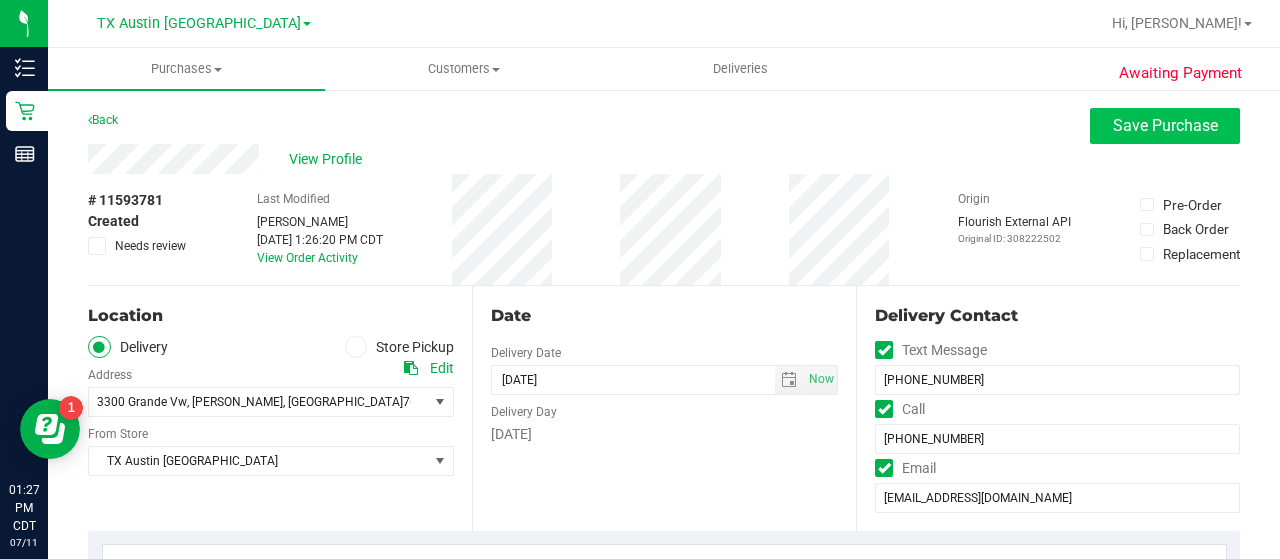 type on "[DATE] 08:00-17:00 -- Message:  --  Phone:[PHONE_NUMBER] --  Payment Method:CANPAY --  Menu Name:goodblend - [PERSON_NAME]
called to schedule delivery, no answer left vm. Nexat avail route is ftw core on 07/12. JR
set for ftw core out of dc 07/12. JR
CANCELLED PER PT RS / REMOVED FROM DCC FTW COR 7/12, NEW TOTAL #7 CCLM7.11" 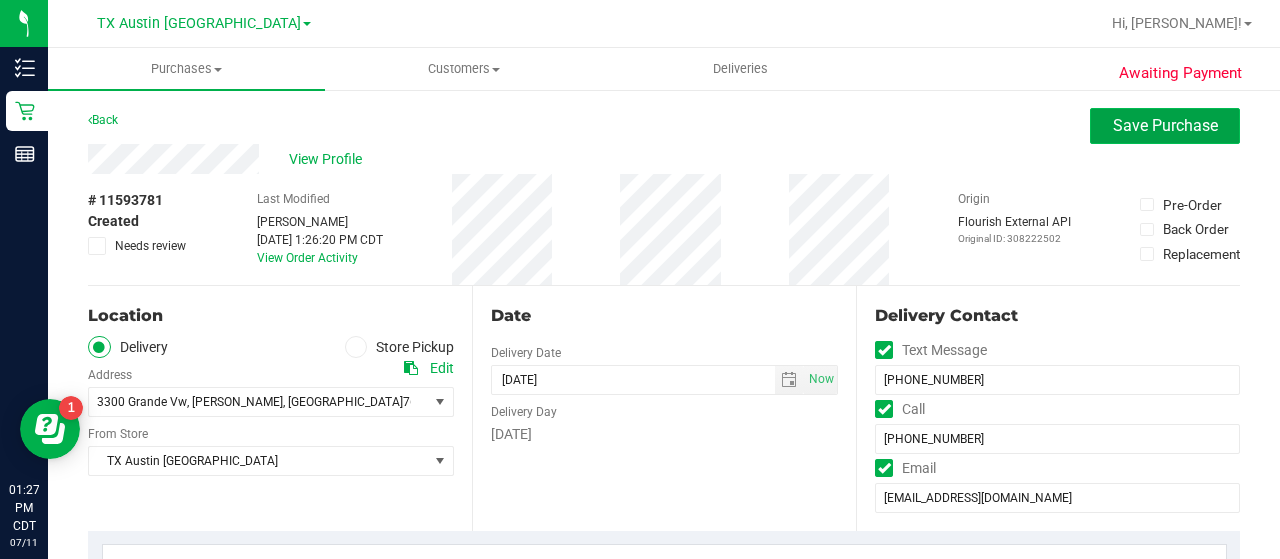 click on "Save Purchase" at bounding box center [1165, 126] 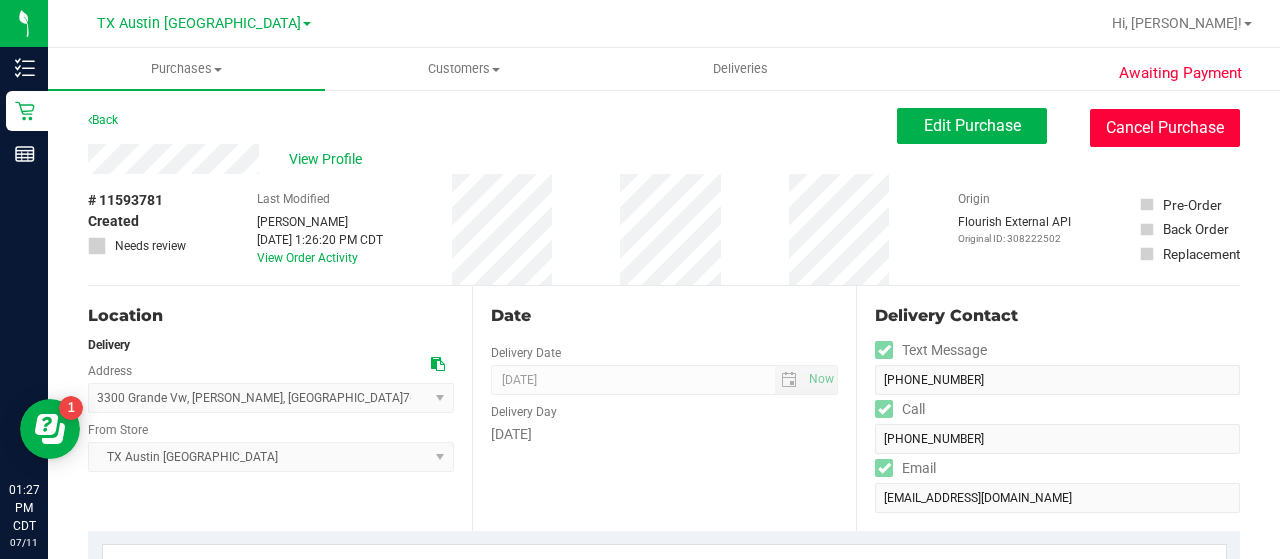 click on "Cancel Purchase" at bounding box center [1165, 128] 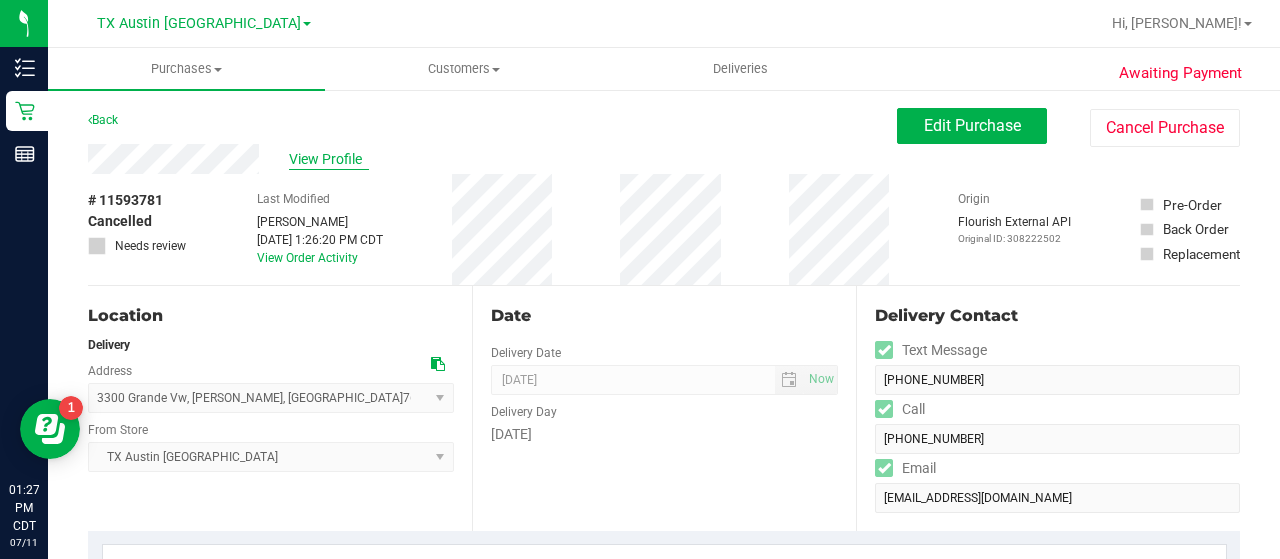 click on "View Profile" at bounding box center (329, 159) 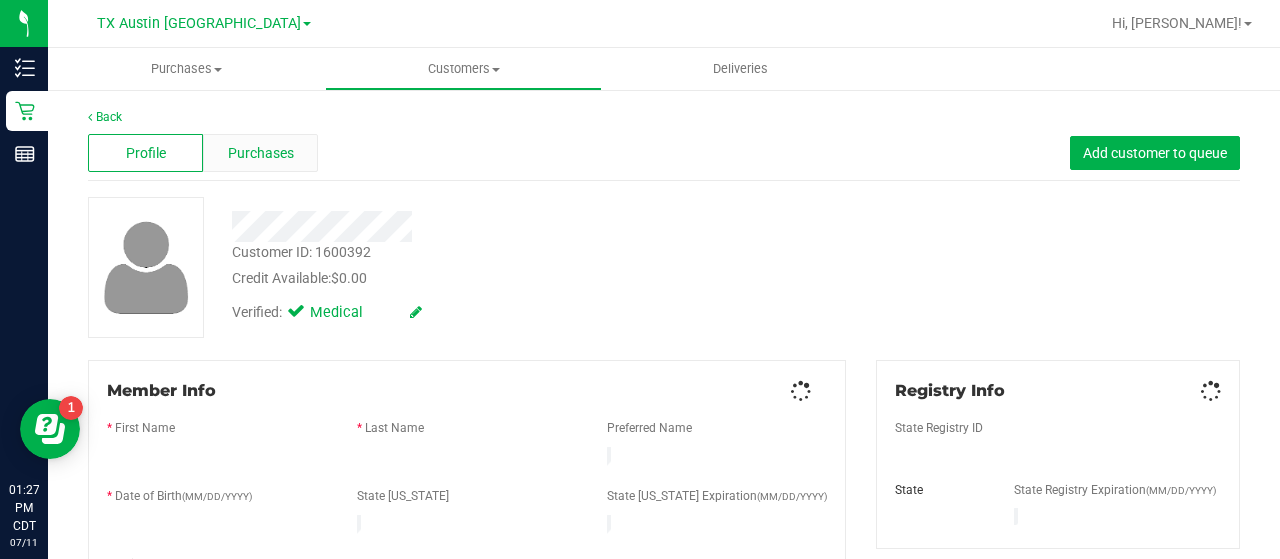 click on "Purchases" at bounding box center (261, 153) 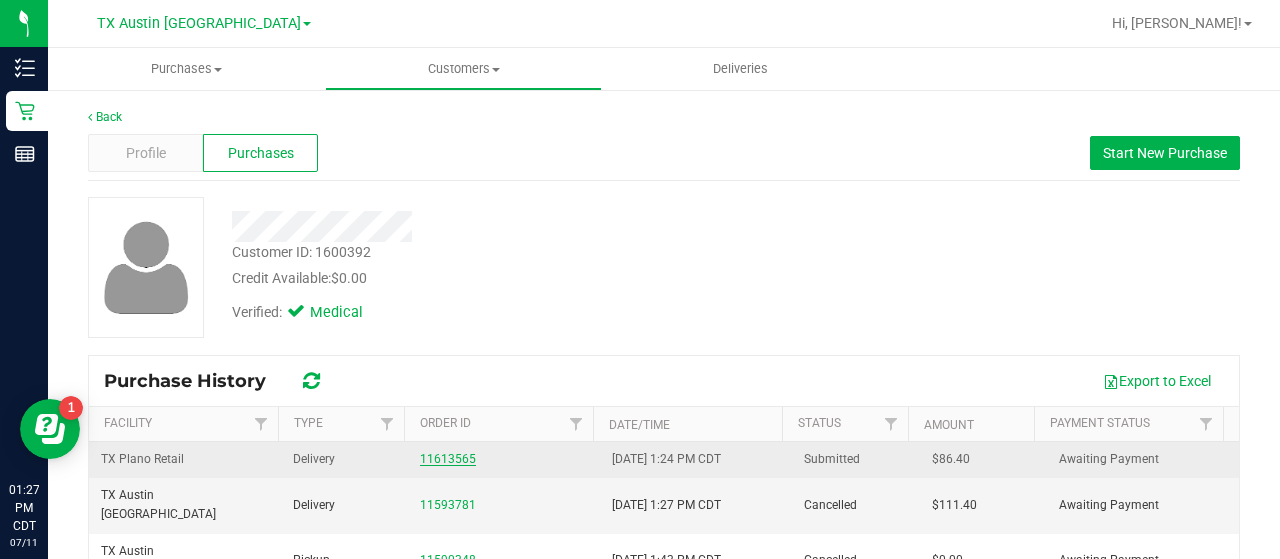 click on "11613565" at bounding box center [448, 459] 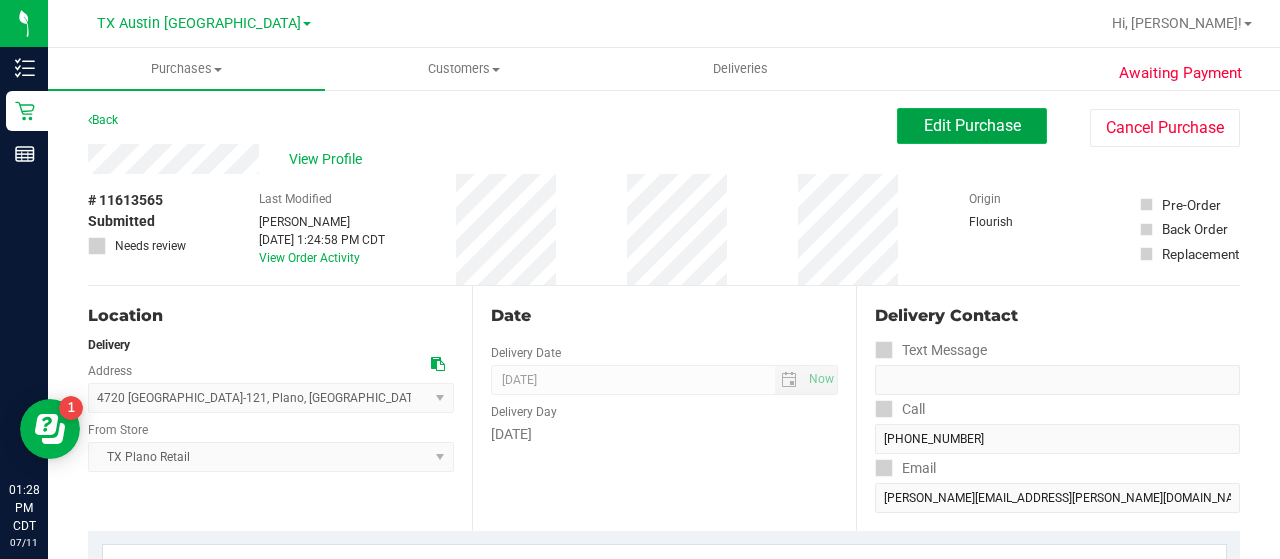 click on "Edit Purchase" at bounding box center [972, 125] 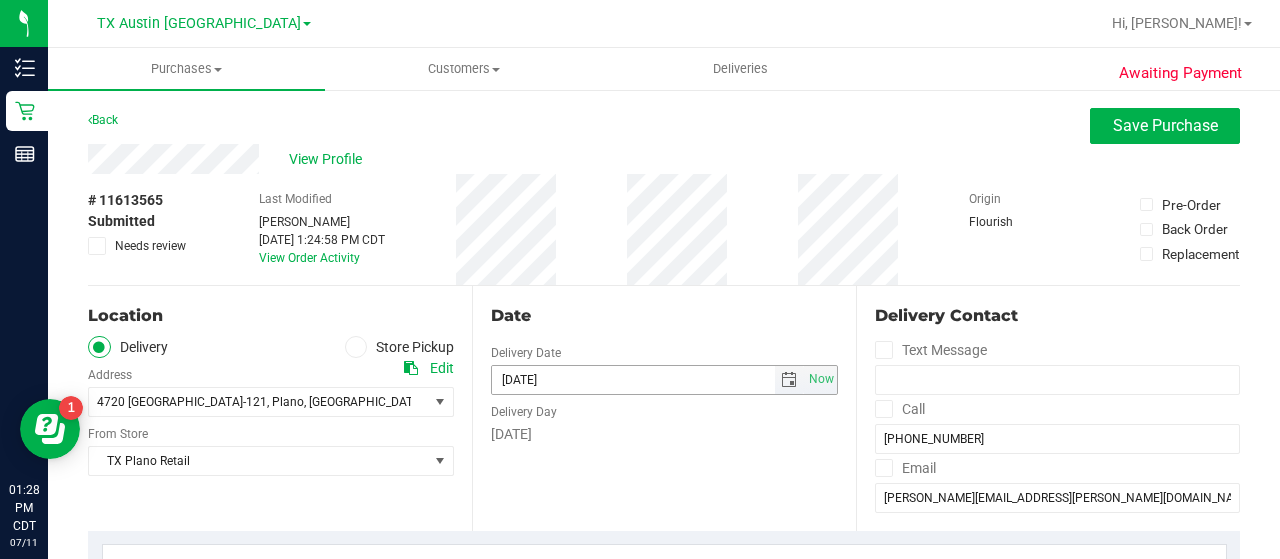 click at bounding box center [789, 380] 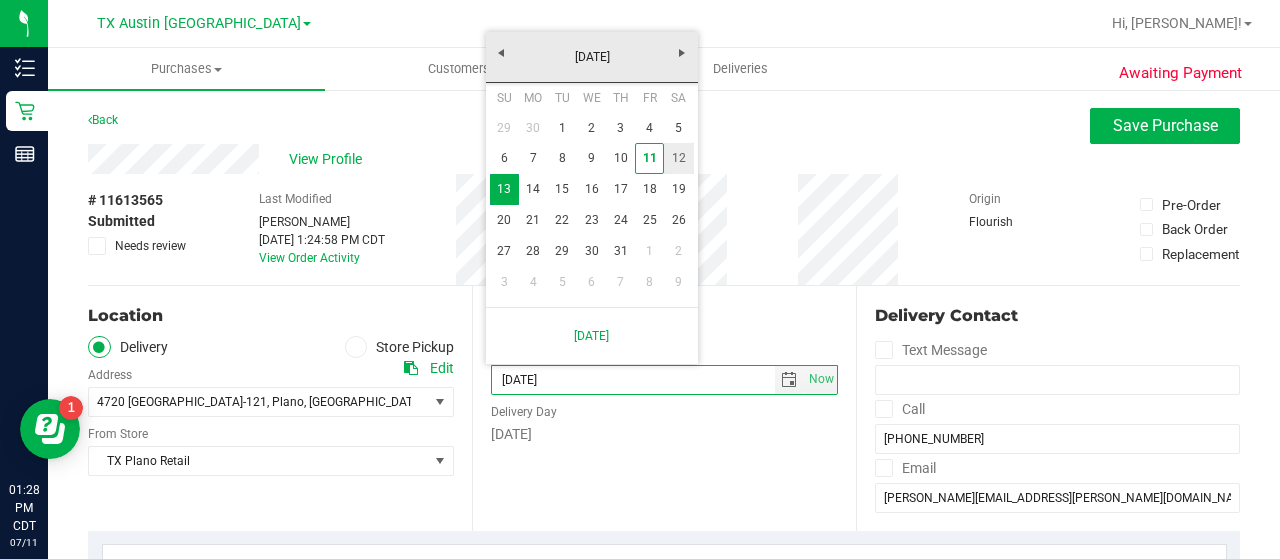 click on "12" at bounding box center [678, 158] 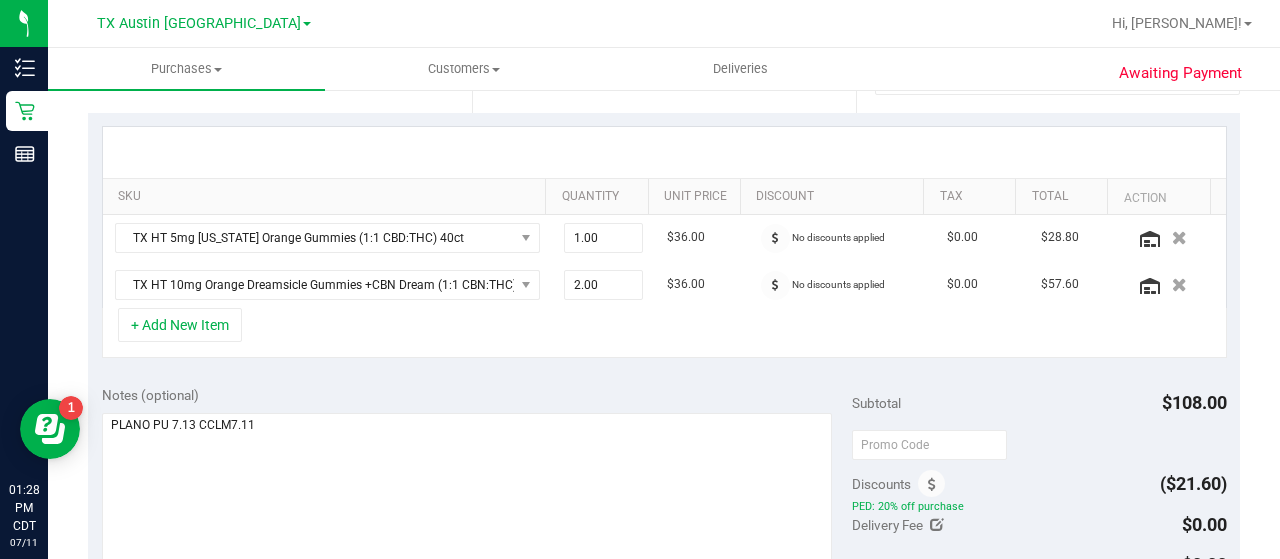 scroll, scrollTop: 473, scrollLeft: 0, axis: vertical 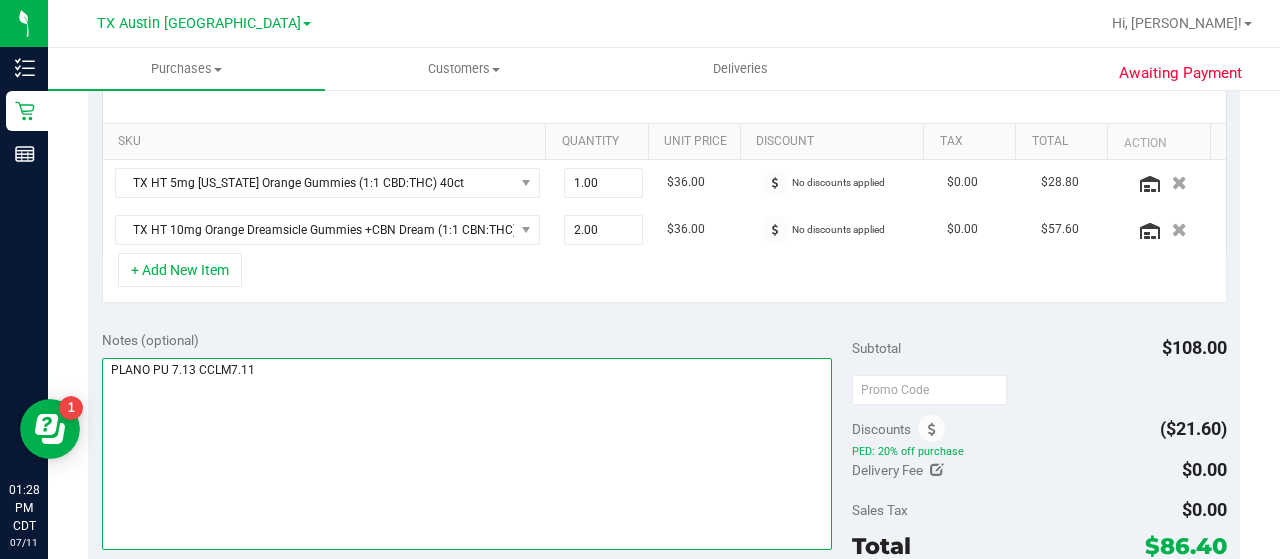 click at bounding box center (467, 454) 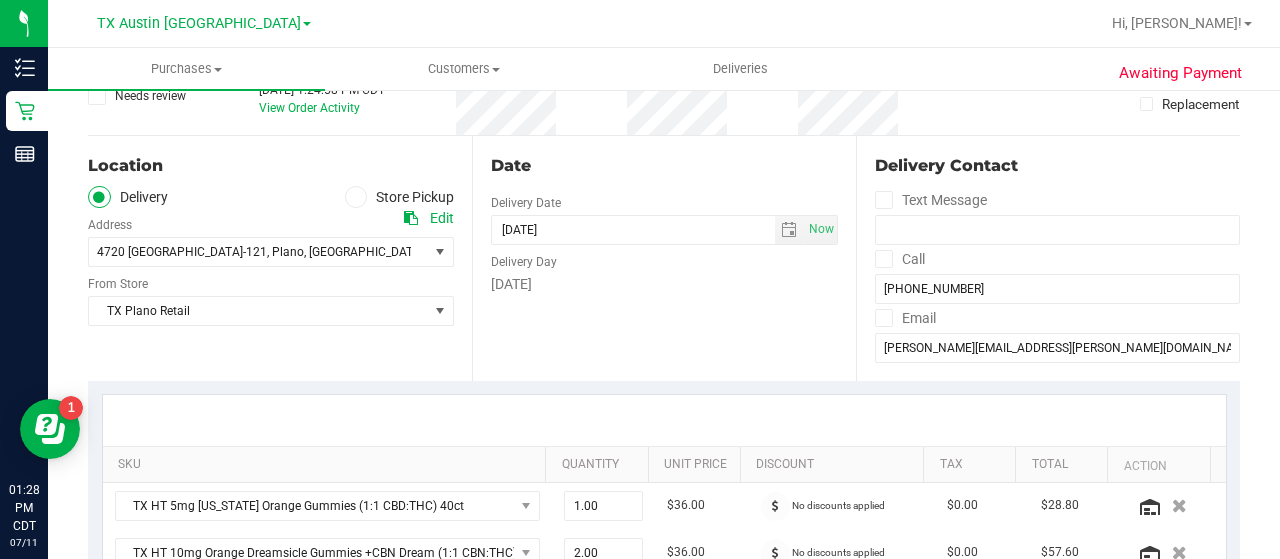 scroll, scrollTop: 0, scrollLeft: 0, axis: both 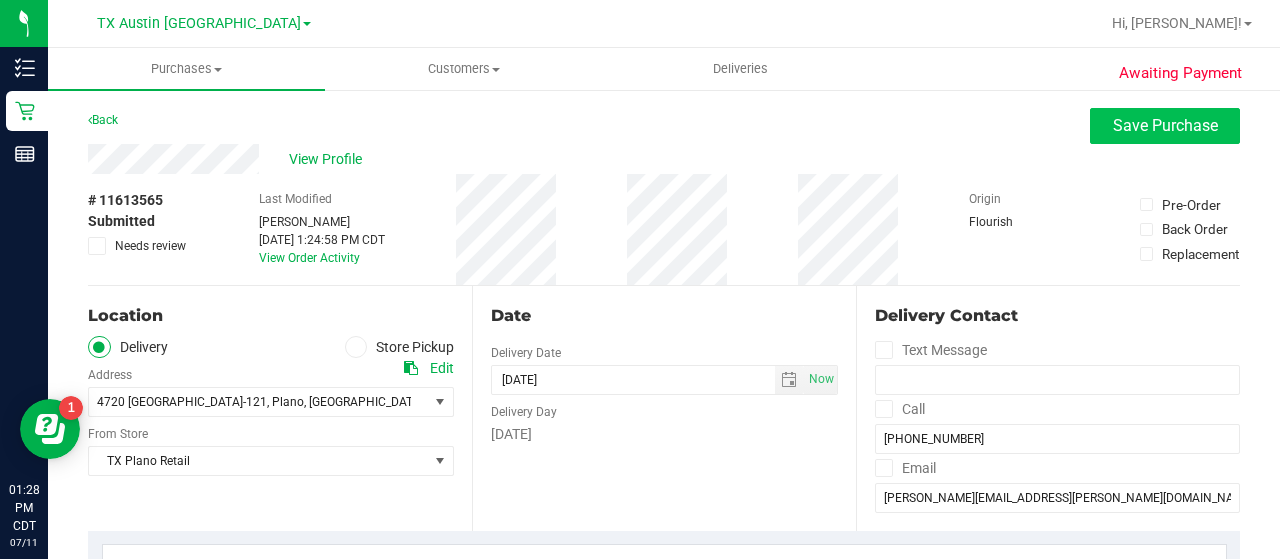 type on "PLANO PU 7.12 CCLM7.11" 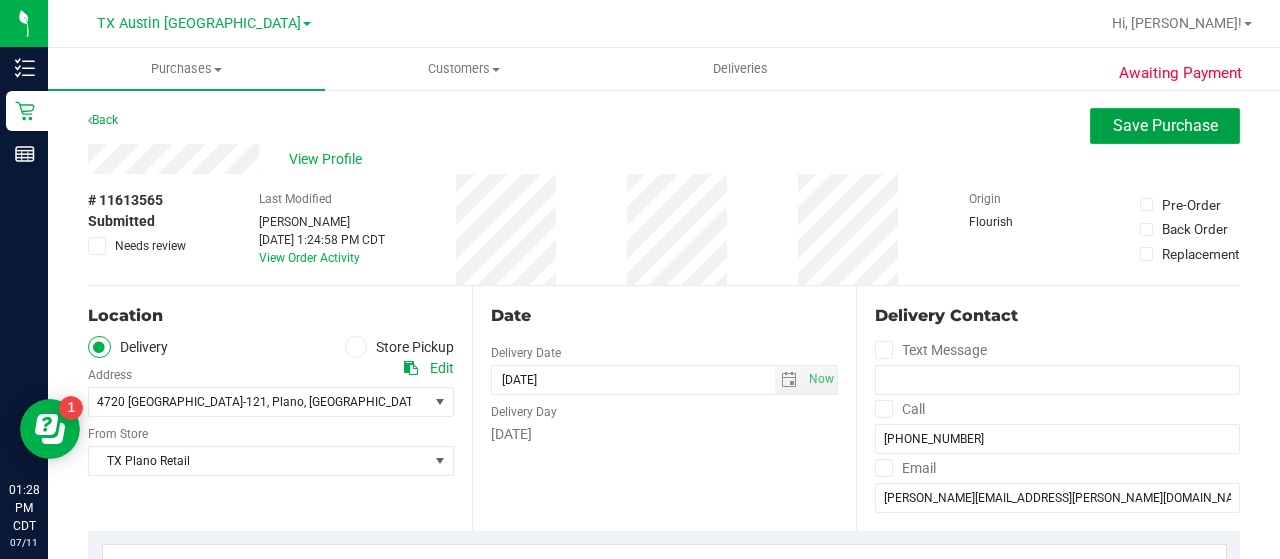 click on "Save Purchase" at bounding box center [1165, 125] 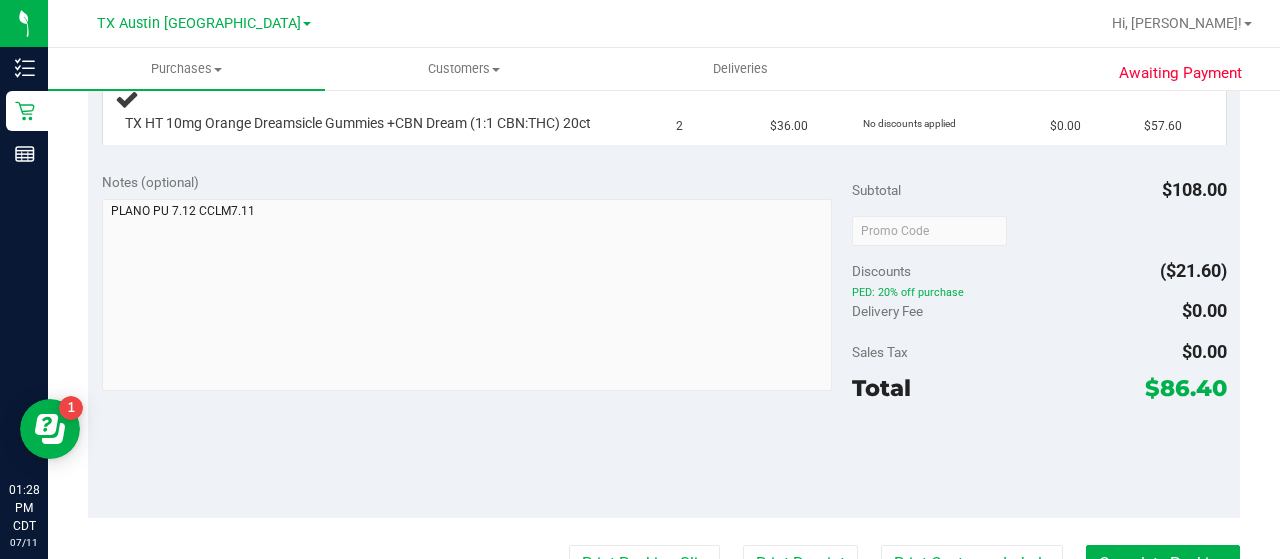 scroll, scrollTop: 0, scrollLeft: 0, axis: both 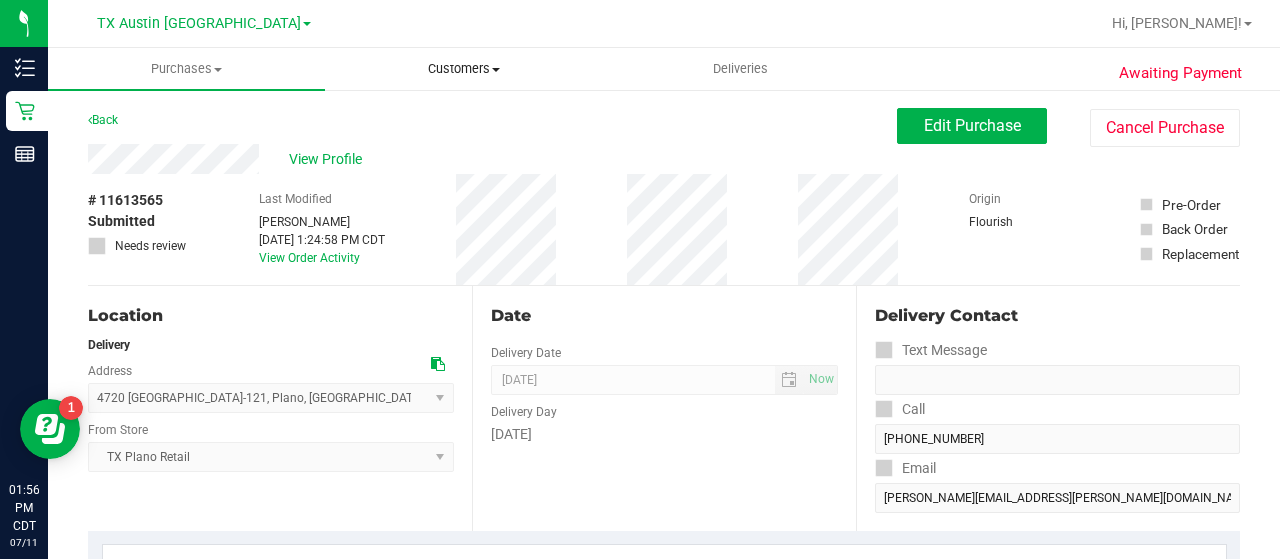 click on "Customers
All customers
Add a new customer
All physicians" at bounding box center [463, 69] 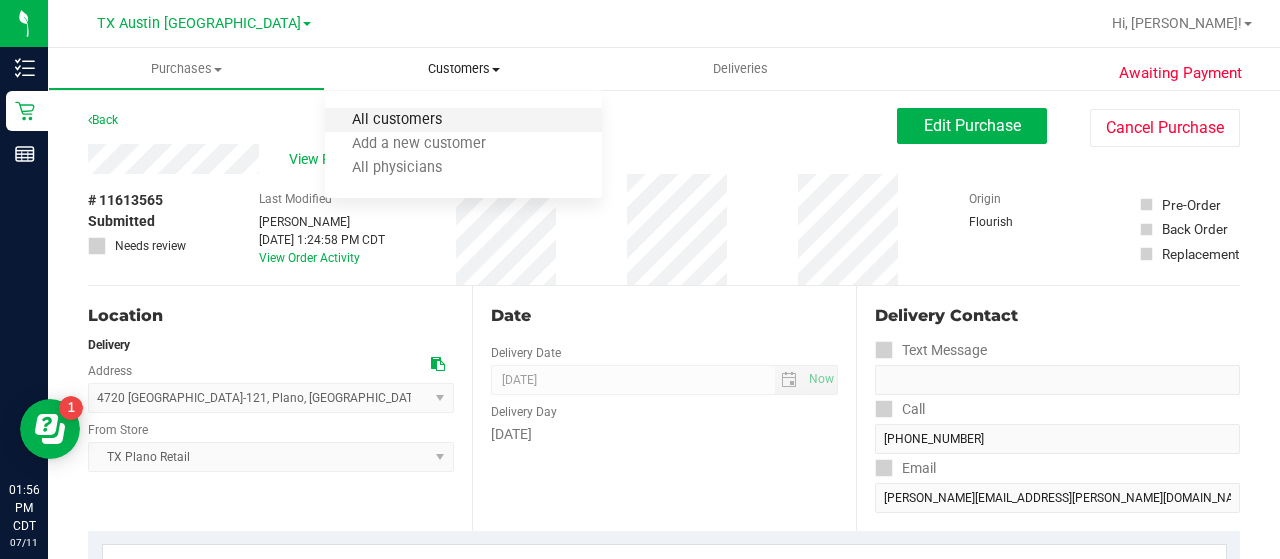 click on "All customers" at bounding box center (397, 120) 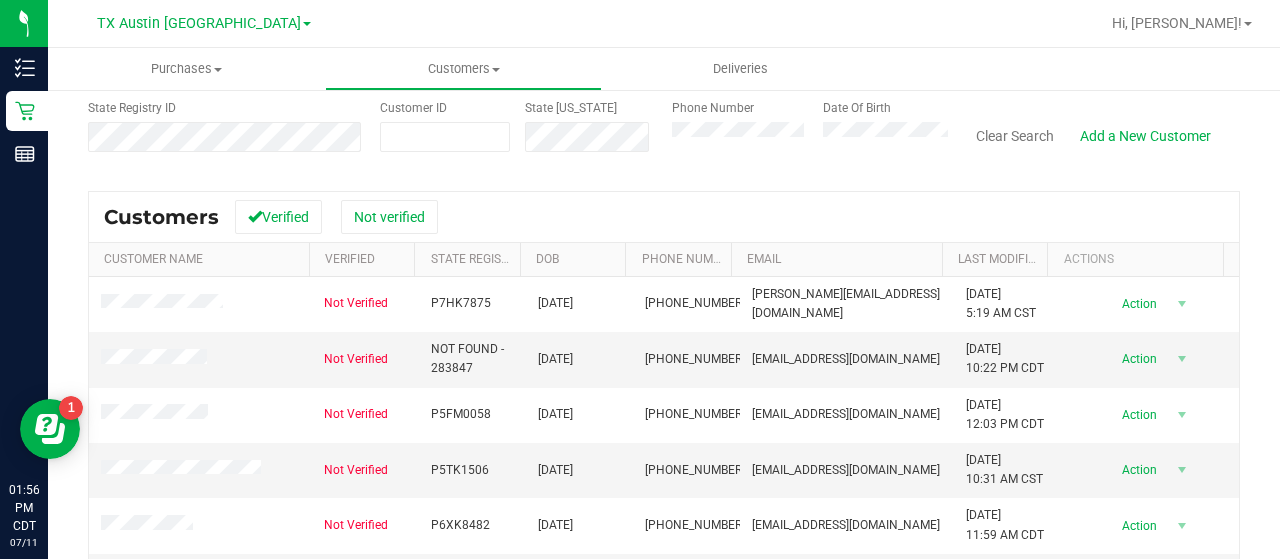 scroll, scrollTop: 0, scrollLeft: 0, axis: both 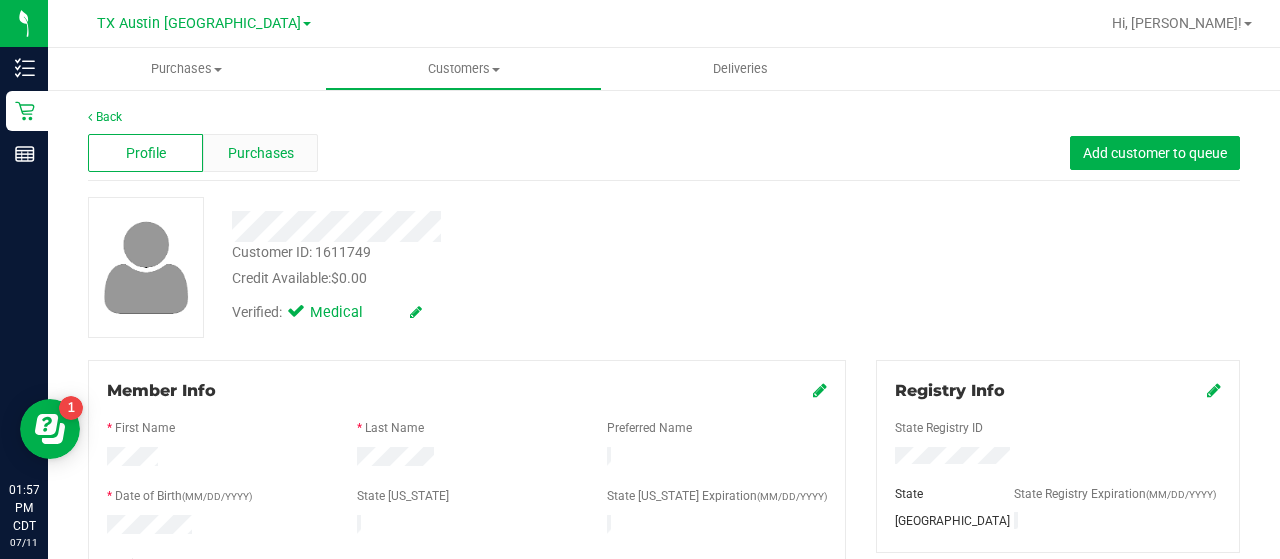 click on "Purchases" at bounding box center [261, 153] 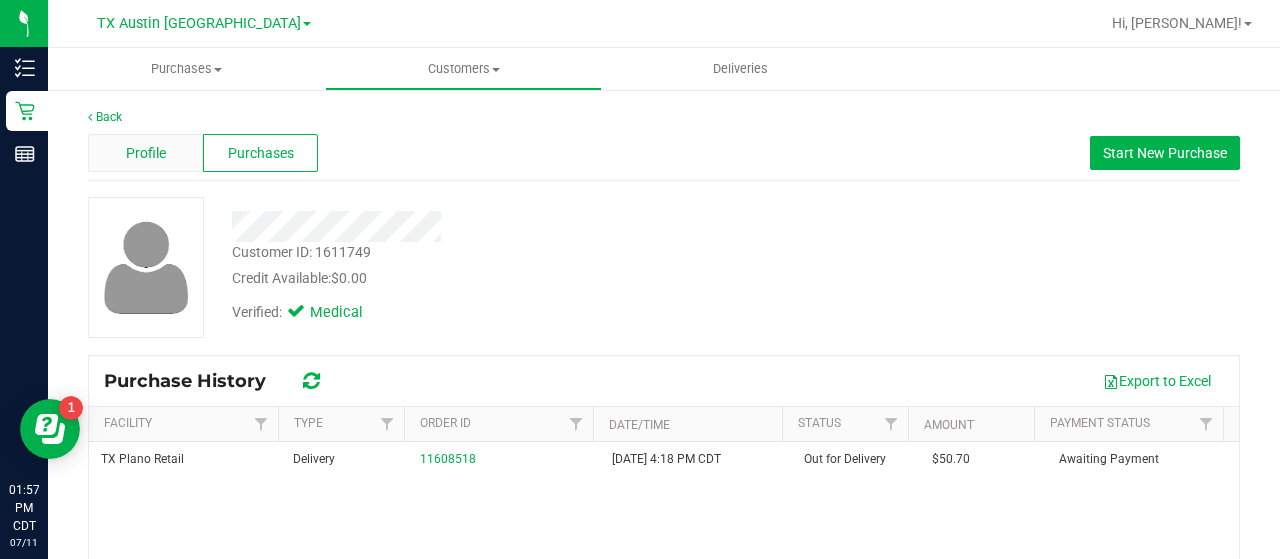 click on "Profile" at bounding box center [146, 153] 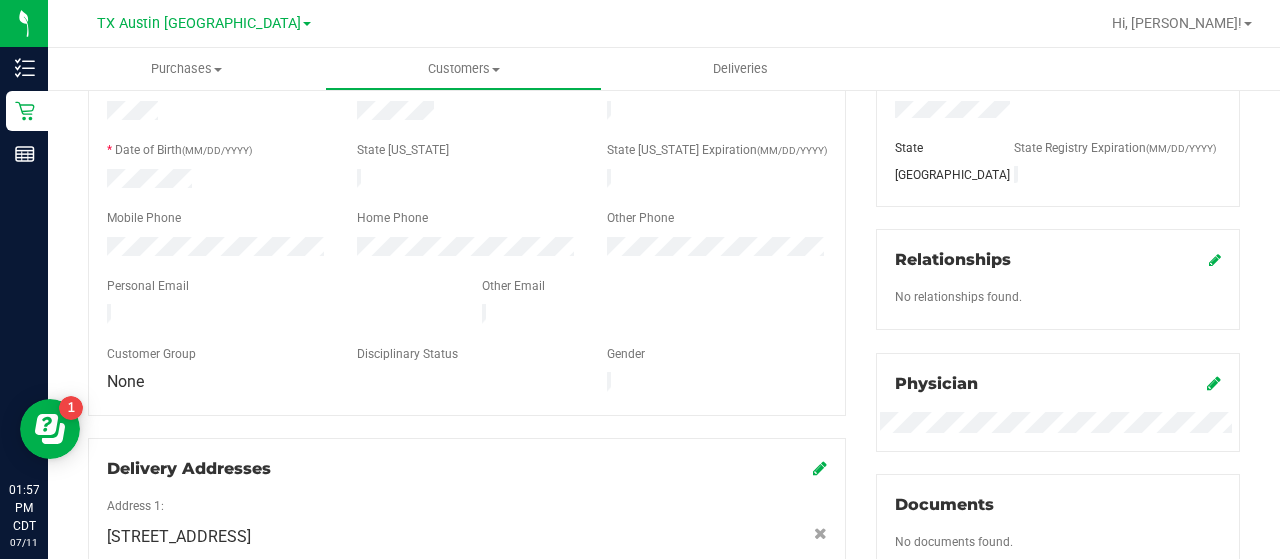 scroll, scrollTop: 336, scrollLeft: 0, axis: vertical 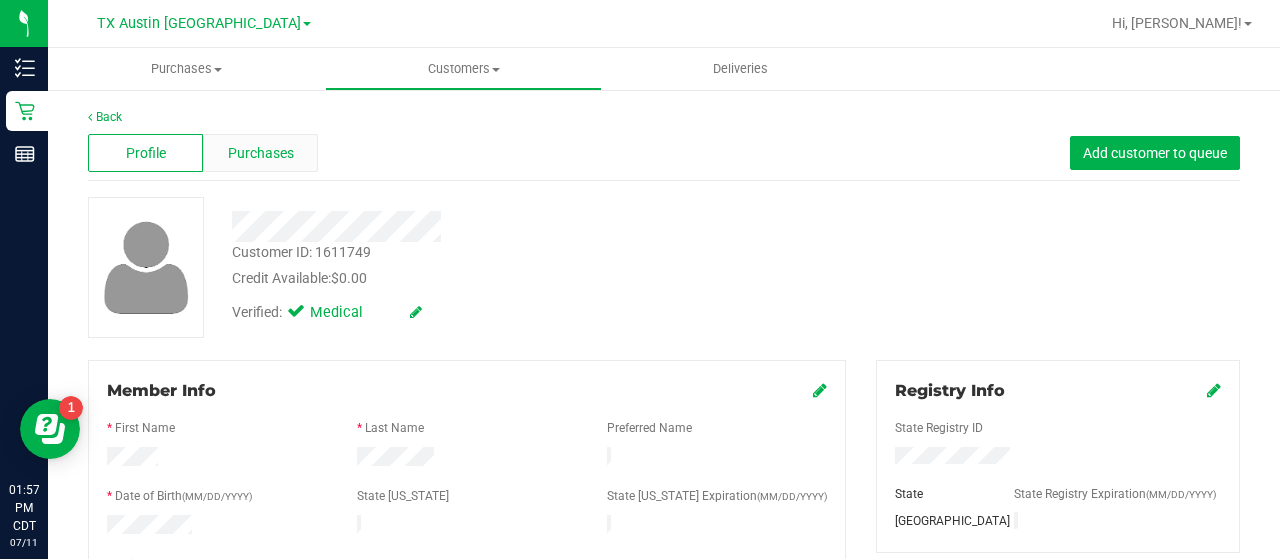 click on "Purchases" at bounding box center (261, 153) 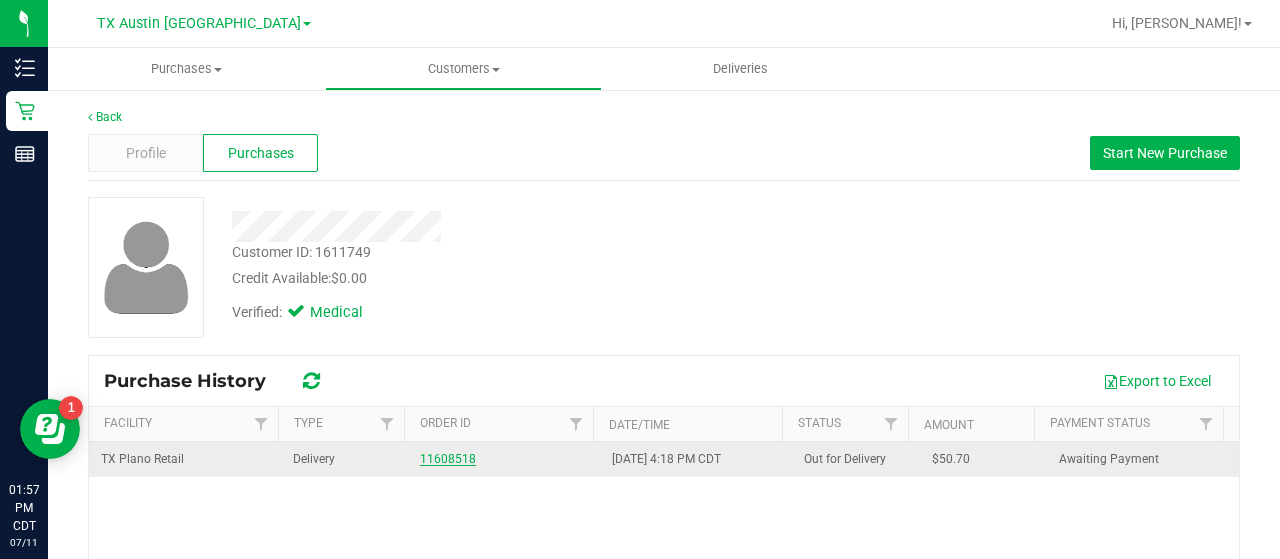 click on "11608518" at bounding box center (448, 459) 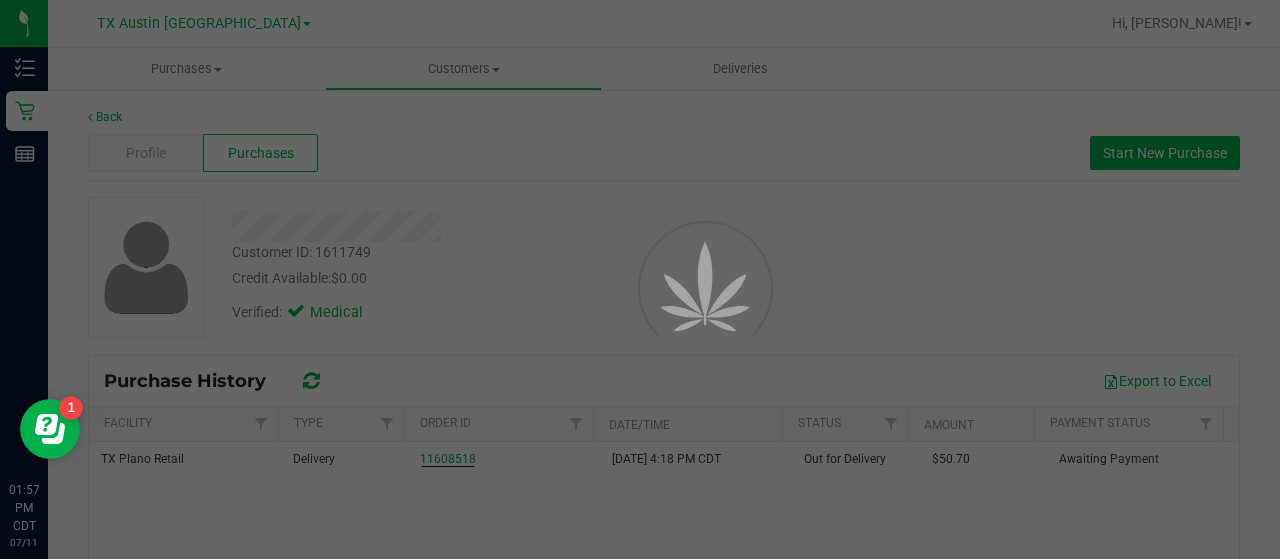 click at bounding box center (640, 279) 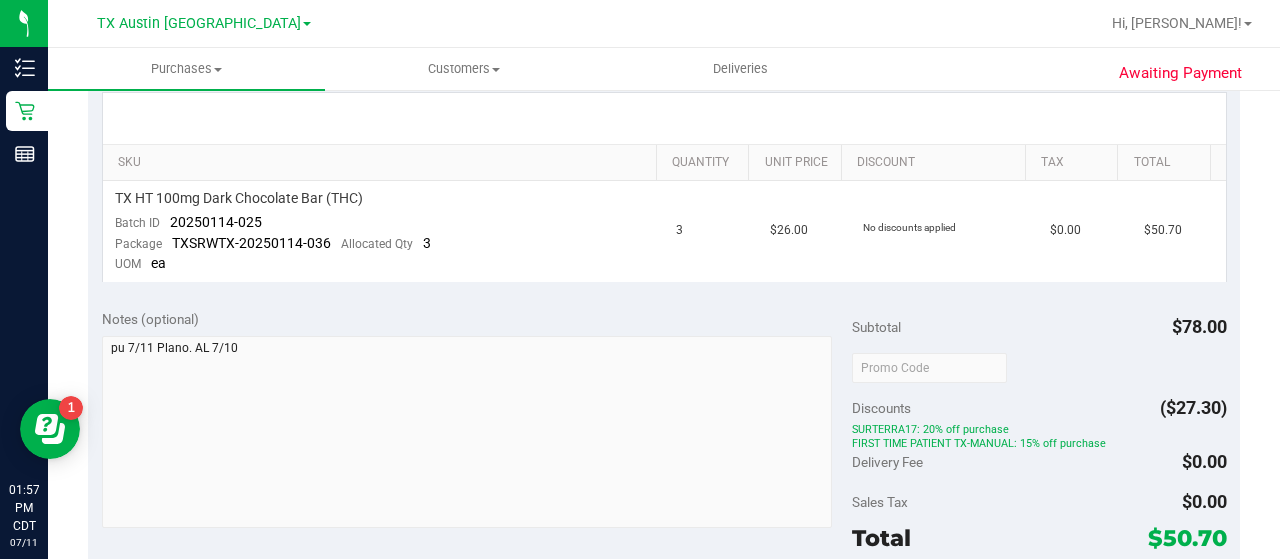 scroll, scrollTop: 472, scrollLeft: 0, axis: vertical 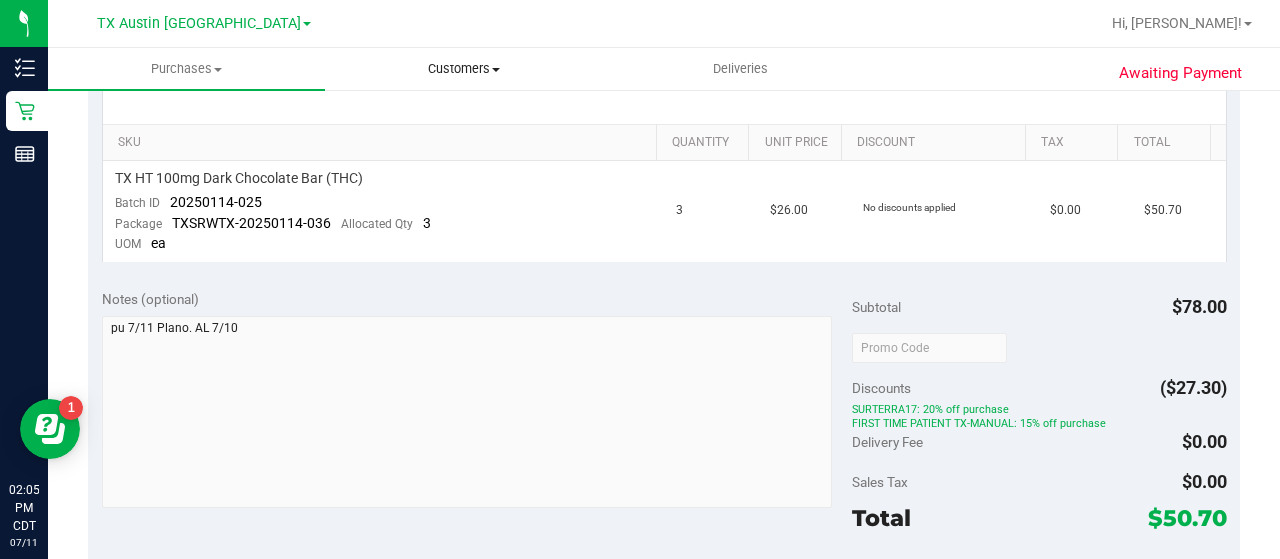 click on "Customers" at bounding box center [463, 69] 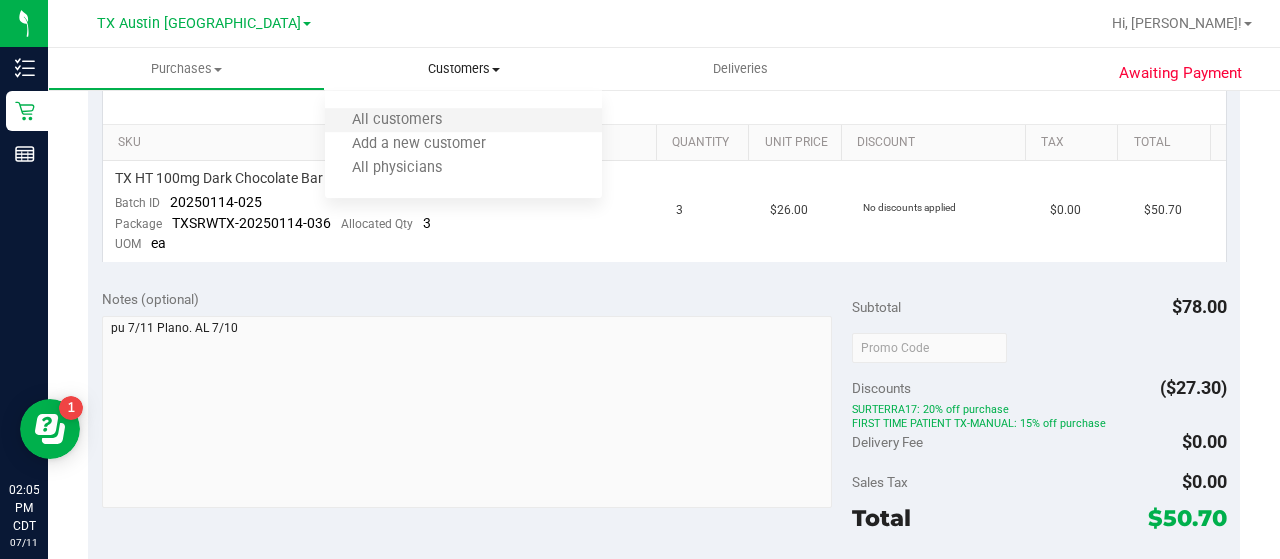 click on "All customers" at bounding box center (463, 121) 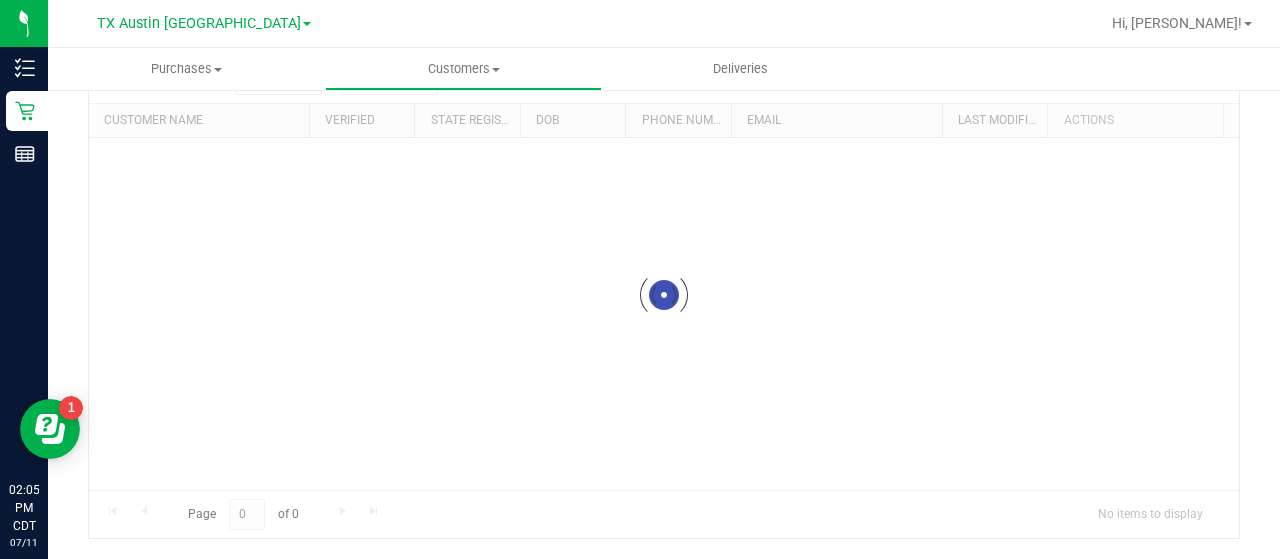 scroll, scrollTop: 0, scrollLeft: 0, axis: both 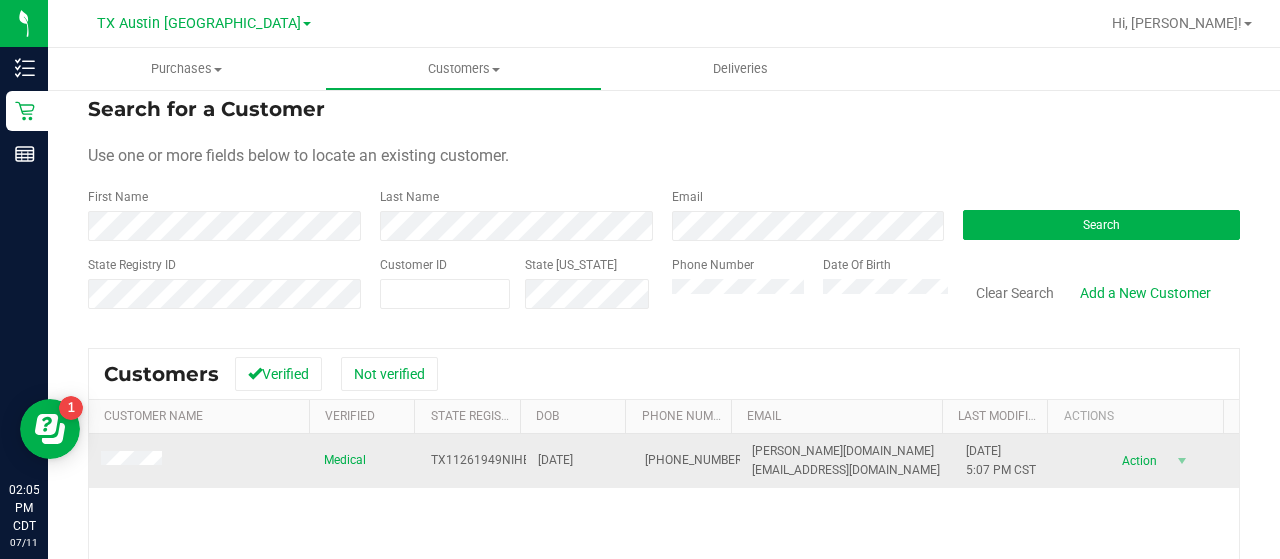 click at bounding box center (134, 461) 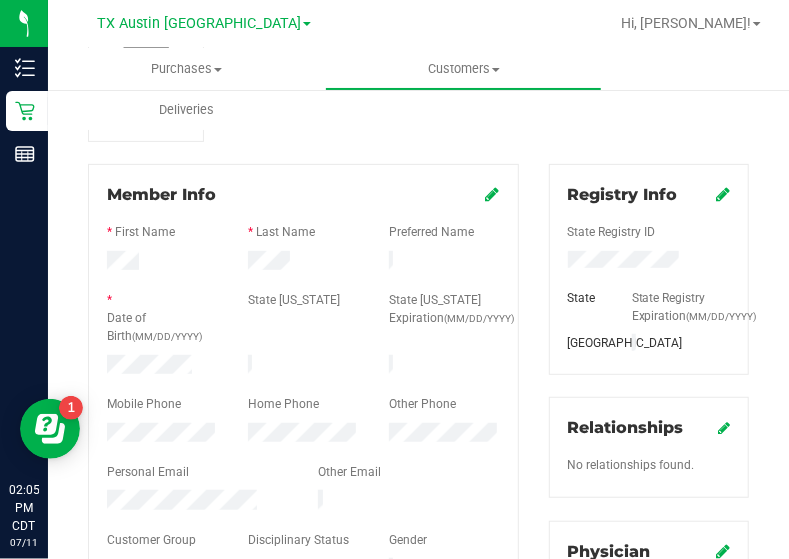 scroll, scrollTop: 198, scrollLeft: 0, axis: vertical 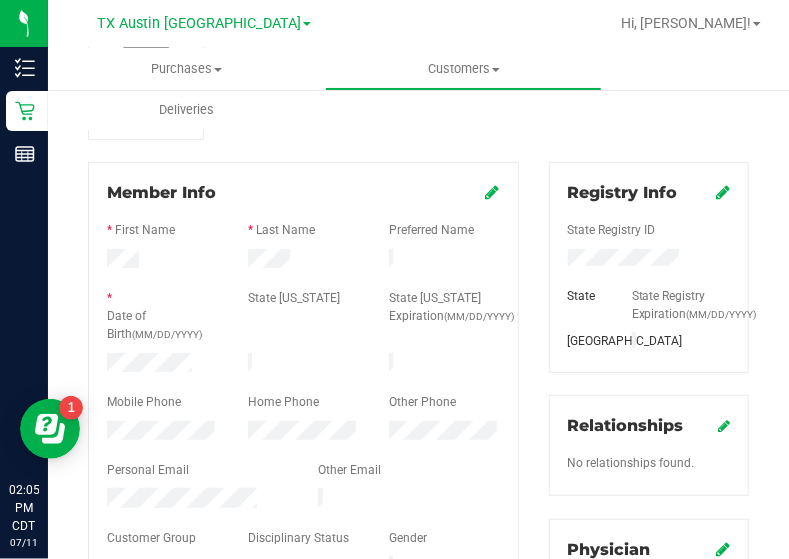 click on "*
Date of Birth
(MM/DD/YYYY)" at bounding box center [162, 318] 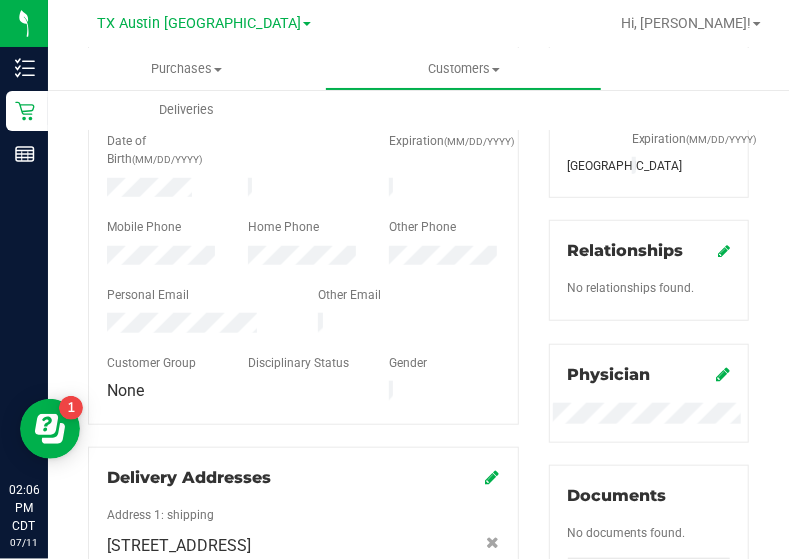 scroll, scrollTop: 0, scrollLeft: 0, axis: both 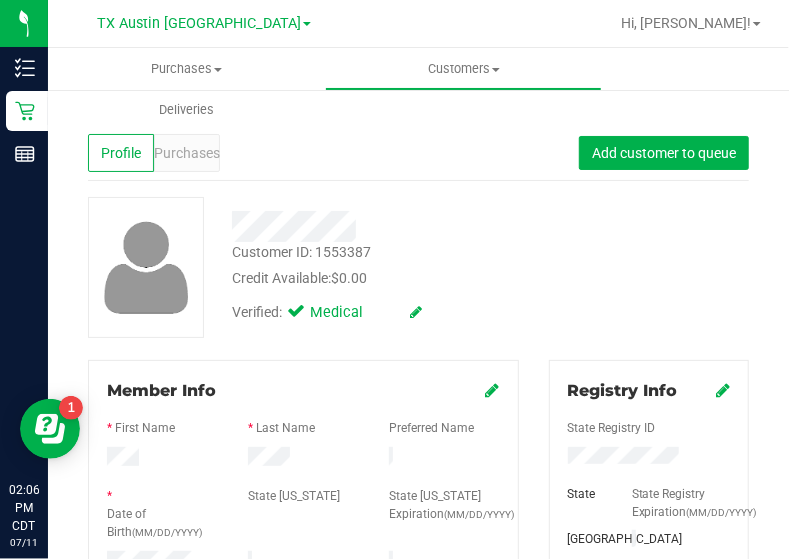 click on "Purchases" at bounding box center (187, 153) 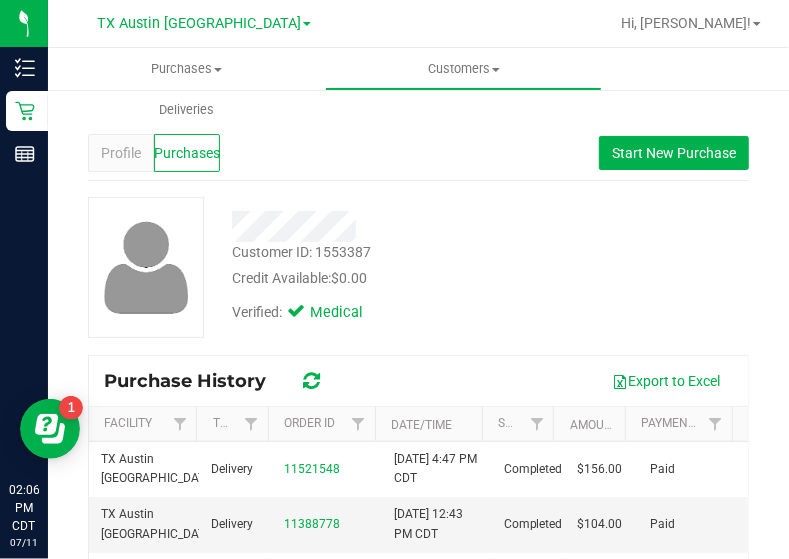 click on "11521548" at bounding box center (312, 469) 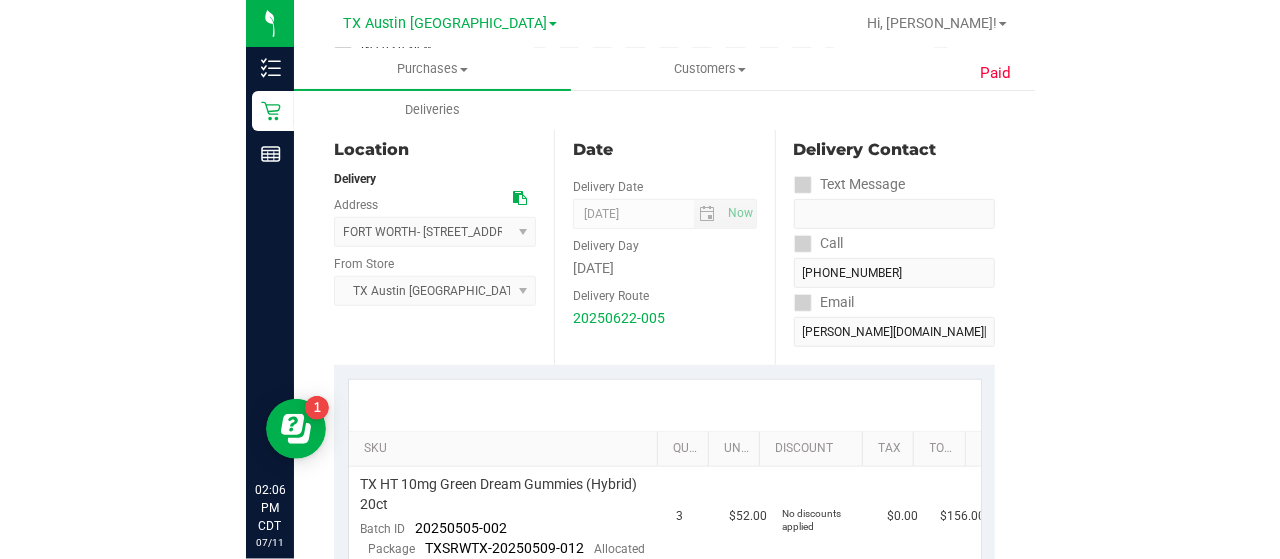 scroll, scrollTop: 212, scrollLeft: 0, axis: vertical 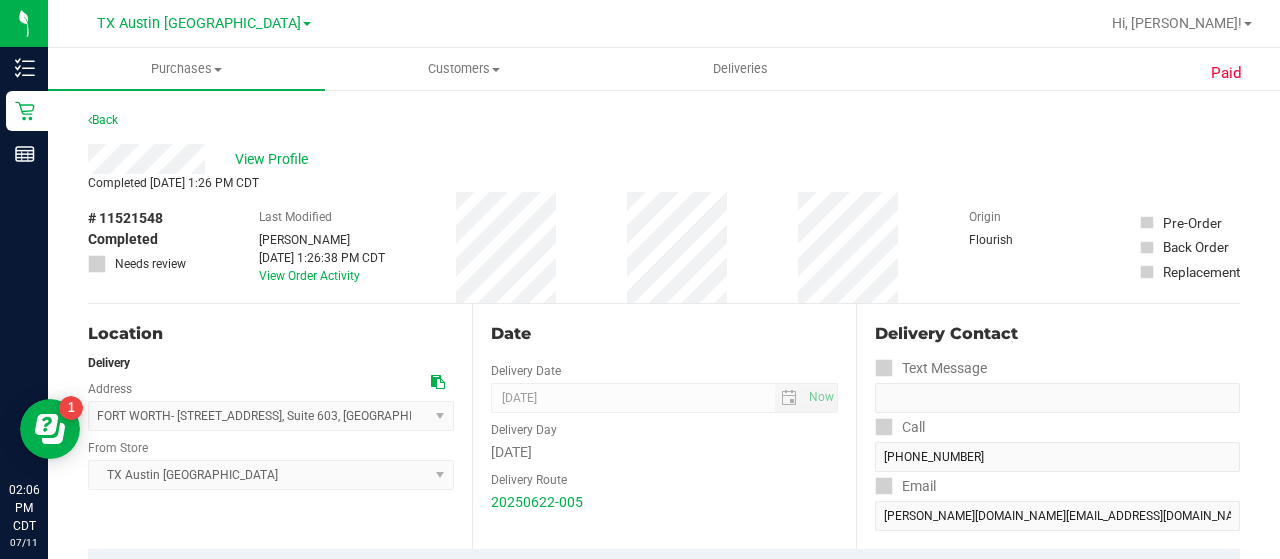 click on "View Profile" at bounding box center (664, 159) 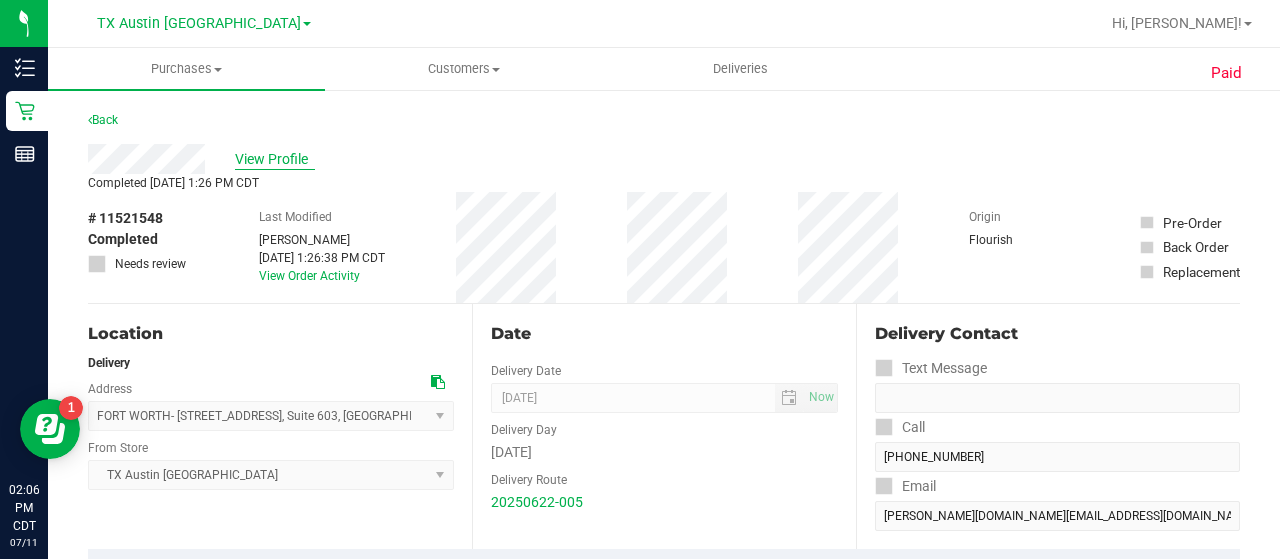 click on "View Profile" at bounding box center (275, 159) 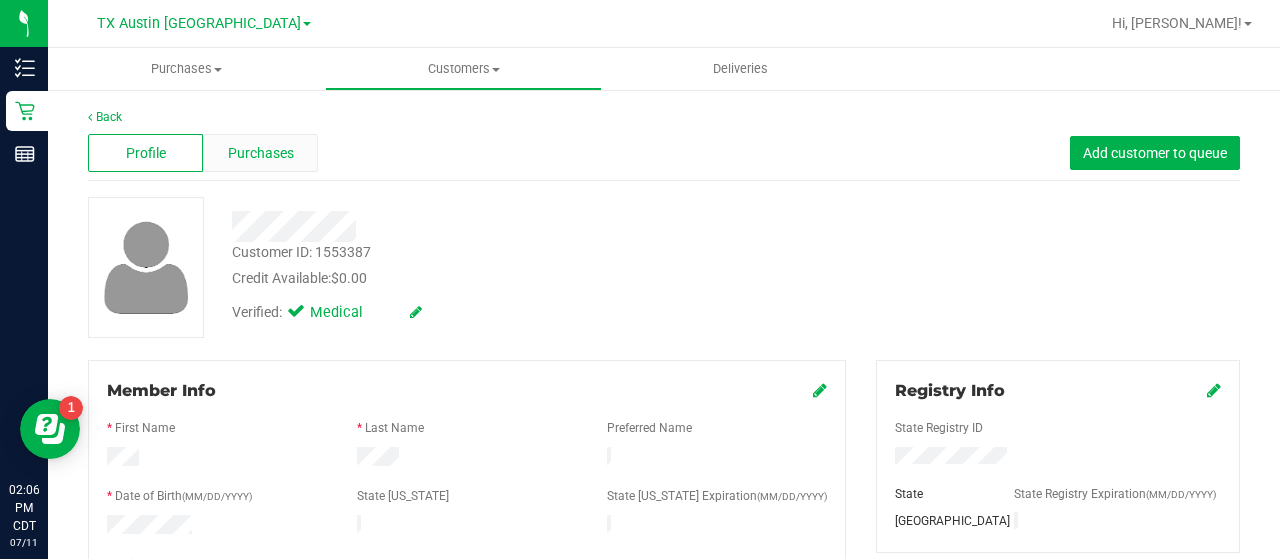 click on "Purchases" at bounding box center [260, 153] 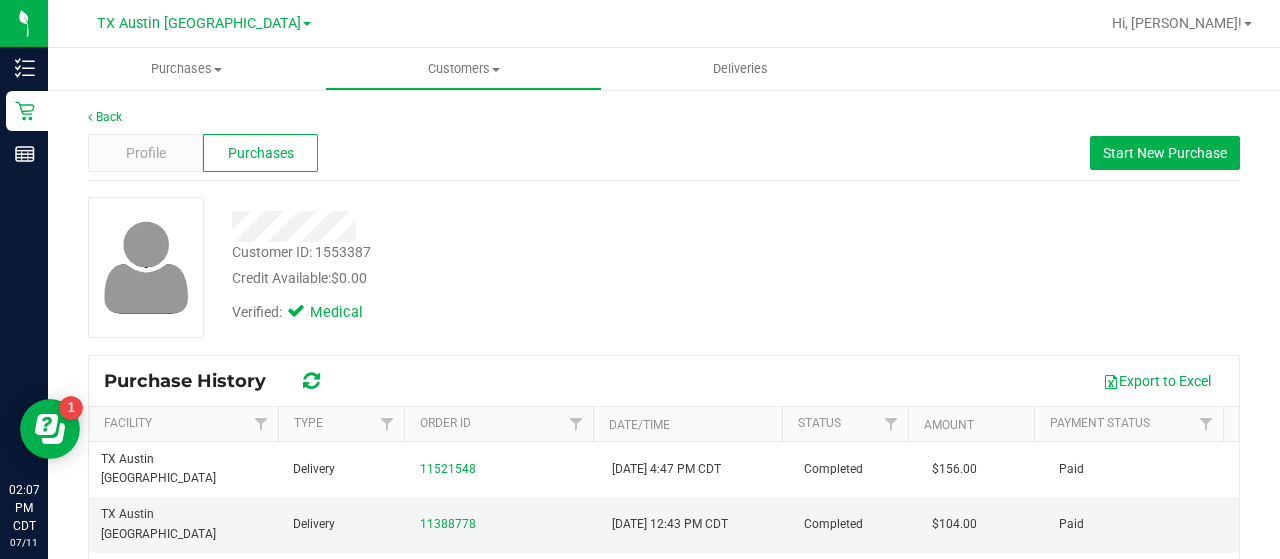click on "Verified:
Medical" at bounding box center [512, 311] 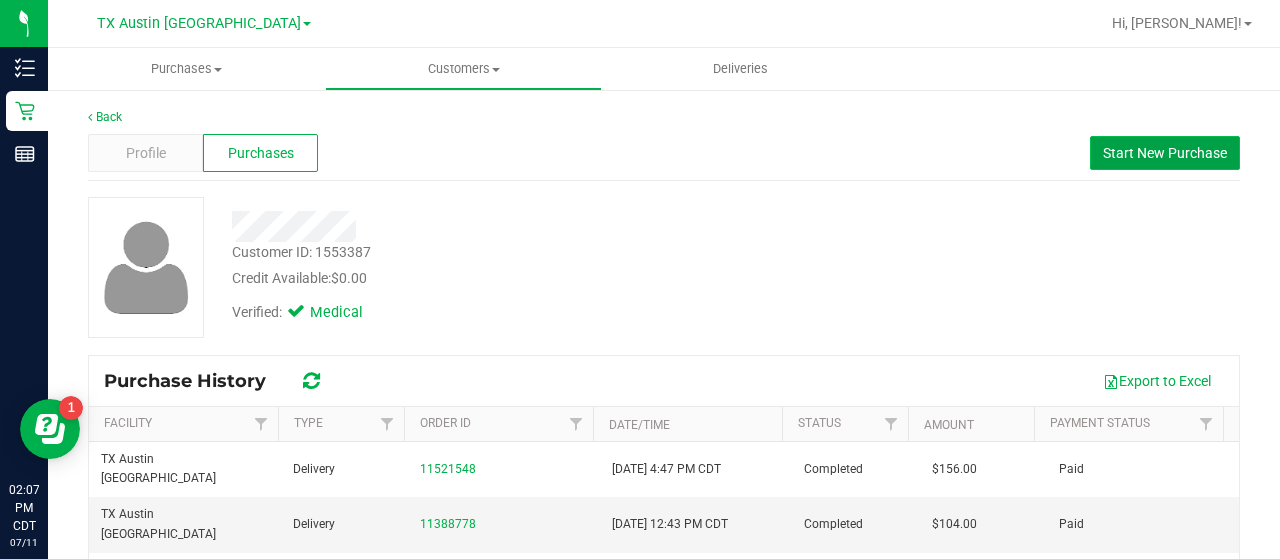 click on "Start New Purchase" at bounding box center [1165, 153] 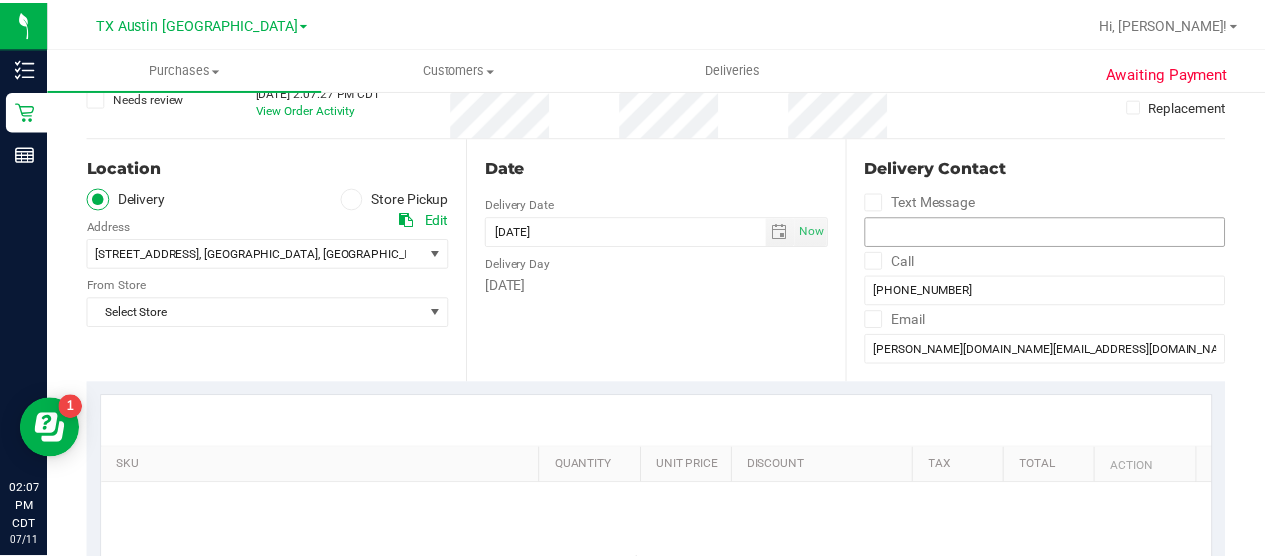 scroll, scrollTop: 151, scrollLeft: 0, axis: vertical 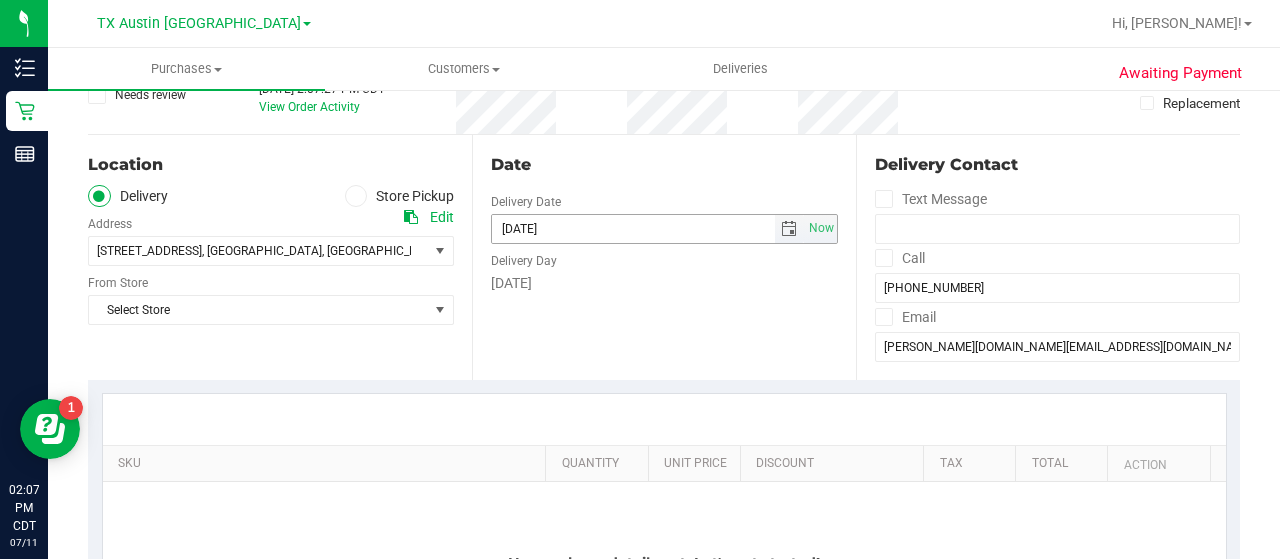click at bounding box center [789, 229] 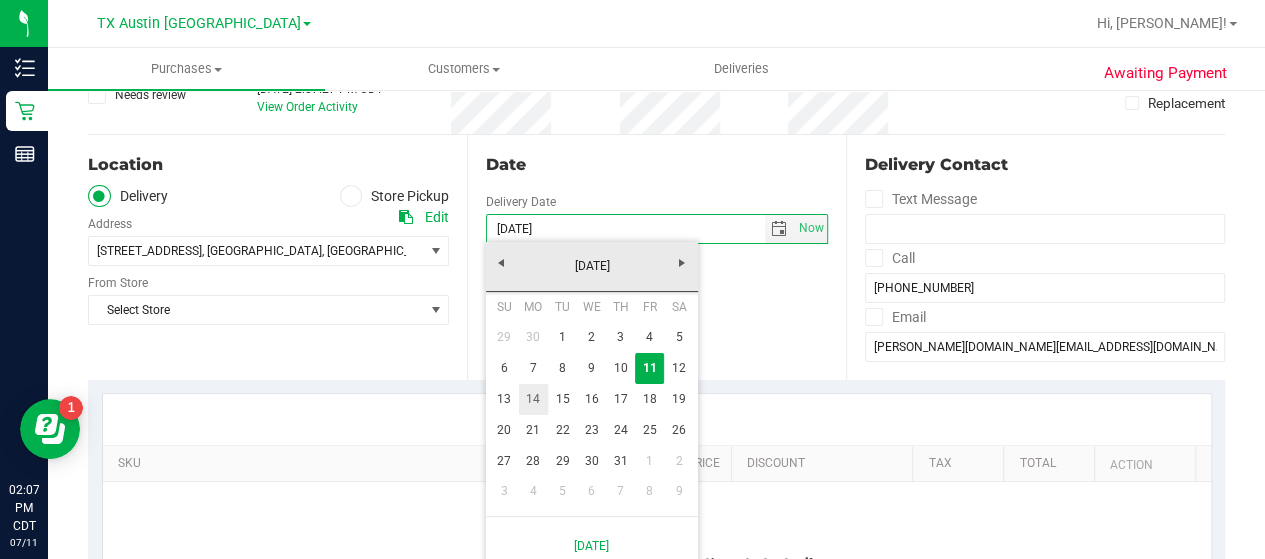 click on "14" at bounding box center (533, 399) 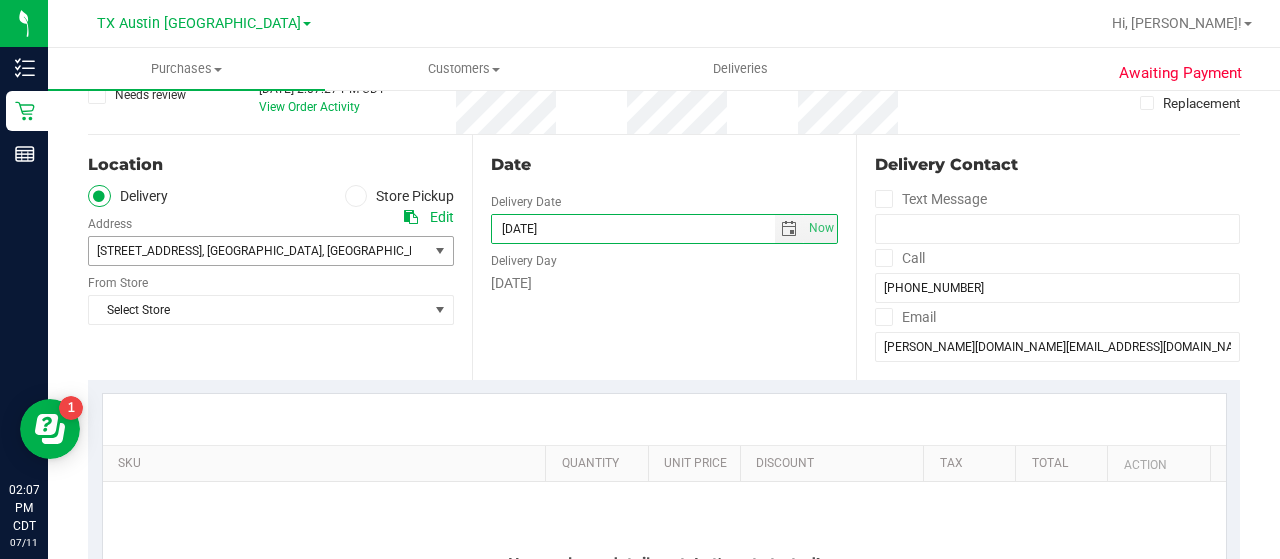 click on ", [GEOGRAPHIC_DATA]" at bounding box center (262, 251) 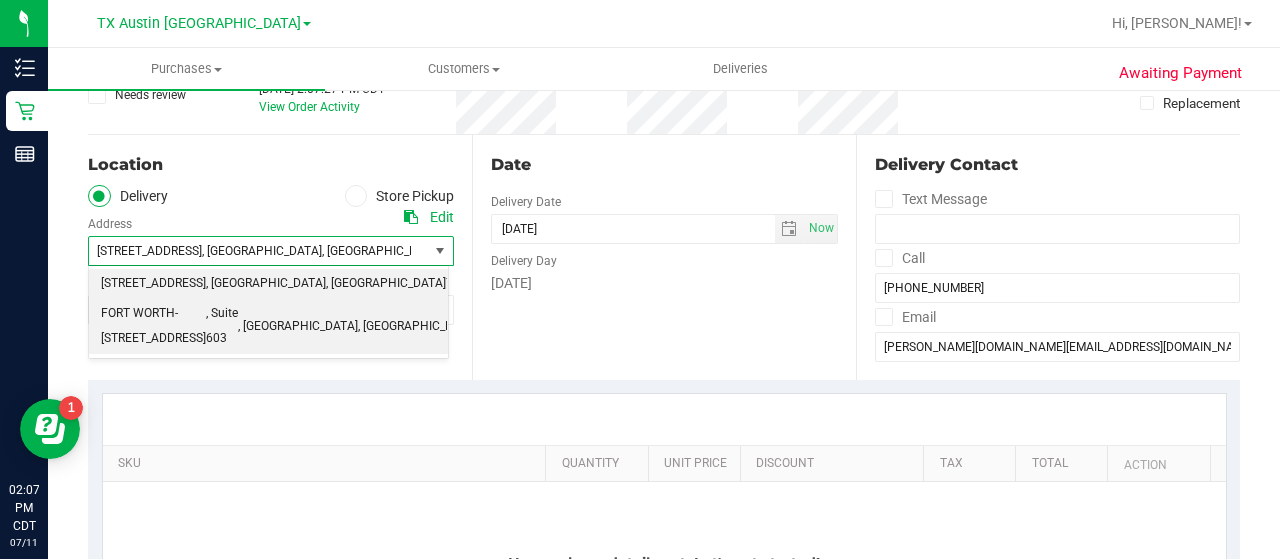 click on "FORT WORTH- [STREET_ADDRESS]" at bounding box center (153, 326) 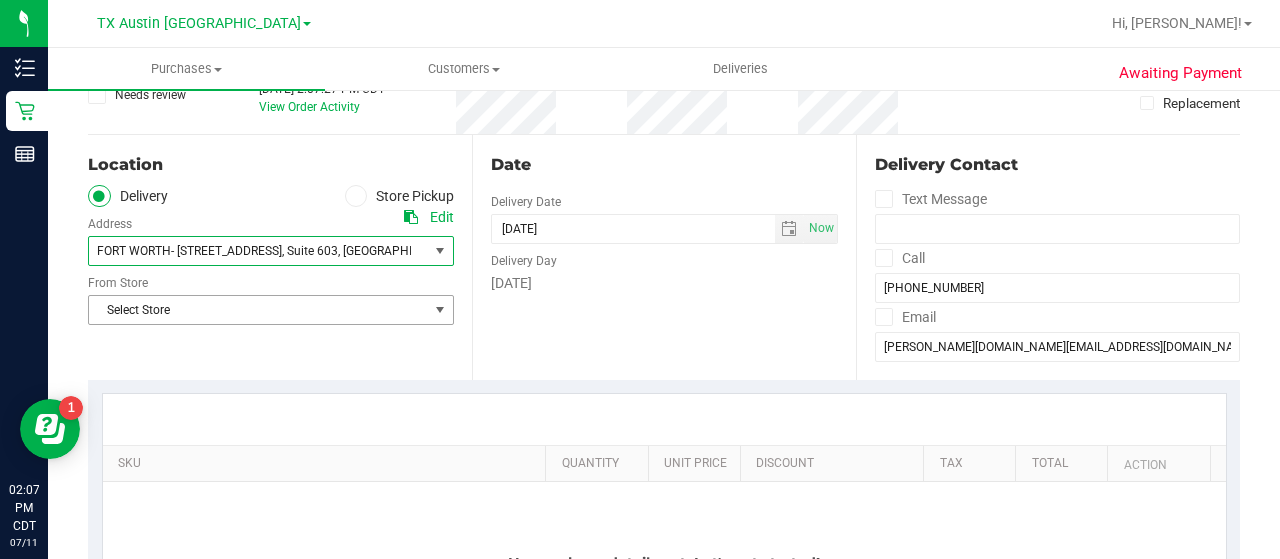 click on "Select Store" at bounding box center [258, 310] 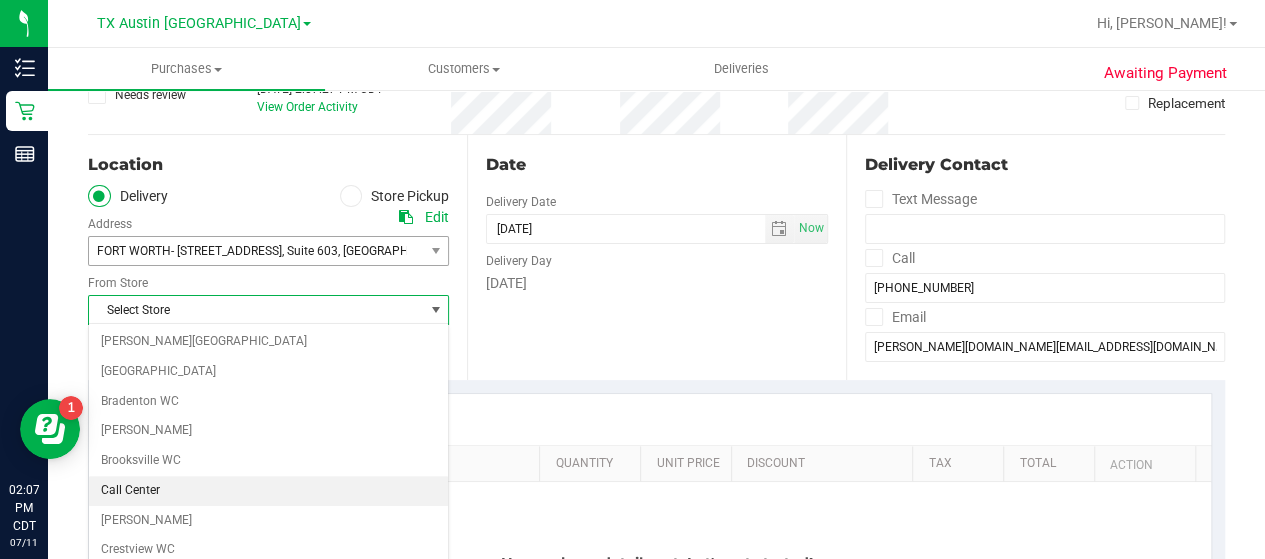 drag, startPoint x: 448, startPoint y: 364, endPoint x: 432, endPoint y: 479, distance: 116.10771 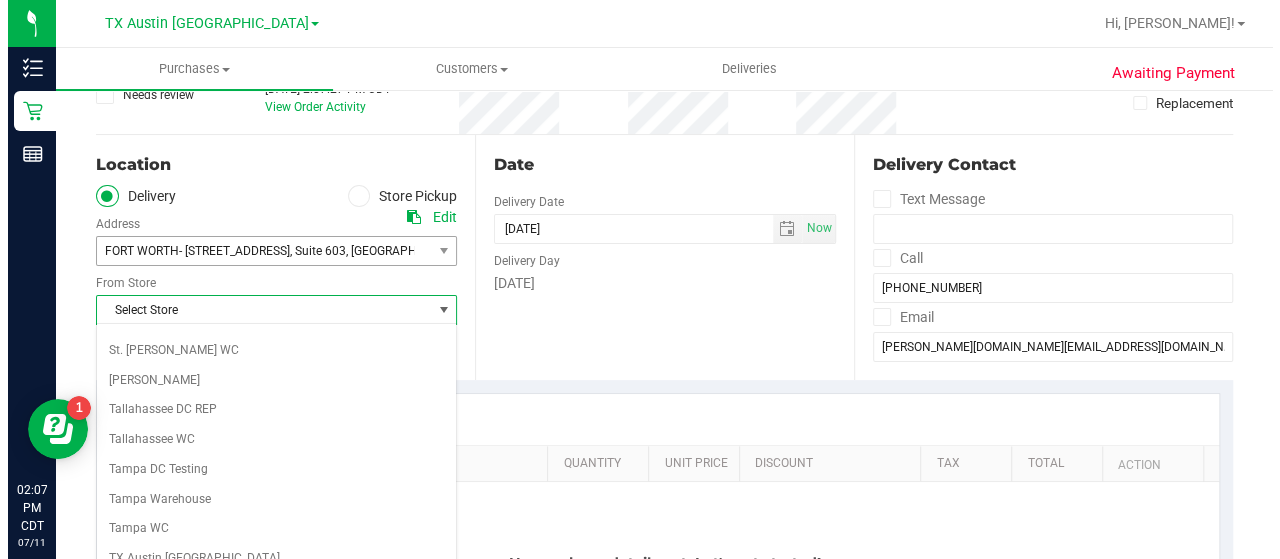 scroll, scrollTop: 1381, scrollLeft: 0, axis: vertical 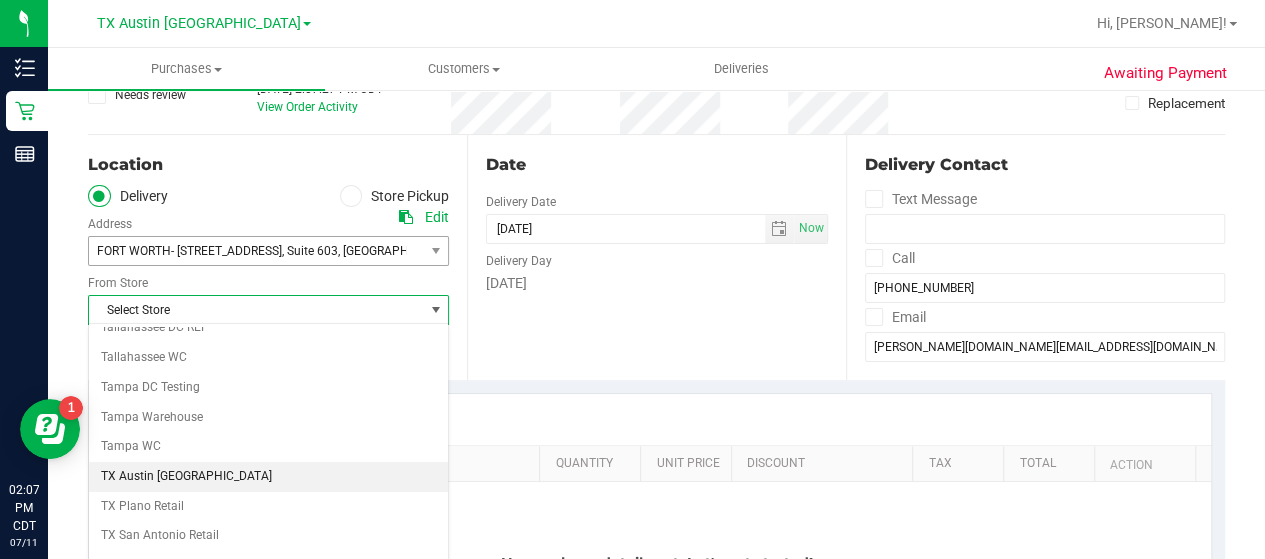 click on "TX Austin [GEOGRAPHIC_DATA]" at bounding box center (268, 477) 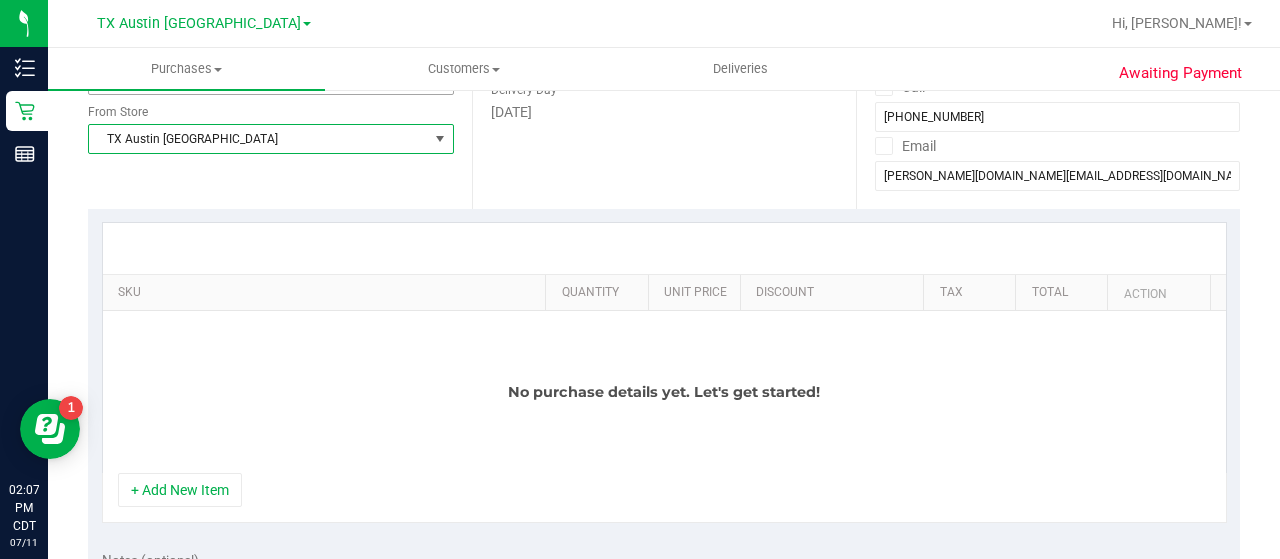 scroll, scrollTop: 348, scrollLeft: 0, axis: vertical 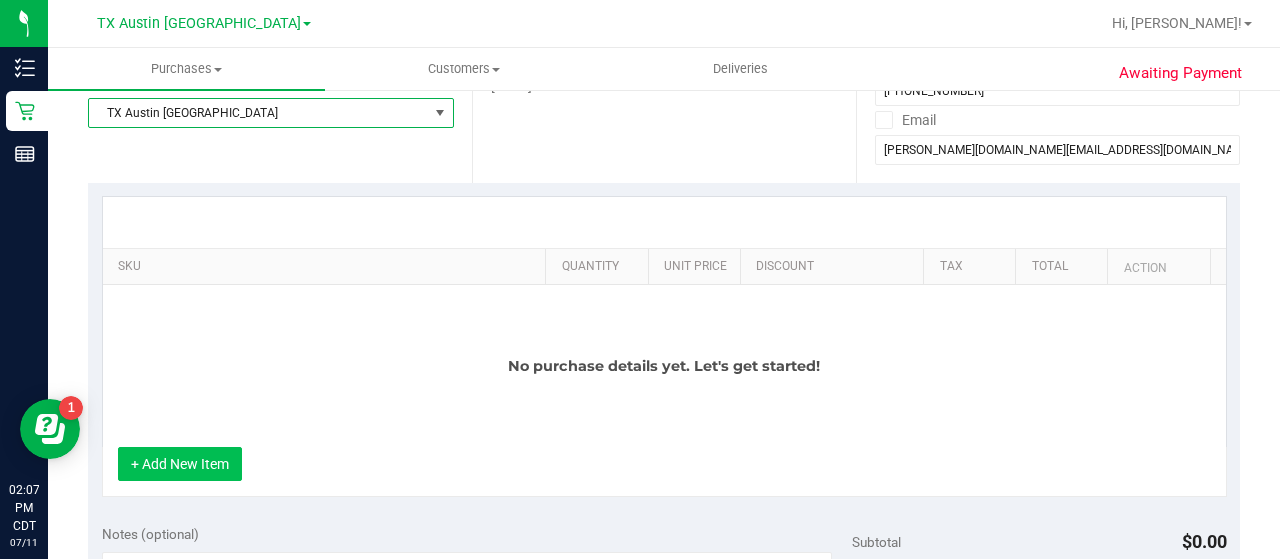 click on "+ Add New Item" at bounding box center (180, 464) 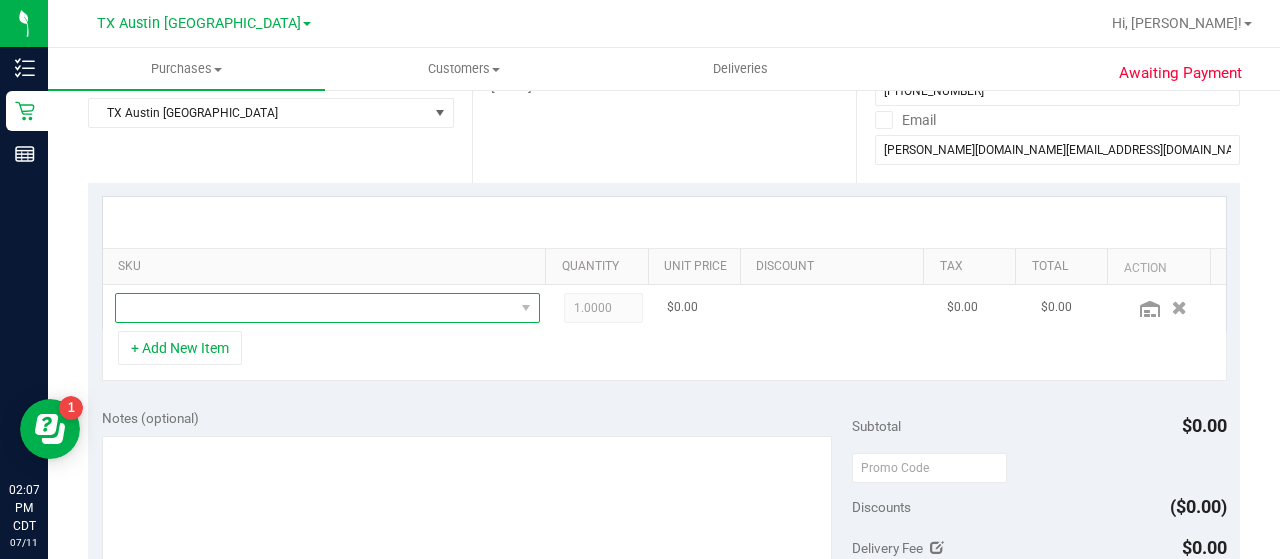 click at bounding box center (315, 308) 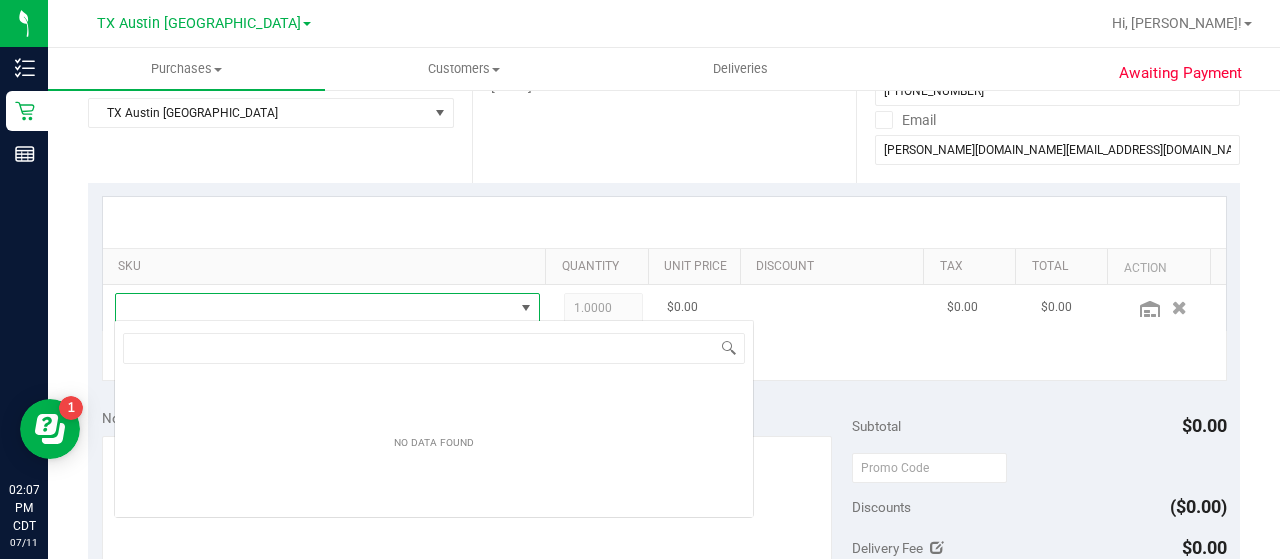 scroll, scrollTop: 99970, scrollLeft: 99586, axis: both 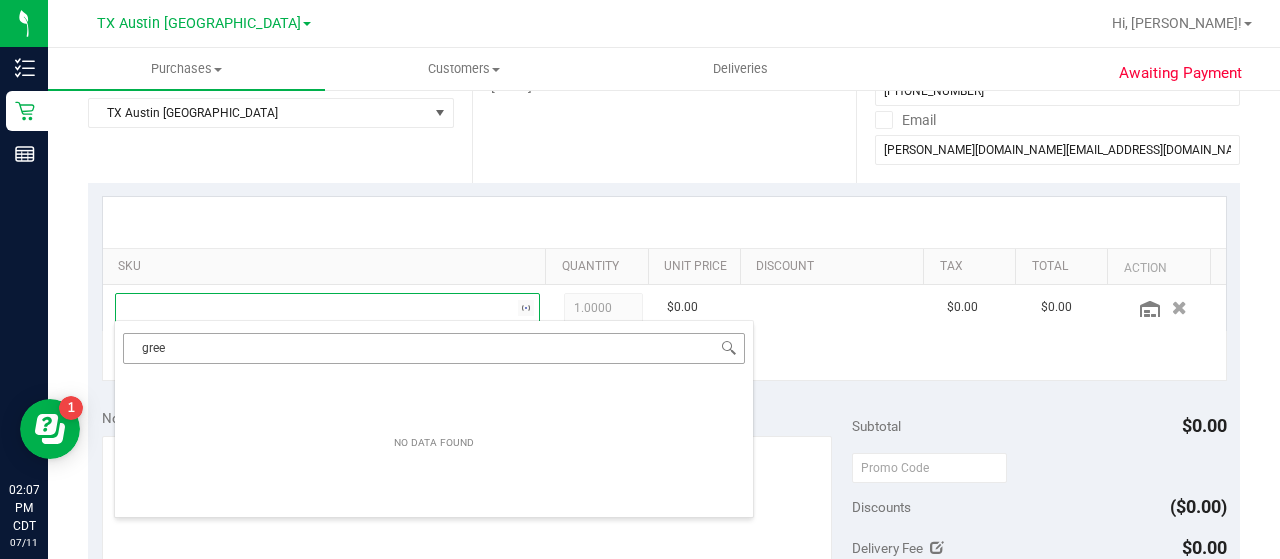 type on "green" 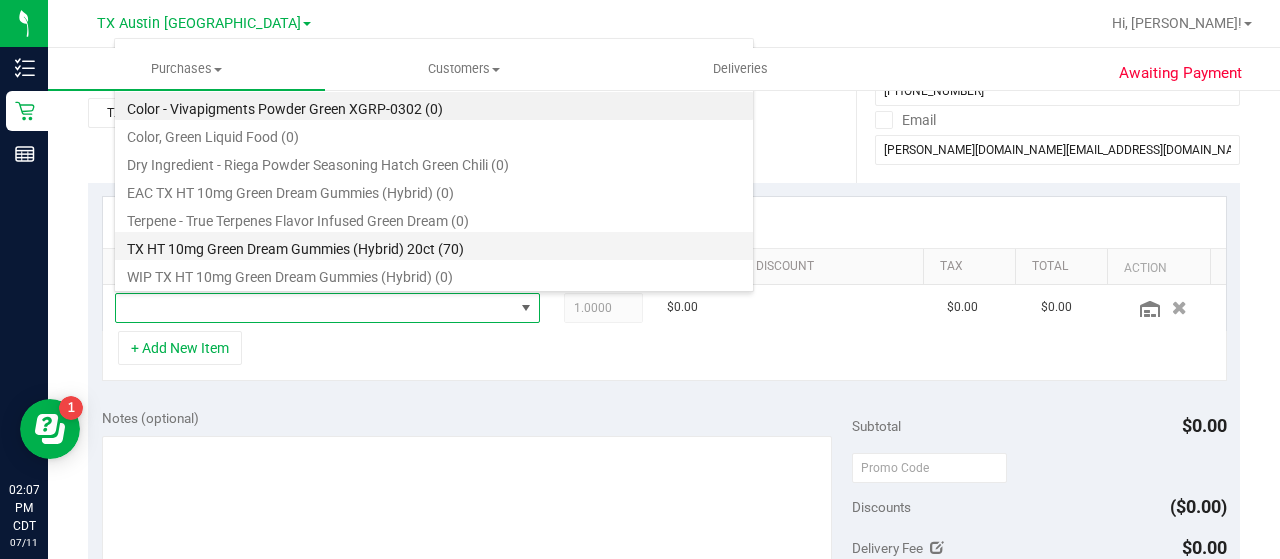 click on "TX HT 10mg Green Dream Gummies (Hybrid) 20ct (70)" at bounding box center [434, 246] 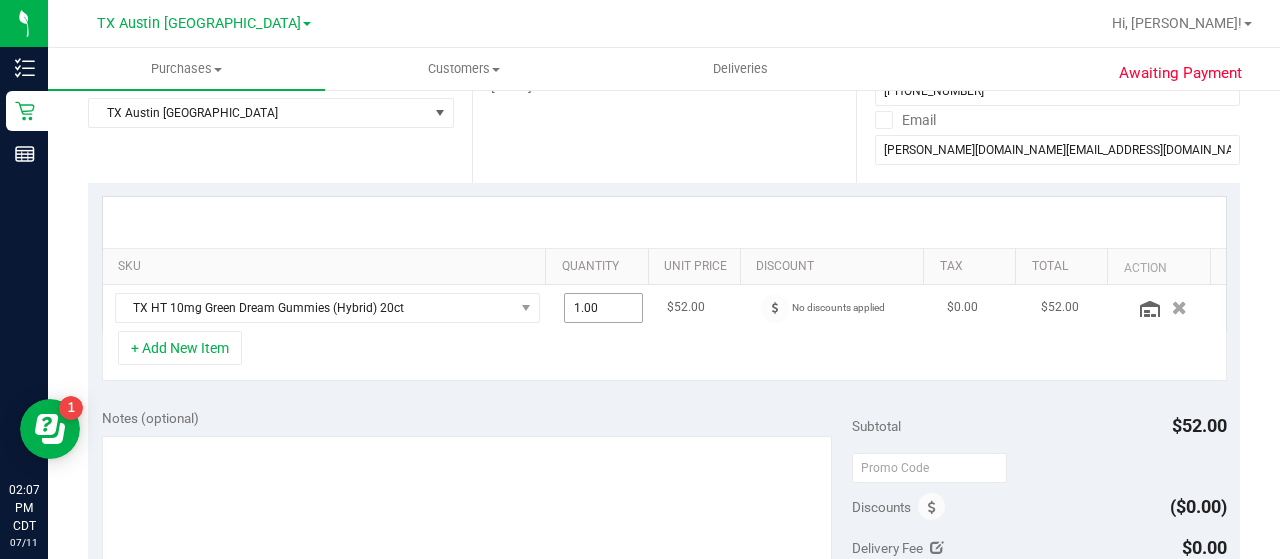 click on "1.00 1" at bounding box center [604, 308] 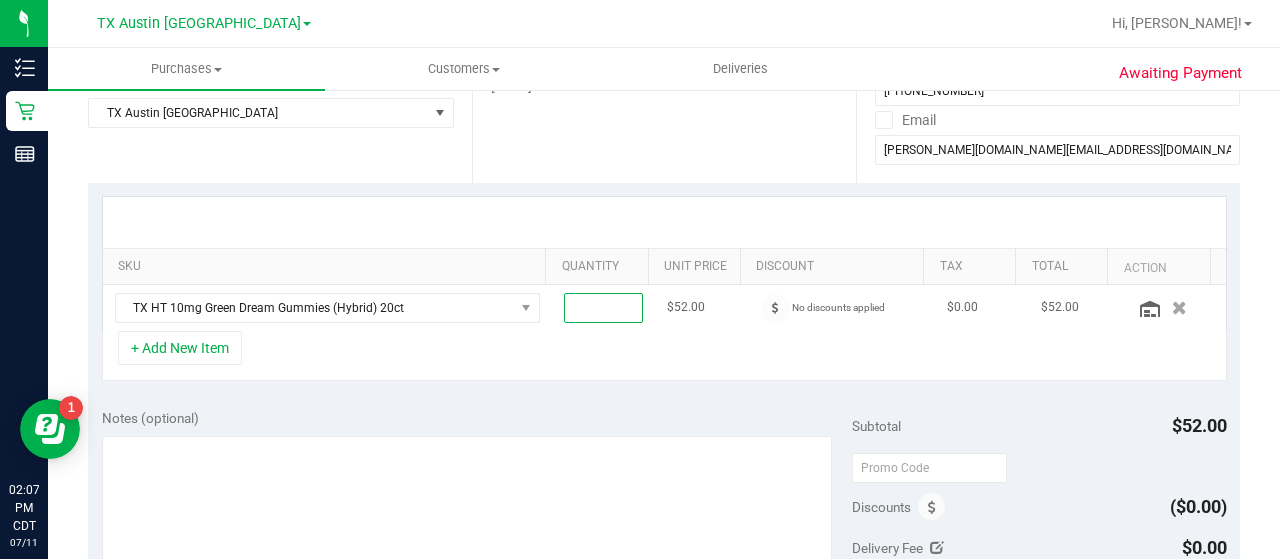 type on "2" 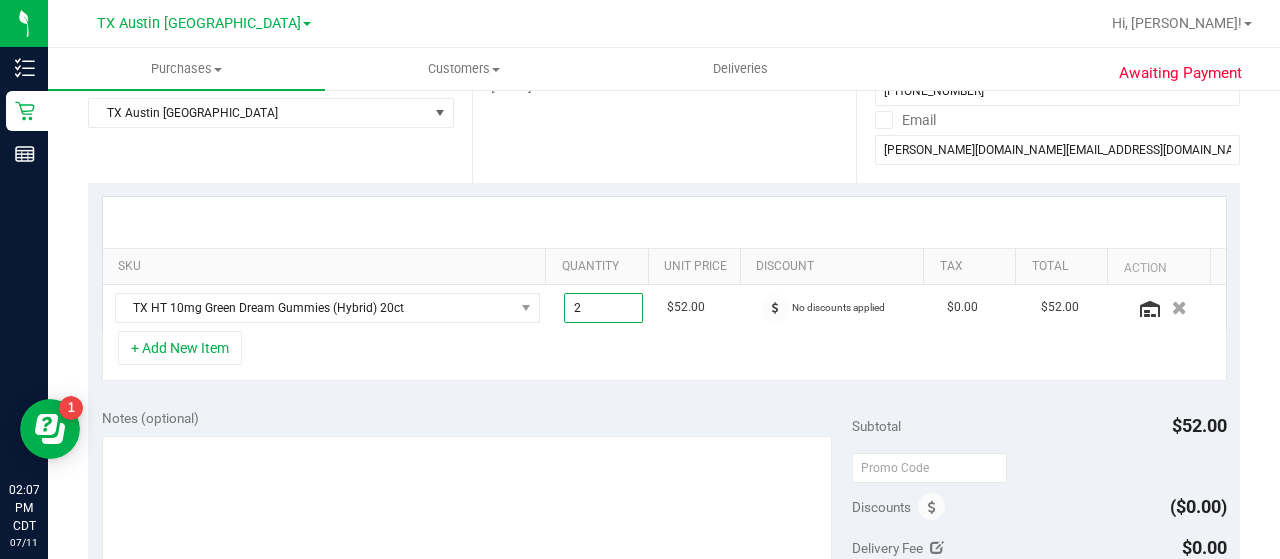 type on "2.00" 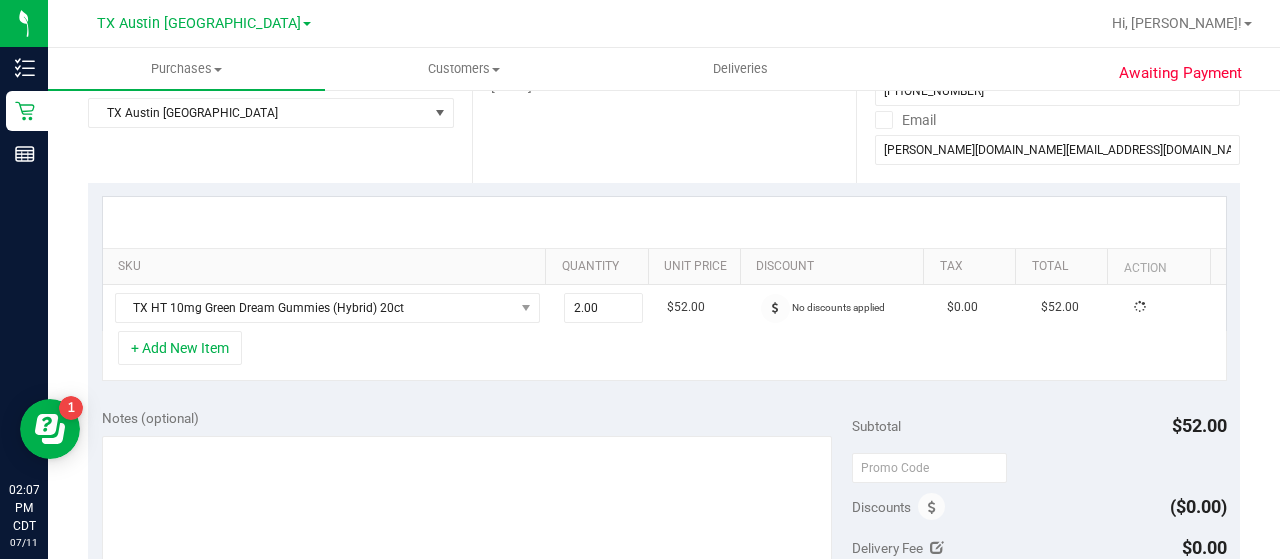 click on "Awaiting Payment
Back
Save Purchase
View Profile
# 11613980
Created
Needs review
Last Modified
[PERSON_NAME]
[DATE] 2:07:27 PM CDT
View Order Activity
Origin
Flourish" at bounding box center [664, 486] 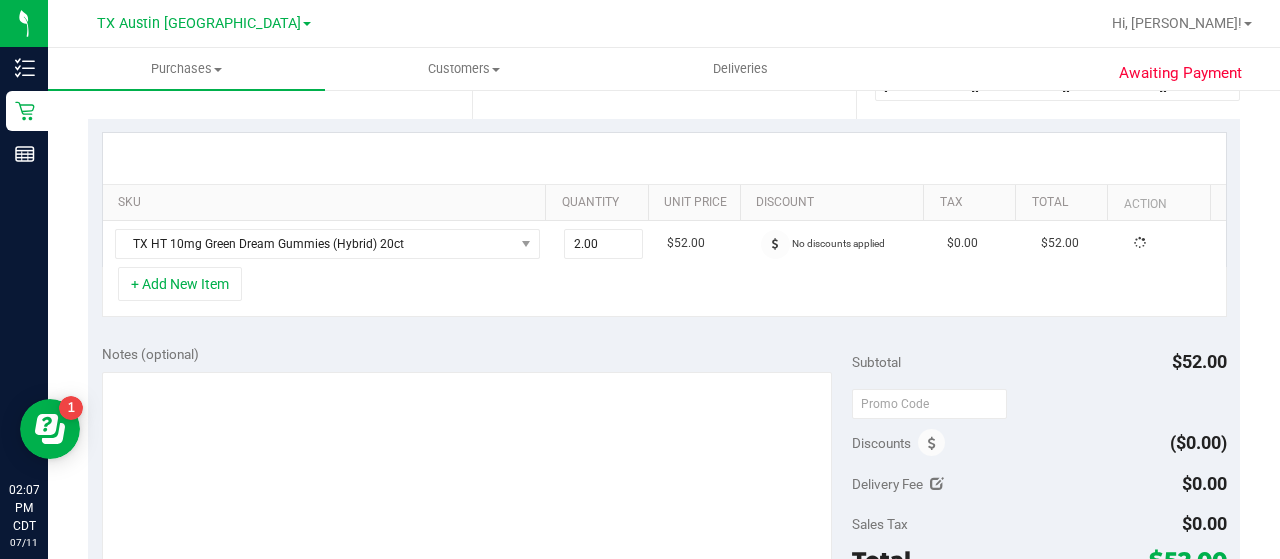 scroll, scrollTop: 427, scrollLeft: 0, axis: vertical 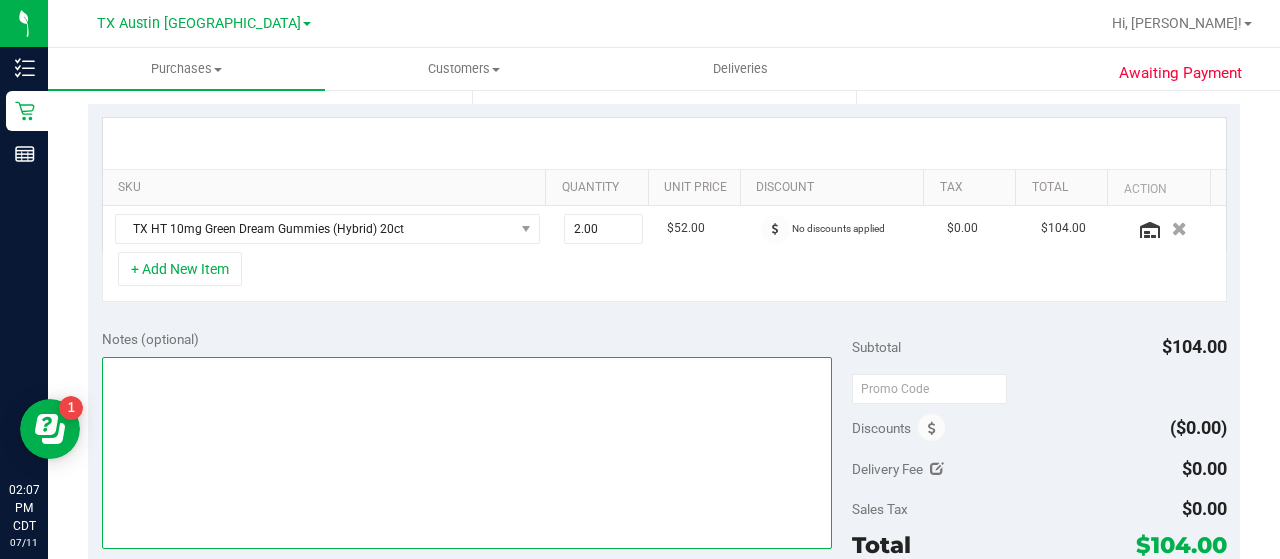 click at bounding box center (467, 453) 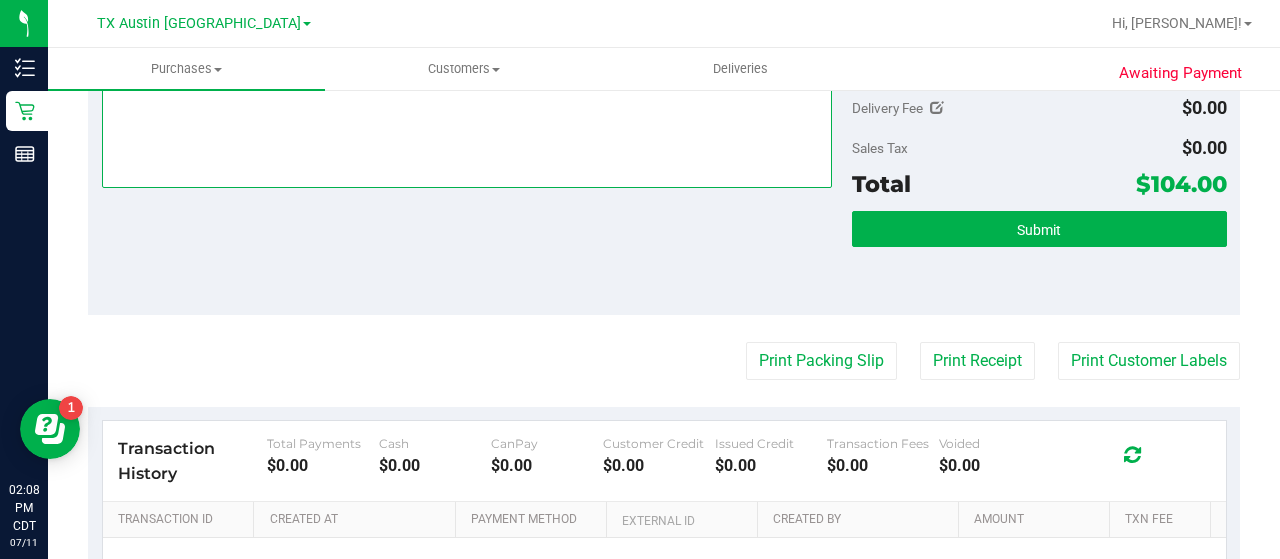 scroll, scrollTop: 792, scrollLeft: 0, axis: vertical 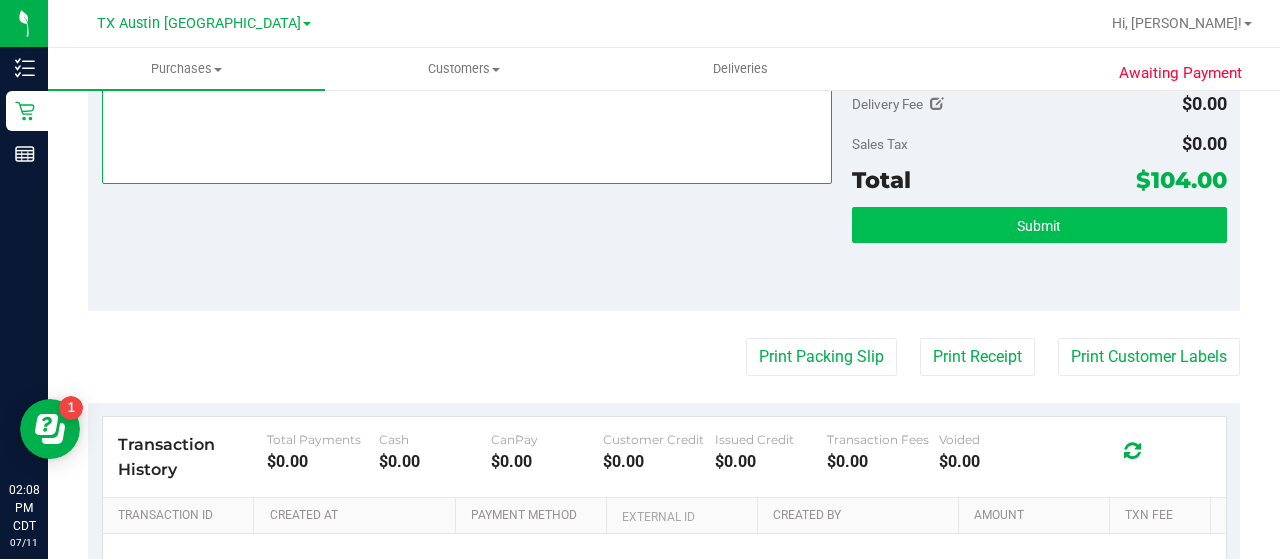 type on "FTW PU 7.14 CCLM7.11" 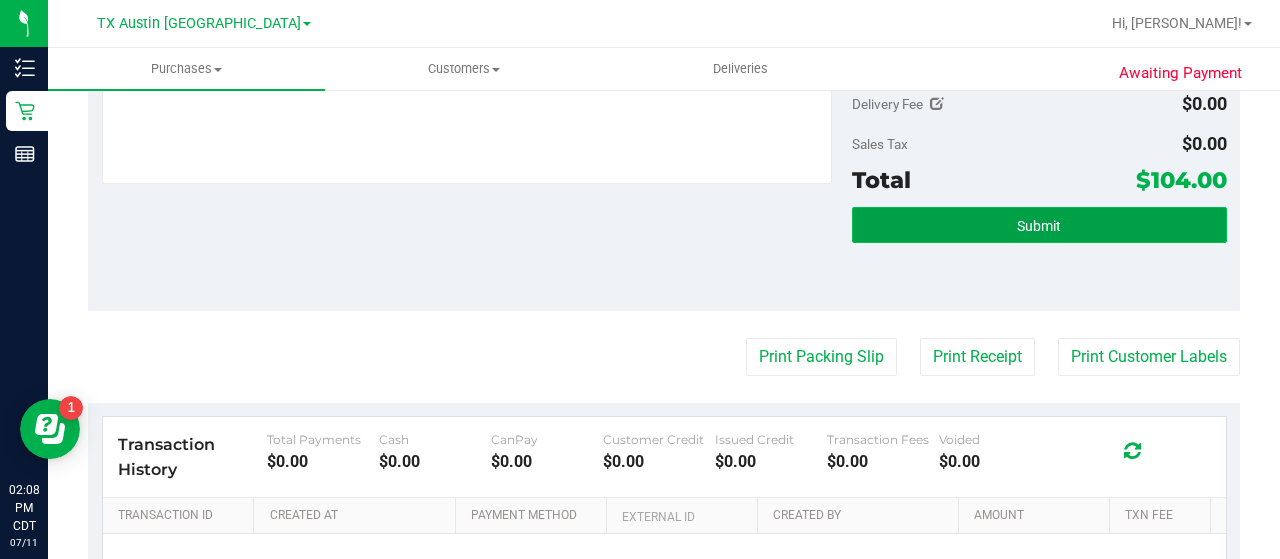 click on "Submit" at bounding box center (1039, 225) 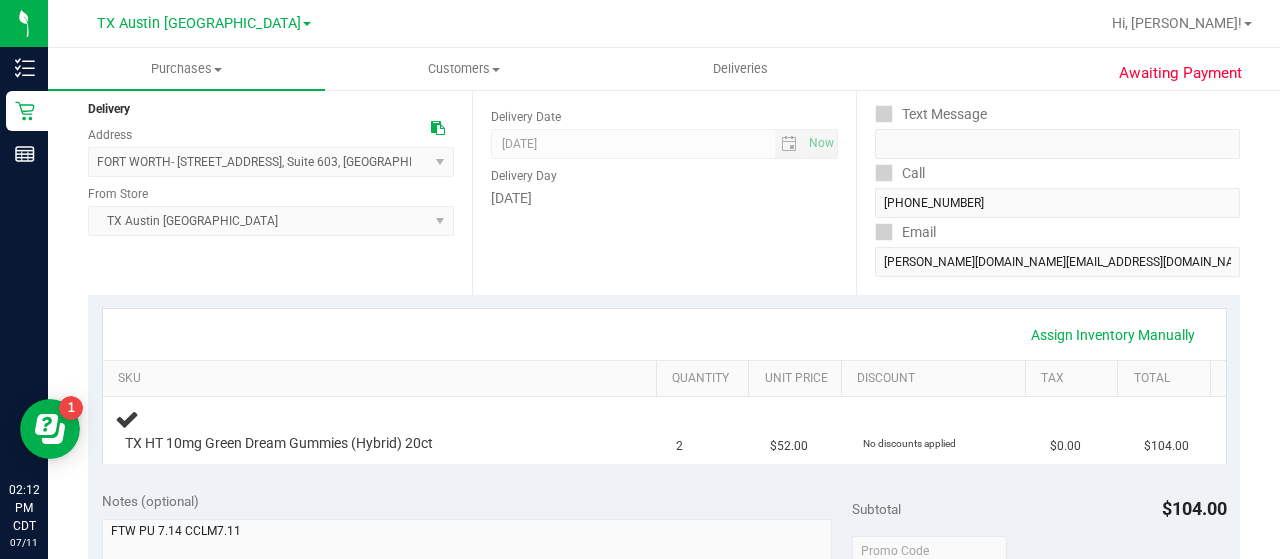 scroll, scrollTop: 0, scrollLeft: 0, axis: both 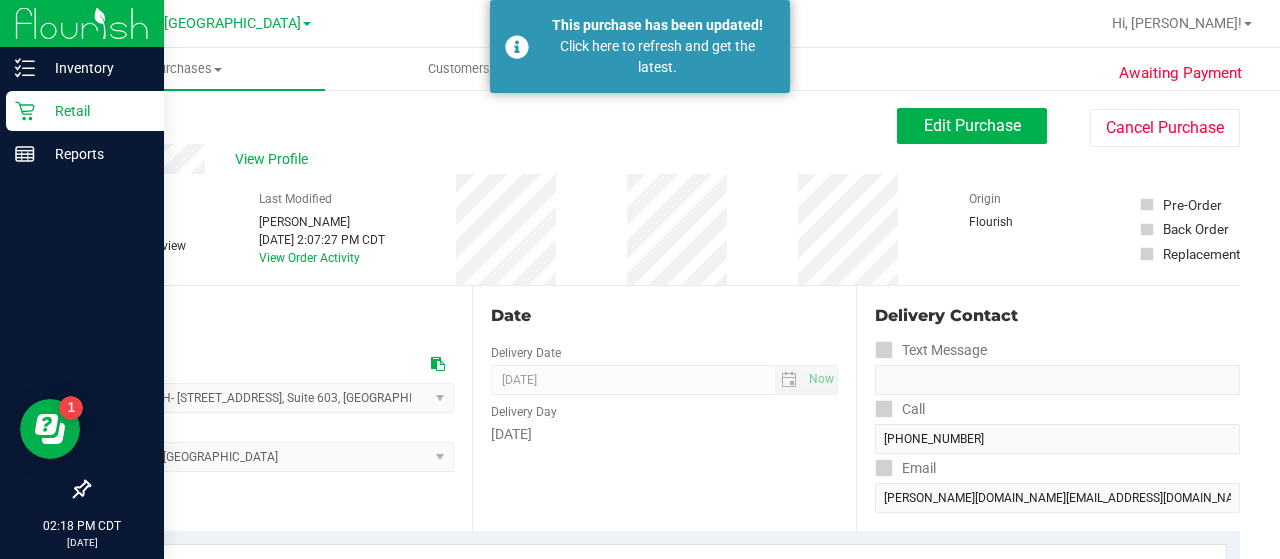 click 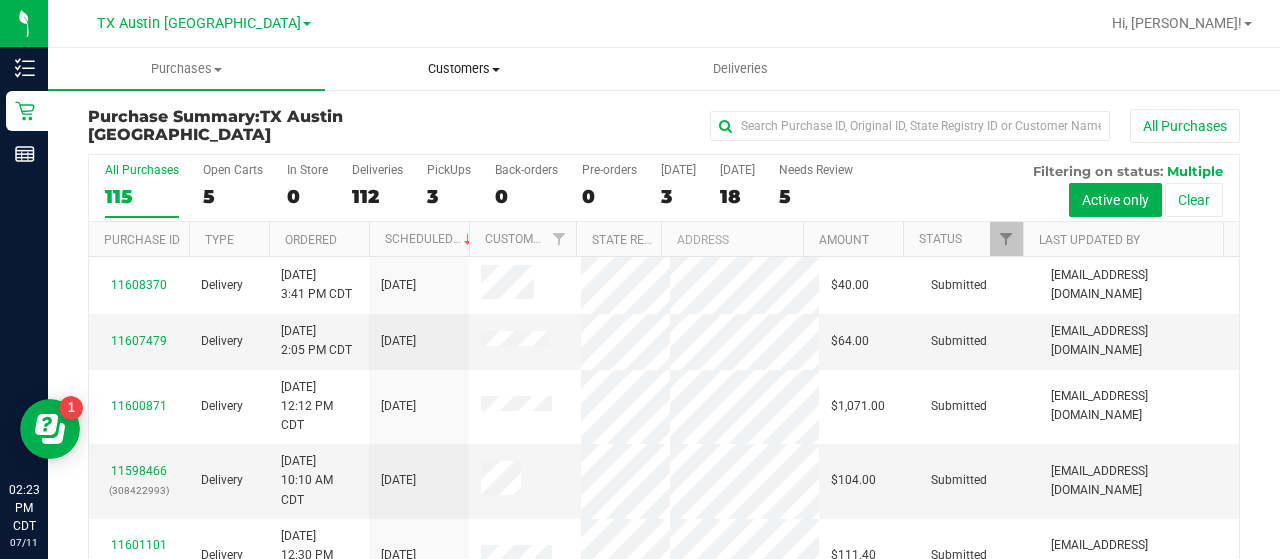 click on "Customers" at bounding box center (463, 69) 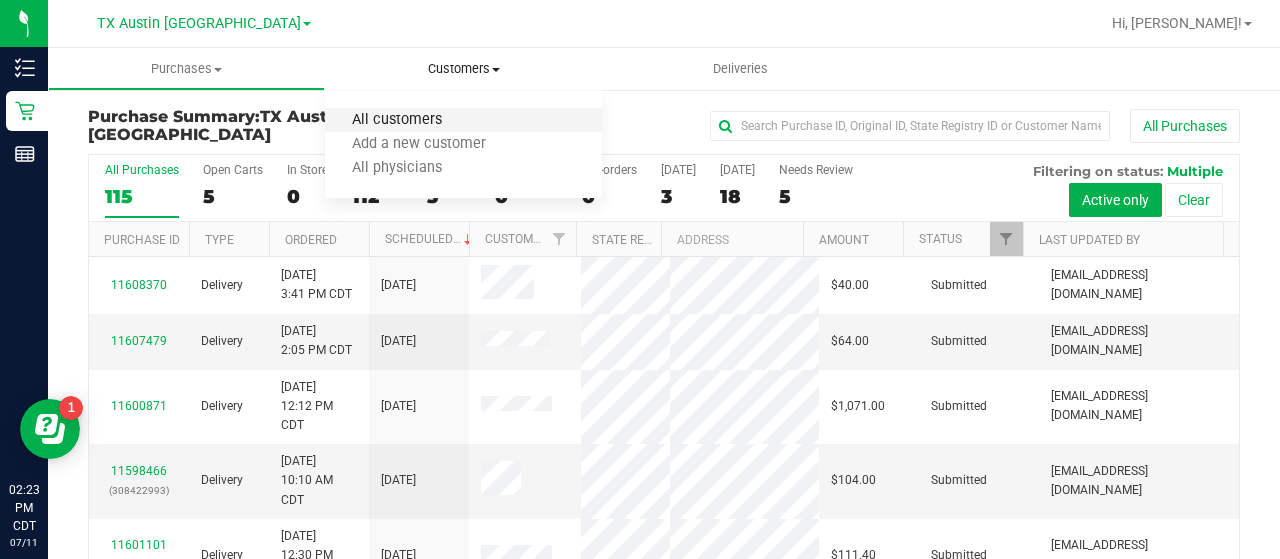 click on "All customers" at bounding box center [397, 120] 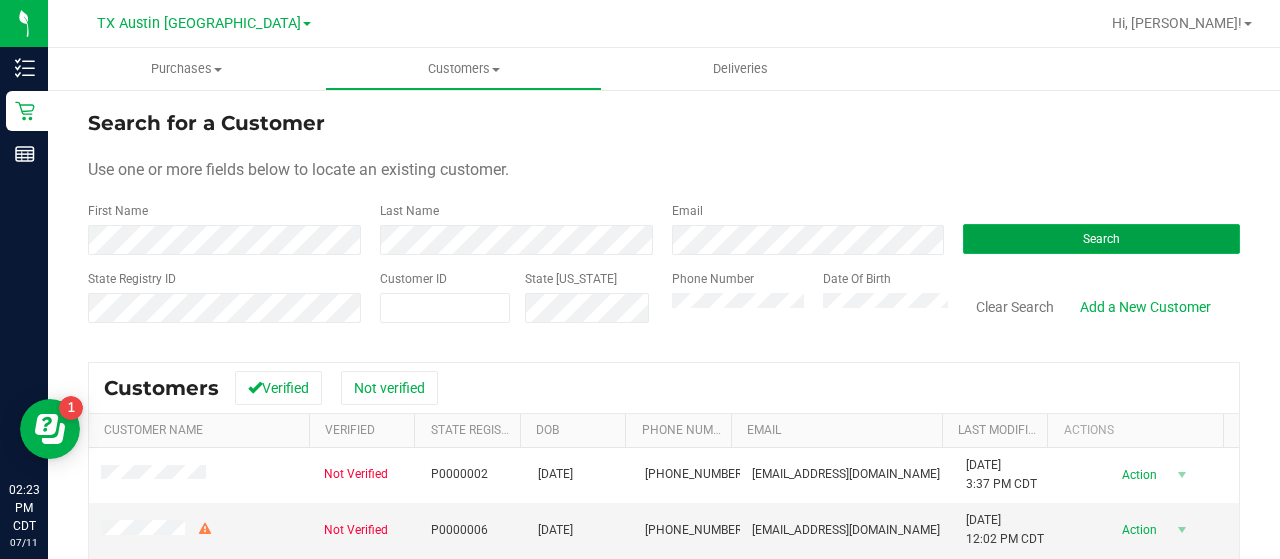 click on "Search" at bounding box center [1101, 239] 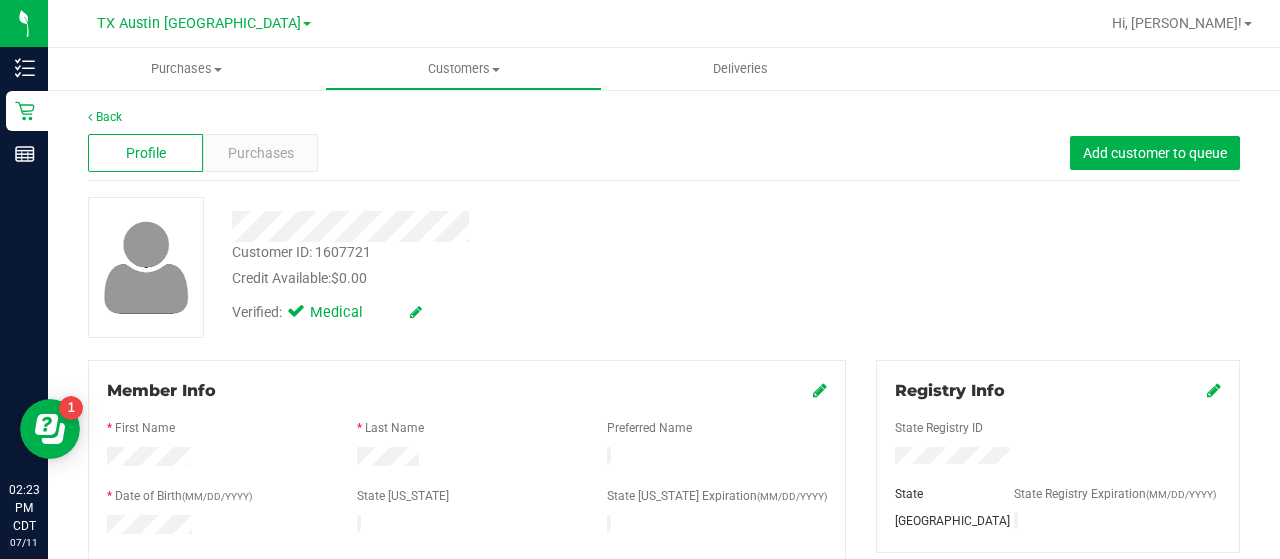 click on "Profile
Purchases
Add customer to queue" at bounding box center [664, 153] 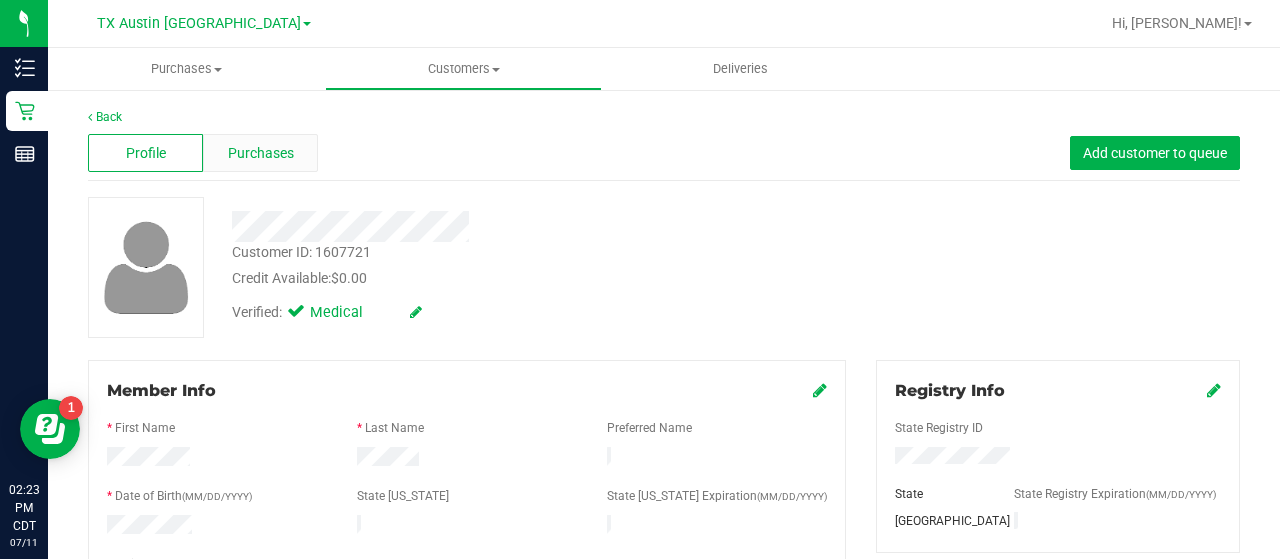 click on "Purchases" at bounding box center (260, 153) 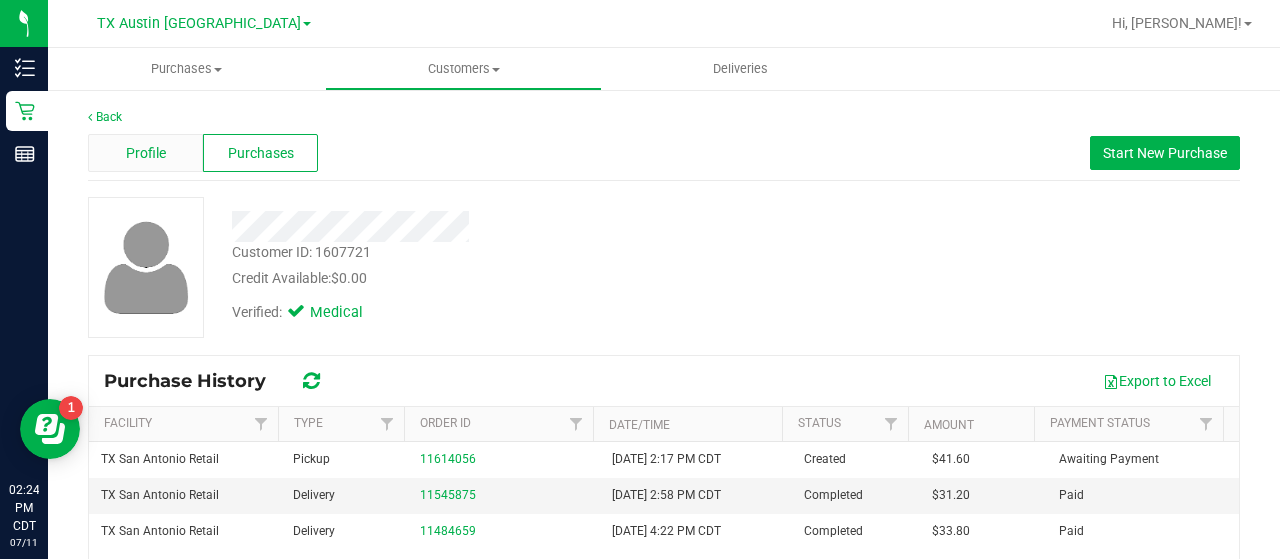 click on "Profile" at bounding box center (146, 153) 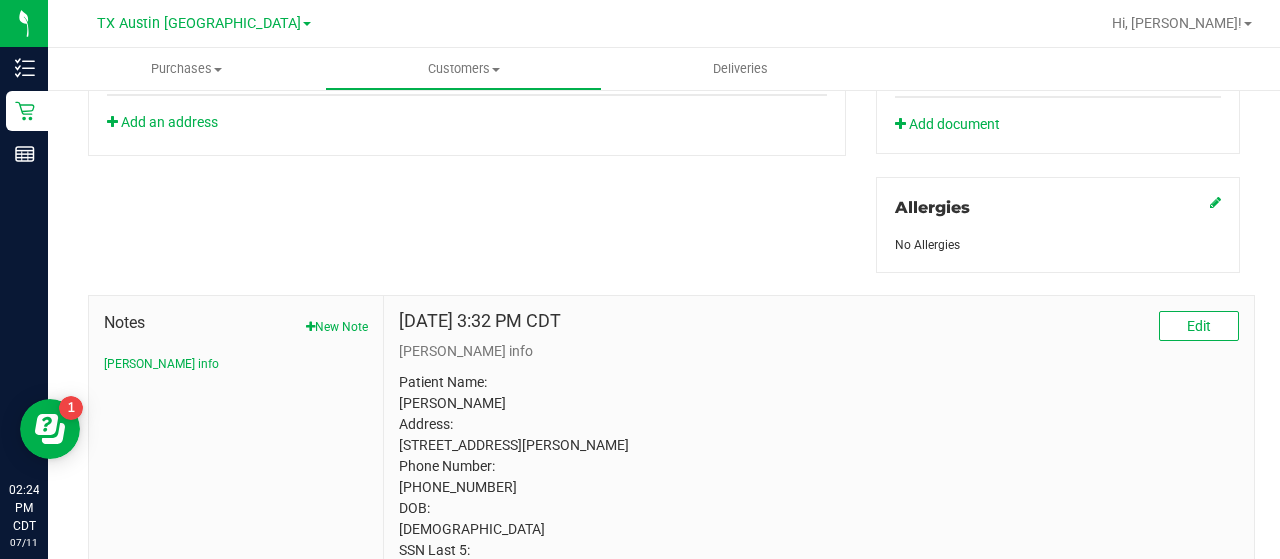 scroll, scrollTop: 207, scrollLeft: 0, axis: vertical 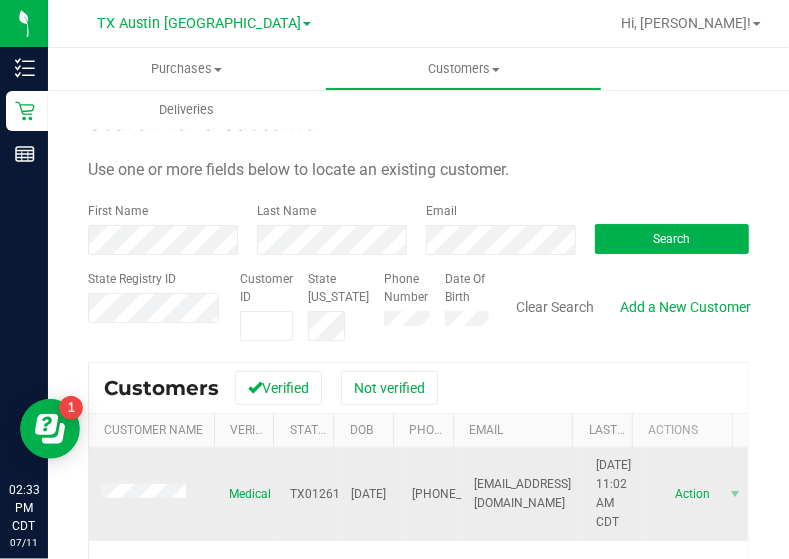 drag, startPoint x: 122, startPoint y: 506, endPoint x: 131, endPoint y: 475, distance: 32.280025 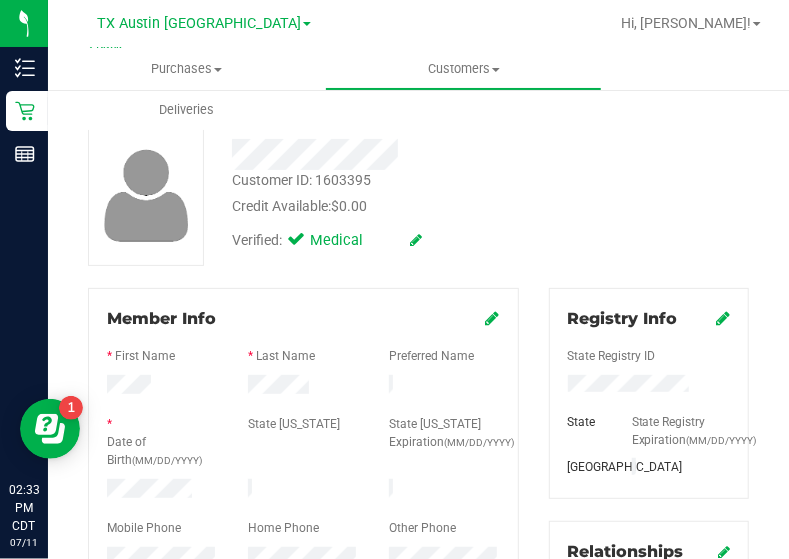 scroll, scrollTop: 99, scrollLeft: 0, axis: vertical 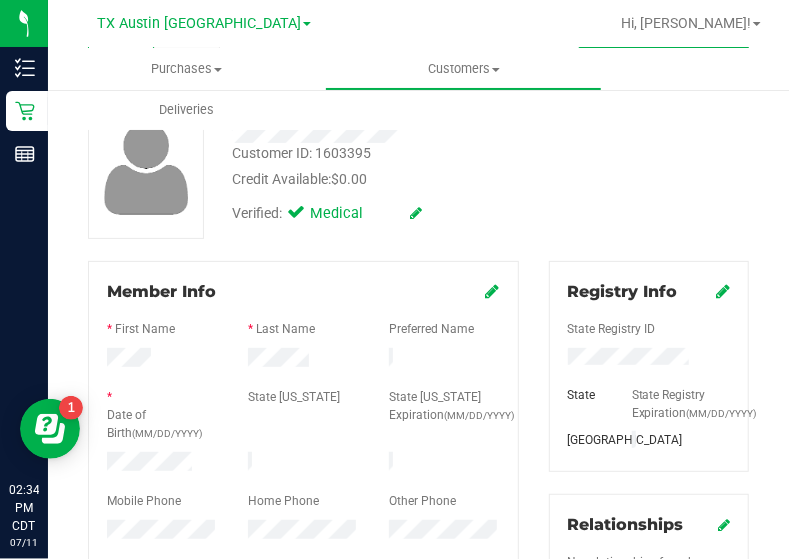 click at bounding box center (303, 380) 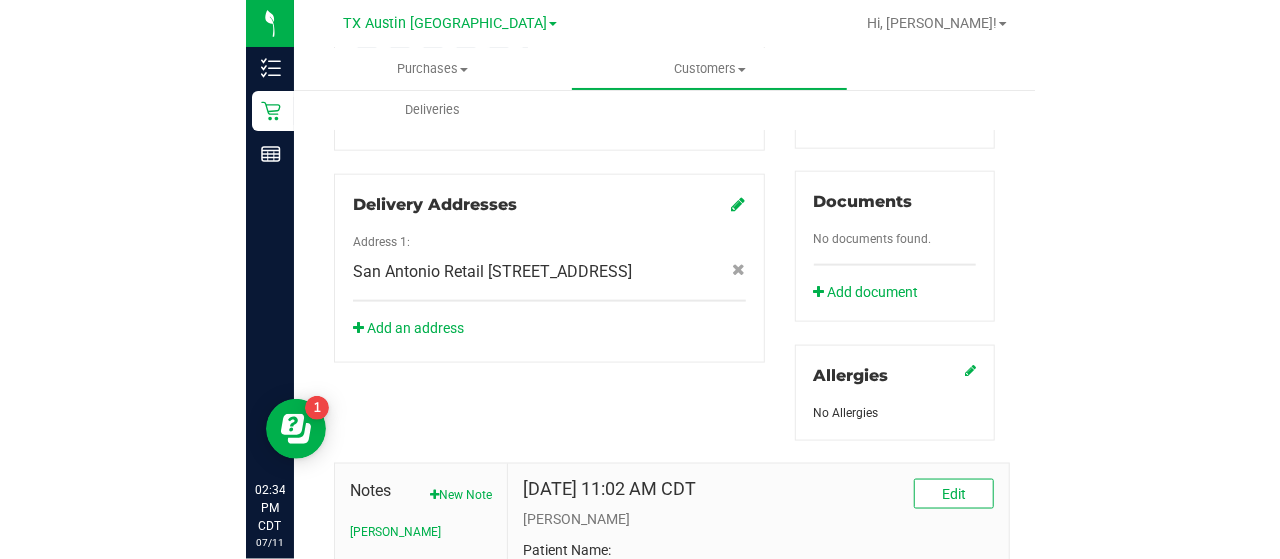 scroll, scrollTop: 652, scrollLeft: 0, axis: vertical 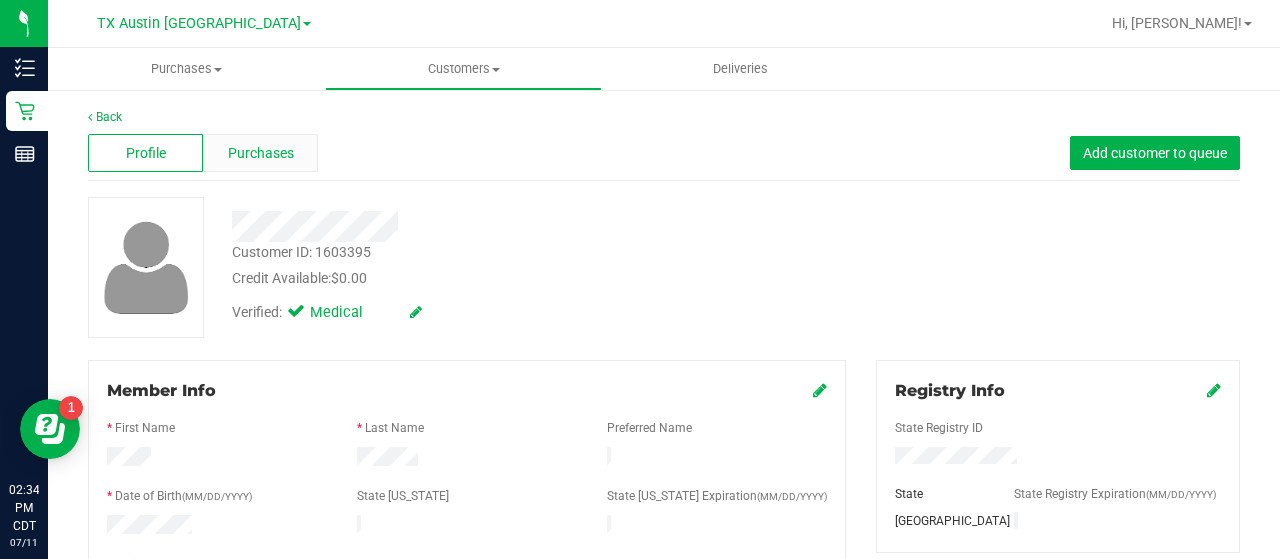 click on "Purchases" at bounding box center [261, 153] 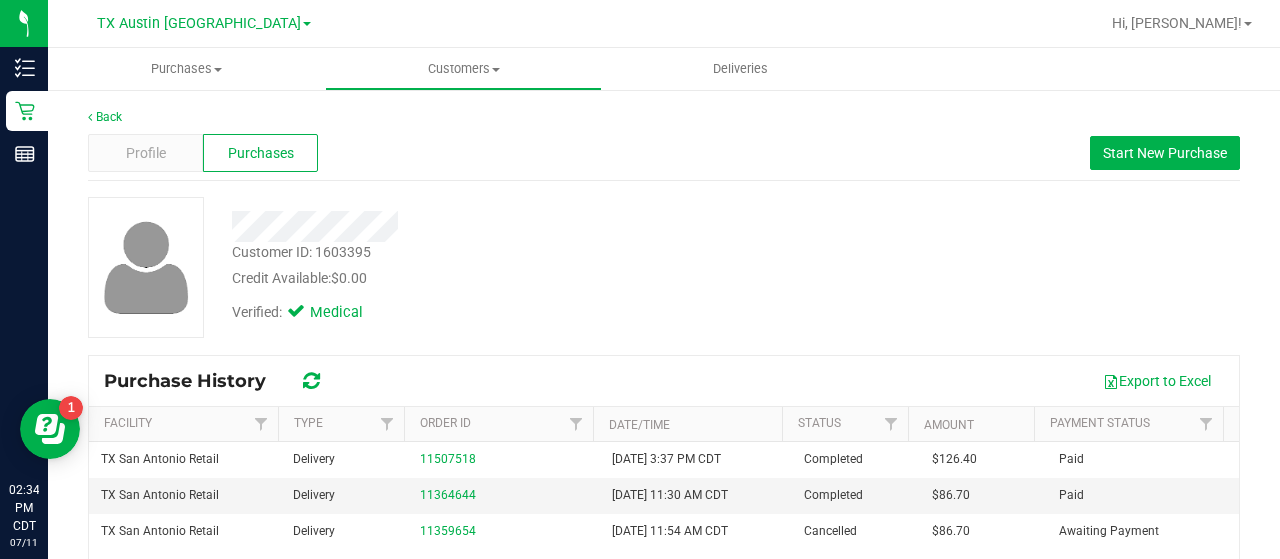 click on "Customer ID: 1603395
Credit Available:
$0.00
Verified:
Medical" at bounding box center [664, 267] 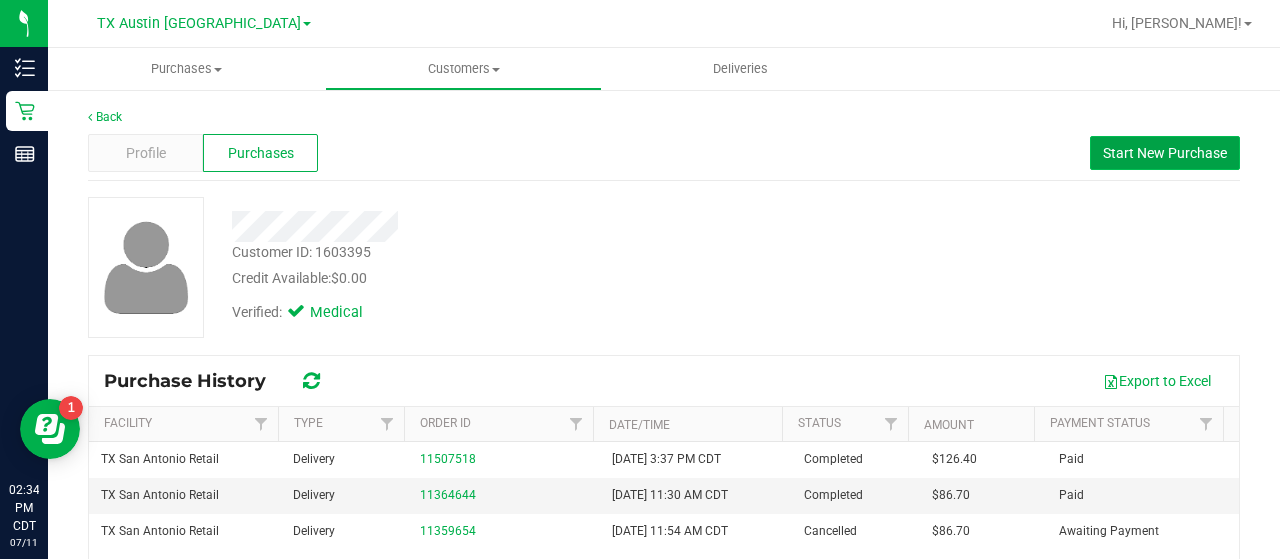 click on "Start New Purchase" at bounding box center [1165, 153] 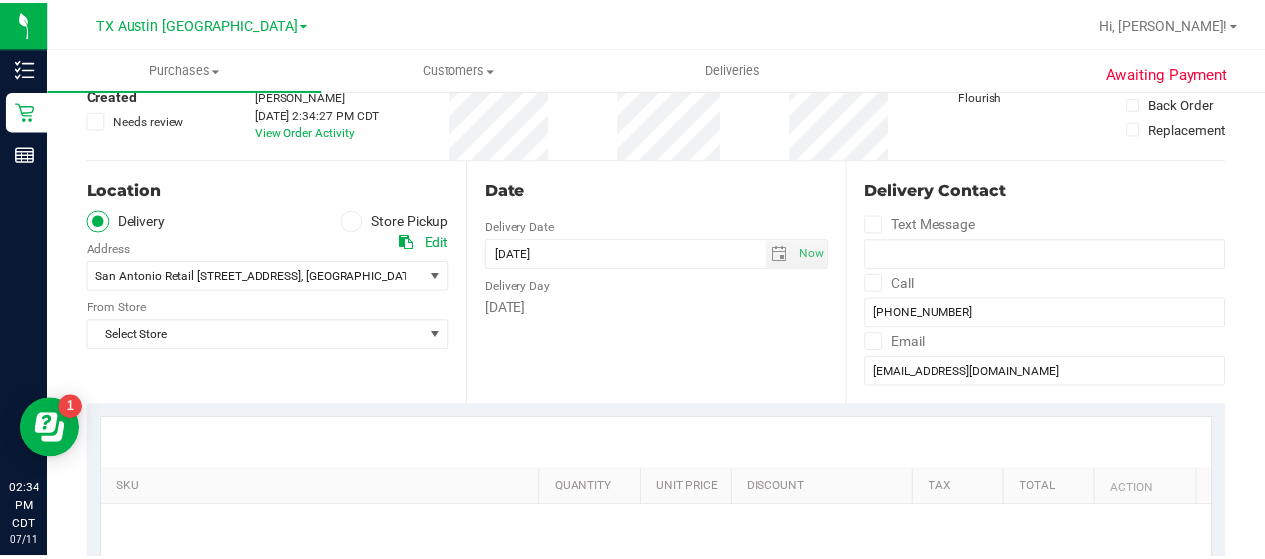 scroll, scrollTop: 140, scrollLeft: 0, axis: vertical 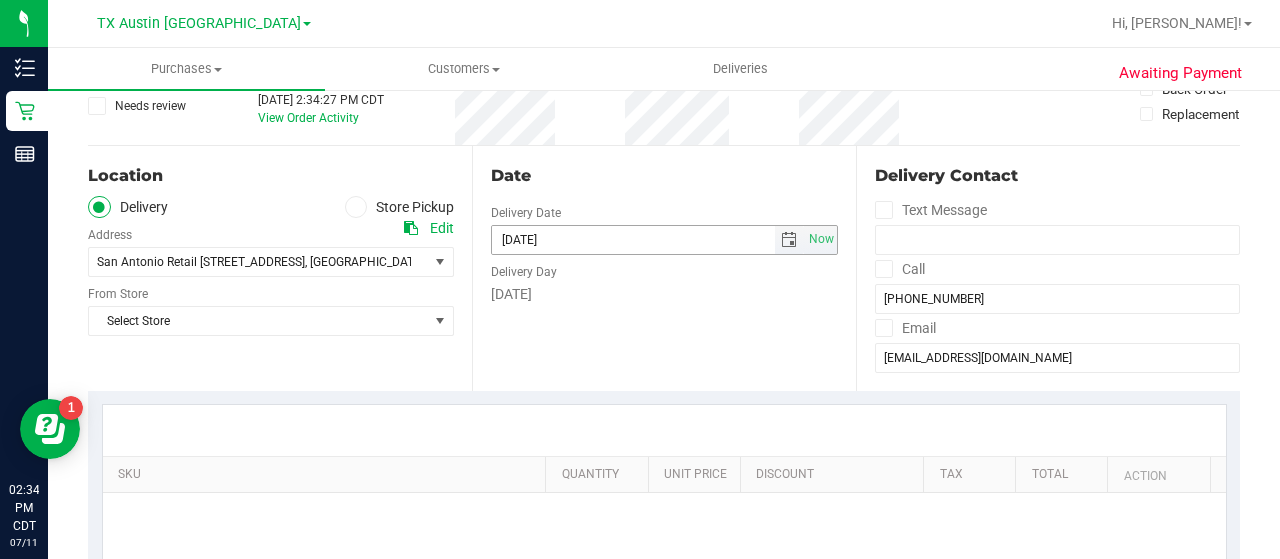 click at bounding box center [789, 240] 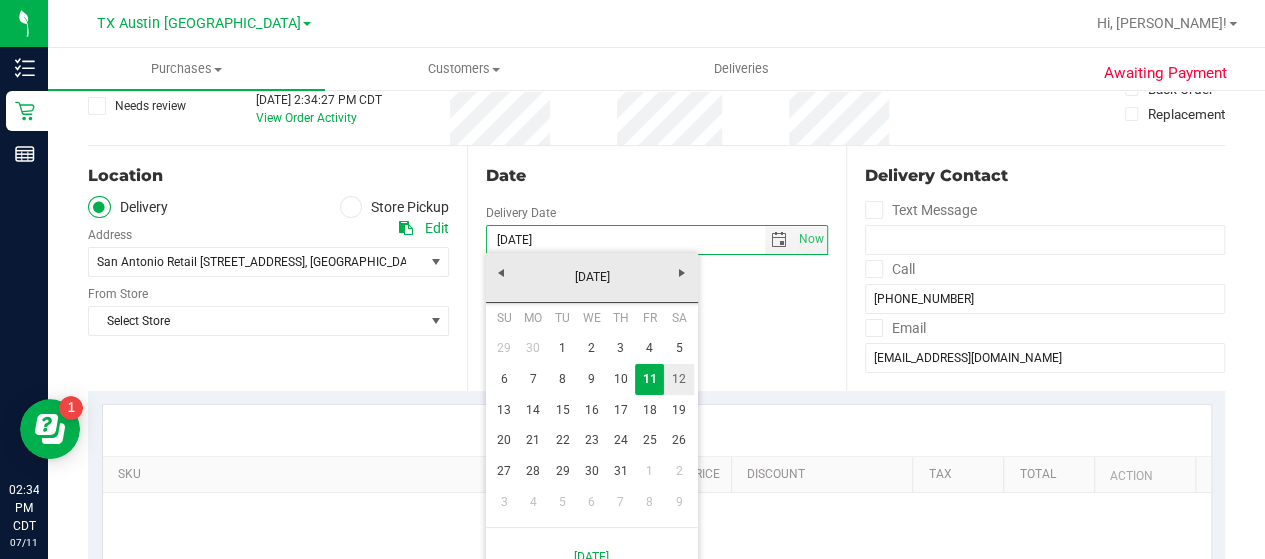 click on "12" at bounding box center [678, 379] 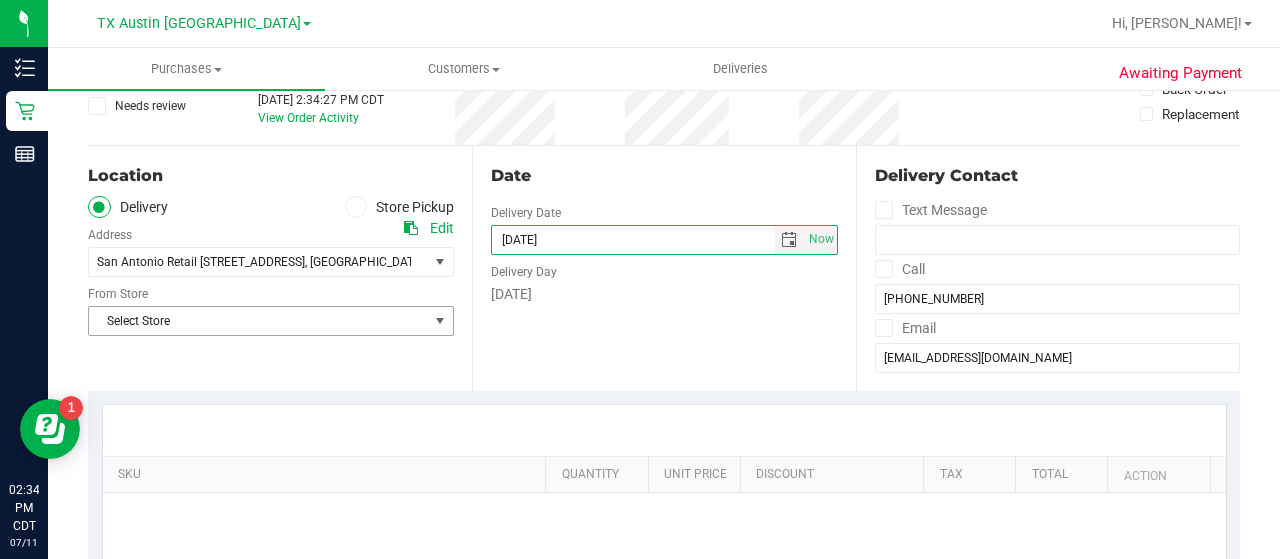 click on "Select Store" at bounding box center [258, 321] 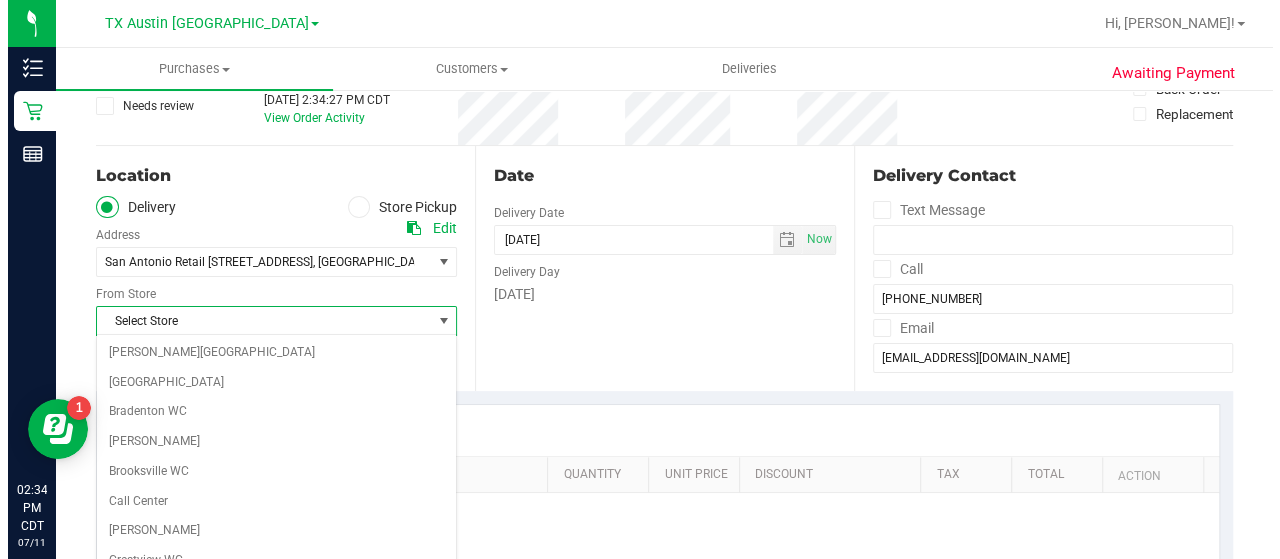 scroll, scrollTop: 1414, scrollLeft: 0, axis: vertical 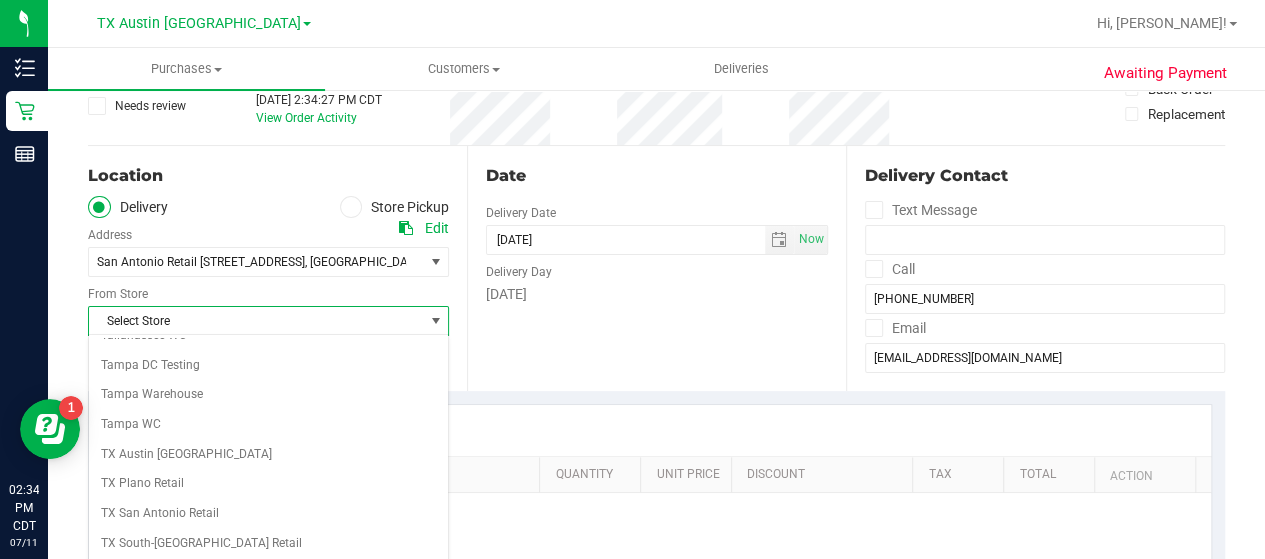 drag, startPoint x: 432, startPoint y: 378, endPoint x: 510, endPoint y: 598, distance: 233.41808 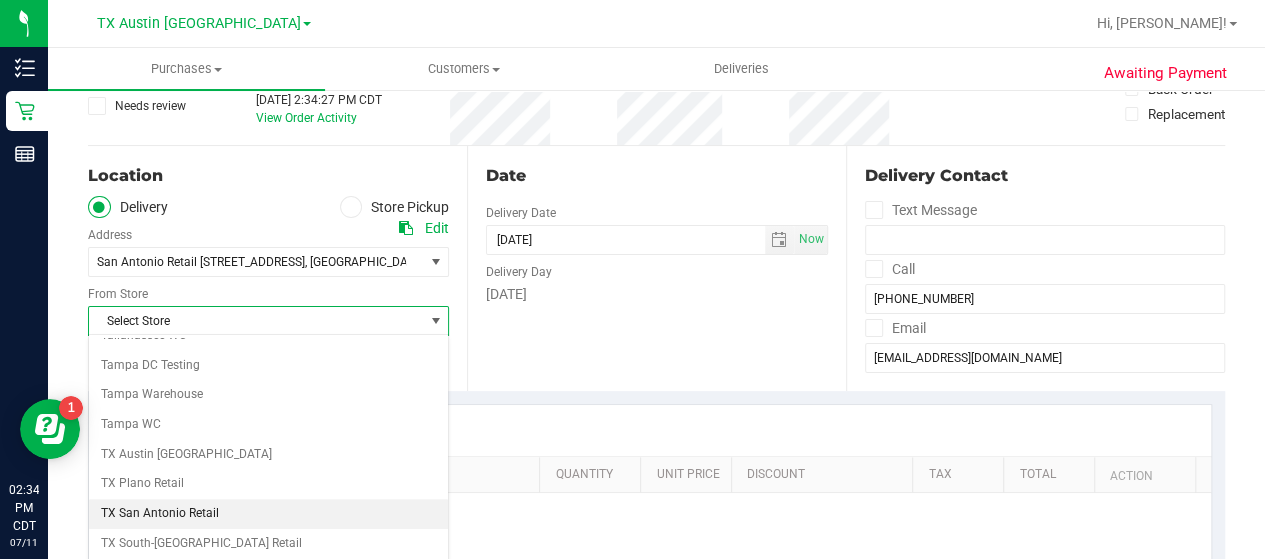 click on "TX San Antonio Retail" at bounding box center [268, 514] 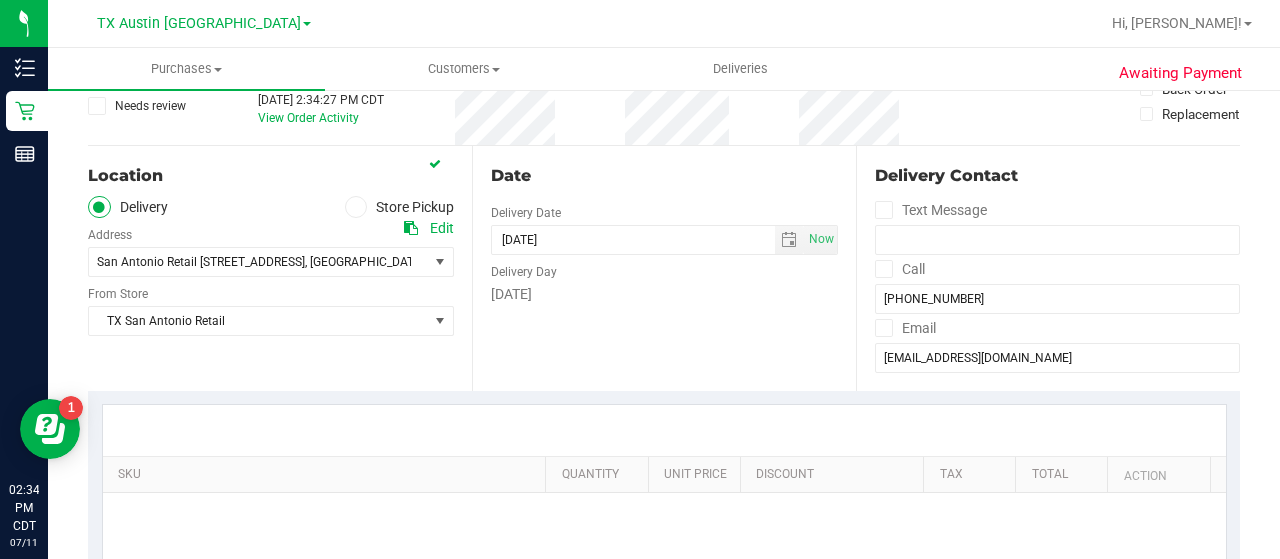scroll, scrollTop: 588, scrollLeft: 0, axis: vertical 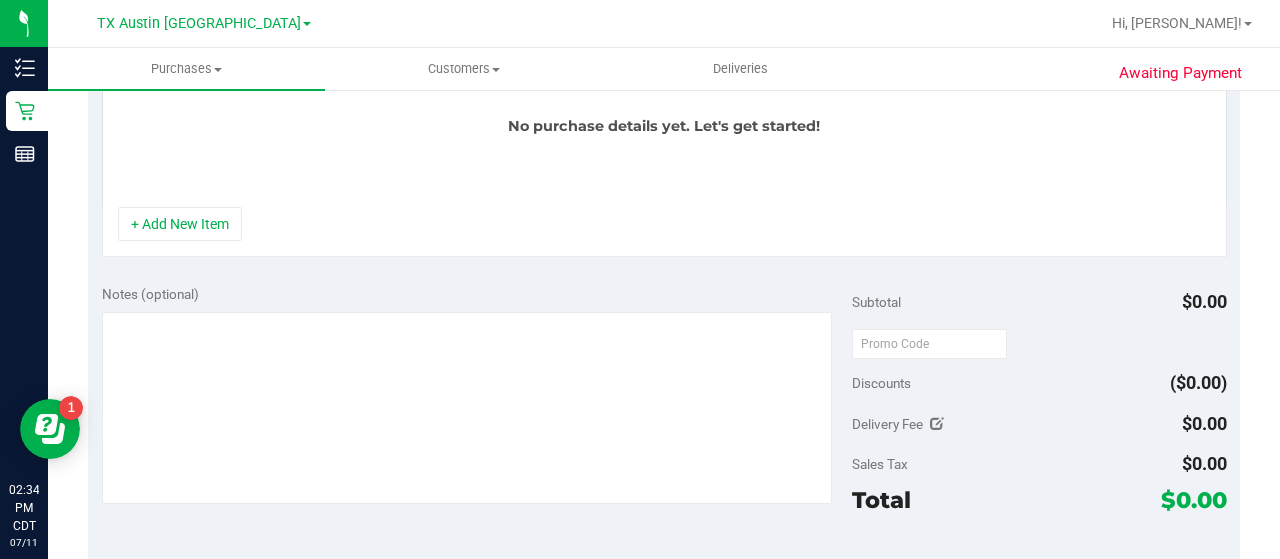 click at bounding box center (467, 410) 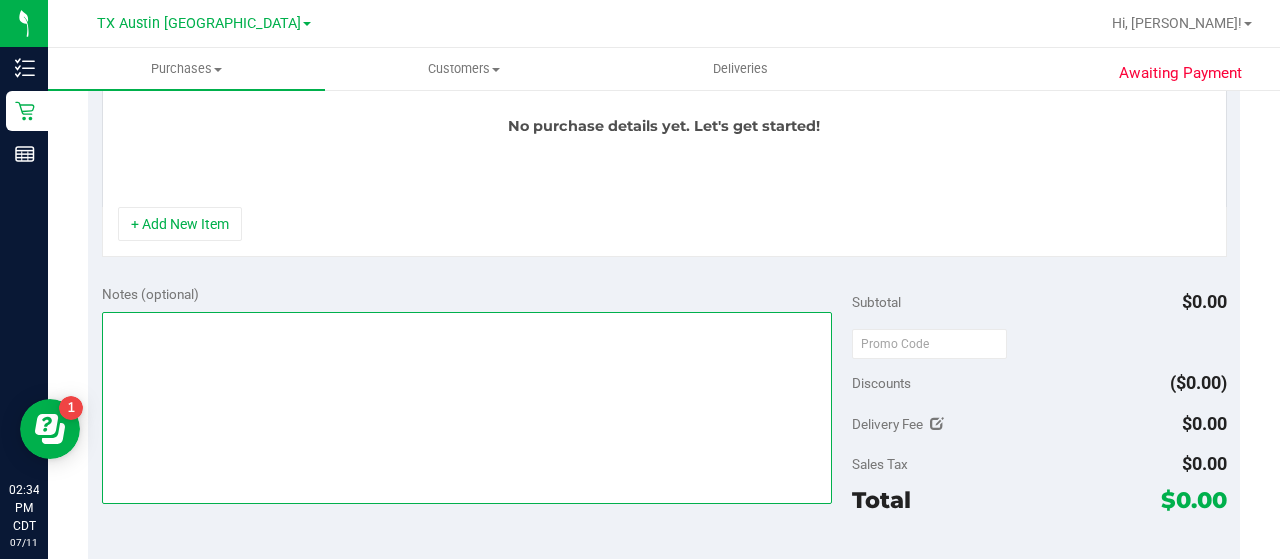 click at bounding box center [467, 408] 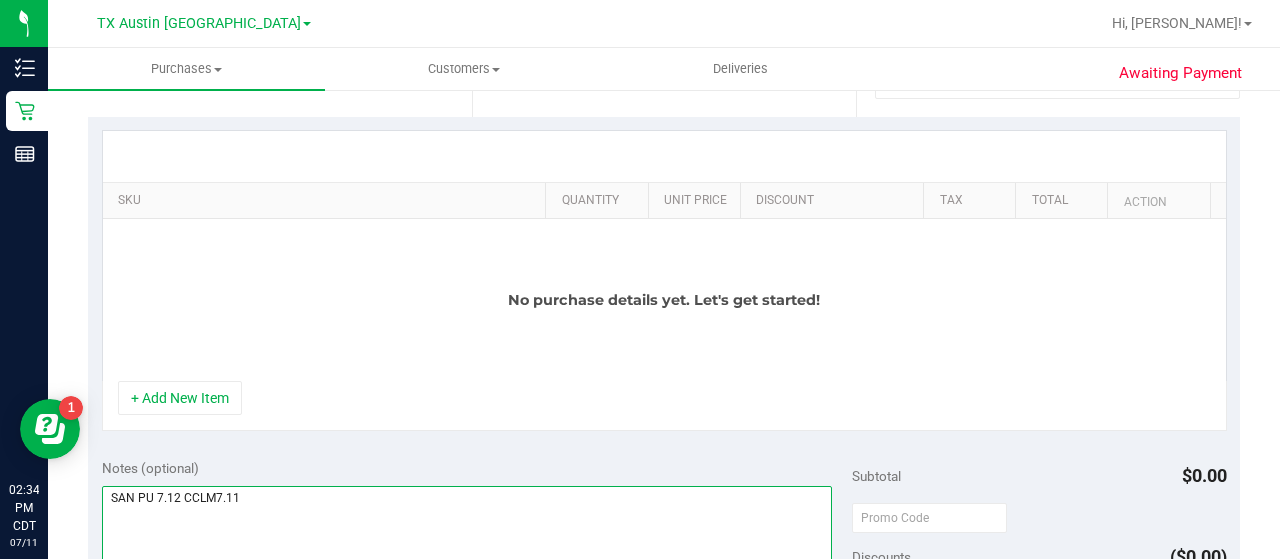 scroll, scrollTop: 410, scrollLeft: 0, axis: vertical 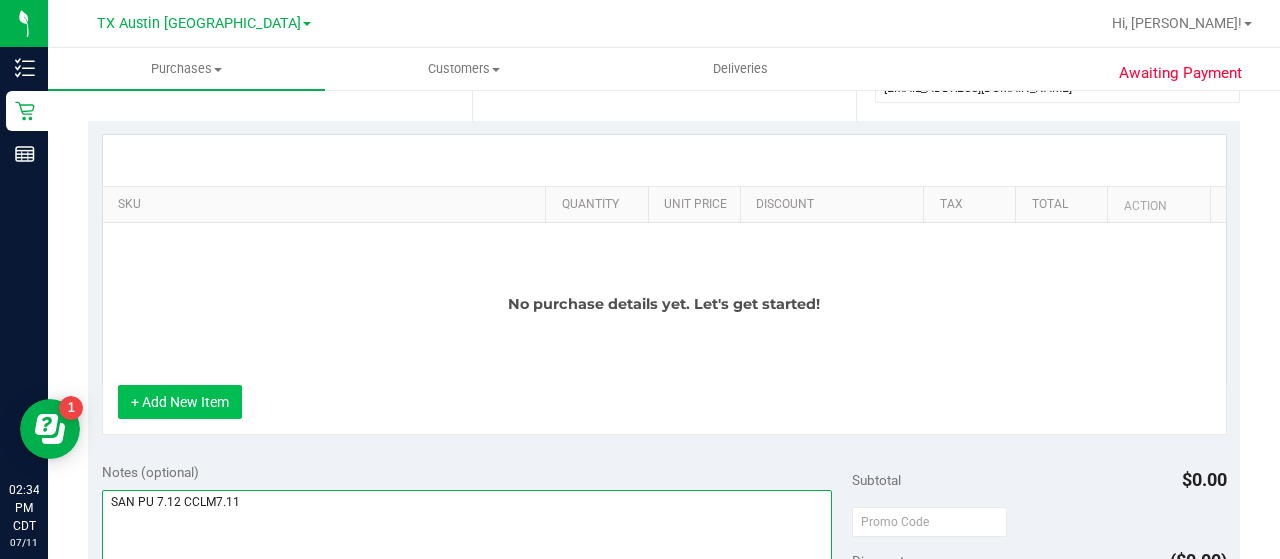 type on "SAN PU 7.12 CCLM7.11" 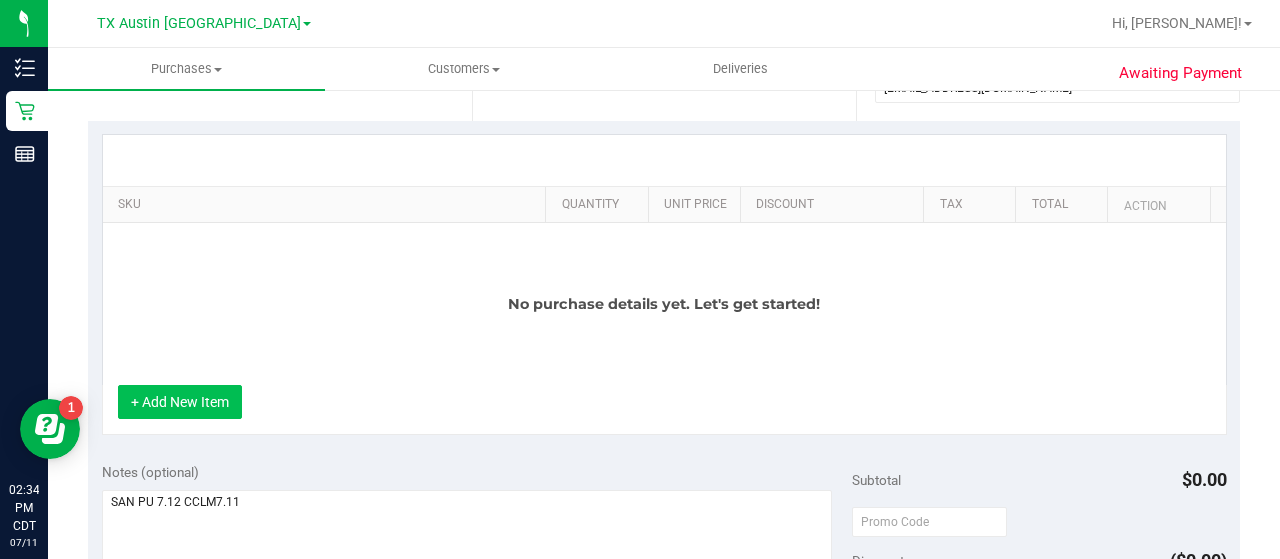 click on "+ Add New Item" at bounding box center [180, 402] 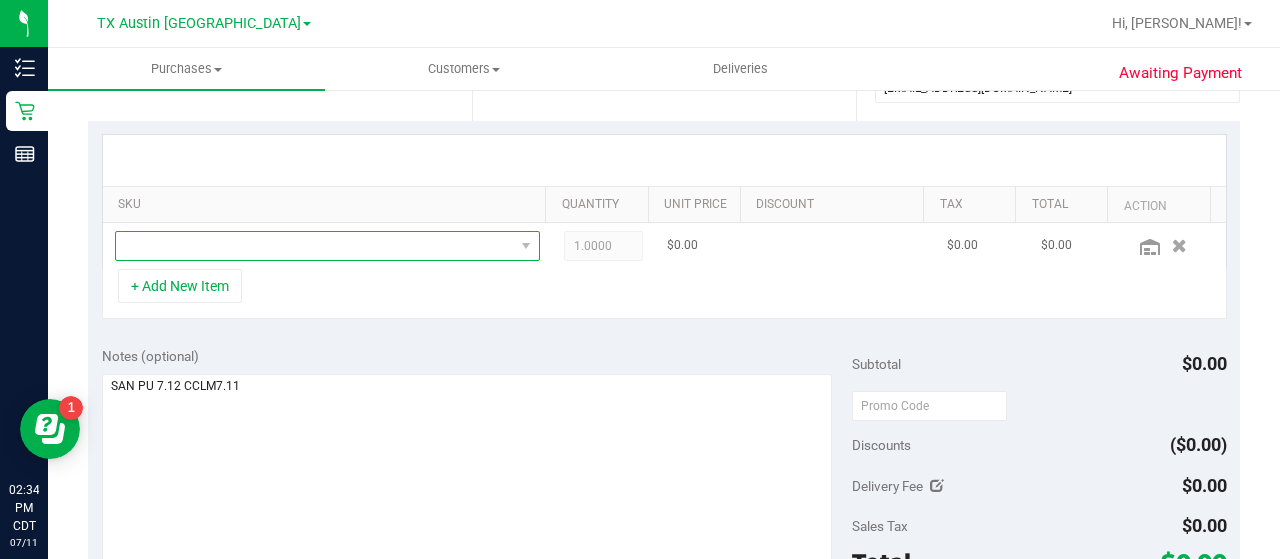 click at bounding box center (315, 246) 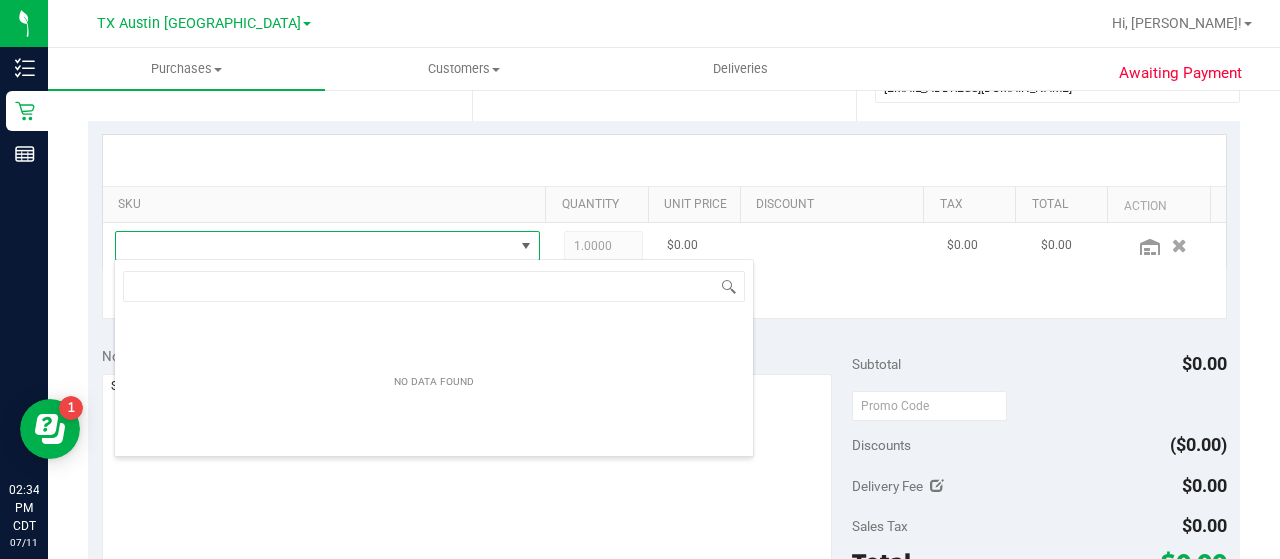 scroll, scrollTop: 99970, scrollLeft: 99586, axis: both 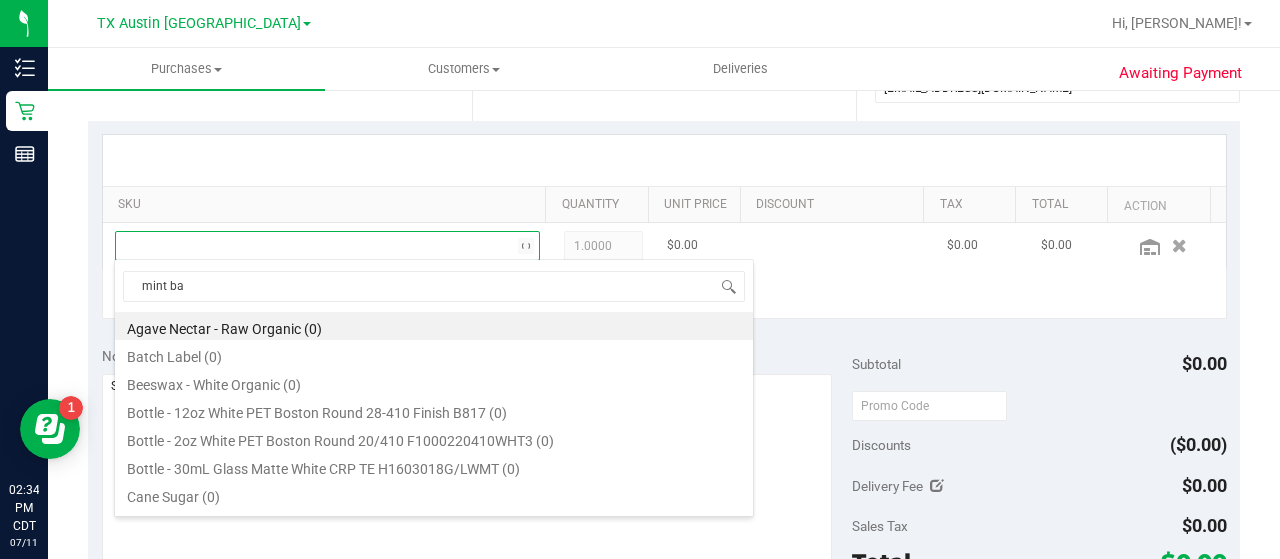 type on "mint bar" 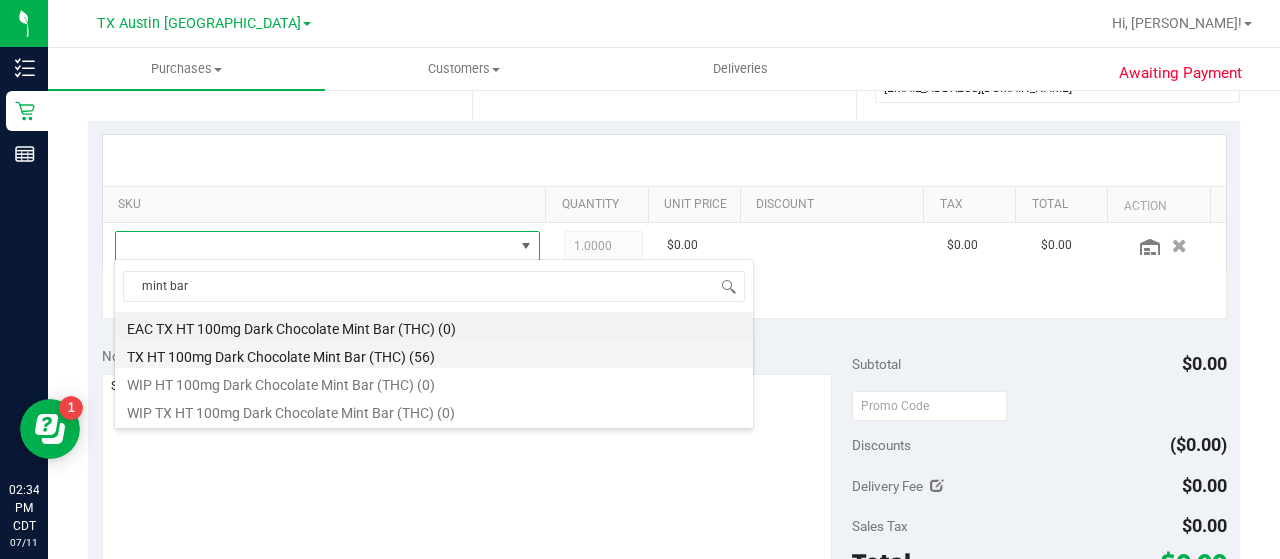 click on "TX HT 100mg Dark Chocolate Mint Bar (THC) (56)" at bounding box center (434, 354) 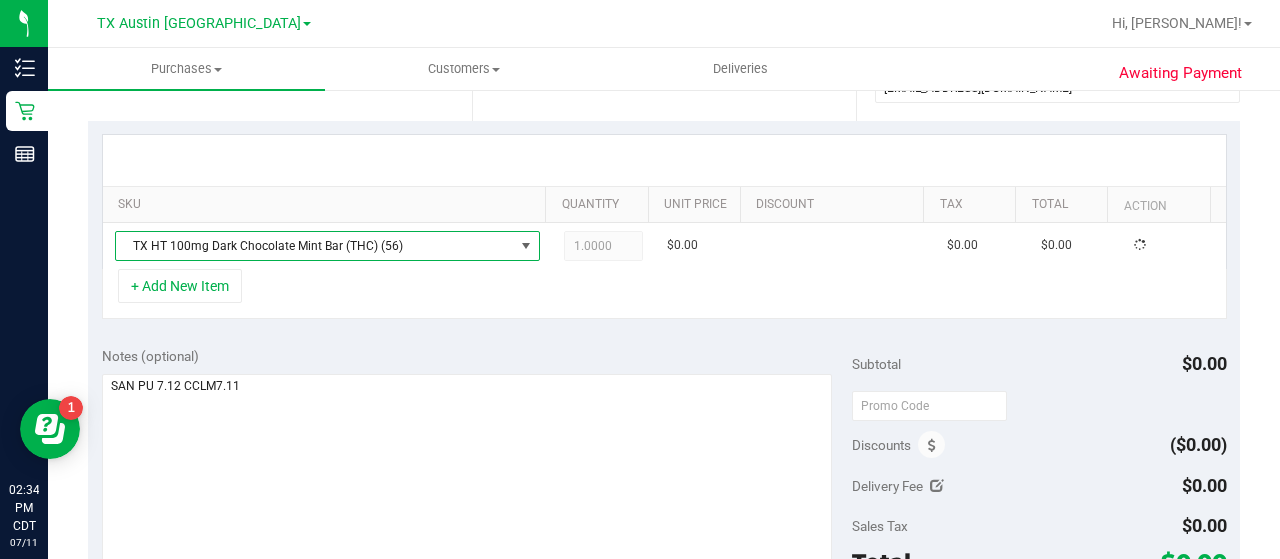 click on "Notes (optional)
Subtotal
$0.00
Discounts
($0.00)
Delivery Fee
$0.00
Sales Tax
$0.00
Total" at bounding box center (664, 513) 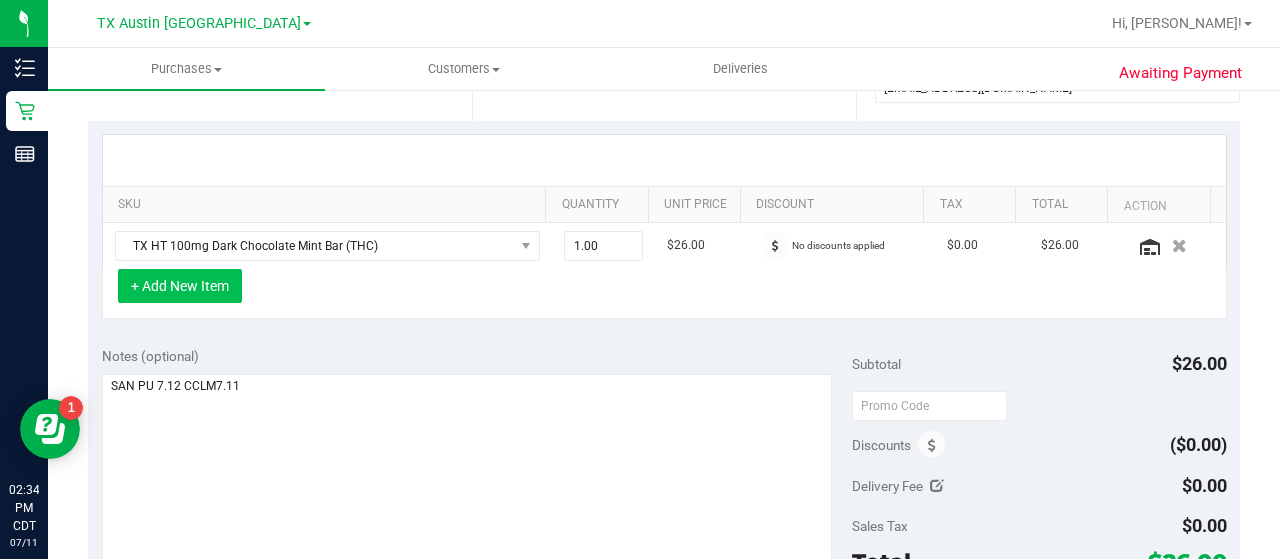 click on "+ Add New Item" at bounding box center (180, 286) 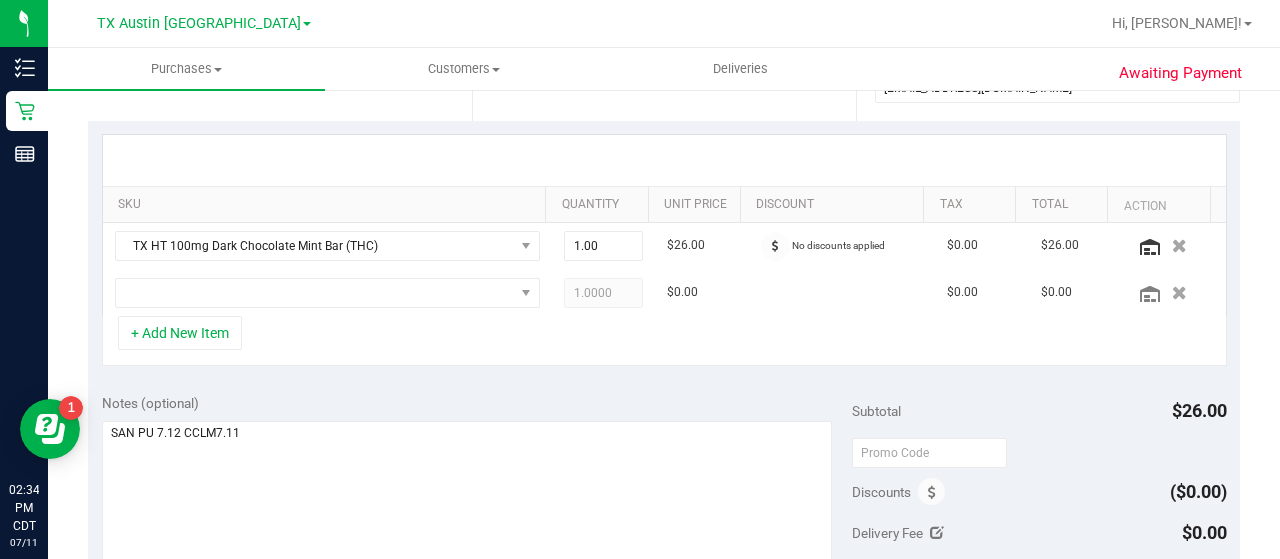 click on "SKU Quantity Unit Price Discount Tax Total Action
TX HT 100mg Dark Chocolate Mint Bar (THC)
1.00 1
$26.00
No discounts applied
$0.00
$26.00
1.0000 1
$0.00
$0.00
$0.00
+ Add New Item" at bounding box center [664, 250] 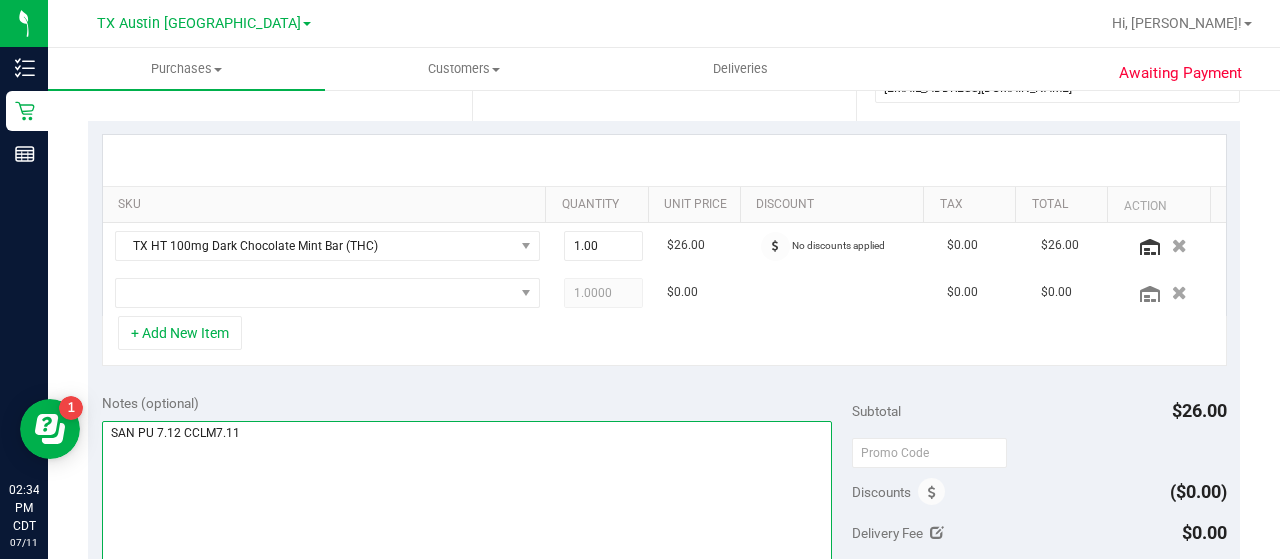 click at bounding box center [467, 517] 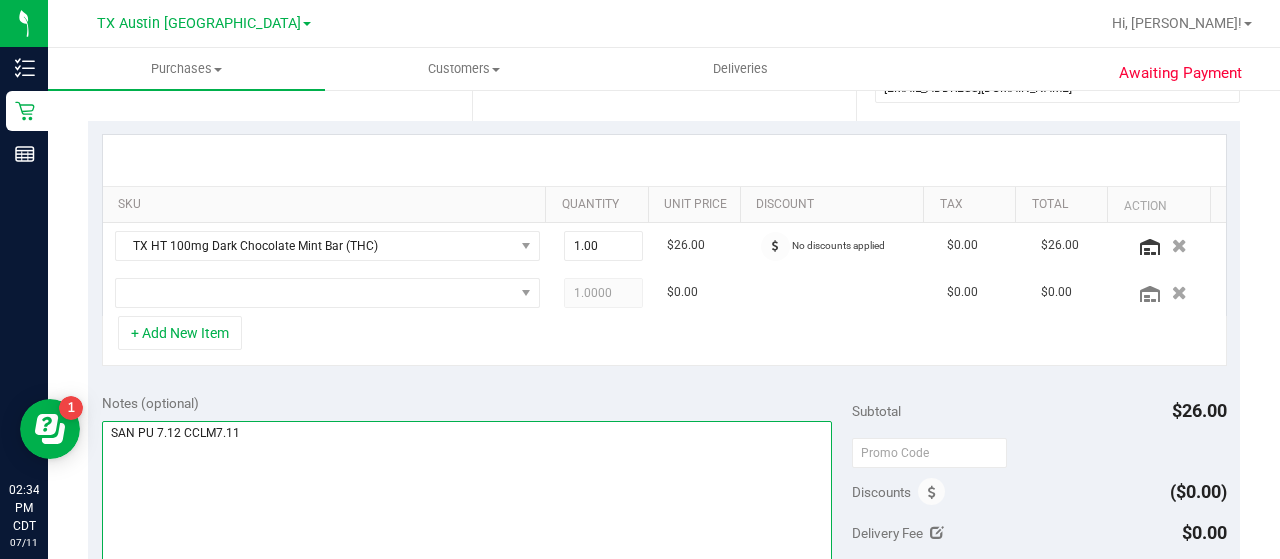 type on "SAN PU 7.12 CCLM7.11" 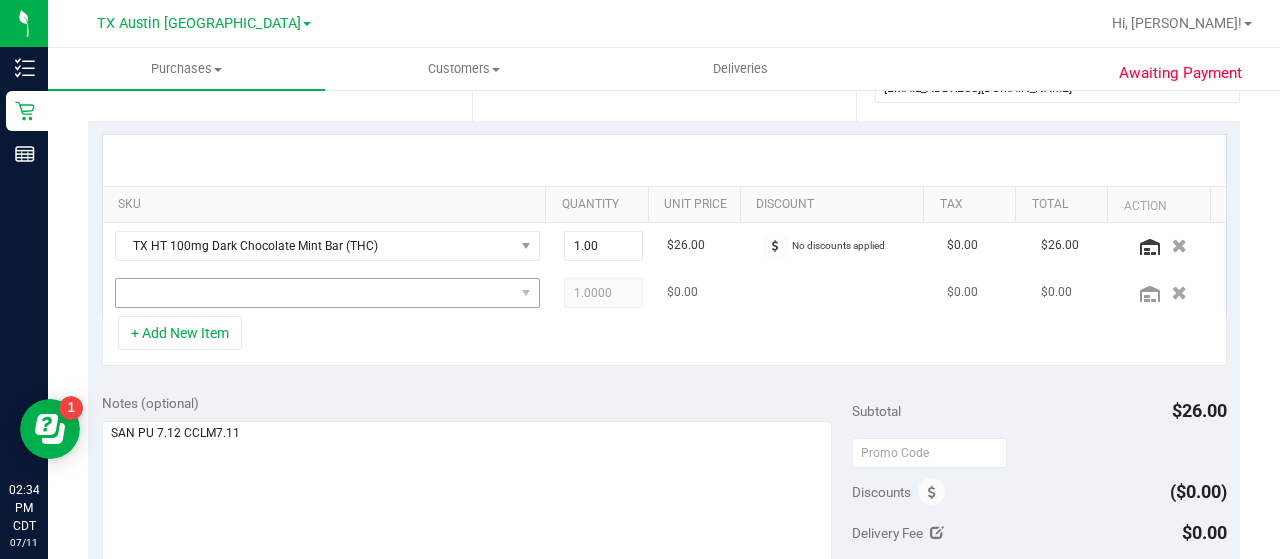 click at bounding box center (327, 293) 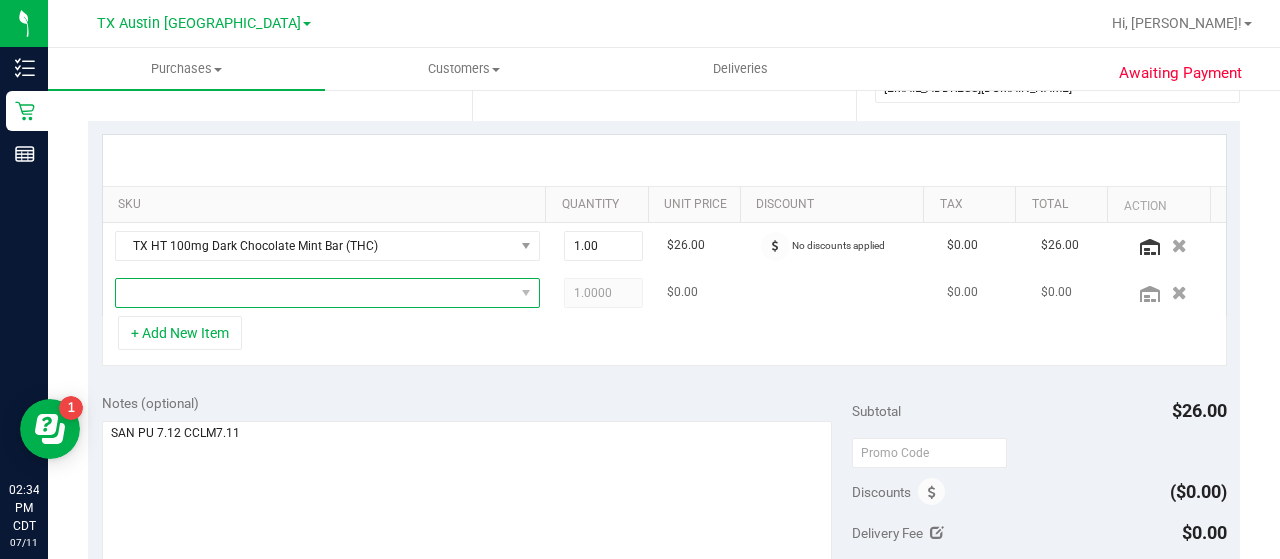 click at bounding box center (315, 293) 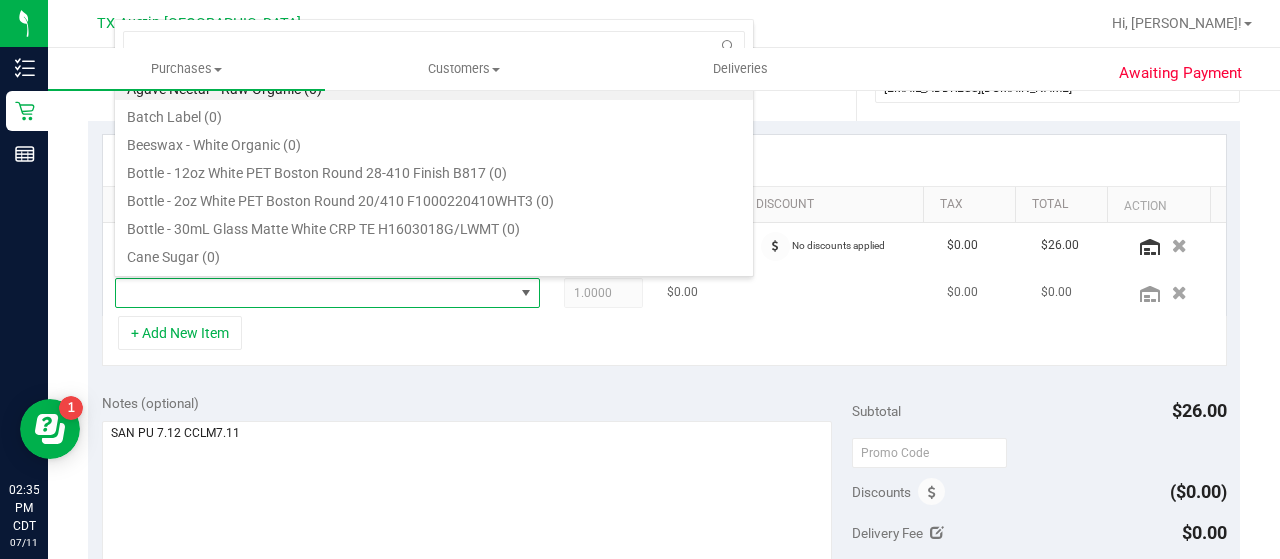 scroll, scrollTop: 99970, scrollLeft: 99586, axis: both 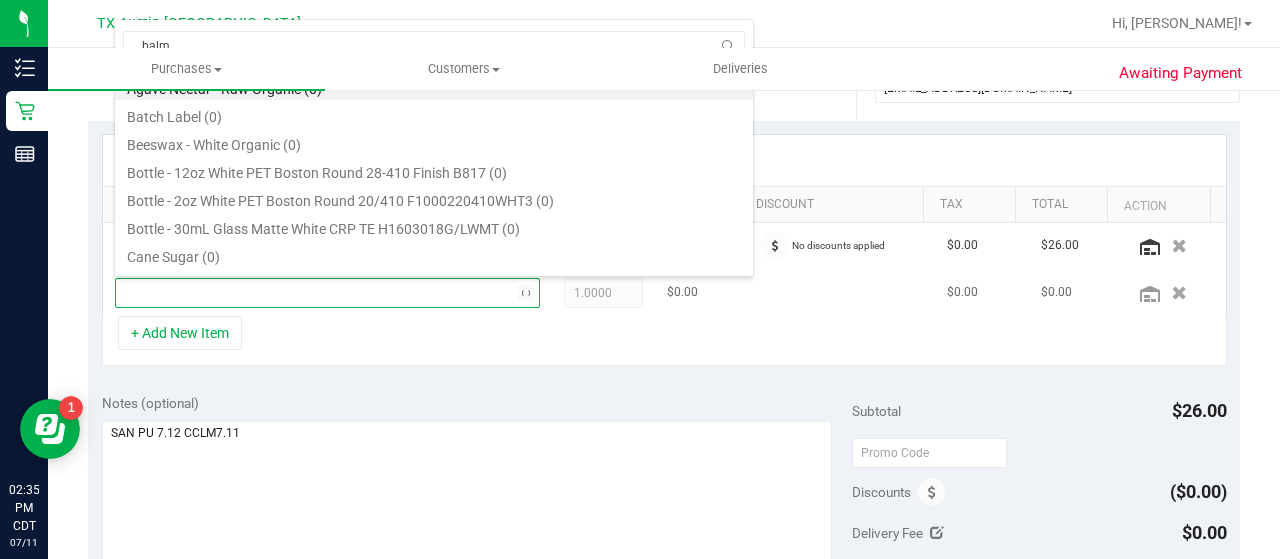 type on "balm" 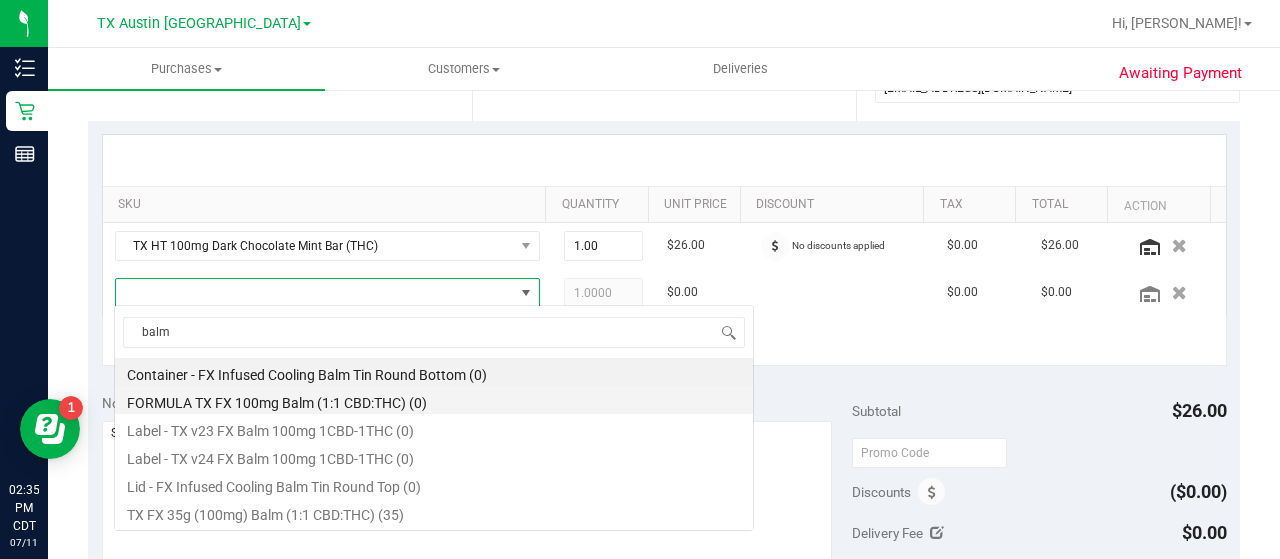 click on "FORMULA TX FX 100mg Balm (1:1 CBD:THC) (0)" at bounding box center [434, 400] 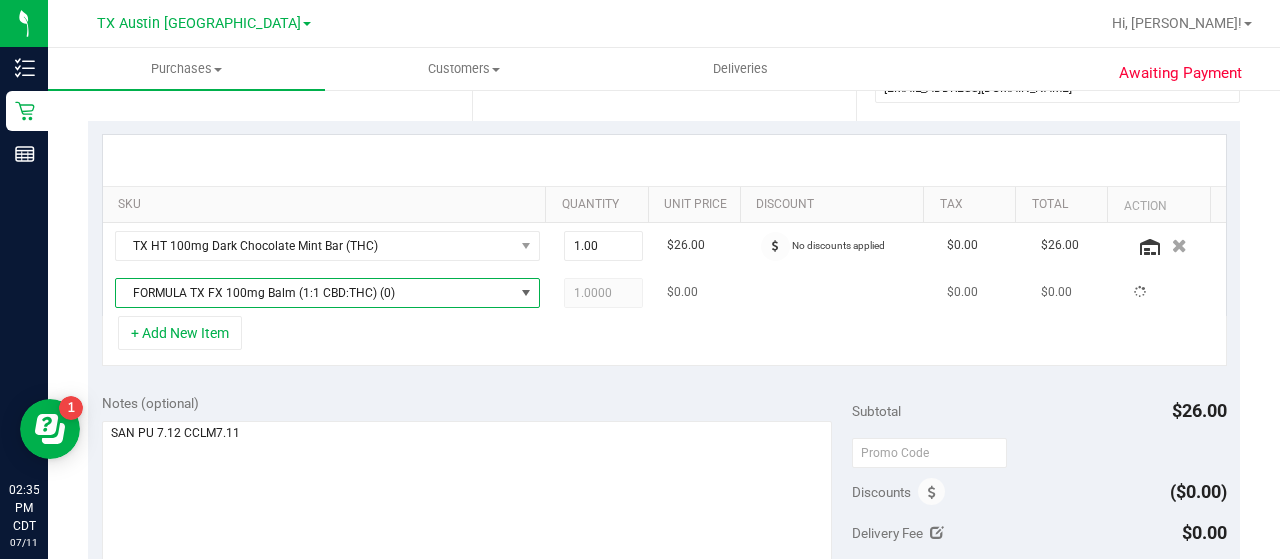 click on "FORMULA TX FX 100mg Balm (1:1 CBD:THC) (0)" at bounding box center [327, 293] 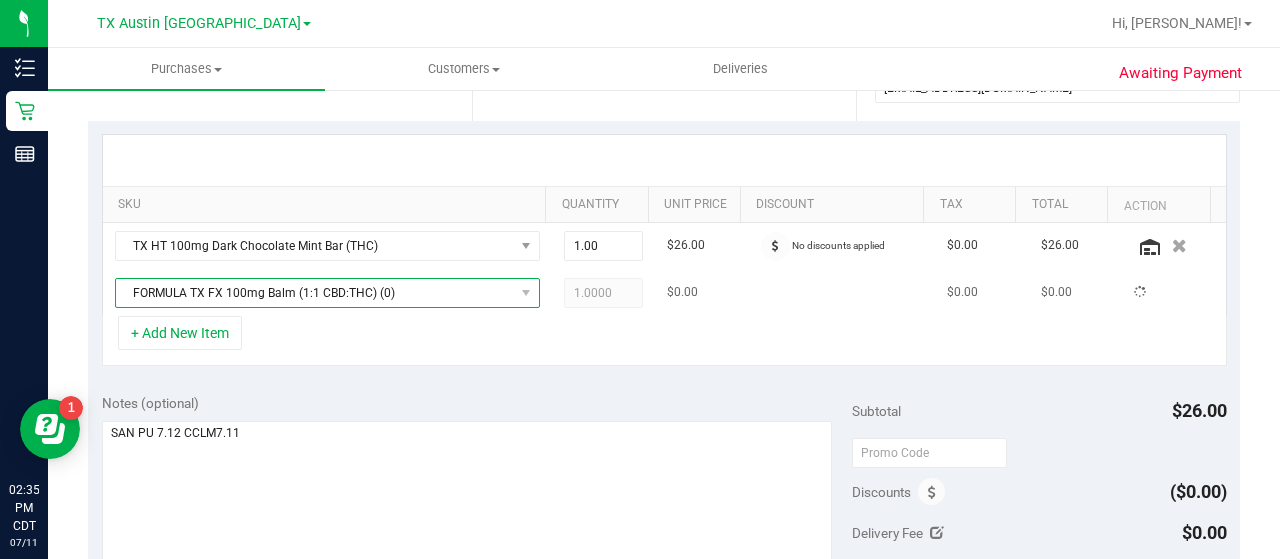 click on "FORMULA TX FX 100mg Balm (1:1 CBD:THC) (0)" at bounding box center [315, 293] 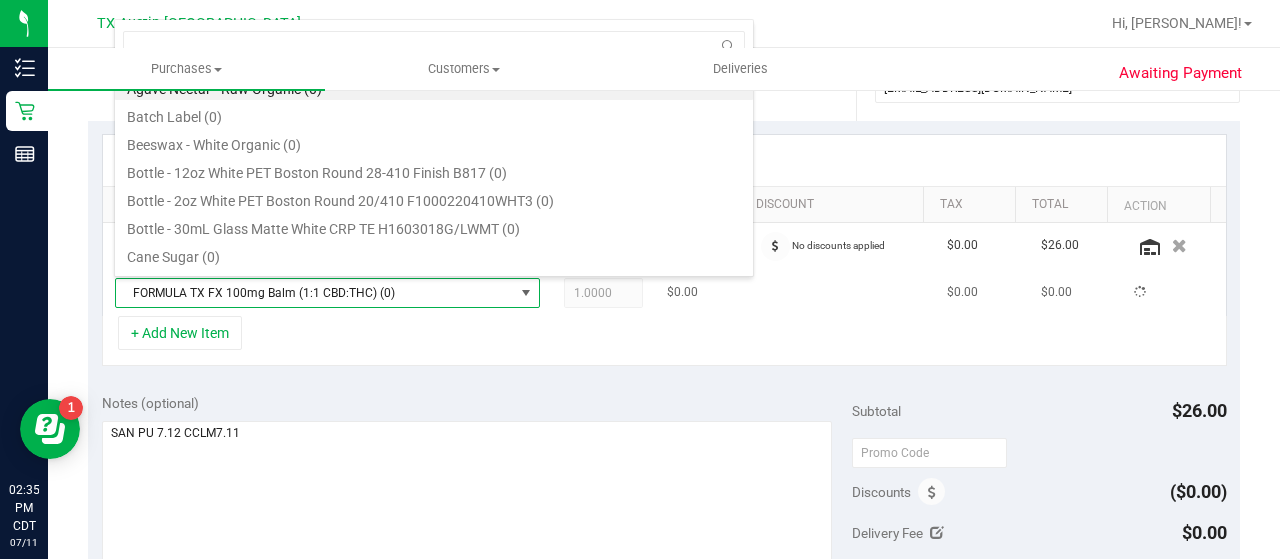 scroll, scrollTop: 99970, scrollLeft: 99586, axis: both 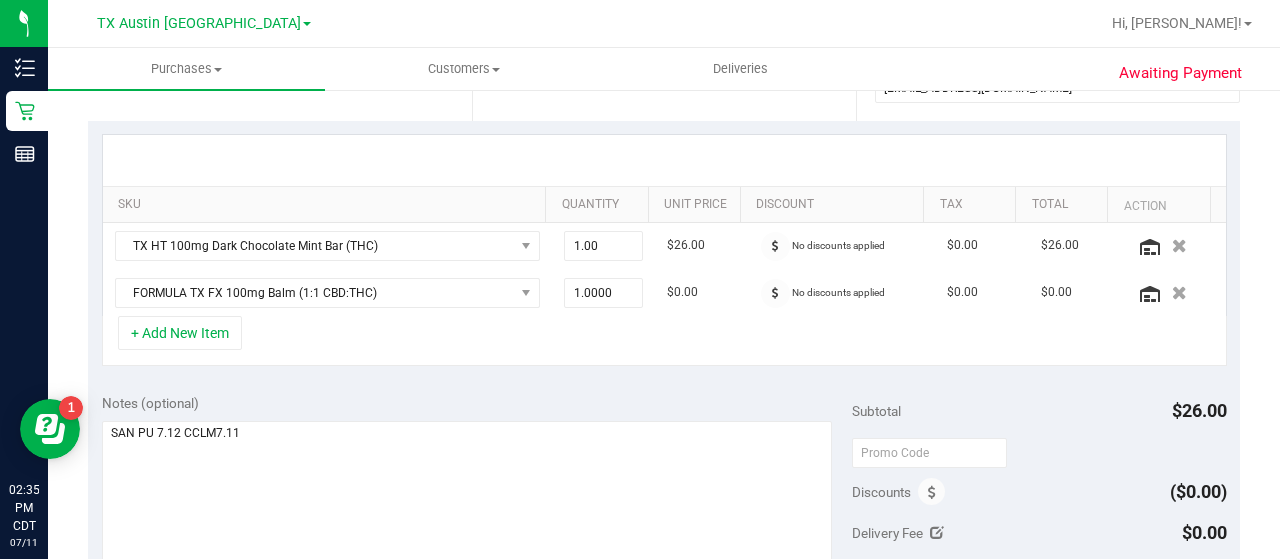 click on "Notes (optional)
Subtotal
$26.00
Discounts
($0.00)
Delivery Fee
$0.00
Sales Tax
$0.00
Total" at bounding box center (664, 560) 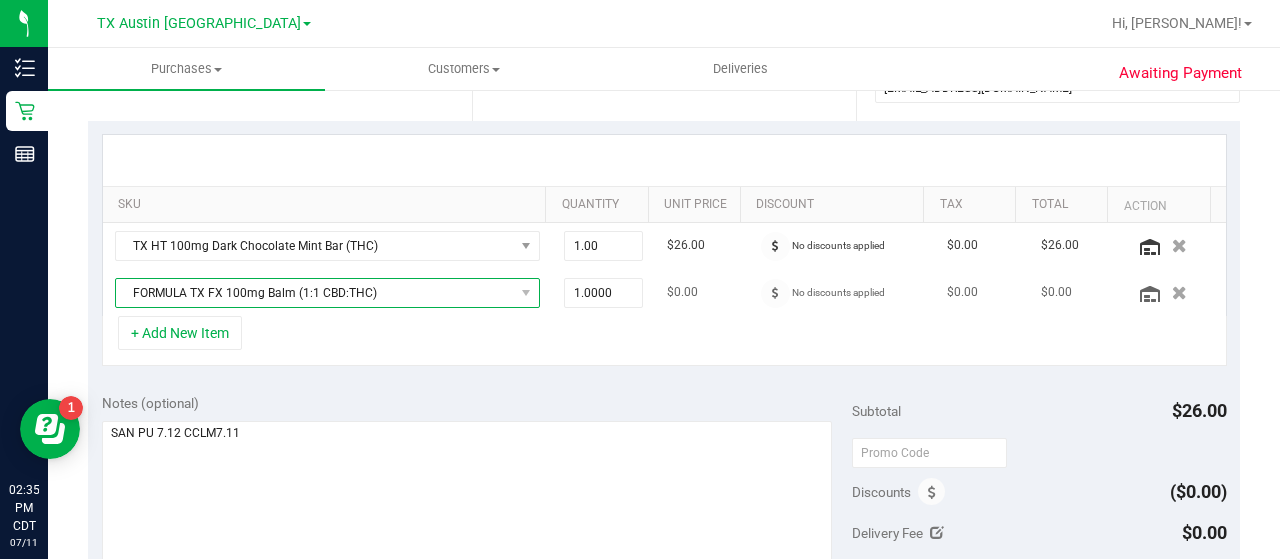 click on "FORMULA TX FX 100mg Balm (1:1 CBD:THC)" at bounding box center (315, 293) 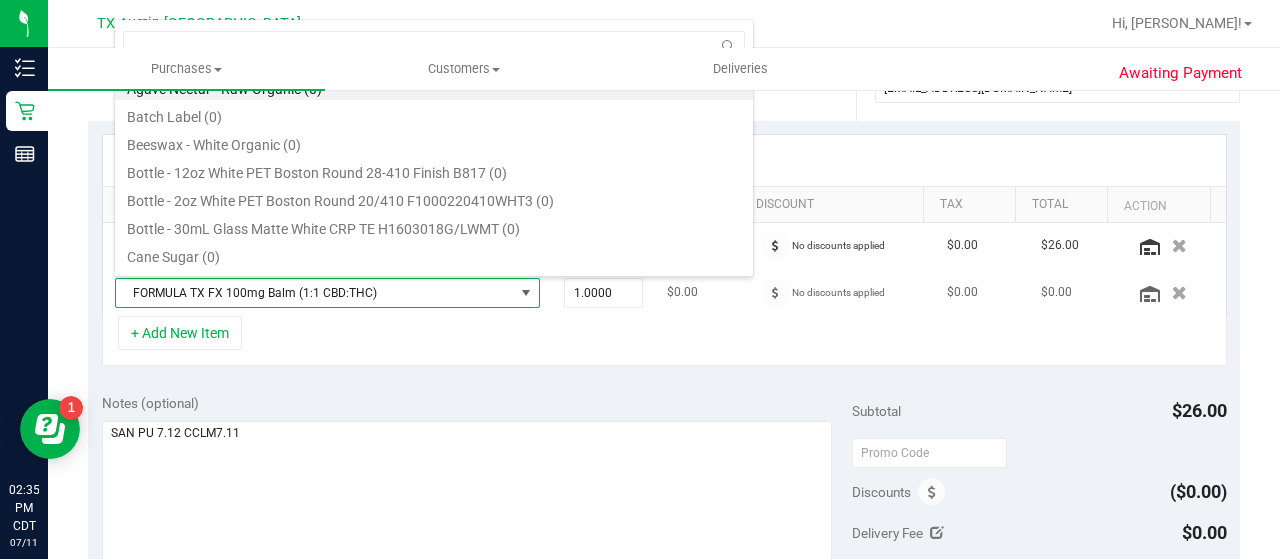 scroll, scrollTop: 99970, scrollLeft: 99586, axis: both 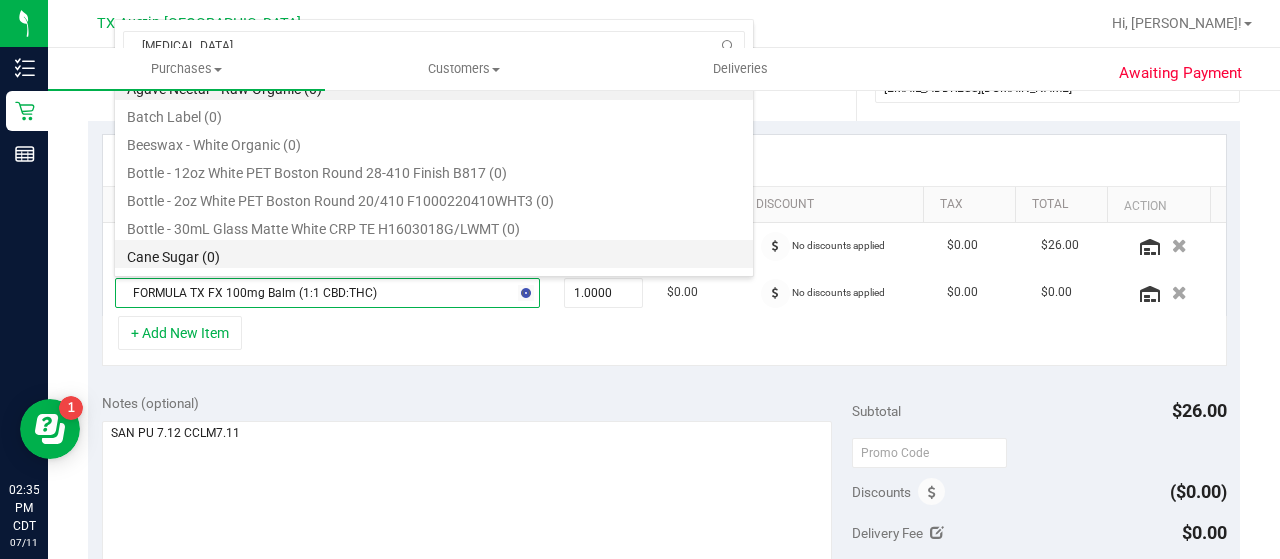 type on "balm" 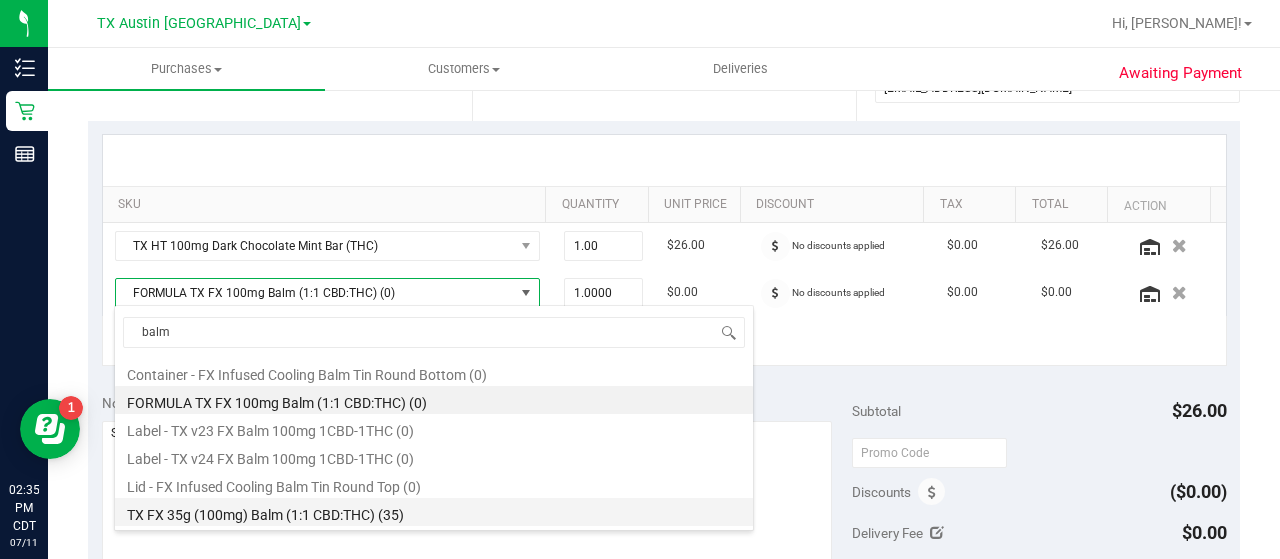 click on "TX FX 35g (100mg) Balm (1:1 CBD:THC) (35)" at bounding box center [434, 512] 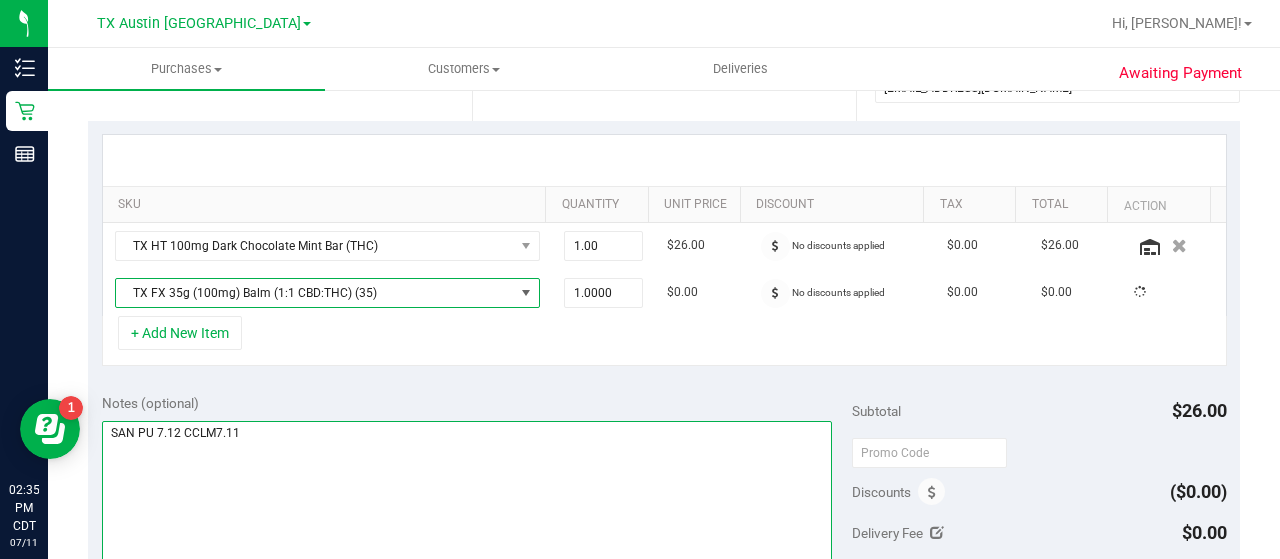 click at bounding box center [467, 517] 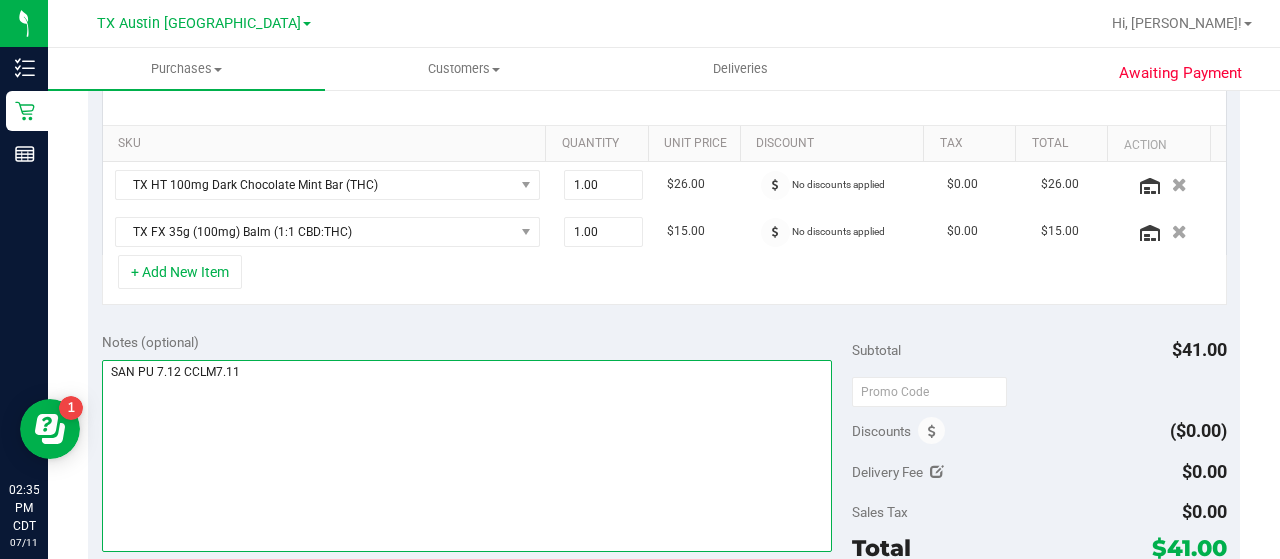 scroll, scrollTop: 476, scrollLeft: 0, axis: vertical 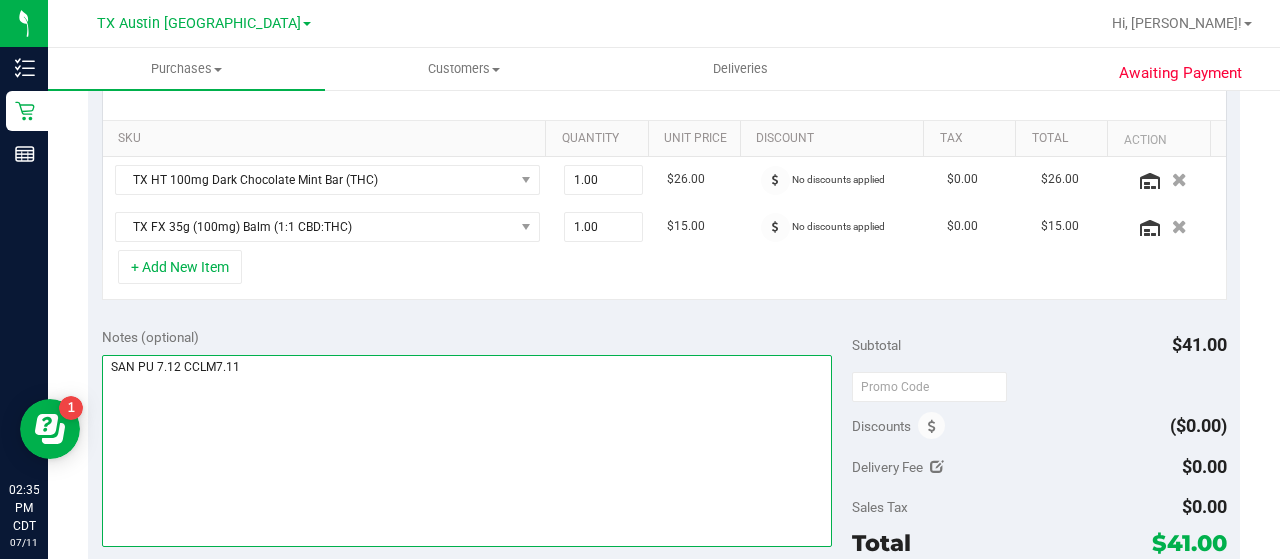 type on "SAN PU 7.12 CCLM7.11" 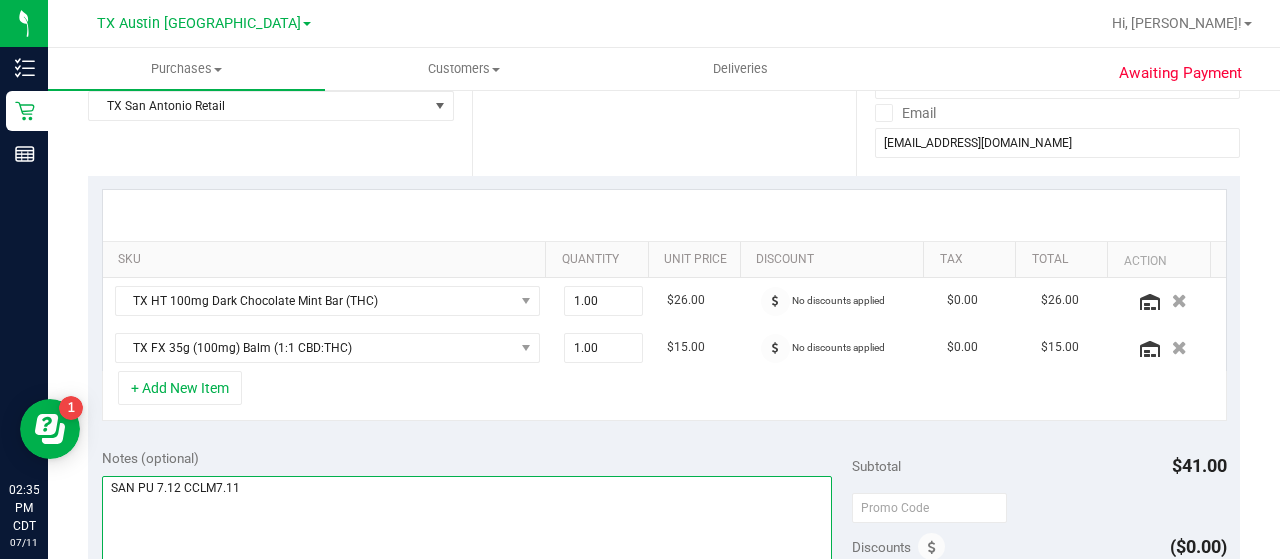 scroll, scrollTop: 412, scrollLeft: 0, axis: vertical 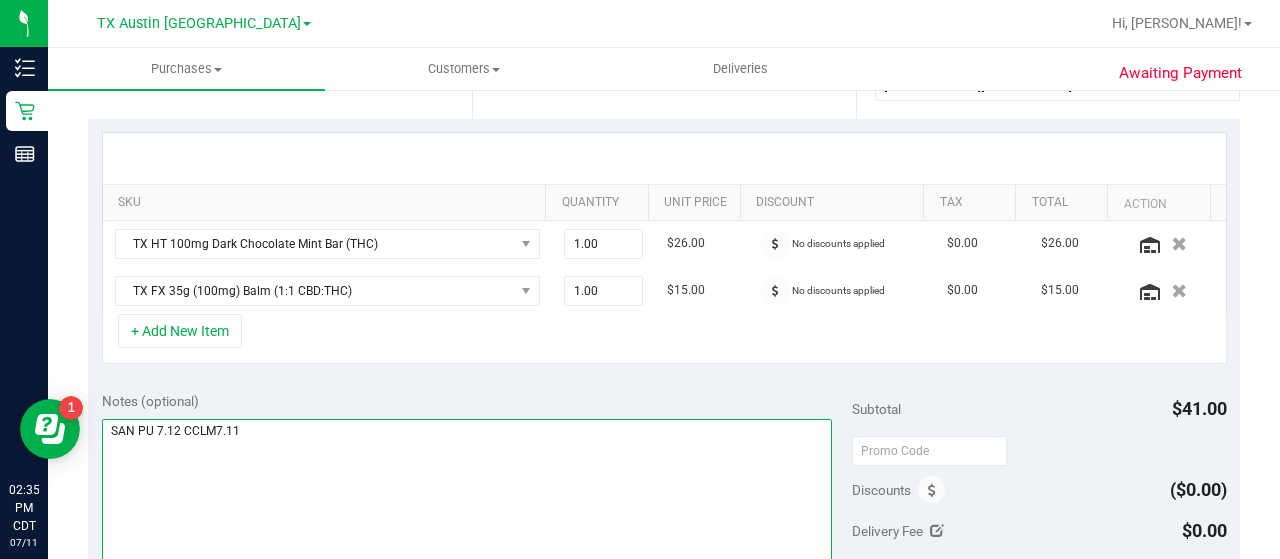 click at bounding box center [467, 515] 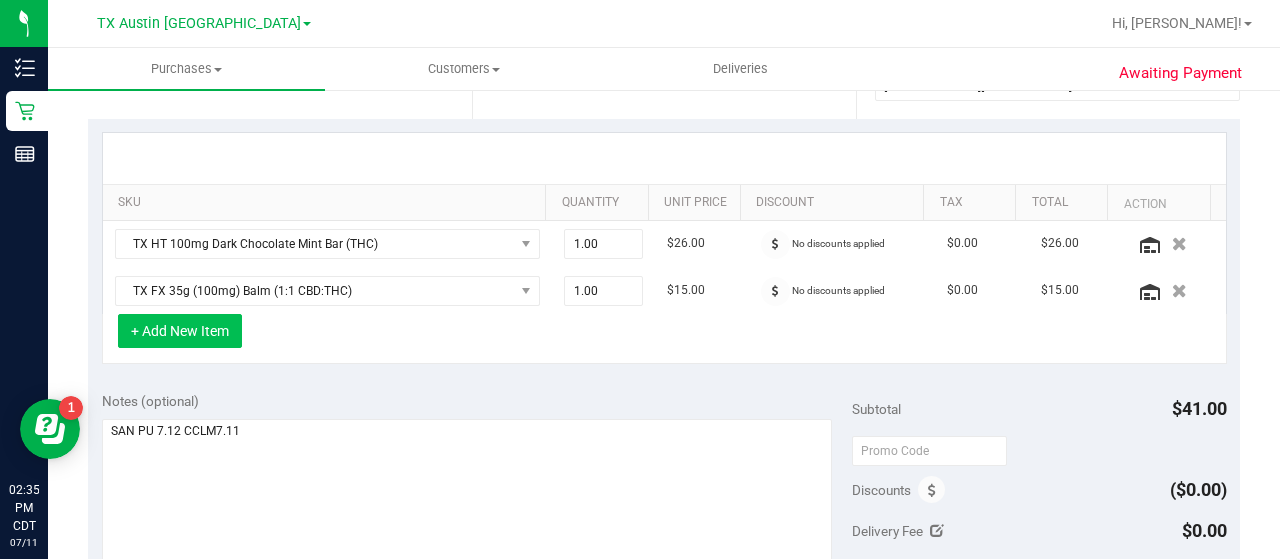 click on "+ Add New Item" at bounding box center (180, 331) 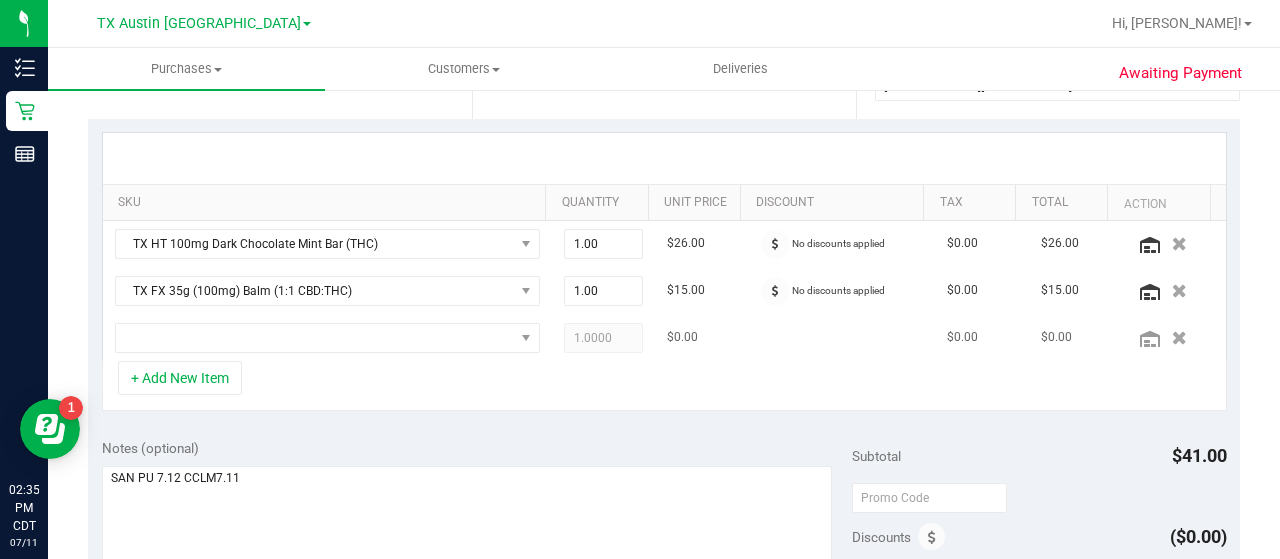 click at bounding box center [327, 338] 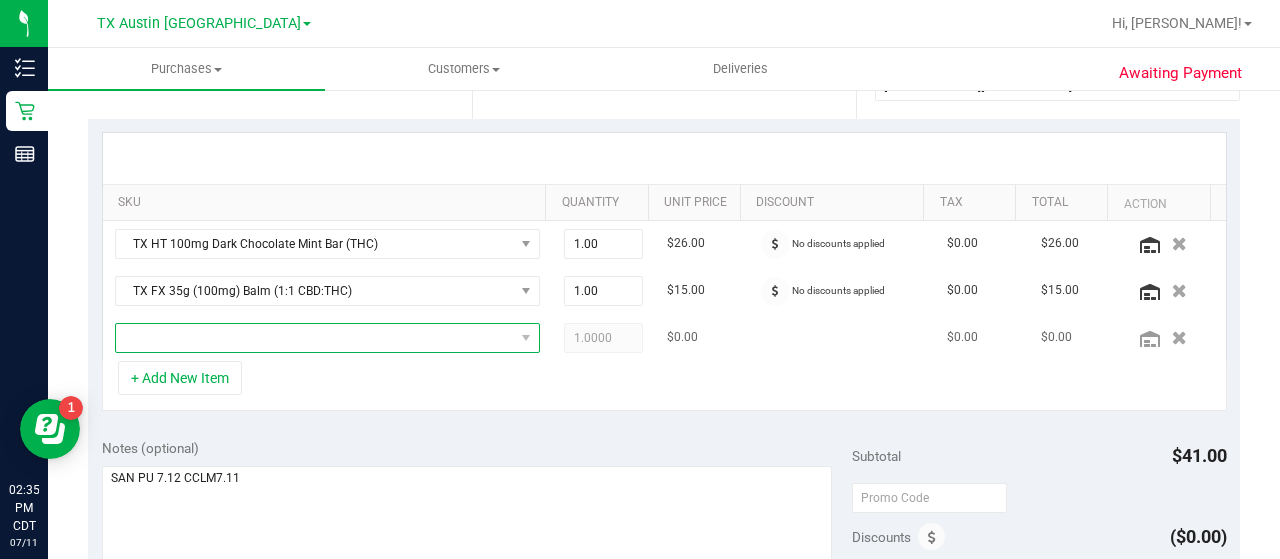 click at bounding box center [315, 338] 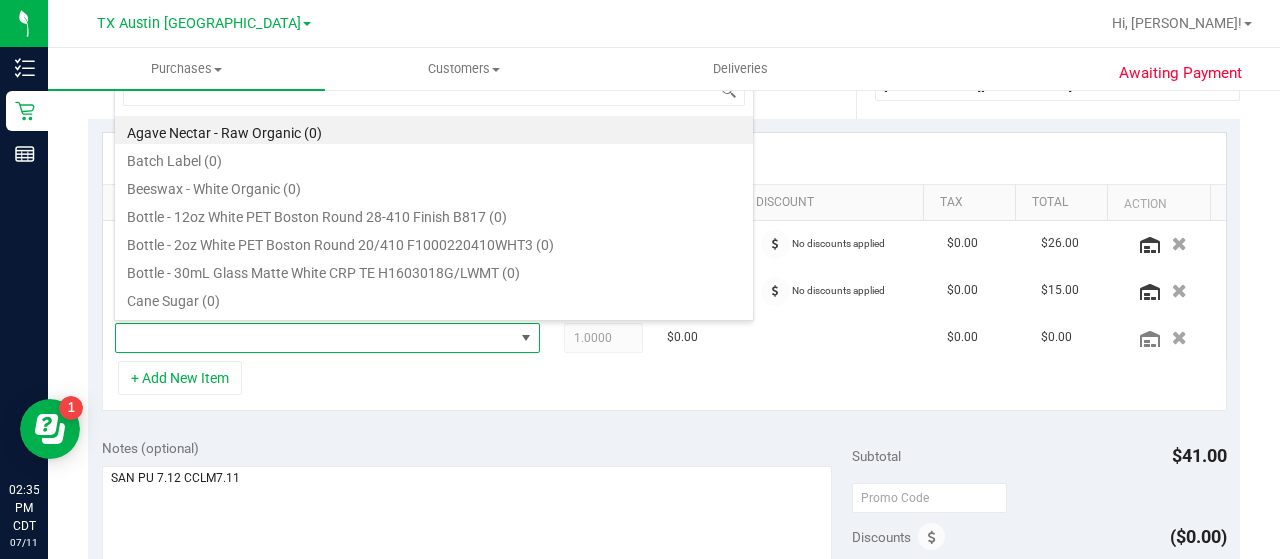 scroll, scrollTop: 99970, scrollLeft: 99586, axis: both 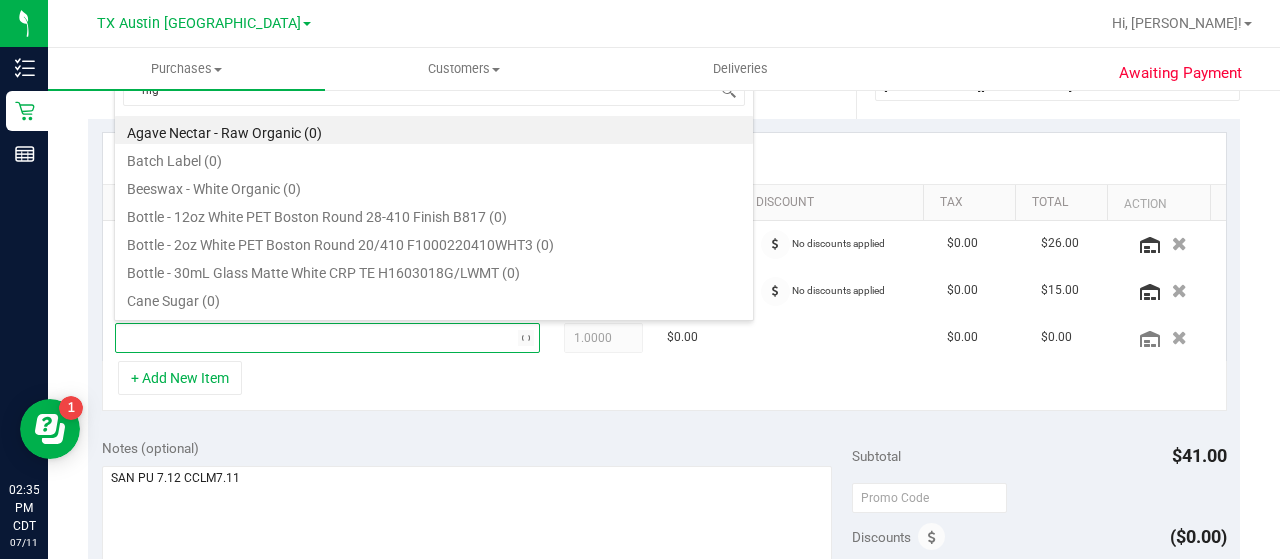 type on "high" 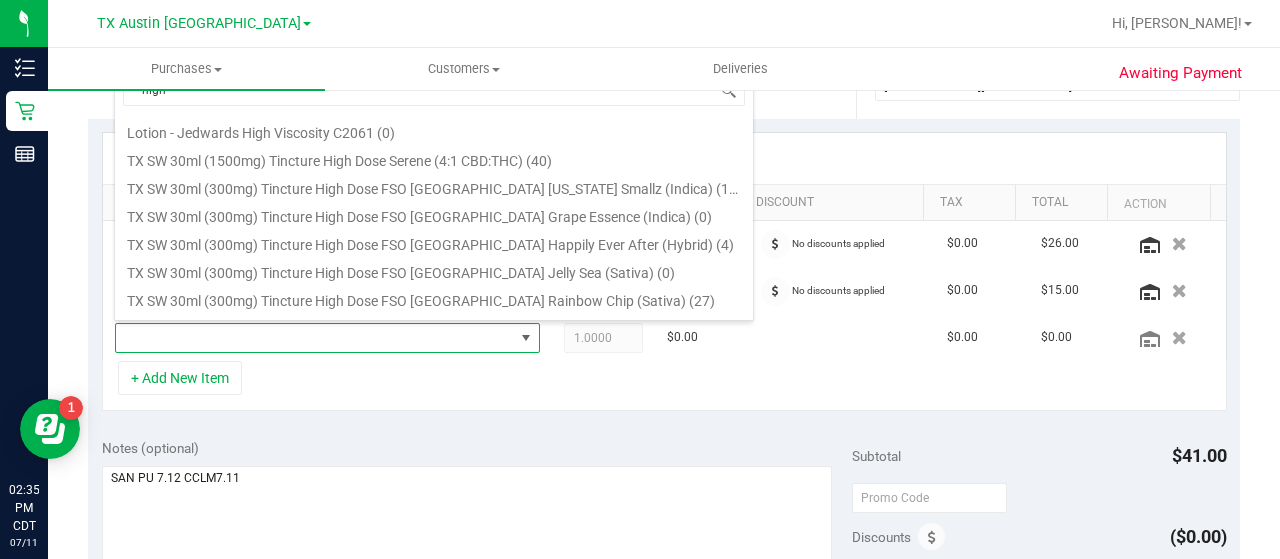 scroll, scrollTop: 312, scrollLeft: 0, axis: vertical 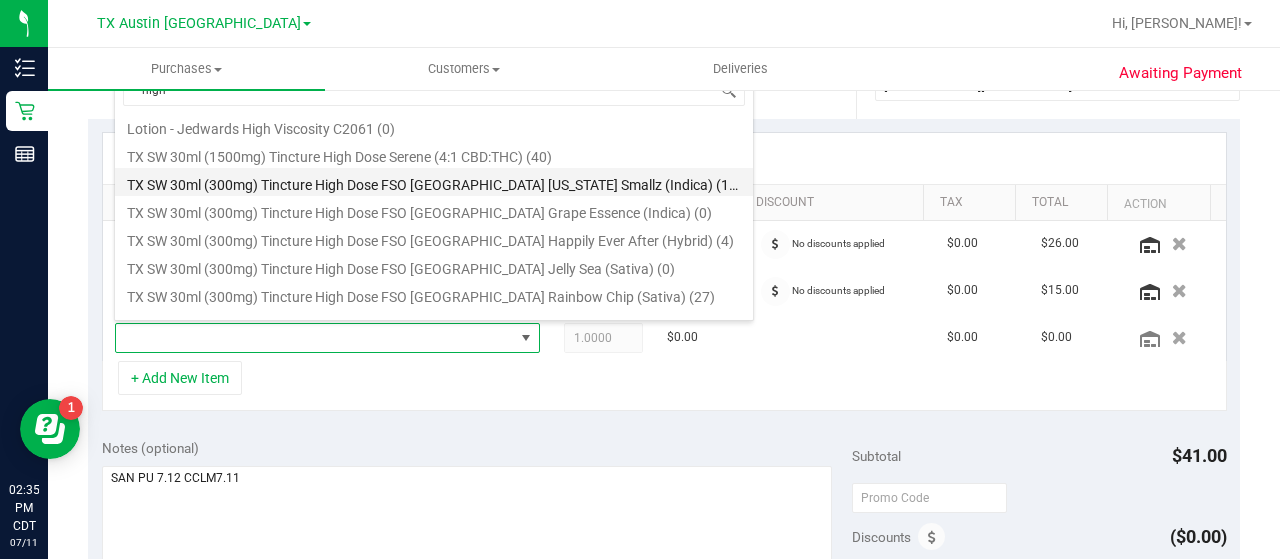 click on "TX SW 30ml (300mg) Tincture High Dose FSO TX Georgia Smallz (Indica) (19)" at bounding box center (434, 182) 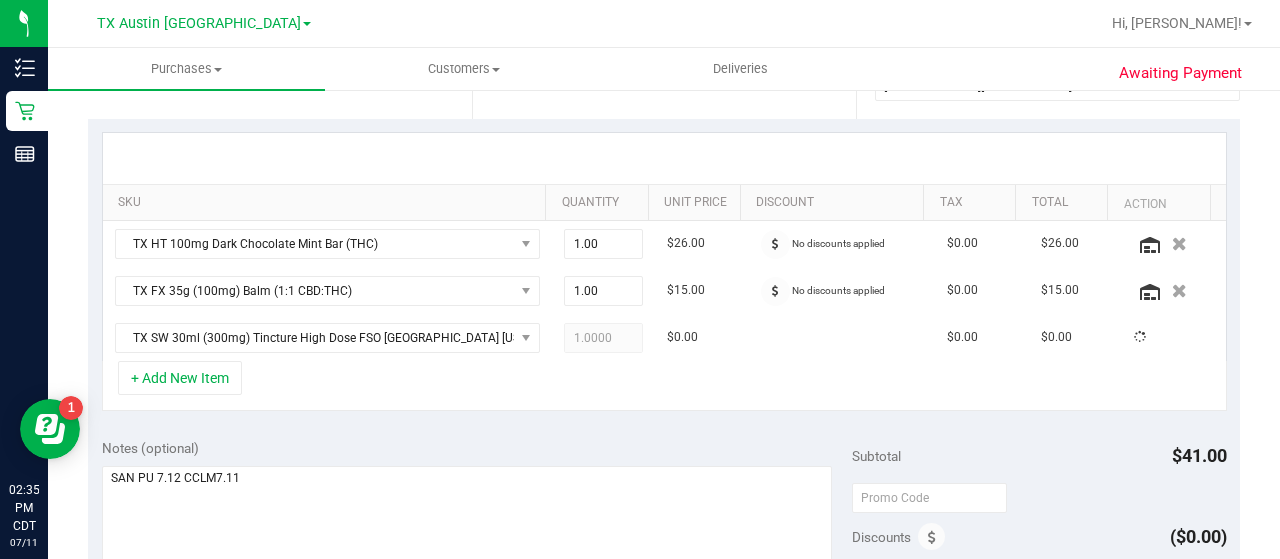 click on "+ Add New Item" at bounding box center [664, 386] 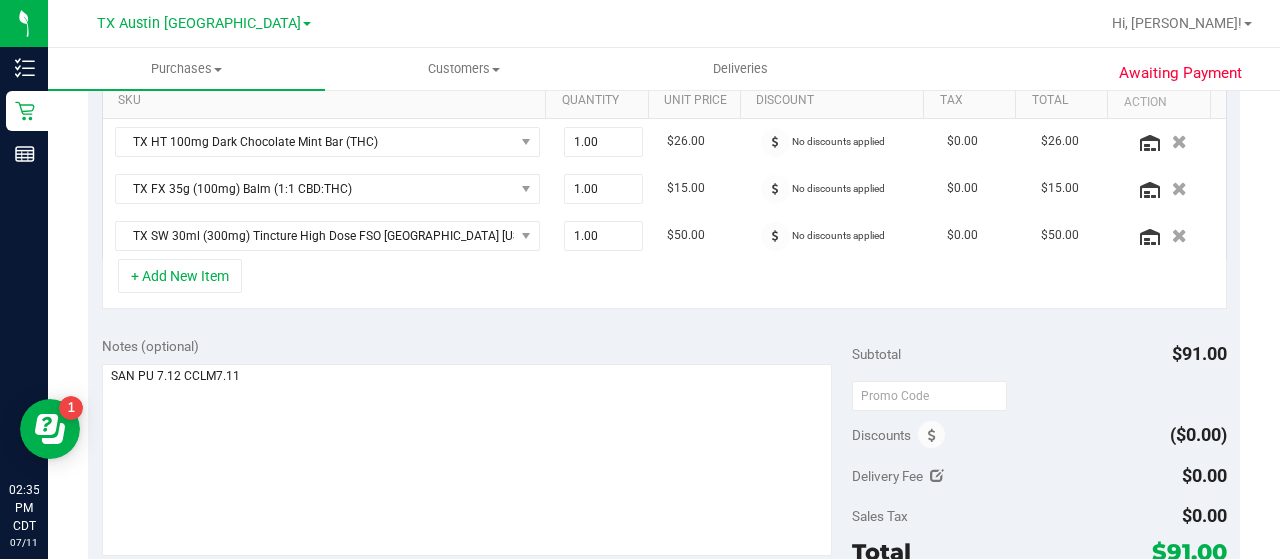 scroll, scrollTop: 516, scrollLeft: 0, axis: vertical 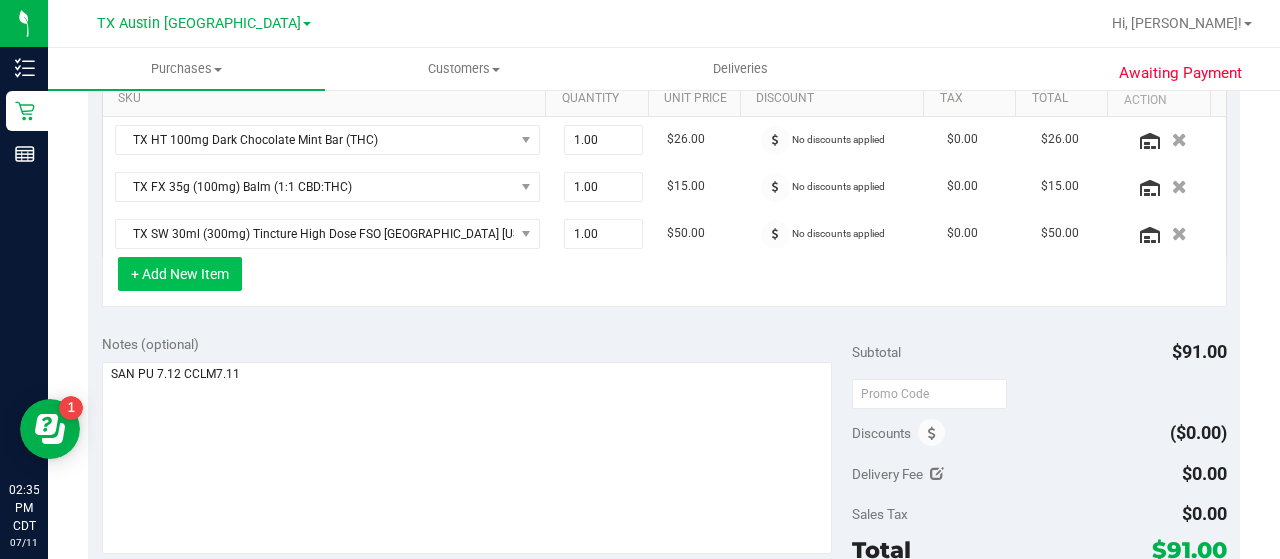 click on "+ Add New Item" at bounding box center (180, 274) 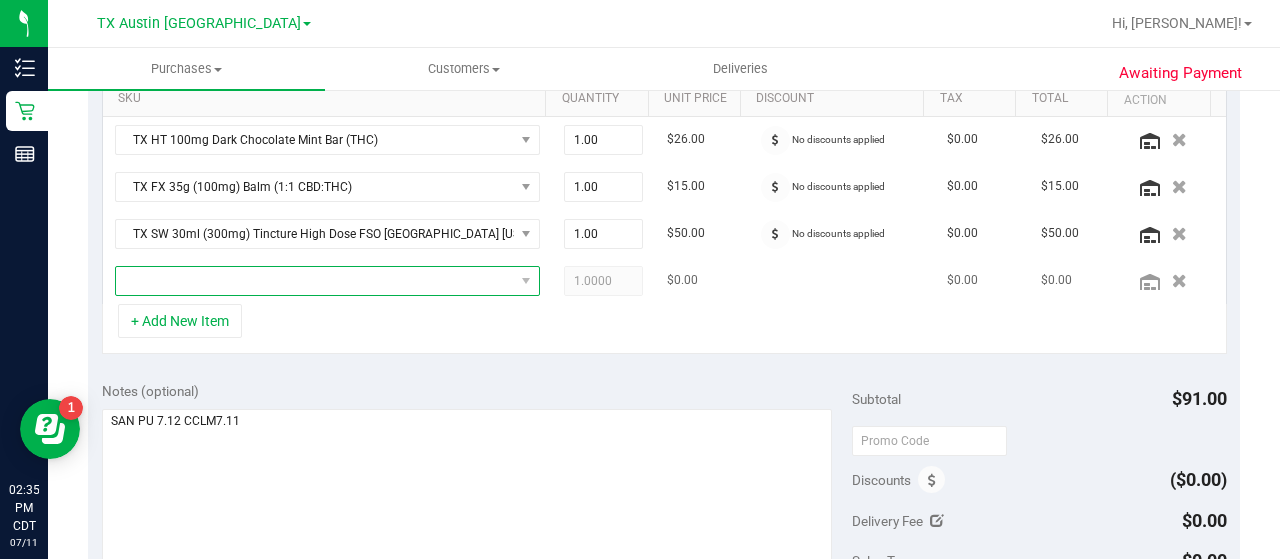 click at bounding box center [315, 281] 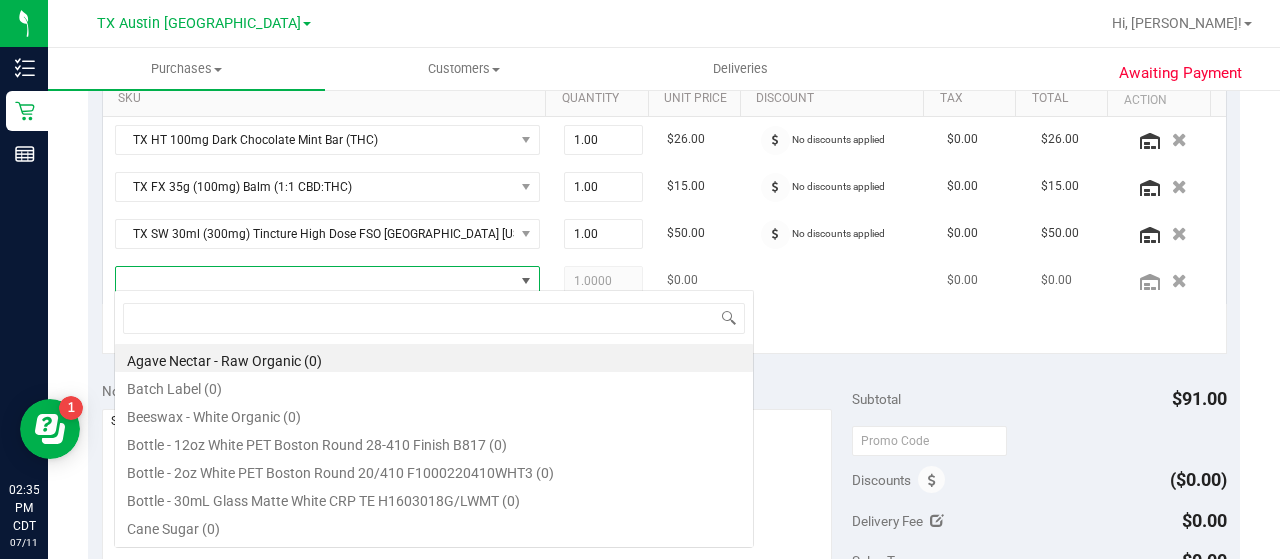 scroll, scrollTop: 99970, scrollLeft: 99586, axis: both 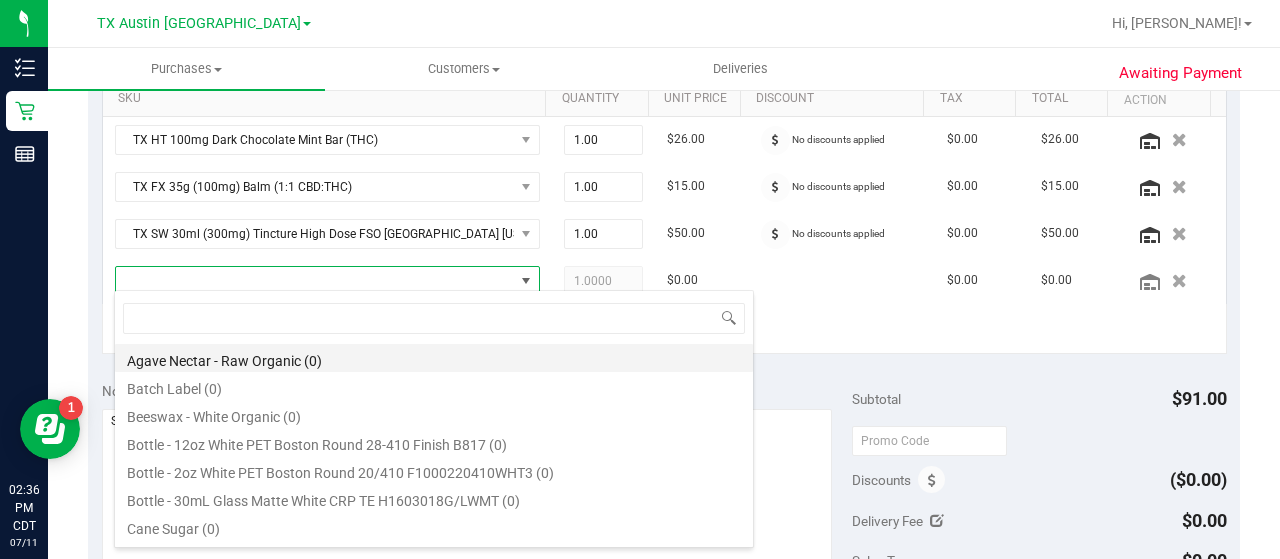 click on "Agave Nectar - Raw Organic (0)" at bounding box center (434, 358) 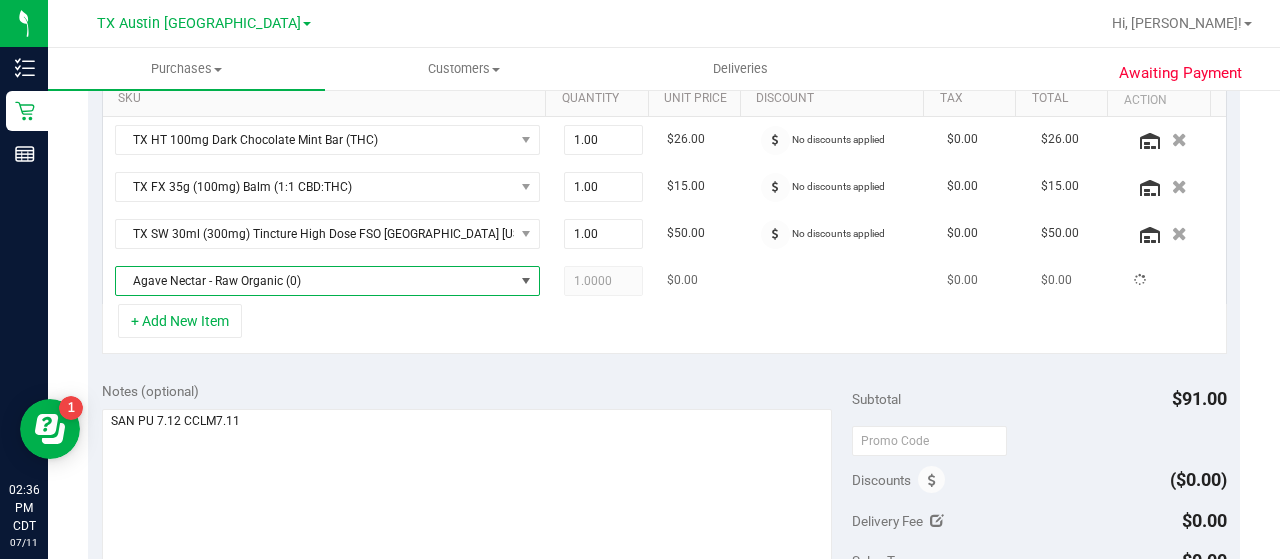 click at bounding box center (526, 281) 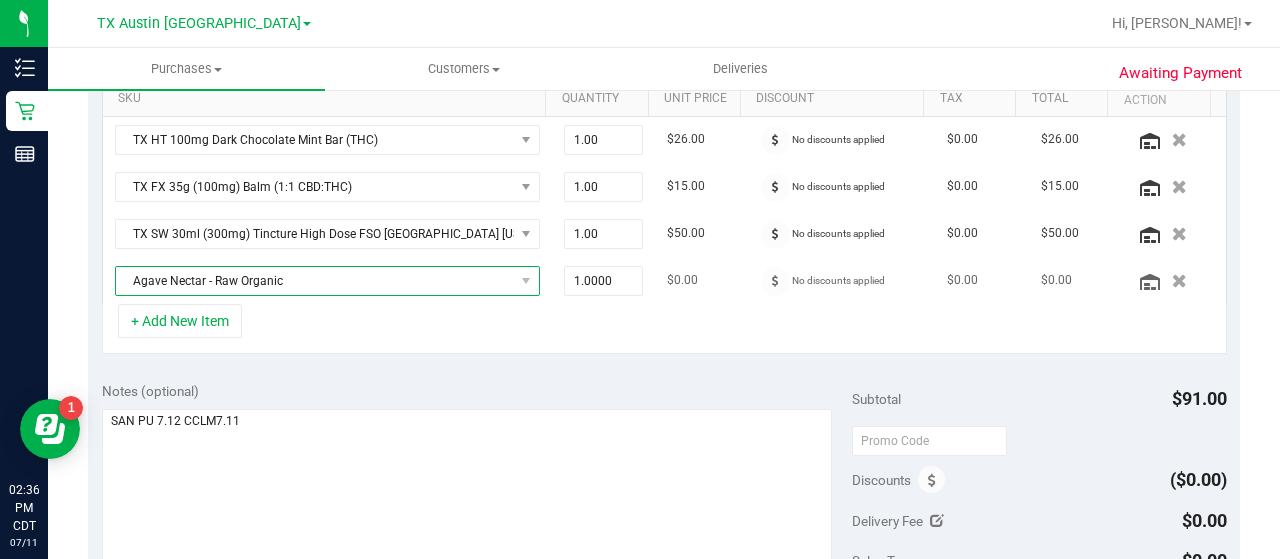 click on "Agave Nectar - Raw Organic" at bounding box center [315, 281] 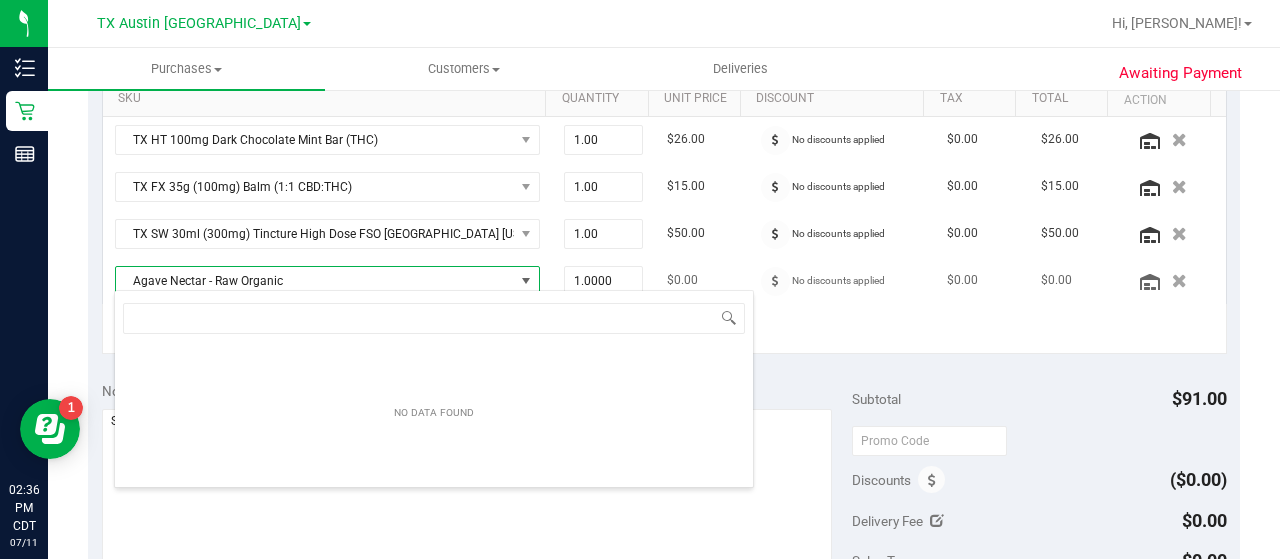 scroll, scrollTop: 99970, scrollLeft: 99586, axis: both 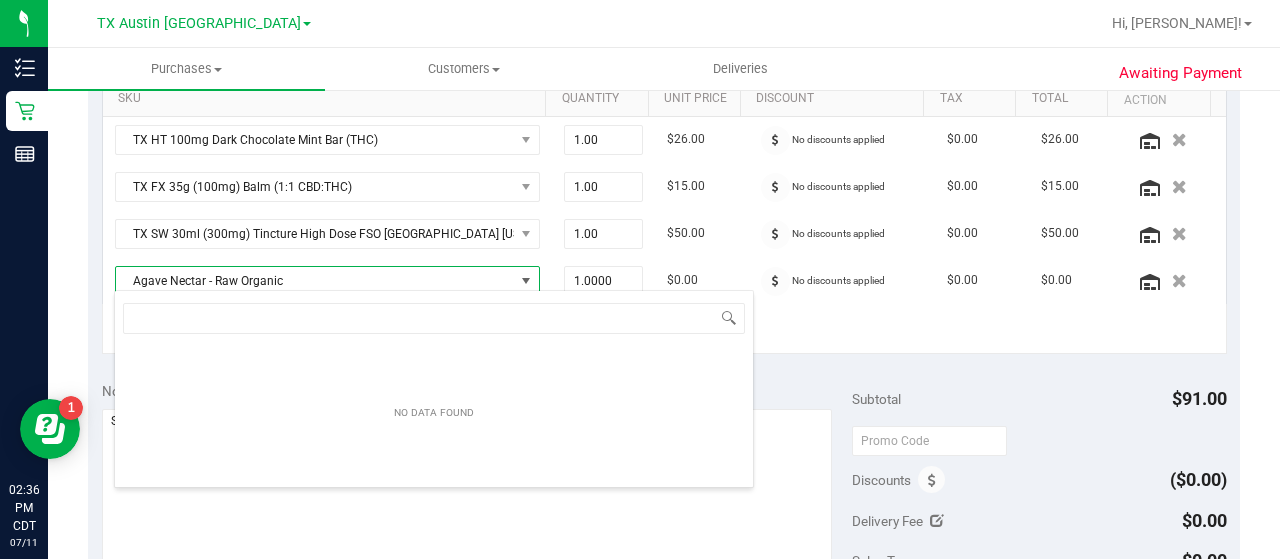 click on "SKU Quantity Unit Price Discount Tax Total Action
TX HT 100mg Dark Chocolate Mint Bar (THC)
1.00 1
$26.00
No discounts applied
$0.00
$26.00
TX FX 35g (100mg) Balm (1:1 CBD:THC)
1.00 1
$15.00
No discounts applied
$0.00
$15.00" at bounding box center [664, 191] 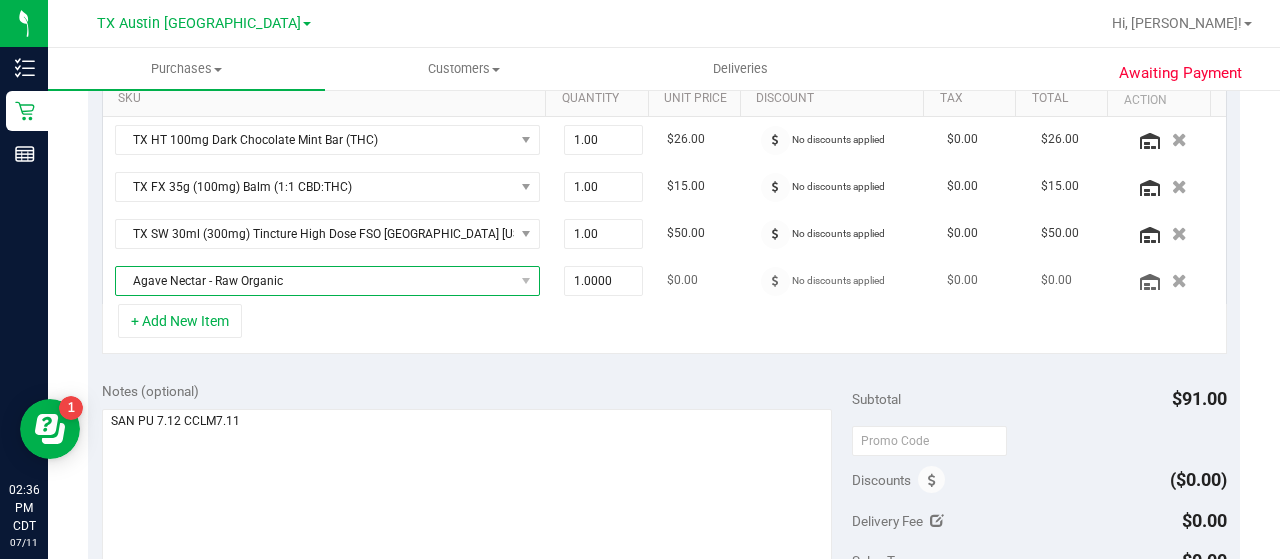 click on "Agave Nectar - Raw Organic" at bounding box center (315, 281) 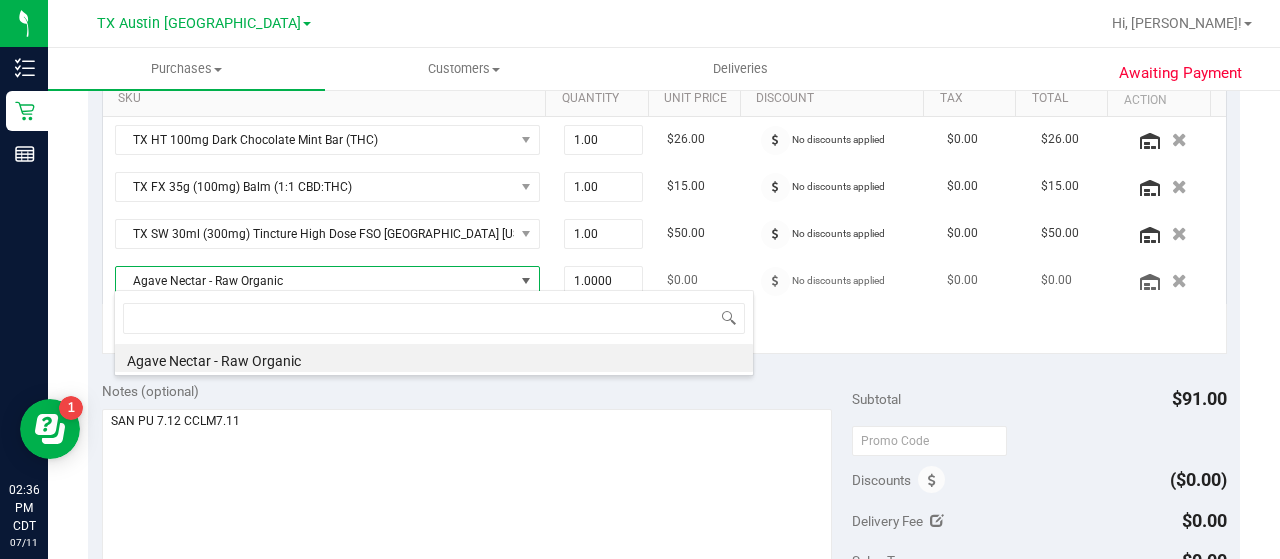 scroll, scrollTop: 99970, scrollLeft: 99586, axis: both 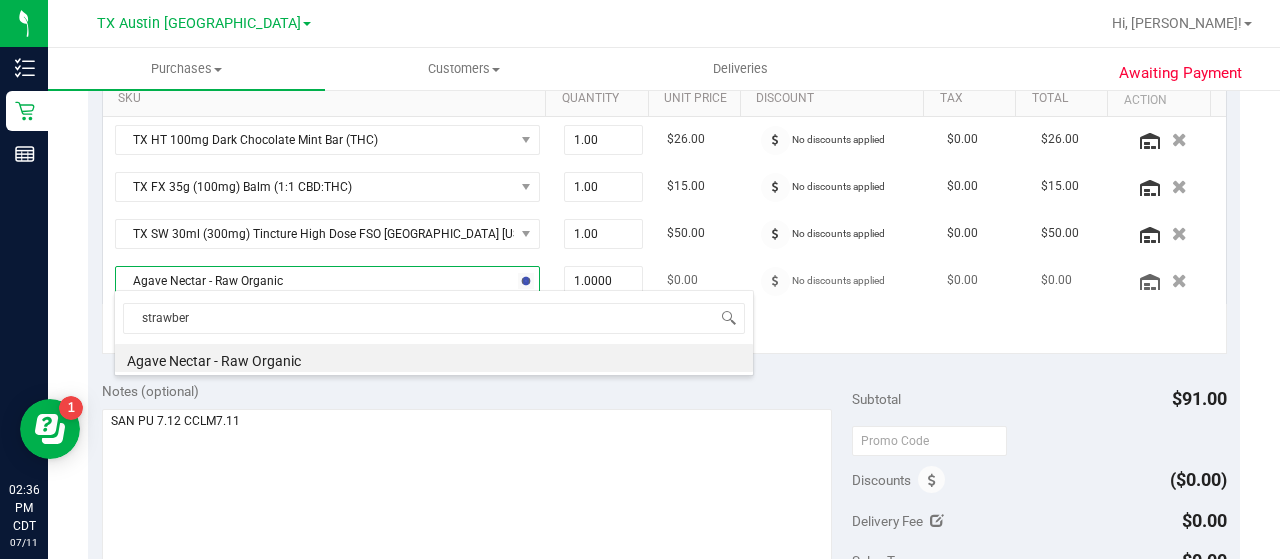 type on "strawberr" 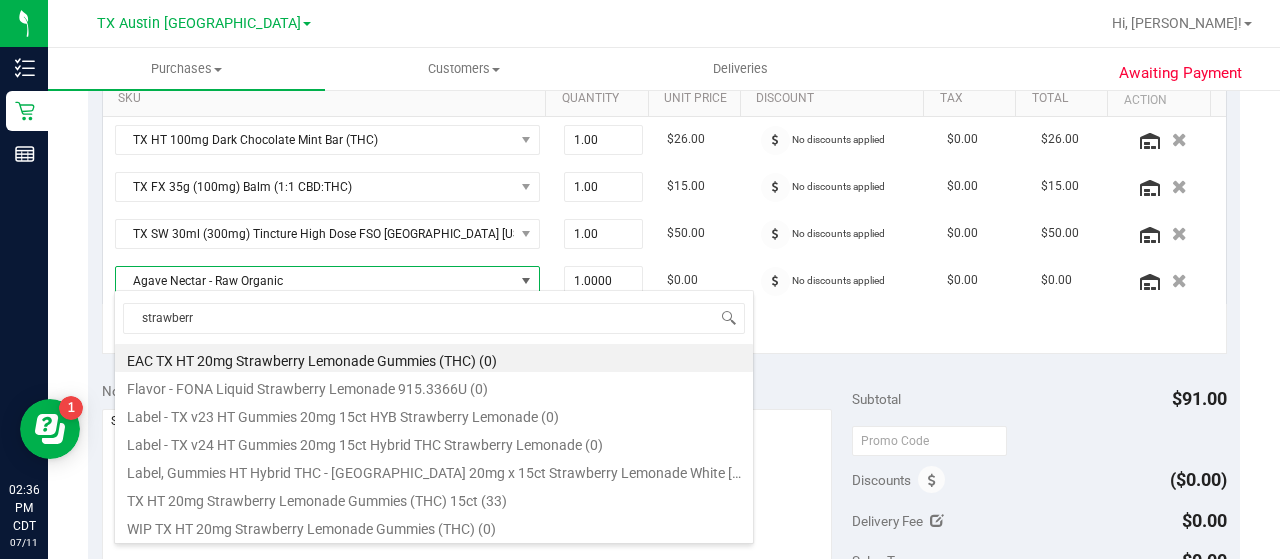 click on "Notes (optional)
Subtotal
$91.00
Discounts
($0.00)
Delivery Fee
$0.00
Sales Tax
$0.00
Total" at bounding box center (664, 548) 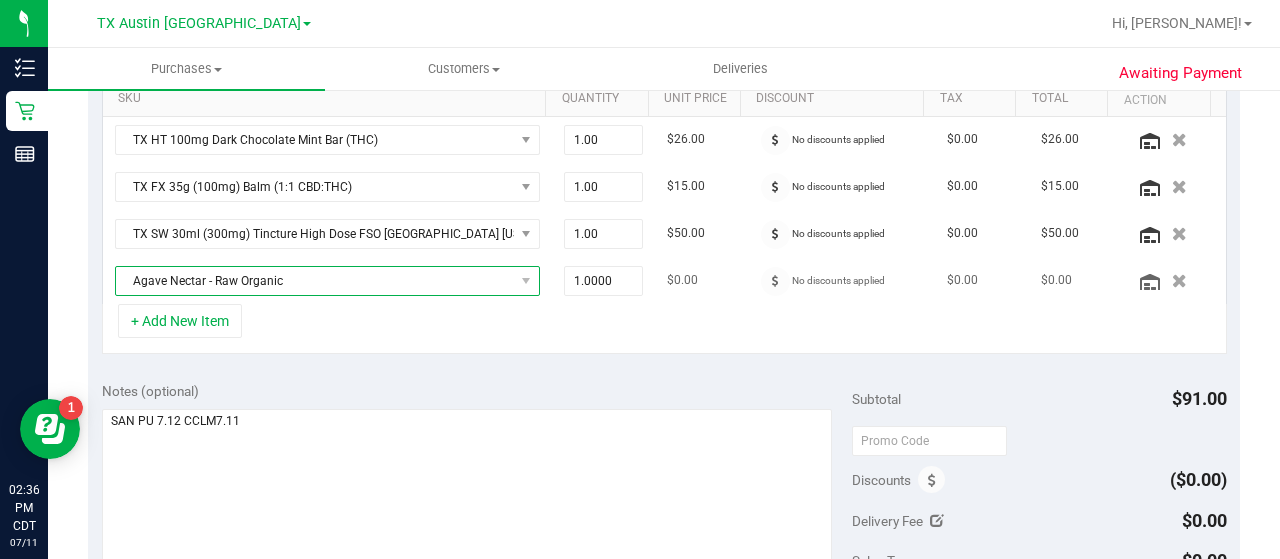click on "Agave Nectar - Raw Organic" at bounding box center [315, 281] 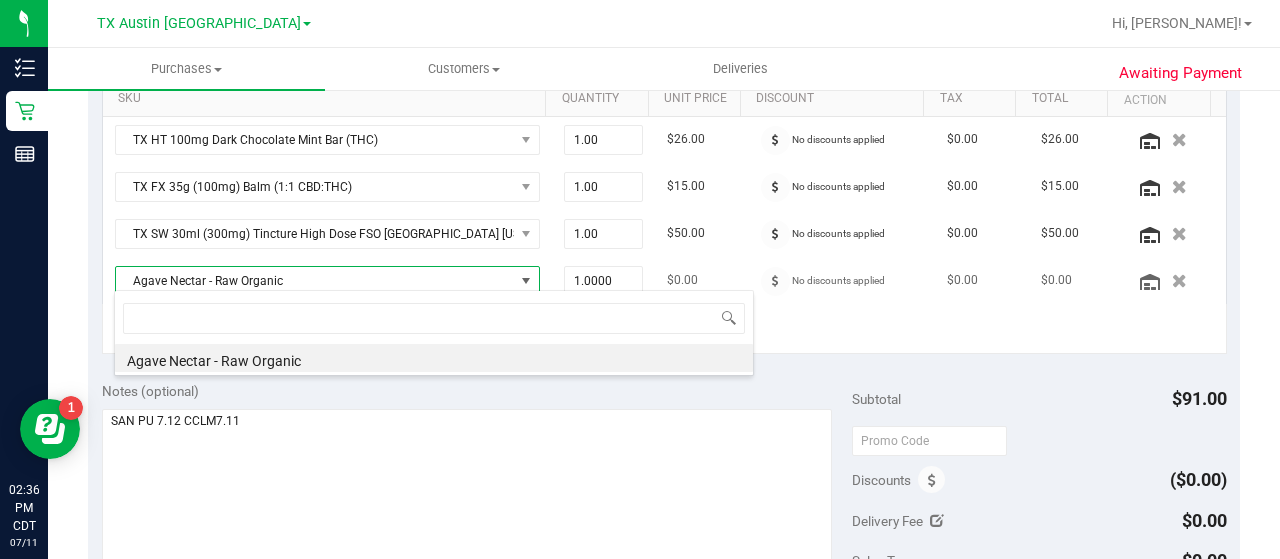 scroll, scrollTop: 99970, scrollLeft: 99586, axis: both 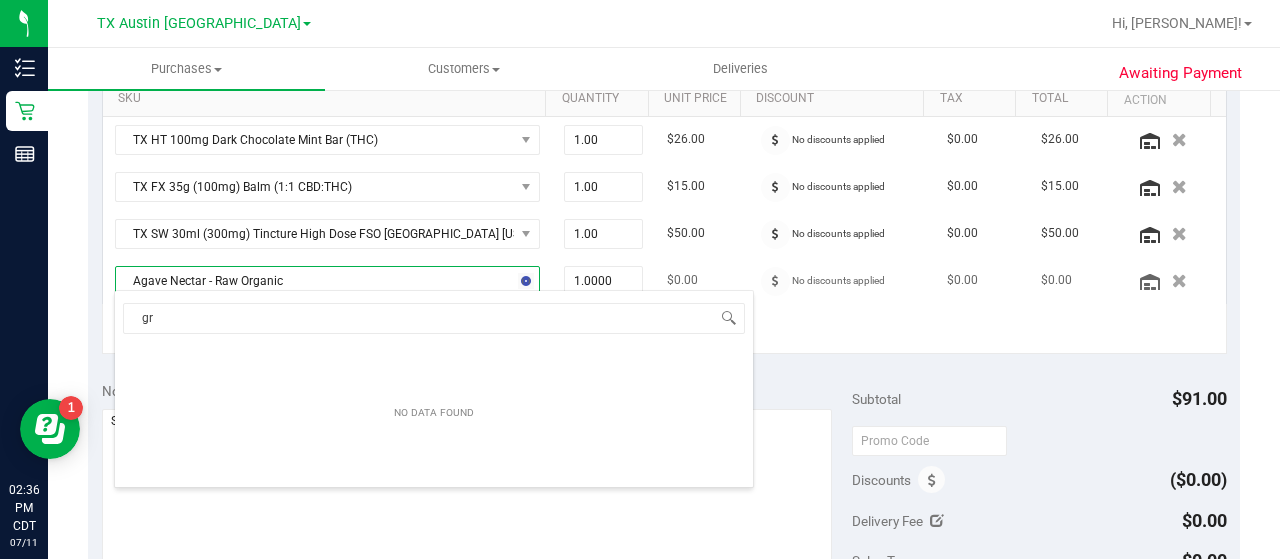 type on "g" 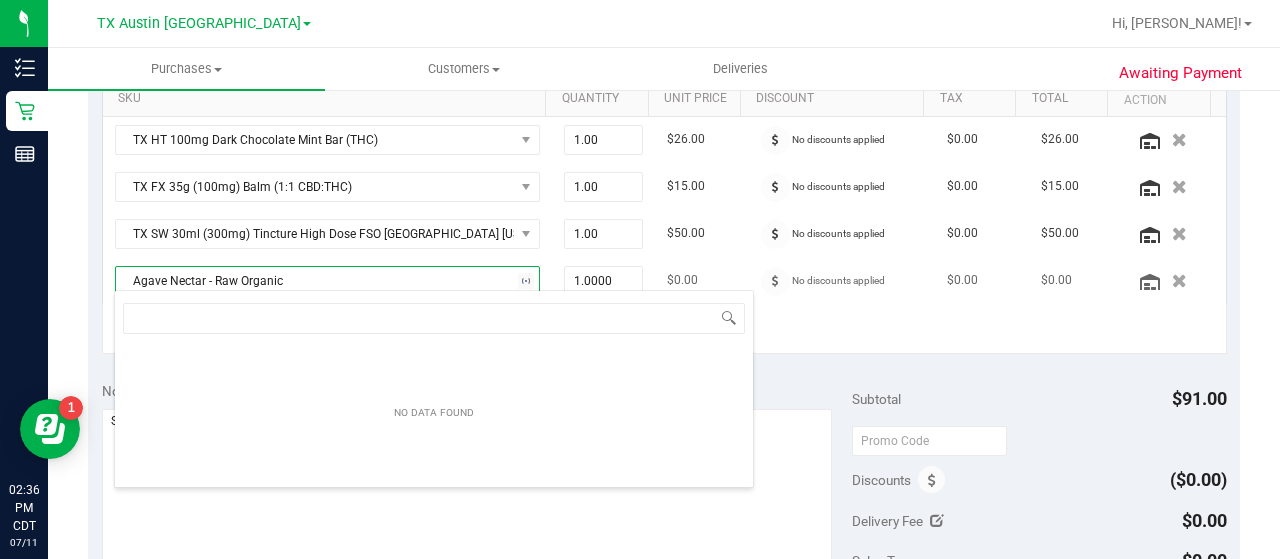 type on "t" 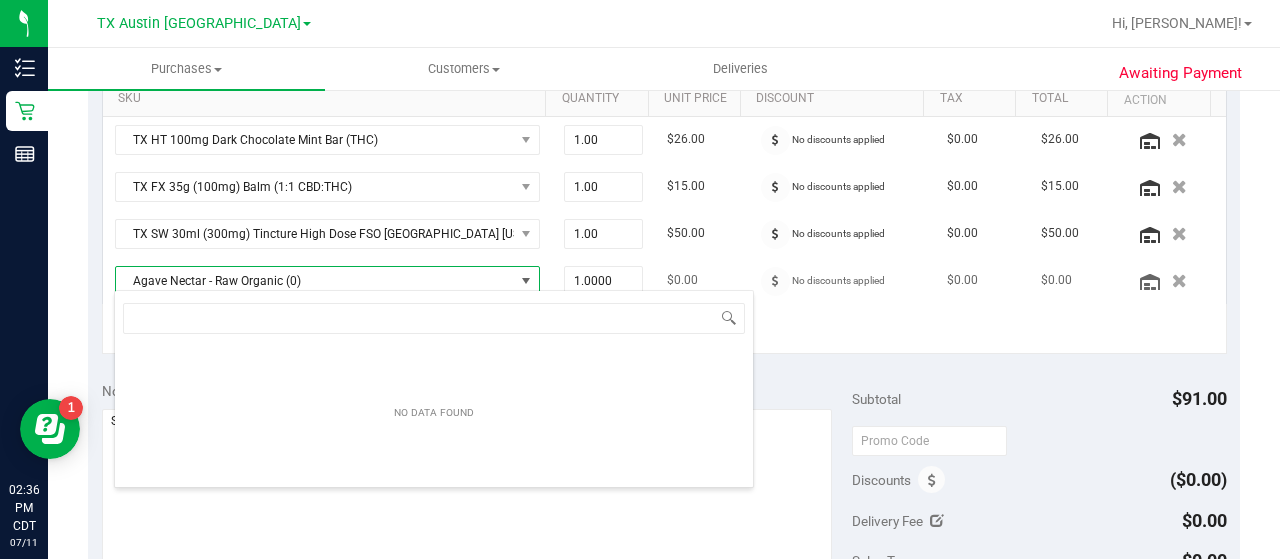 scroll, scrollTop: 29, scrollLeft: 403, axis: both 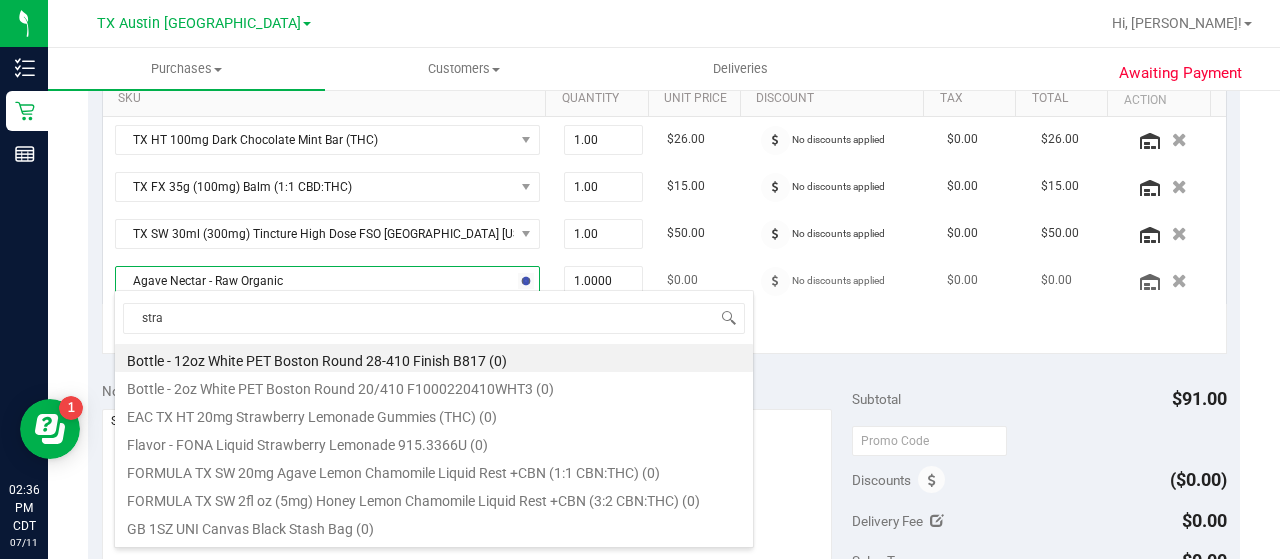 type on "straw" 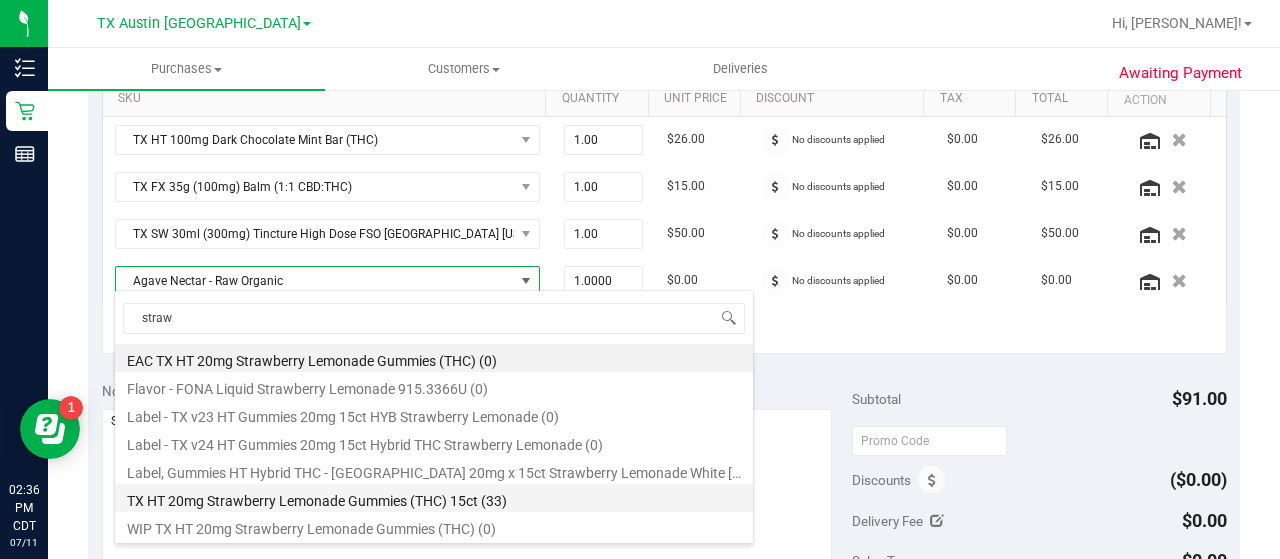 click on "TX HT 20mg Strawberry Lemonade Gummies (THC) 15ct (33)" at bounding box center (434, 498) 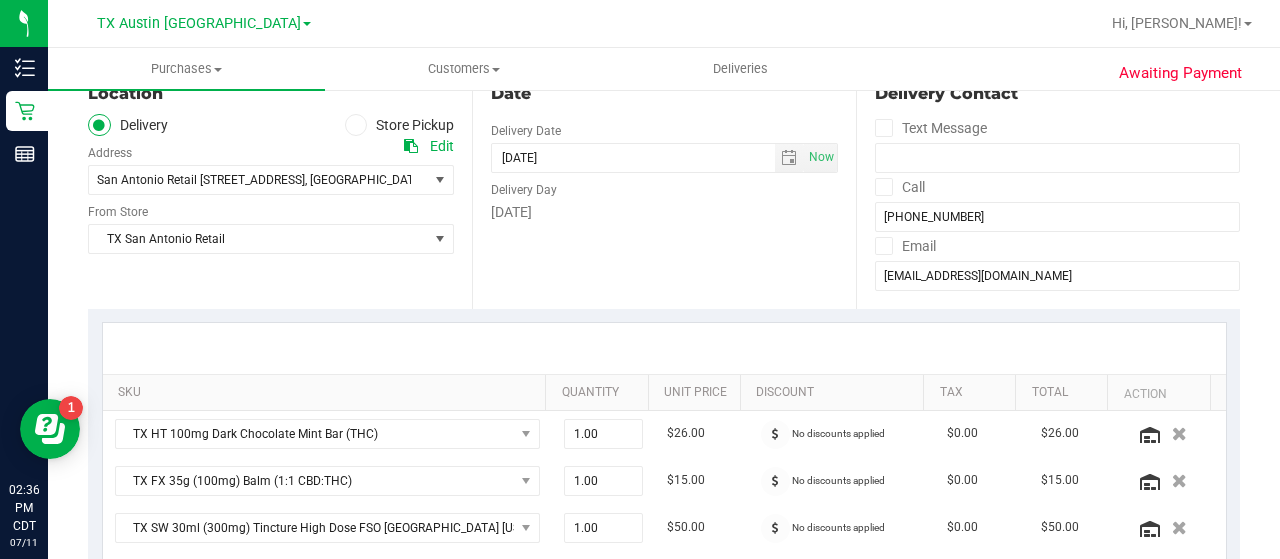 scroll, scrollTop: 0, scrollLeft: 0, axis: both 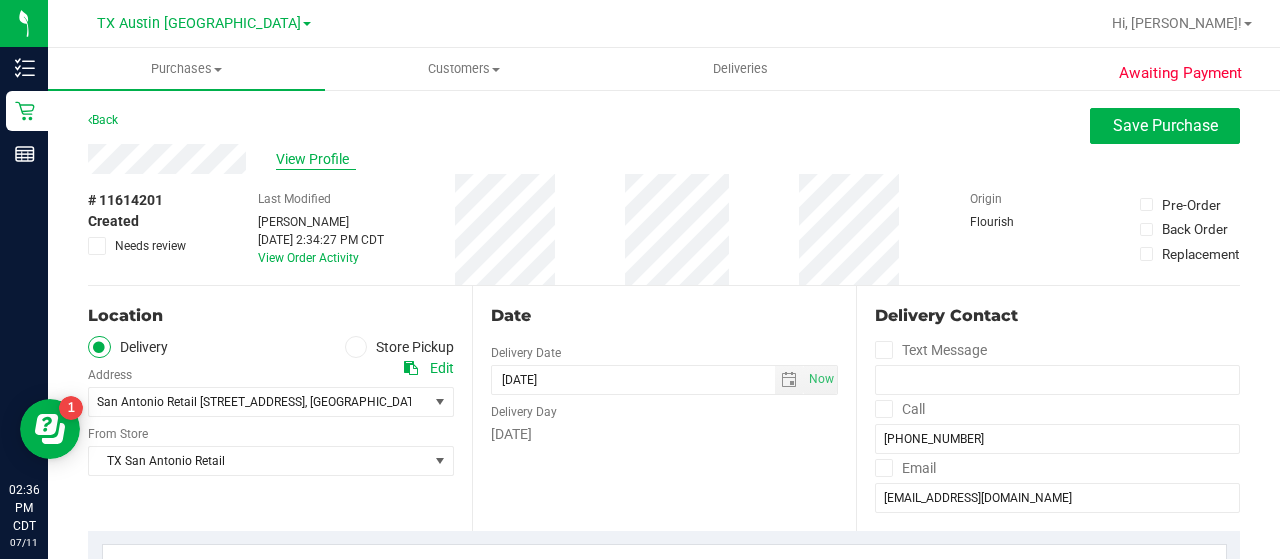 click on "View Profile" at bounding box center (316, 159) 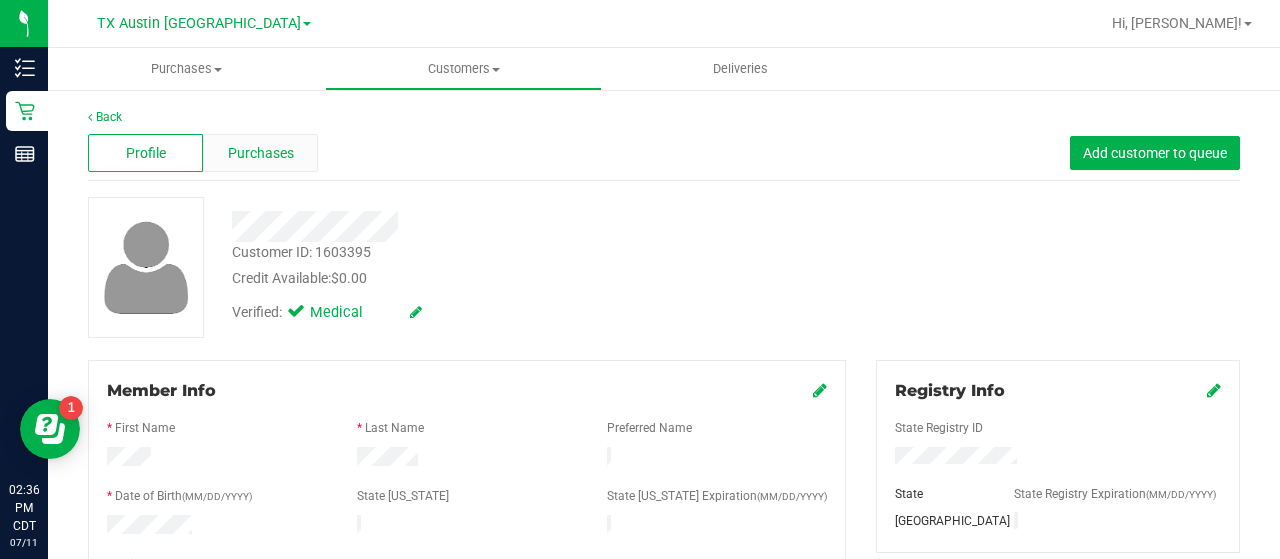 click on "Purchases" at bounding box center [261, 153] 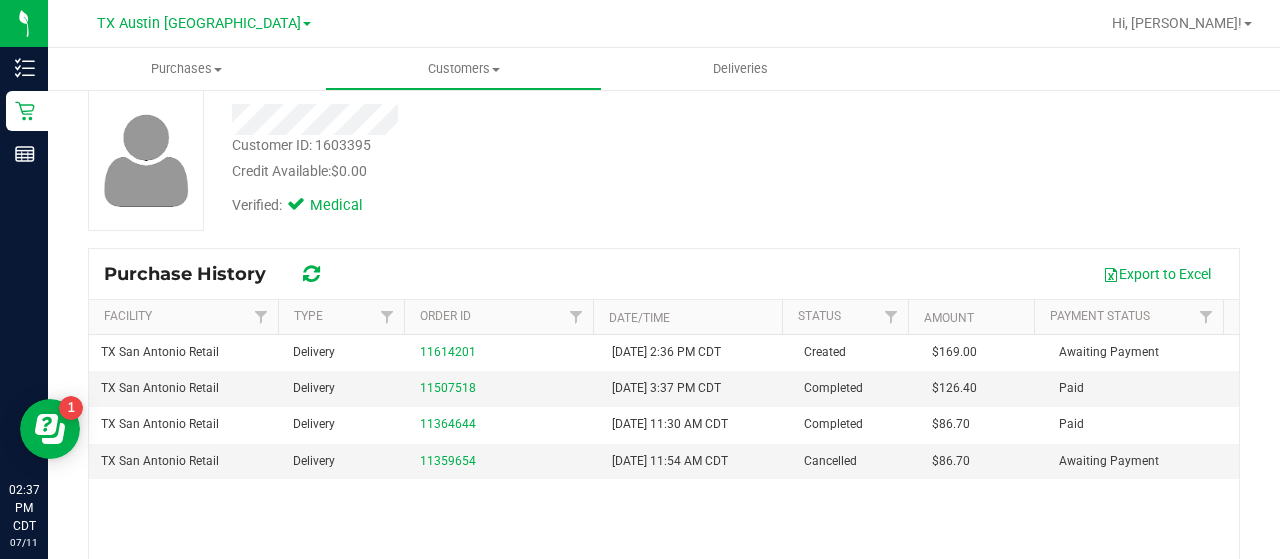 scroll, scrollTop: 124, scrollLeft: 0, axis: vertical 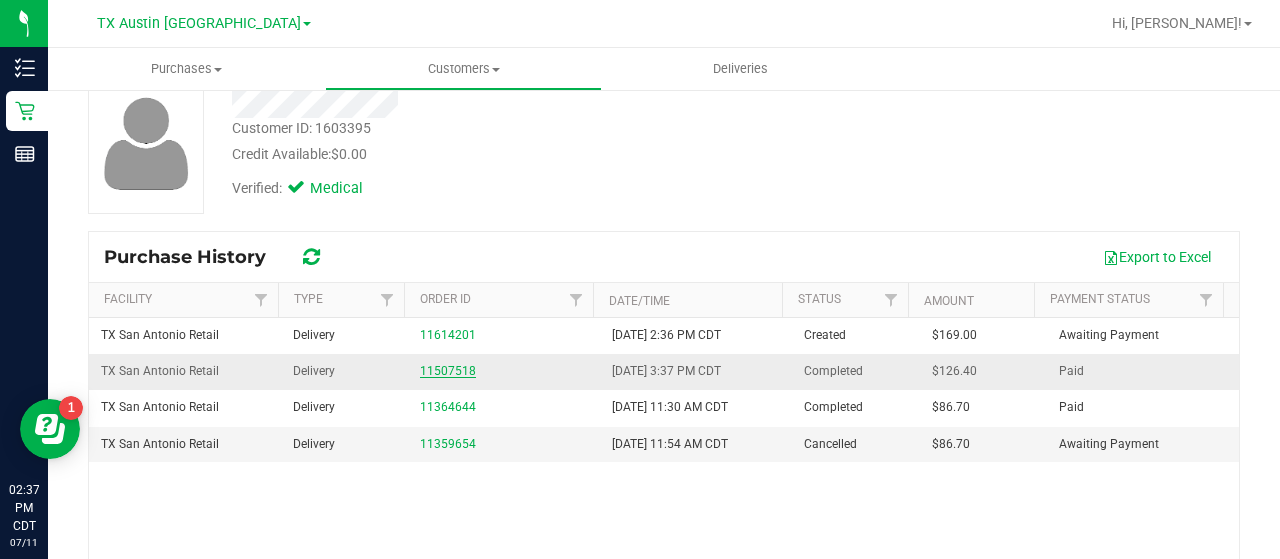 click on "11507518" at bounding box center [448, 371] 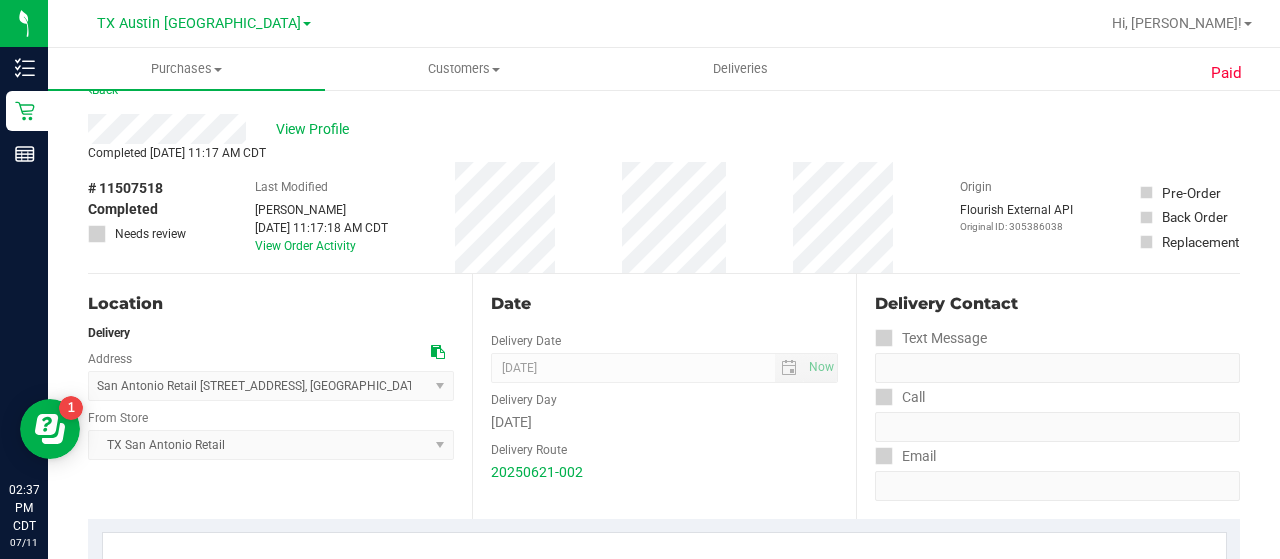 scroll, scrollTop: 0, scrollLeft: 0, axis: both 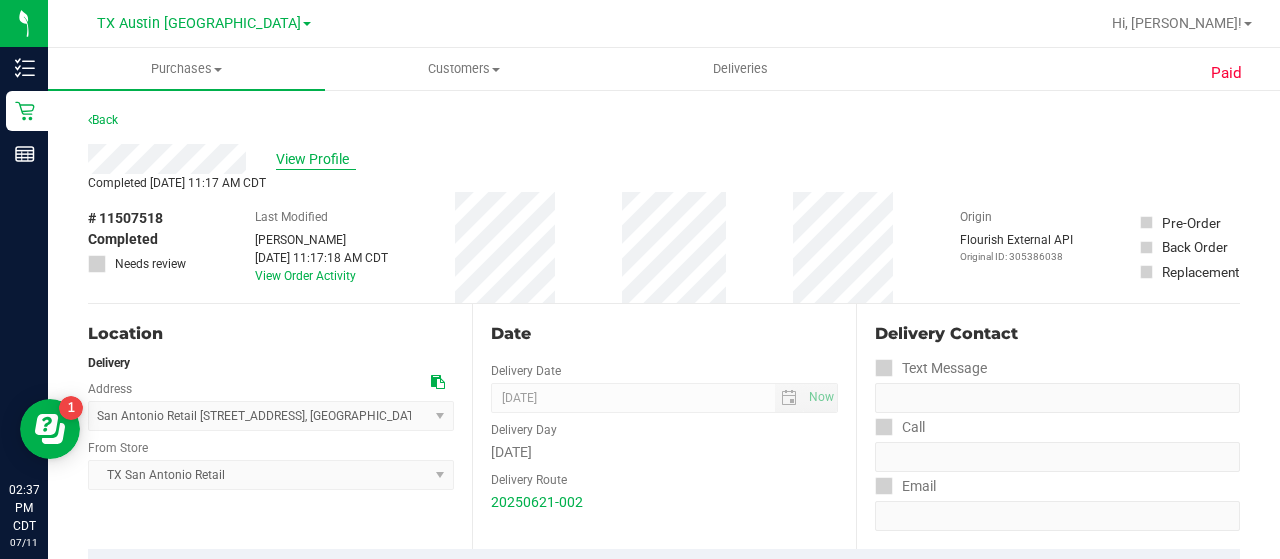 click on "View Profile" at bounding box center [316, 159] 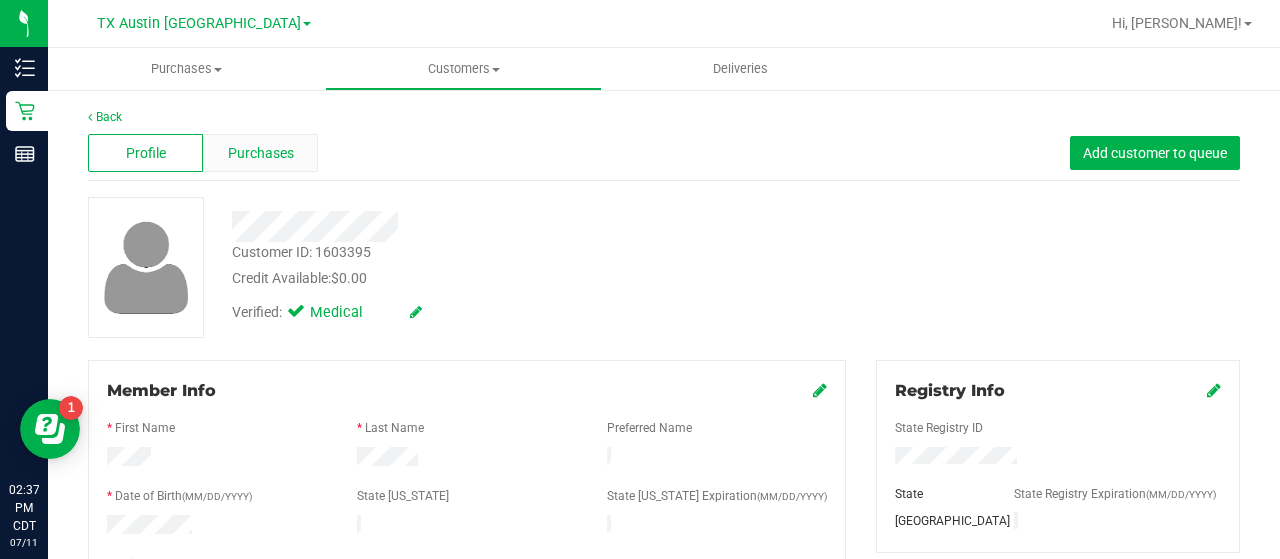 click on "Purchases" at bounding box center (260, 153) 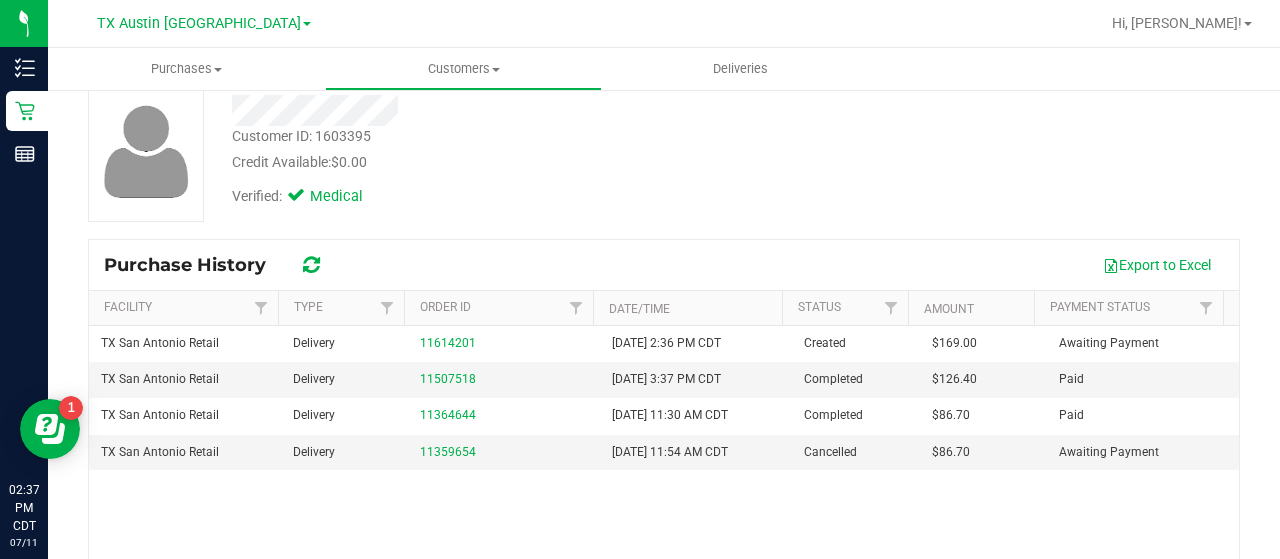 scroll, scrollTop: 120, scrollLeft: 0, axis: vertical 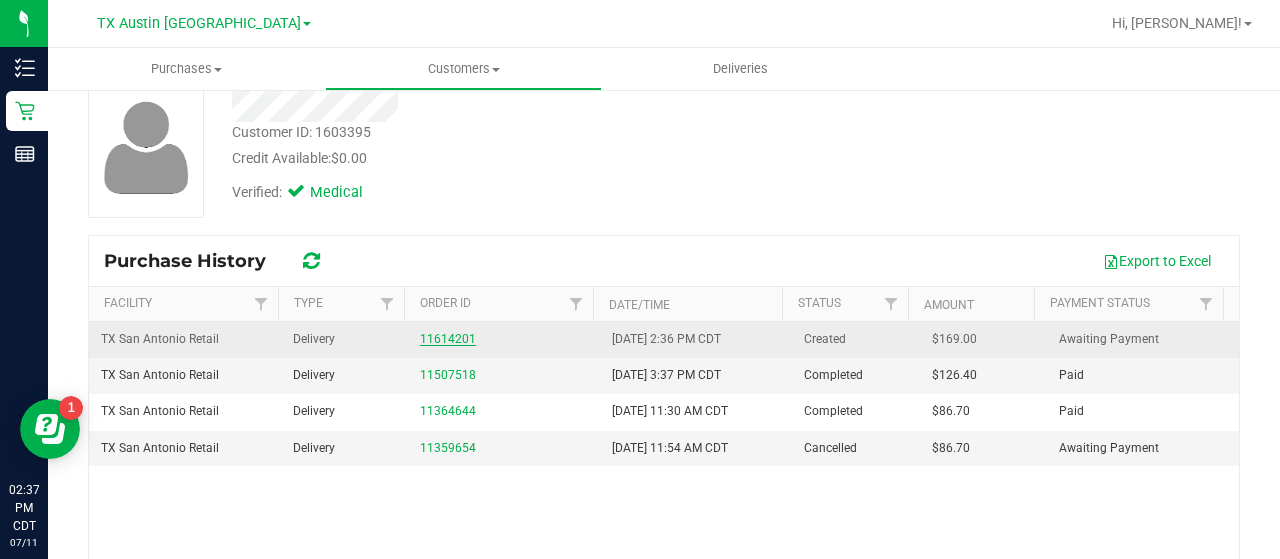 click on "11614201" at bounding box center [448, 339] 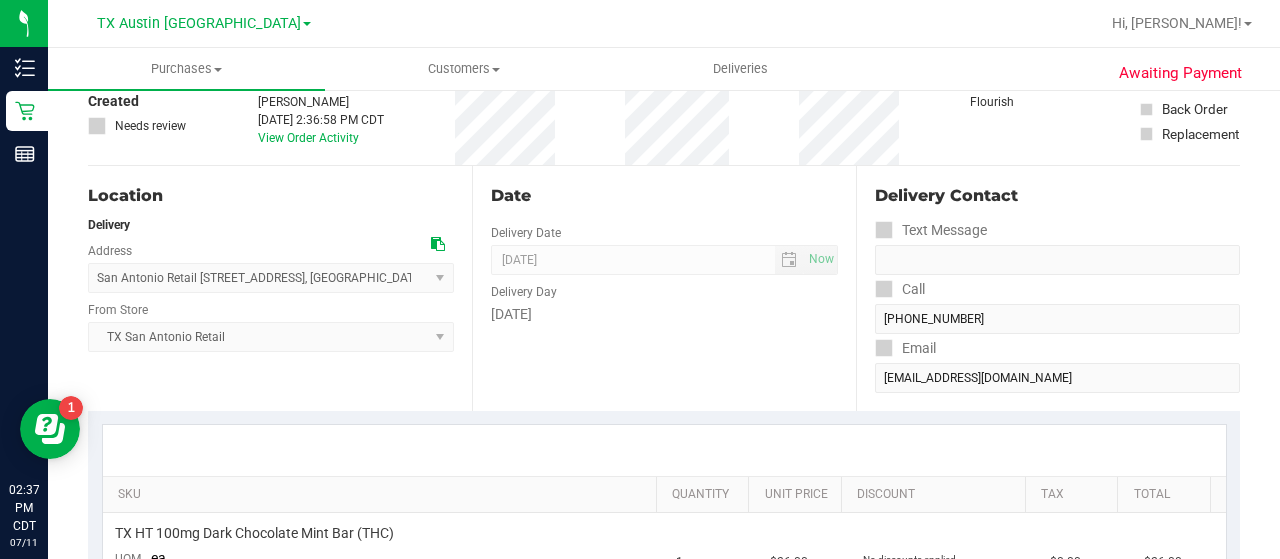 click on "SKU Quantity Unit Price Discount Tax Total
TX HT 100mg Dark Chocolate Mint Bar (THC)
UOM
ea
1
$26.00
No discounts applied
$0.00
$26.00
TX FX 35g (100mg) Balm (1:1 CBD:THC)
UOM
ea
1
$15.00
No discounts applied
$0.00
$15.00
TX SW 30ml (300mg) Tincture High Dose FSO TX Georgia Smallz (Indica)
UOM ea 1" at bounding box center (664, 611) 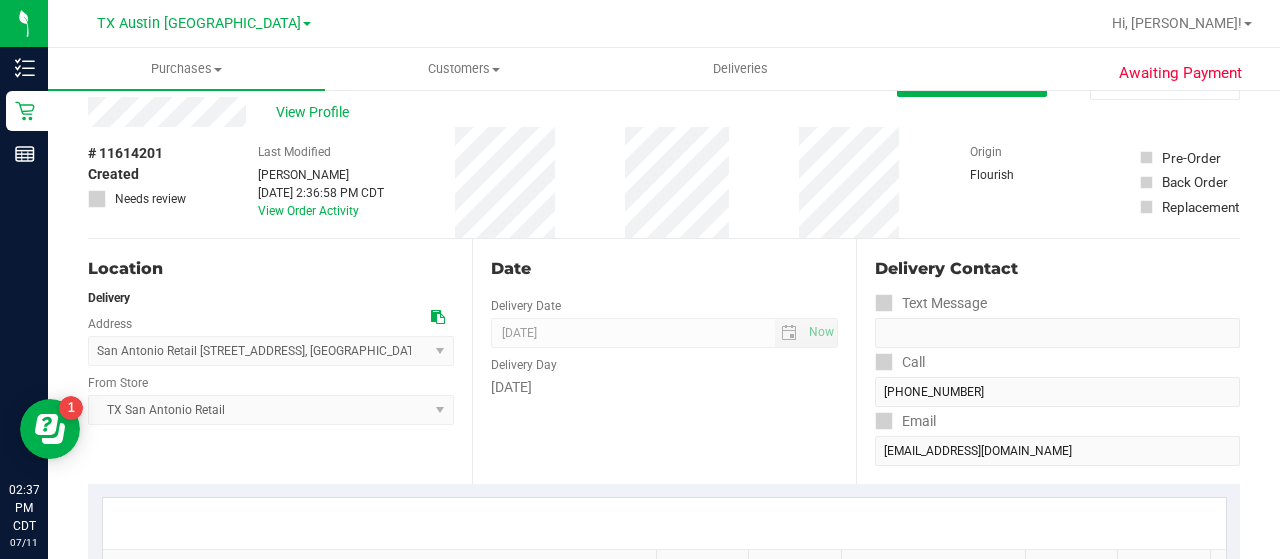 scroll, scrollTop: 0, scrollLeft: 0, axis: both 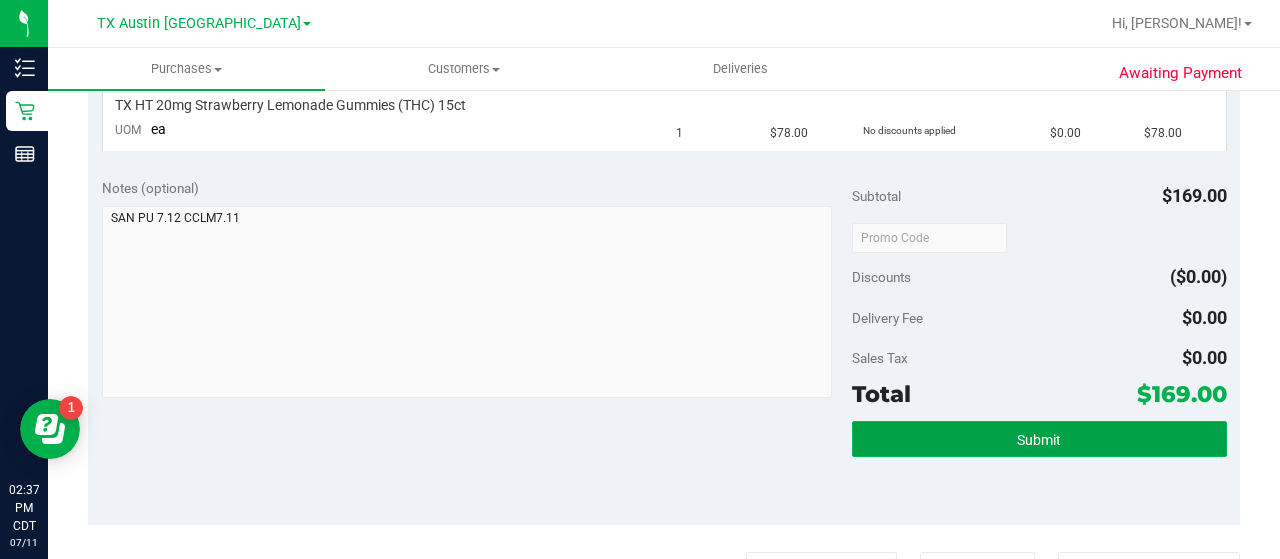 click on "Submit" at bounding box center [1039, 439] 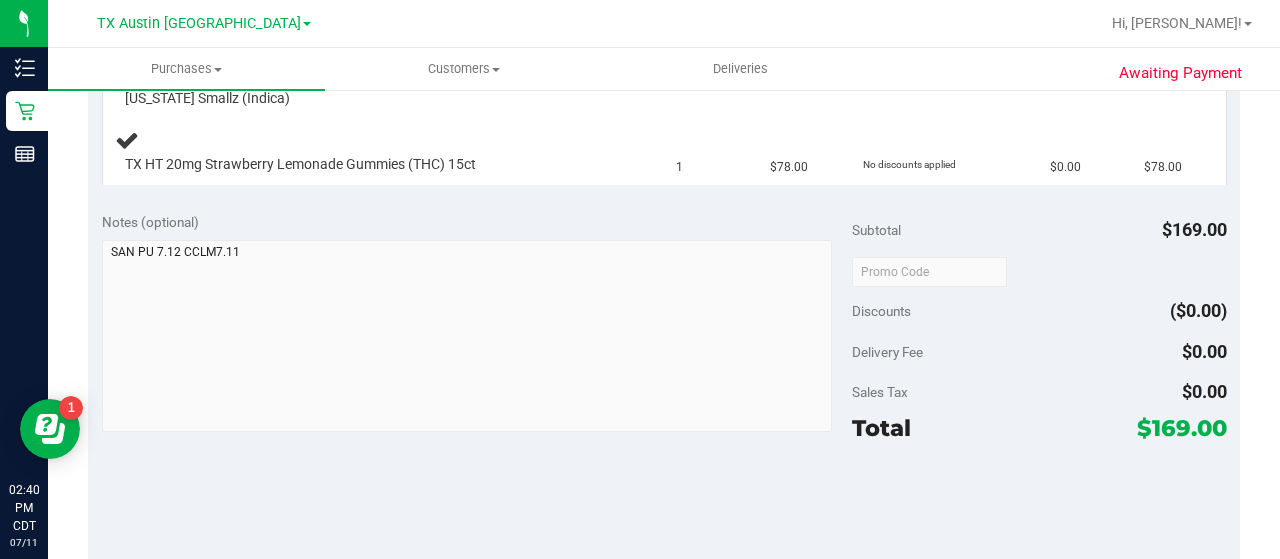scroll, scrollTop: 704, scrollLeft: 0, axis: vertical 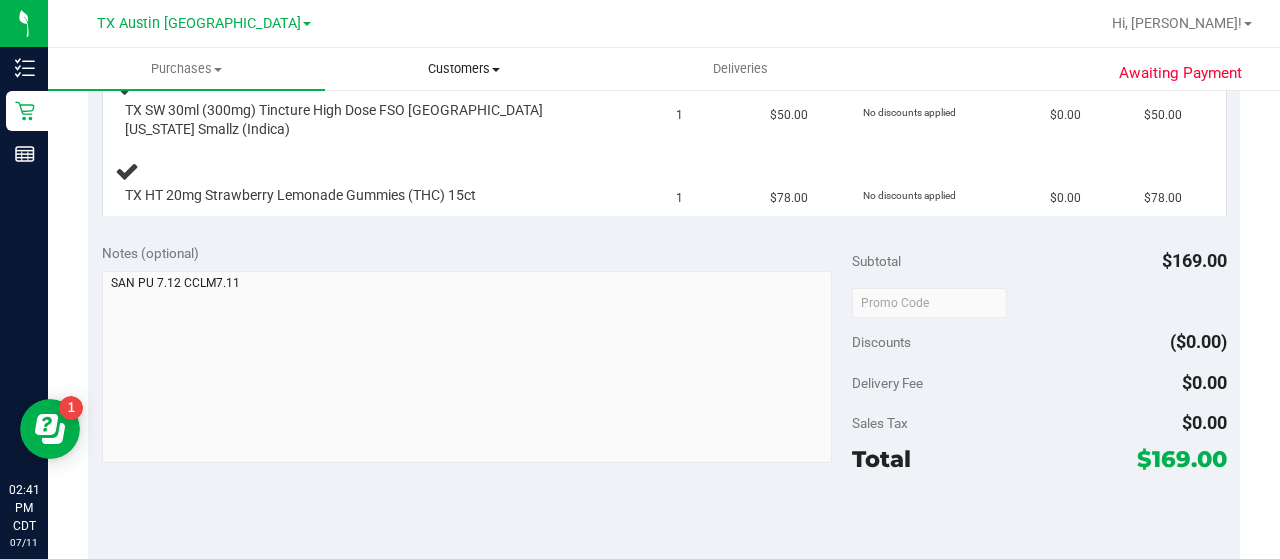 click on "Customers" at bounding box center (463, 69) 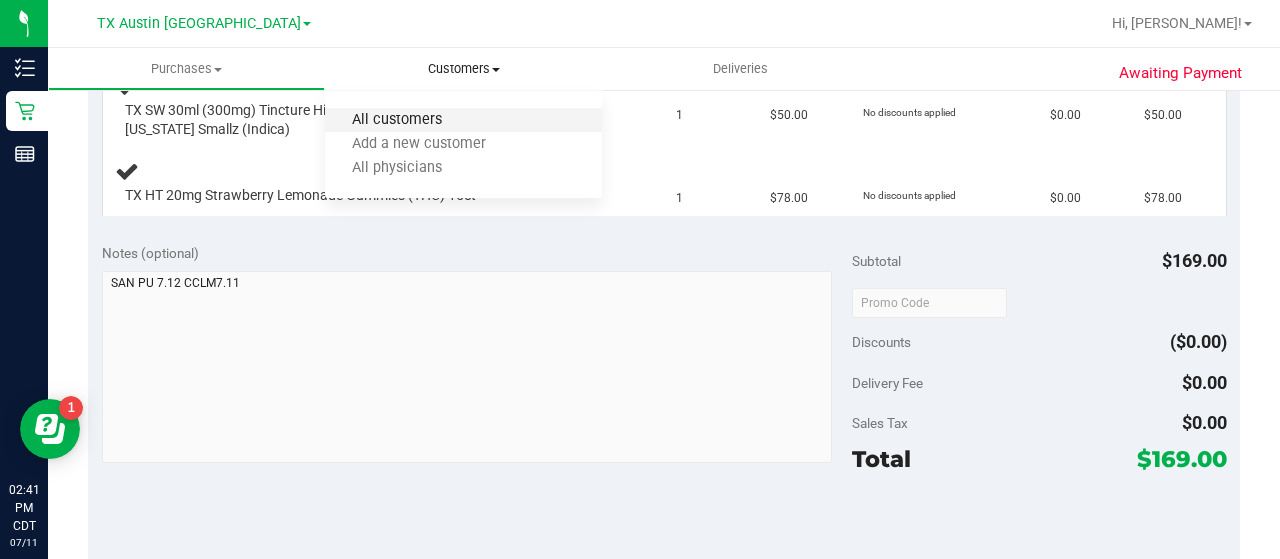 click on "All customers" at bounding box center [397, 120] 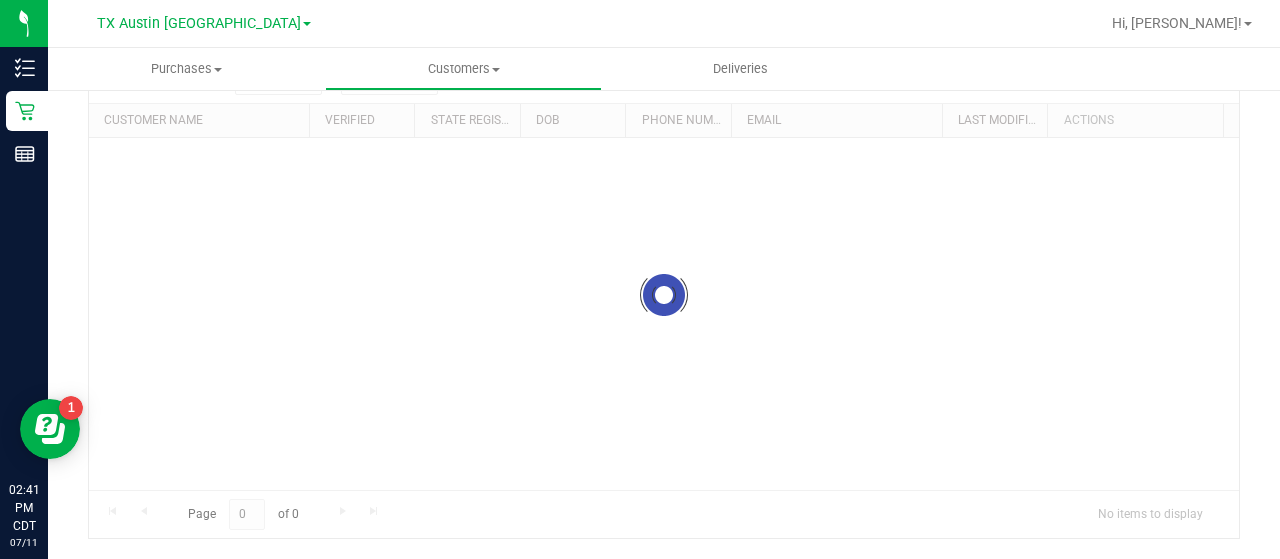 scroll, scrollTop: 0, scrollLeft: 0, axis: both 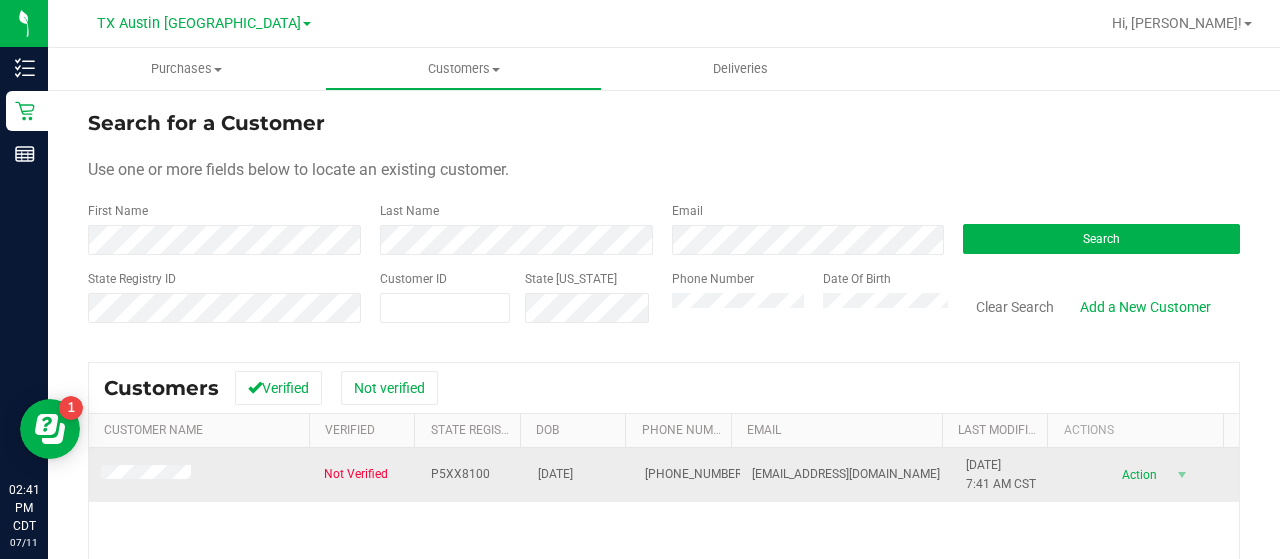click at bounding box center (149, 475) 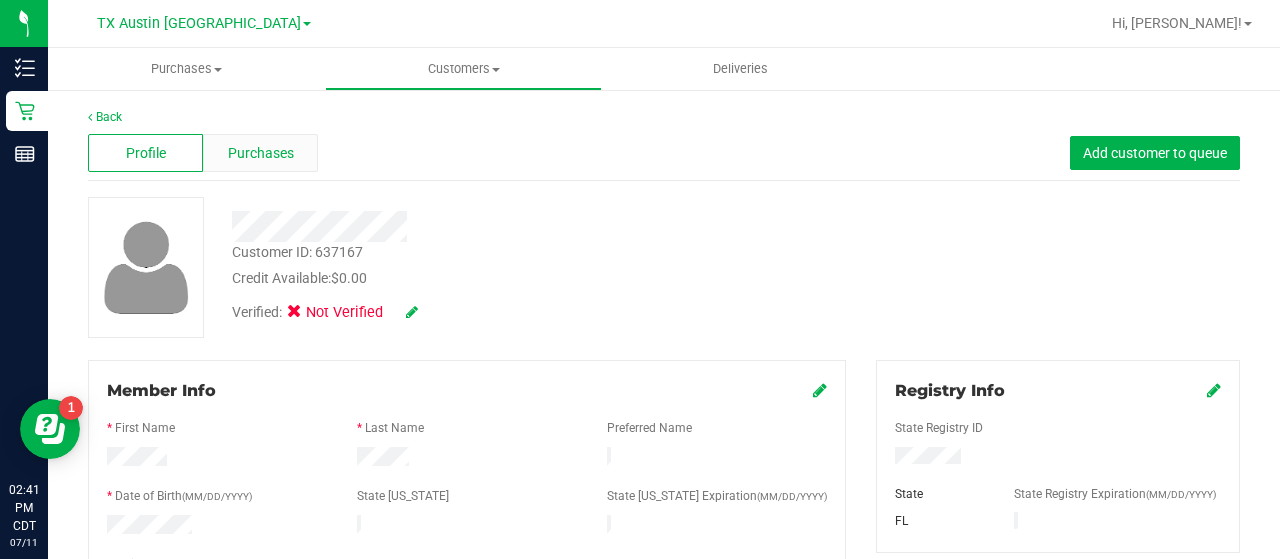click on "Purchases" at bounding box center (261, 153) 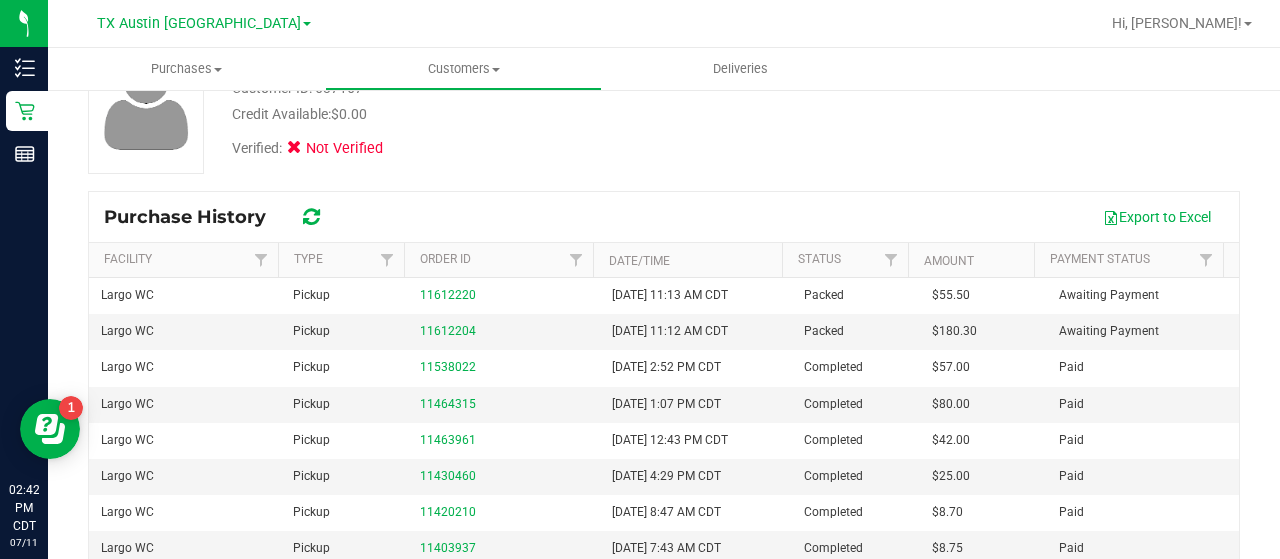 scroll, scrollTop: 81, scrollLeft: 0, axis: vertical 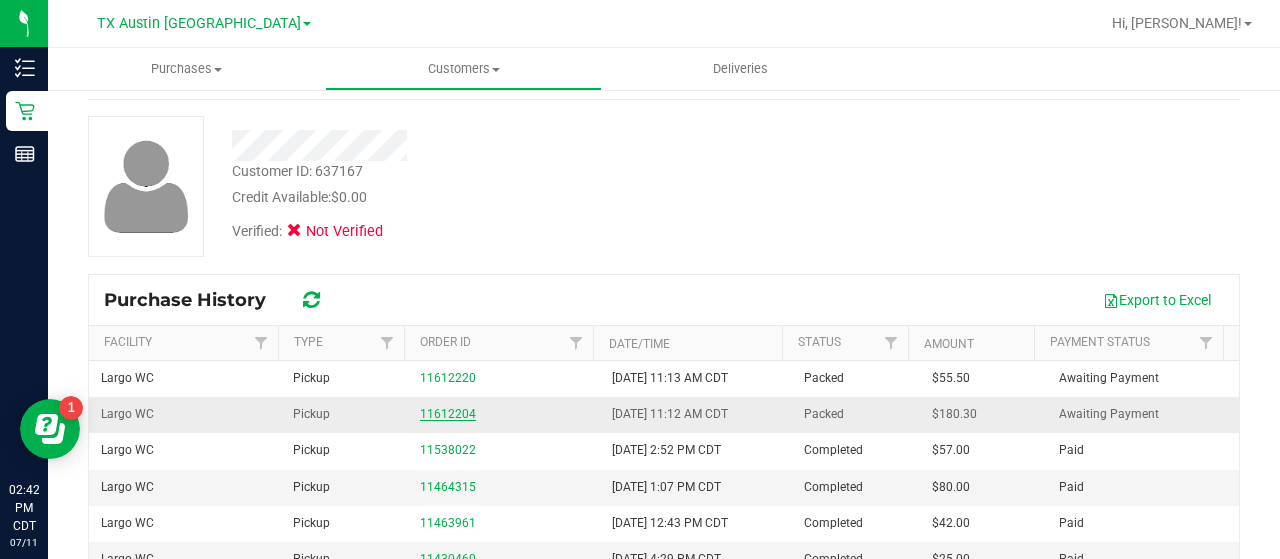 click on "11612204" at bounding box center (448, 414) 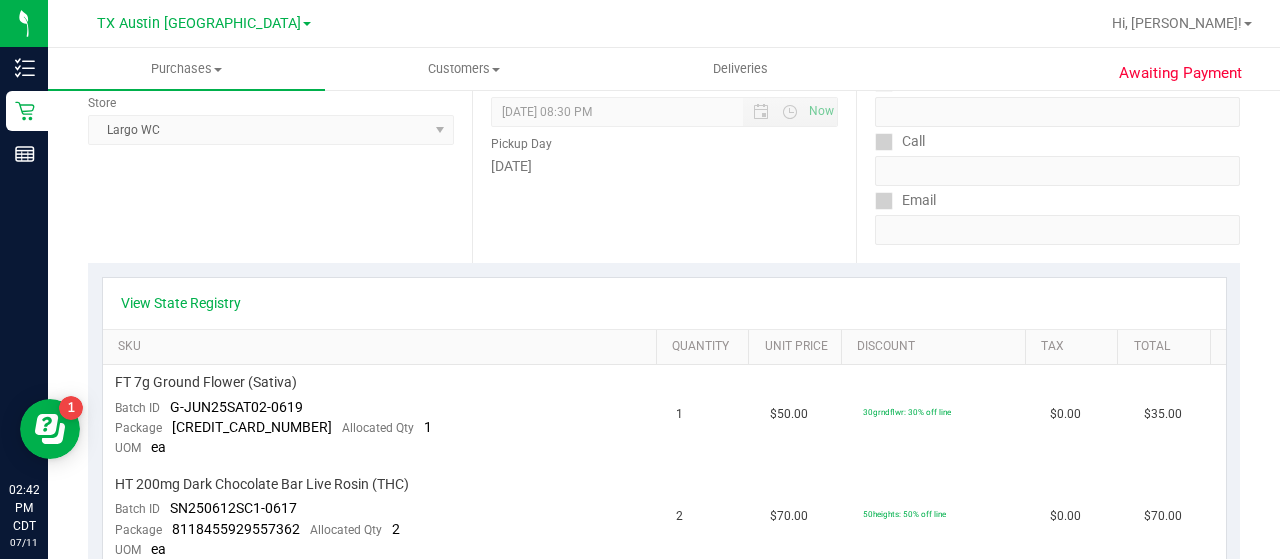 scroll, scrollTop: 271, scrollLeft: 0, axis: vertical 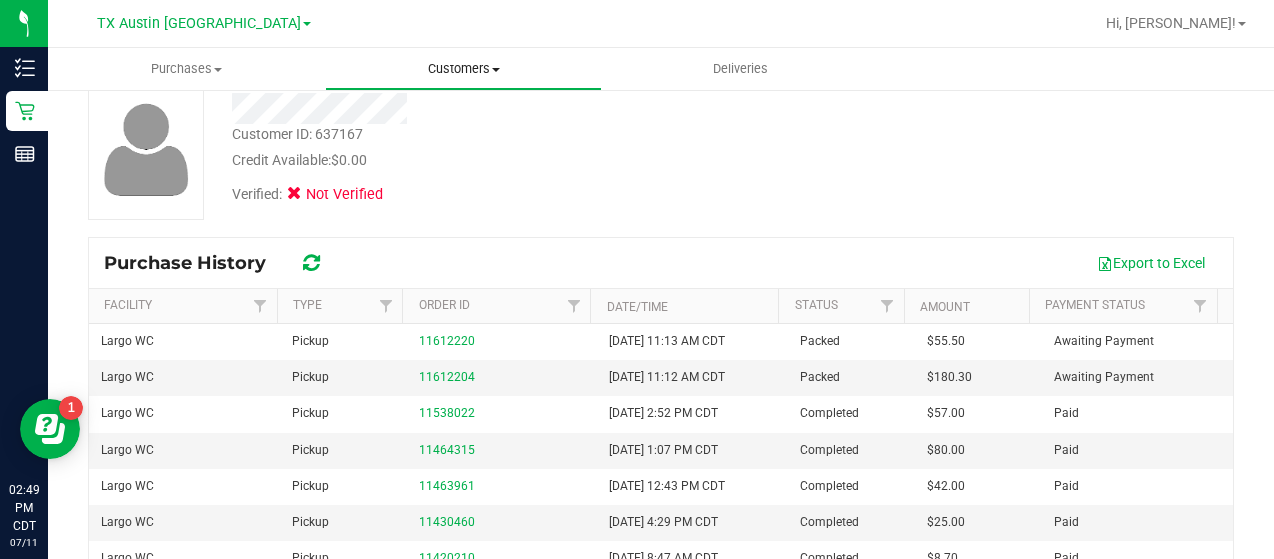 click on "Customers" at bounding box center (463, 69) 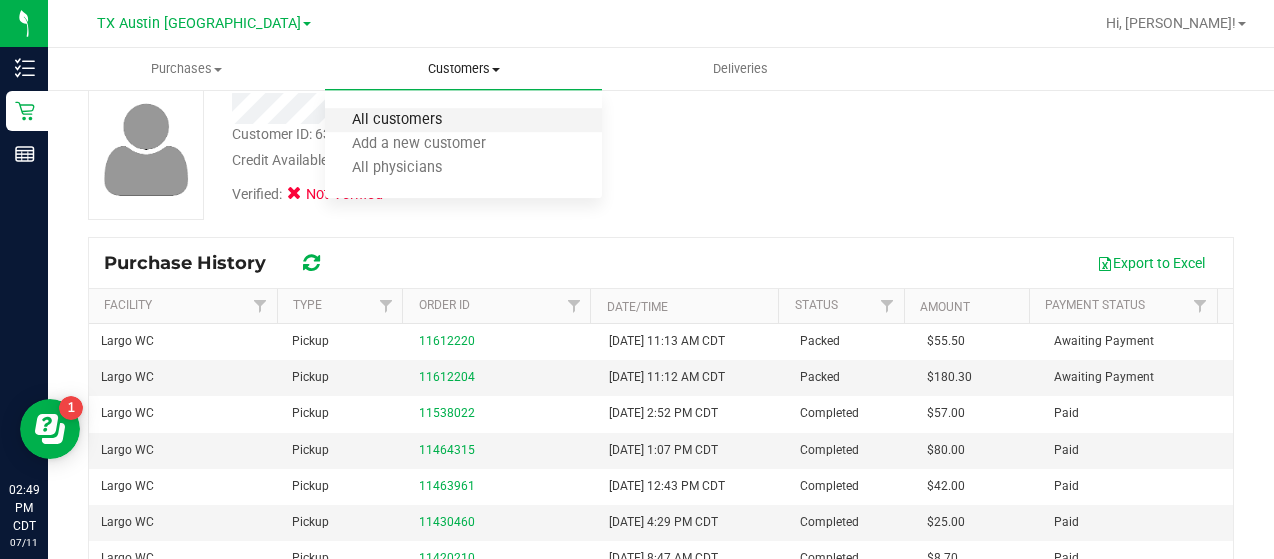 click on "All customers" at bounding box center [397, 120] 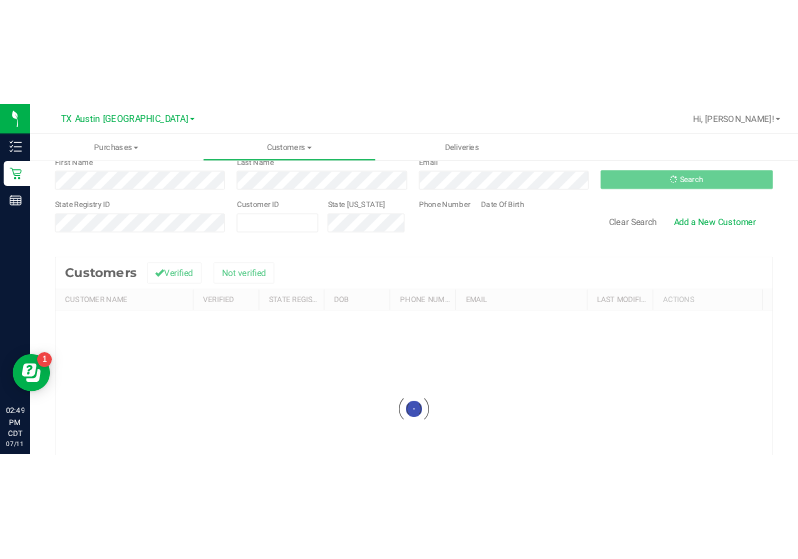 scroll, scrollTop: 0, scrollLeft: 0, axis: both 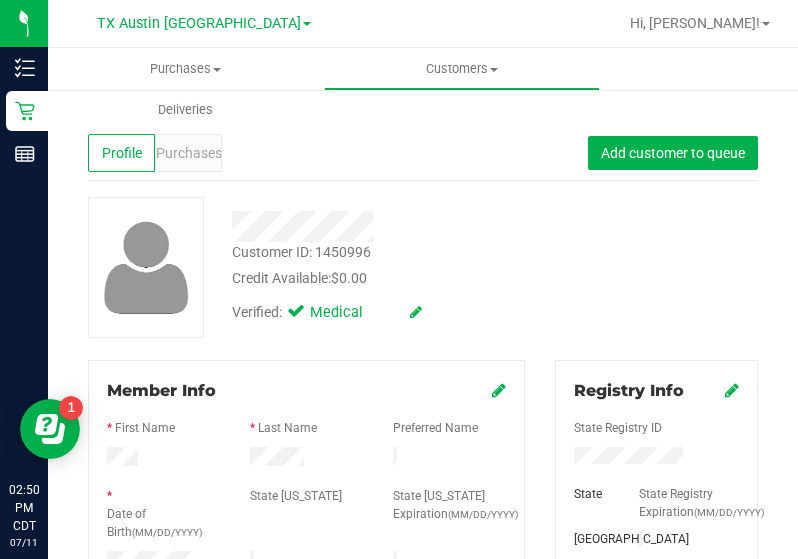 click at bounding box center [392, 226] 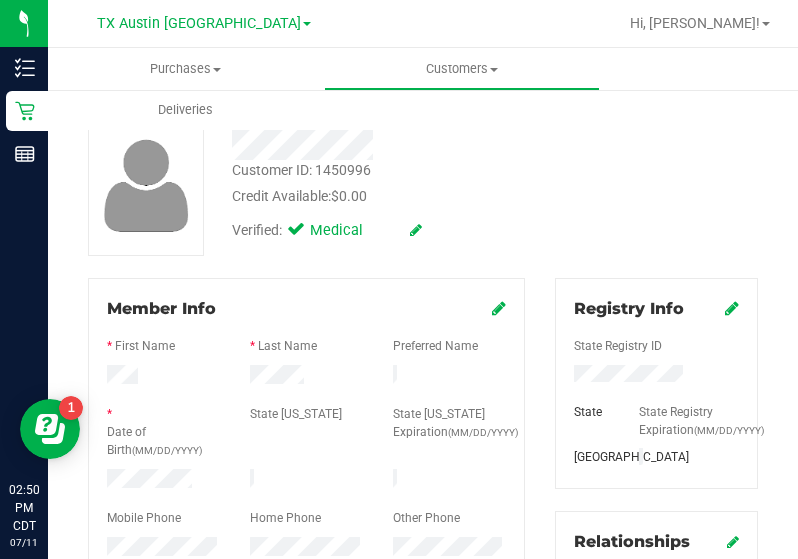 scroll, scrollTop: 0, scrollLeft: 0, axis: both 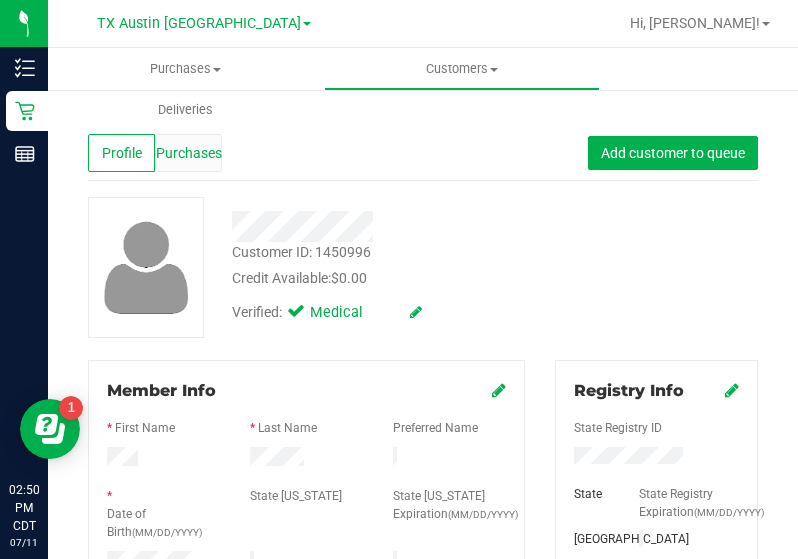 click on "Purchases" at bounding box center [189, 153] 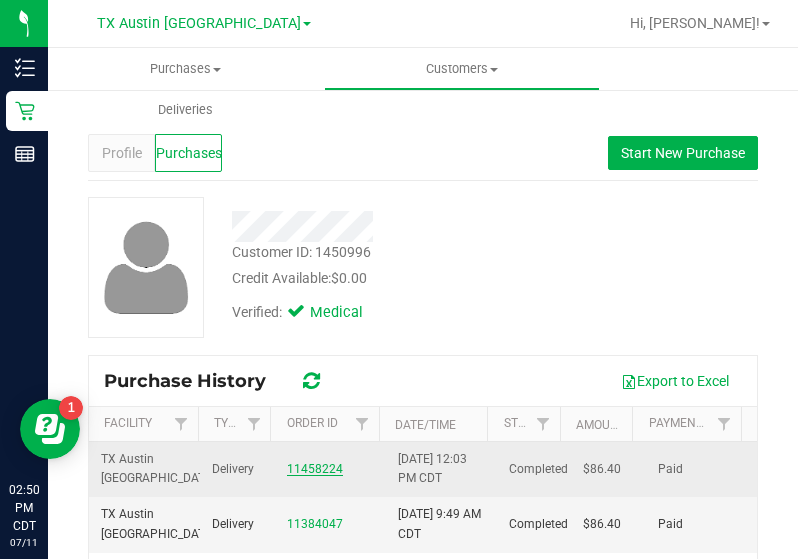 click on "11458224" at bounding box center [315, 469] 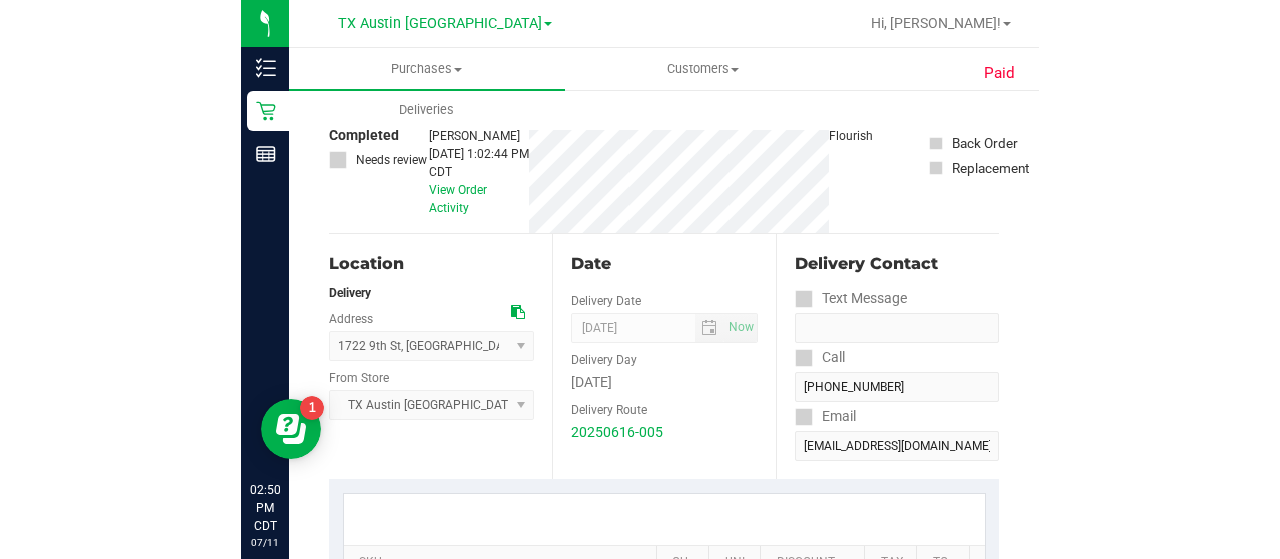 scroll, scrollTop: 142, scrollLeft: 0, axis: vertical 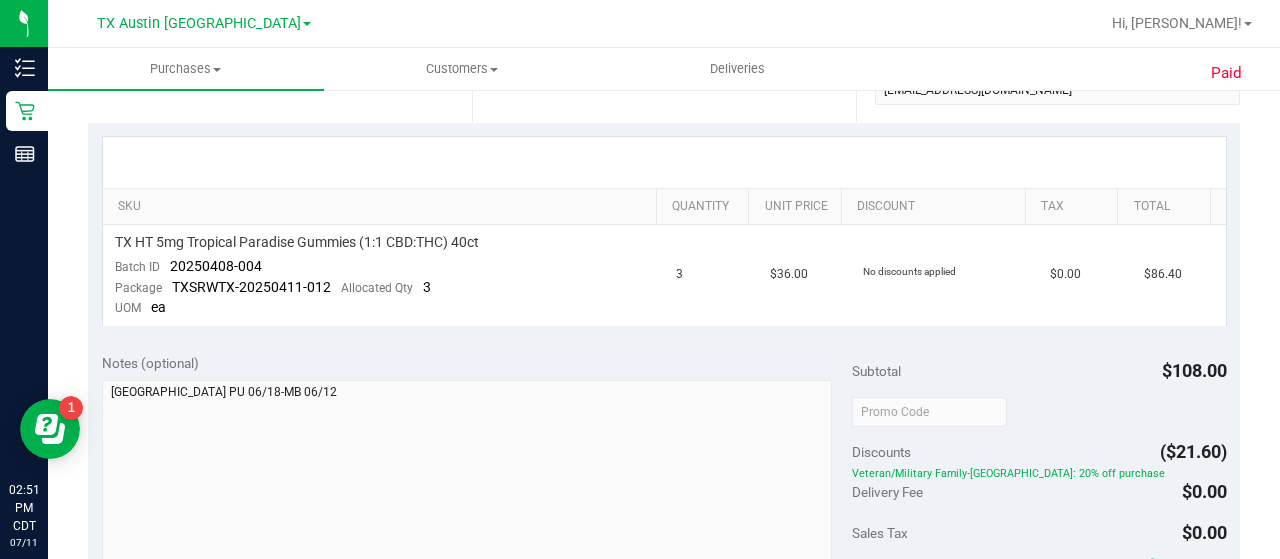 click on "Quantity" at bounding box center (702, 207) 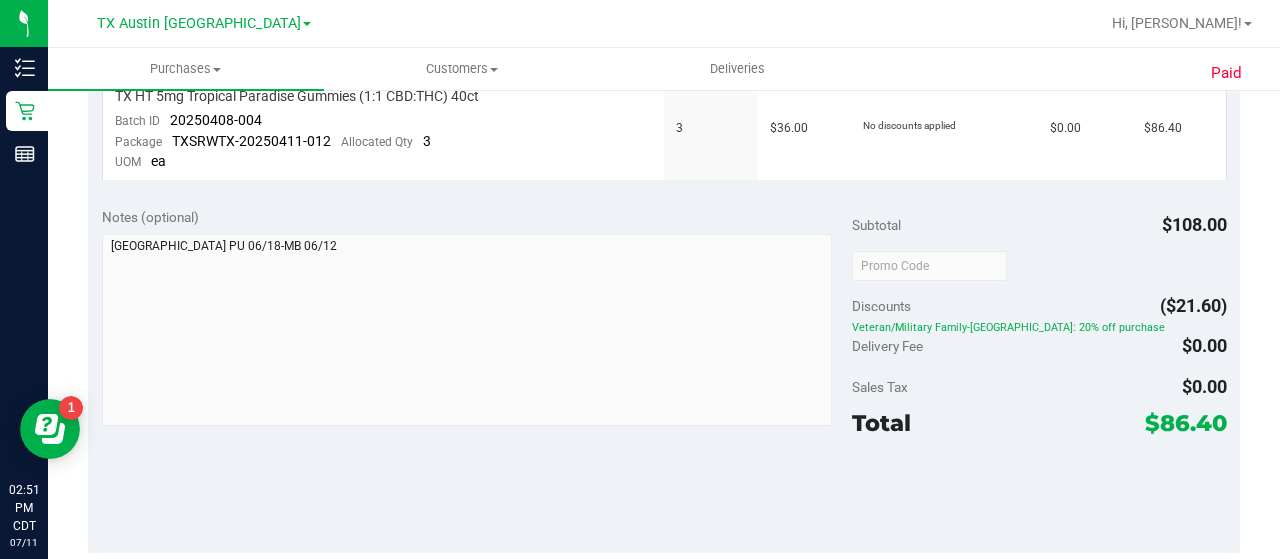 scroll, scrollTop: 574, scrollLeft: 0, axis: vertical 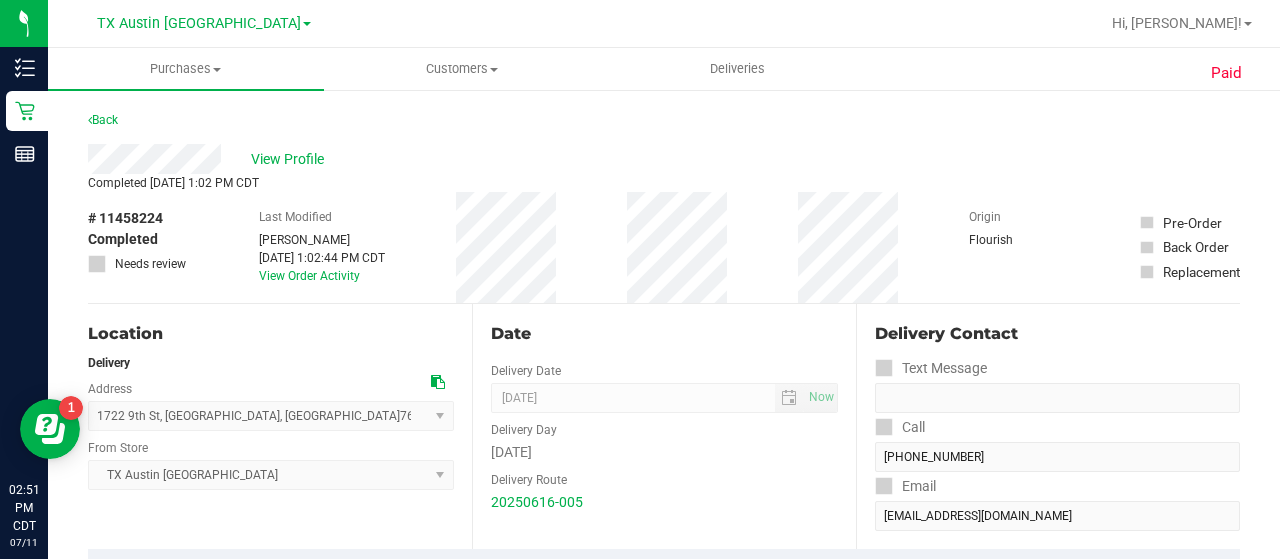 click on "Christopher Kelton" at bounding box center (322, 240) 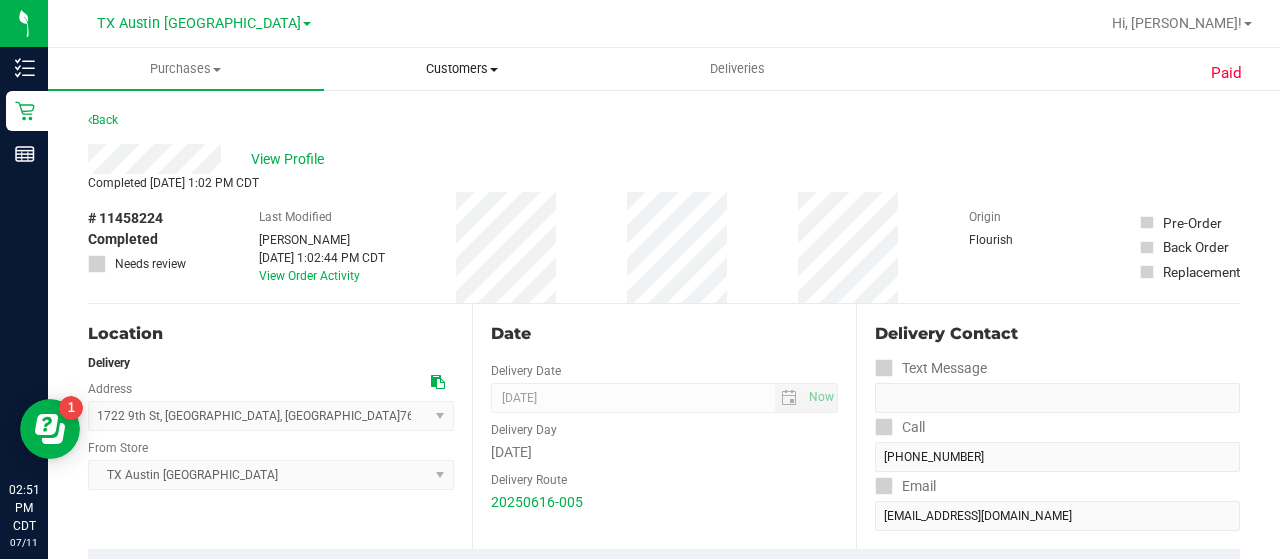 click on "Customers" at bounding box center (462, 69) 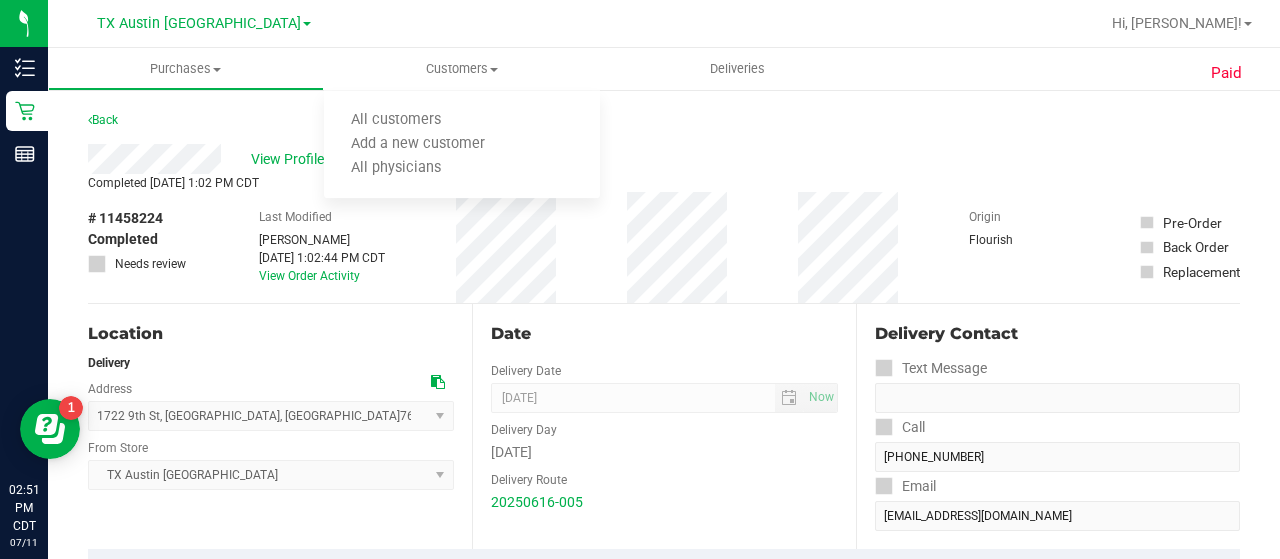 click on "View Profile" at bounding box center (664, 159) 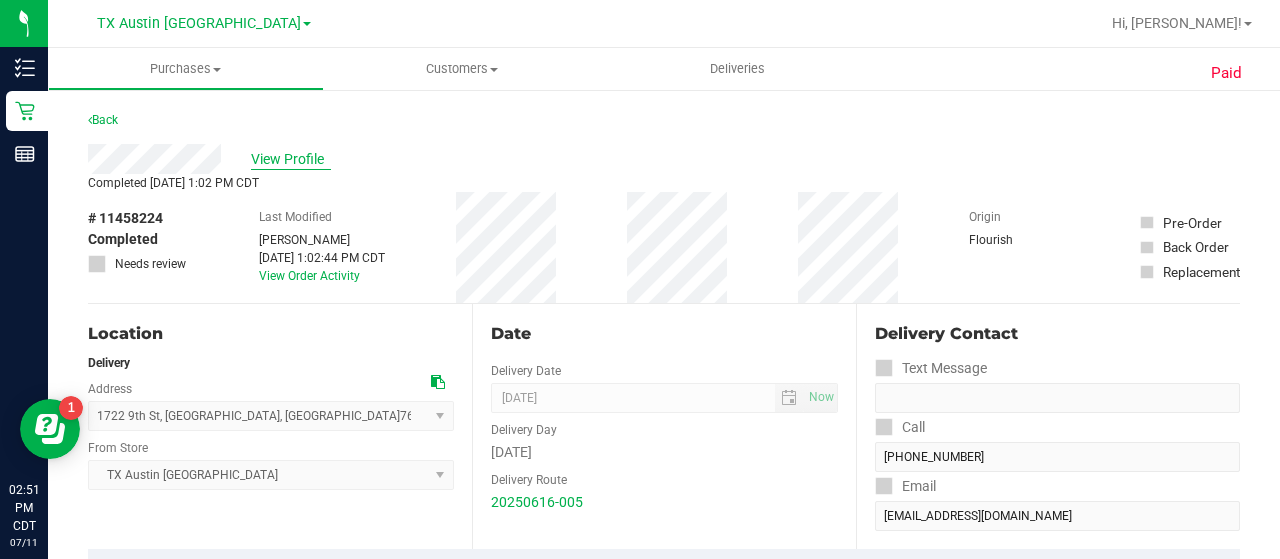 click on "View Profile" at bounding box center (291, 159) 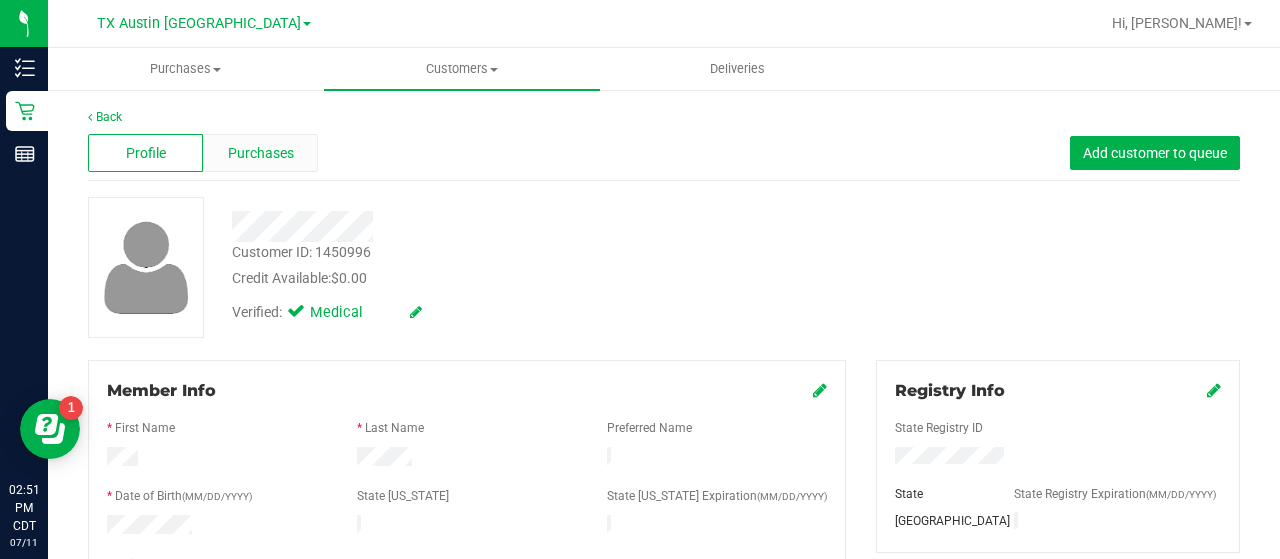 click on "Purchases" at bounding box center [260, 153] 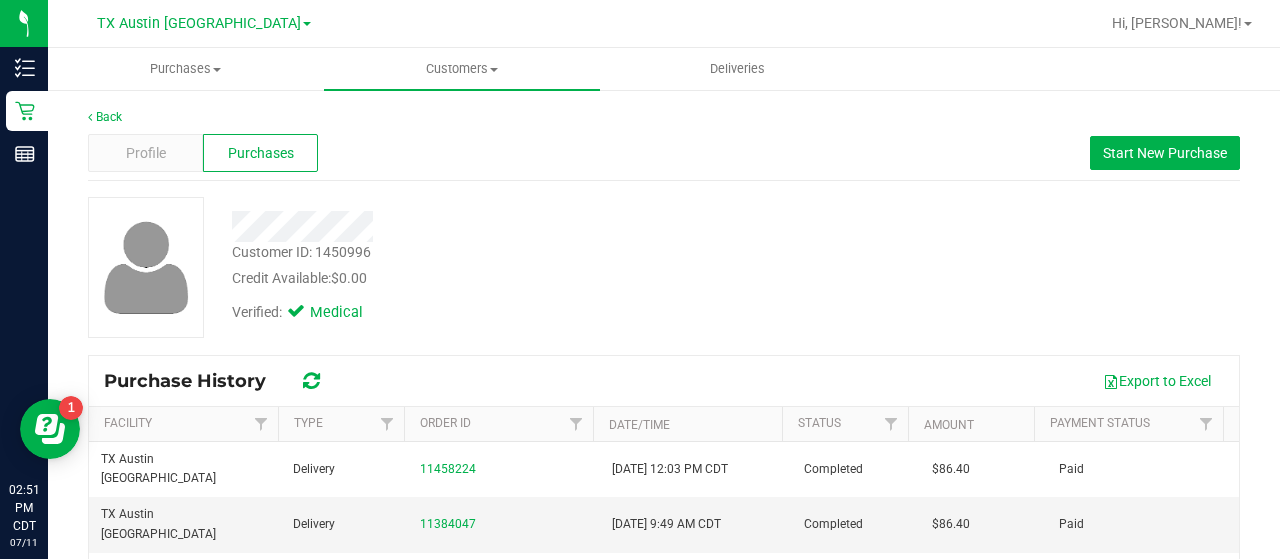 click on "Back" at bounding box center [664, 117] 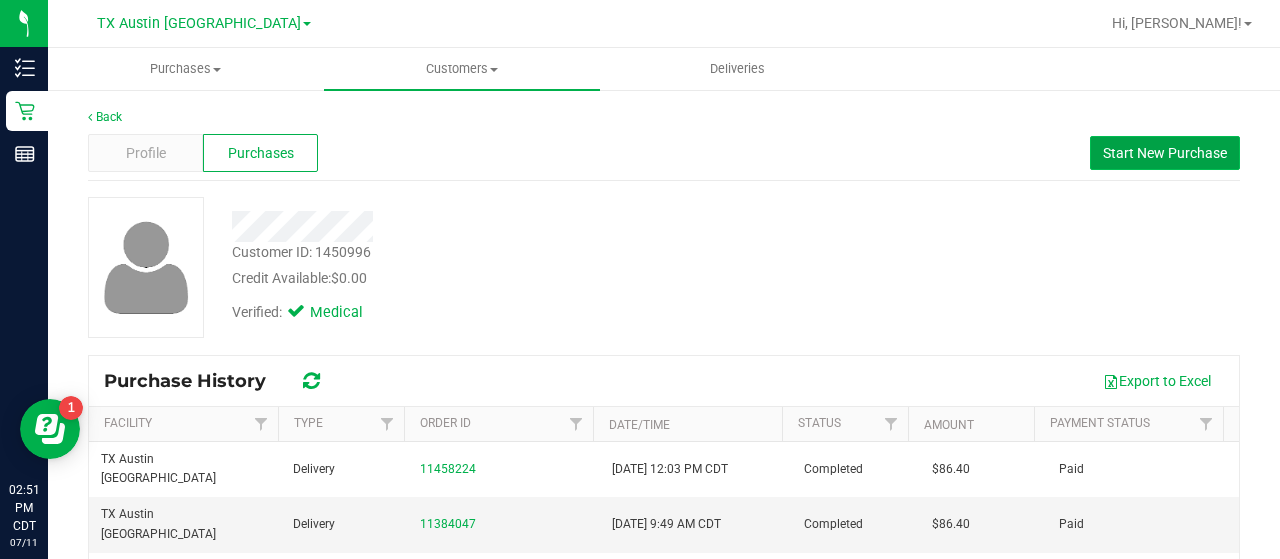 click on "Start New Purchase" at bounding box center [1165, 153] 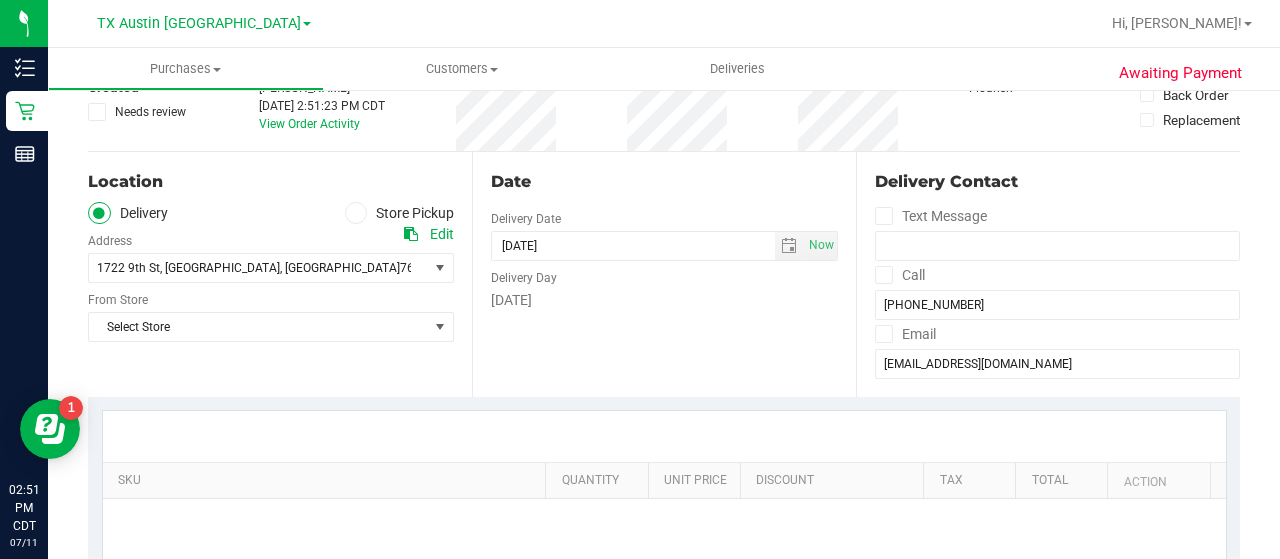 scroll, scrollTop: 169, scrollLeft: 0, axis: vertical 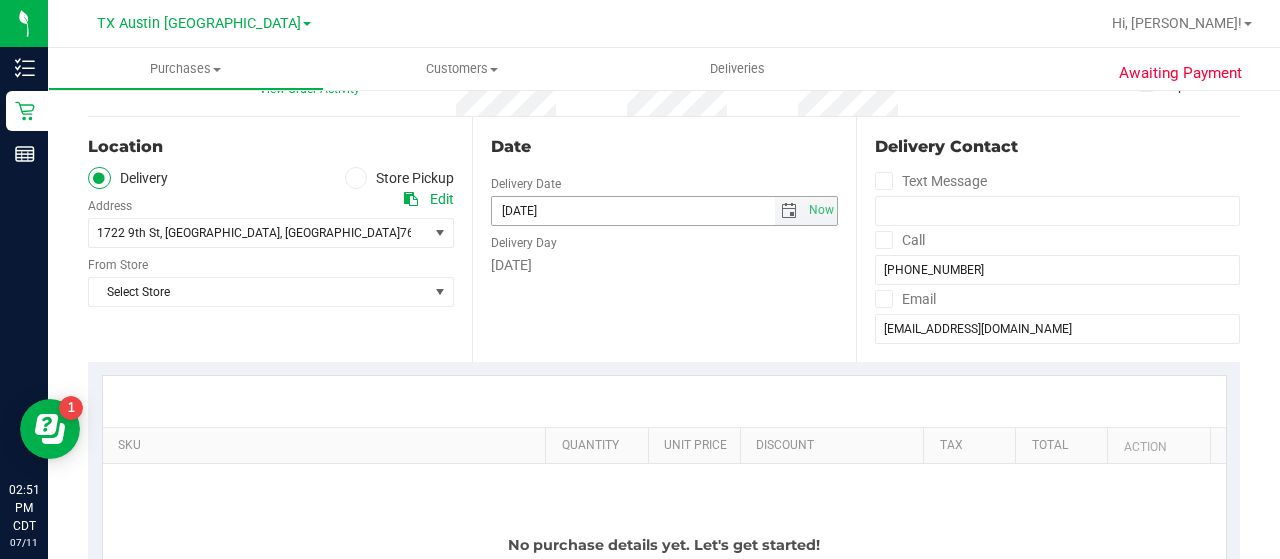 click at bounding box center (789, 211) 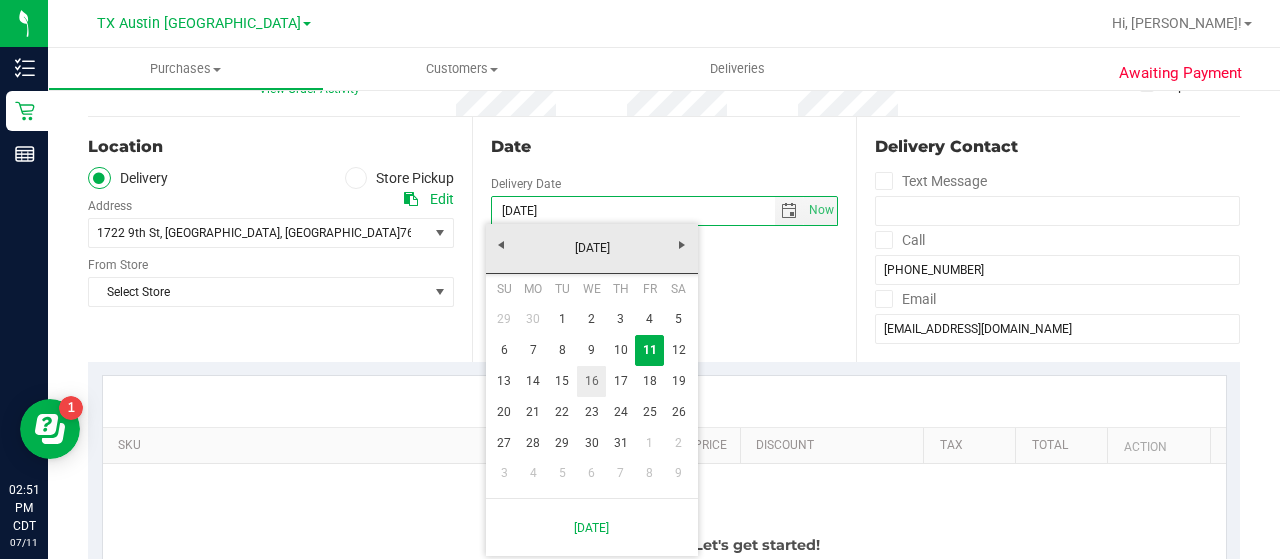 click on "16" at bounding box center (591, 381) 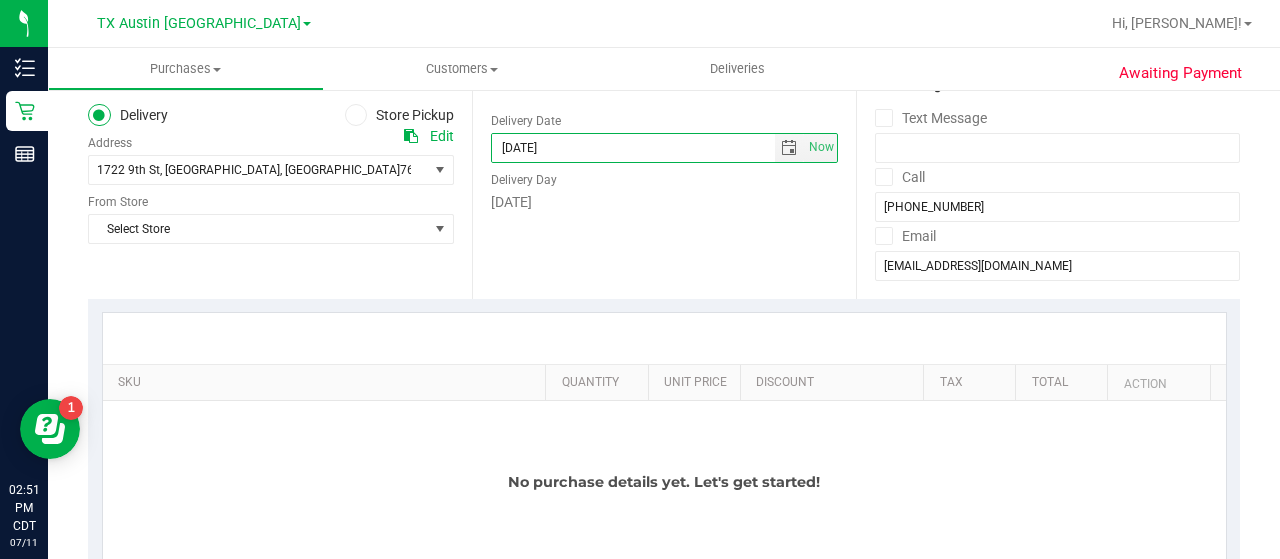 scroll, scrollTop: 251, scrollLeft: 0, axis: vertical 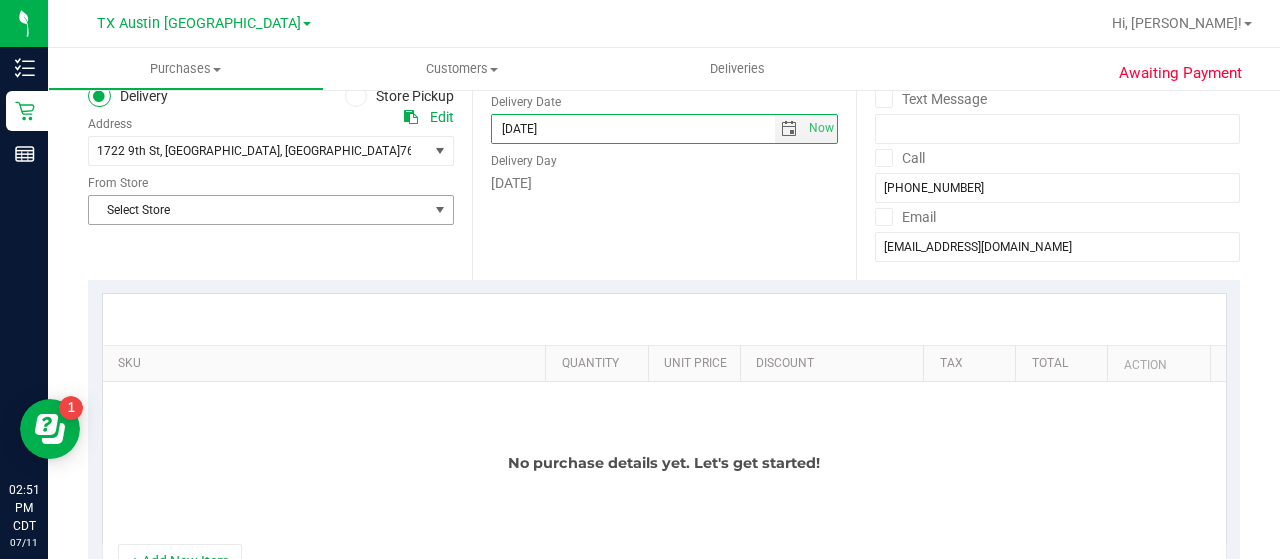click on "Select Store" at bounding box center (258, 210) 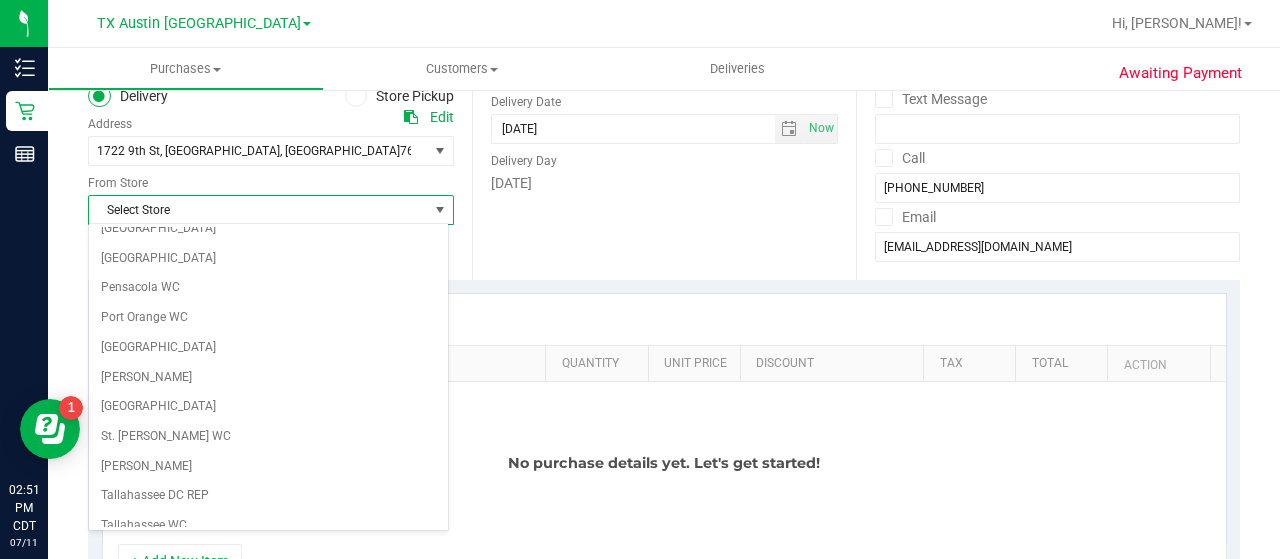 scroll, scrollTop: 1414, scrollLeft: 0, axis: vertical 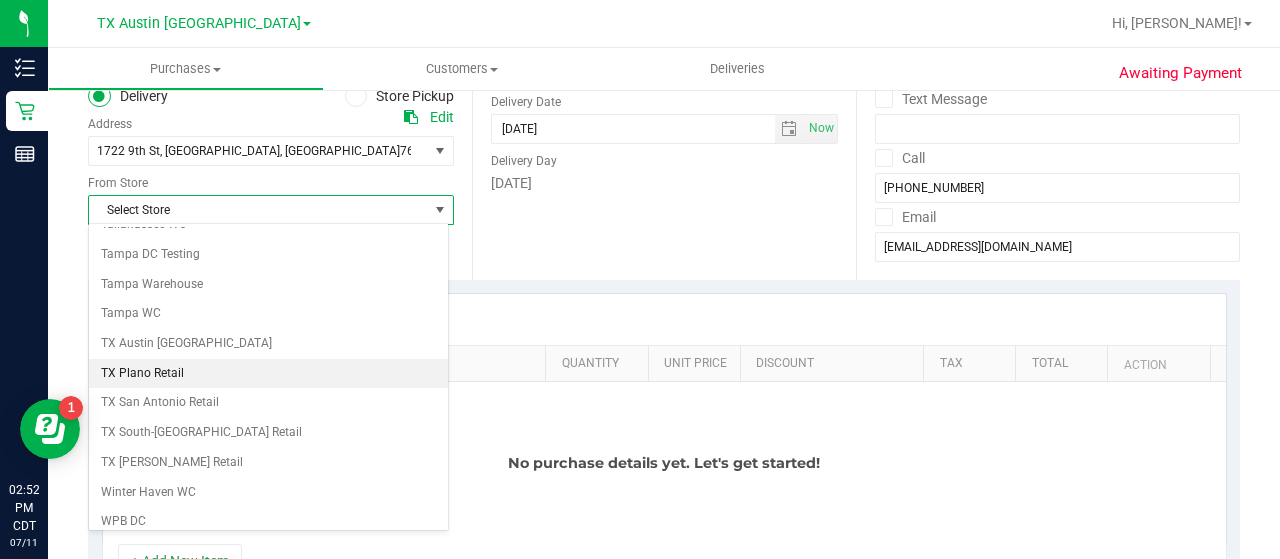 click on "TX Plano Retail" at bounding box center (268, 374) 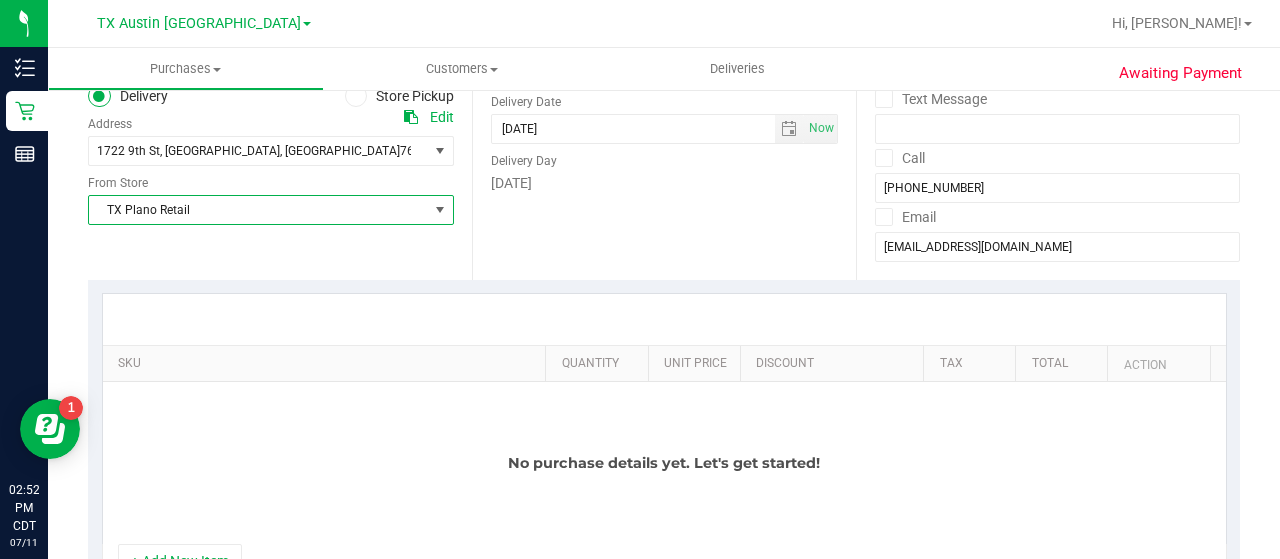 scroll, scrollTop: 358, scrollLeft: 0, axis: vertical 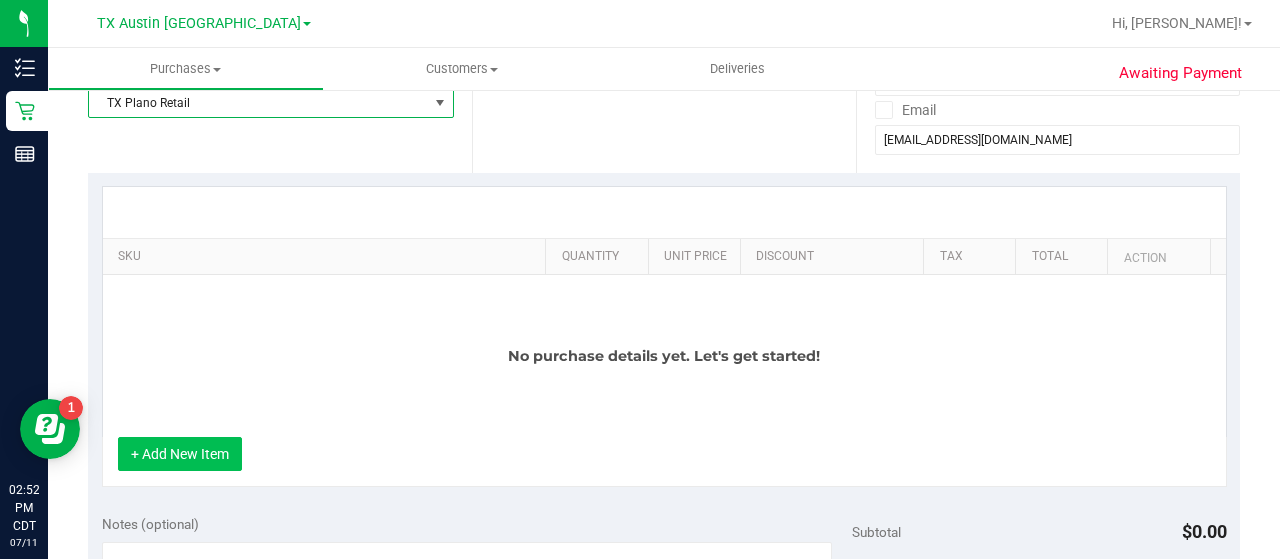 click on "+ Add New Item" at bounding box center [180, 454] 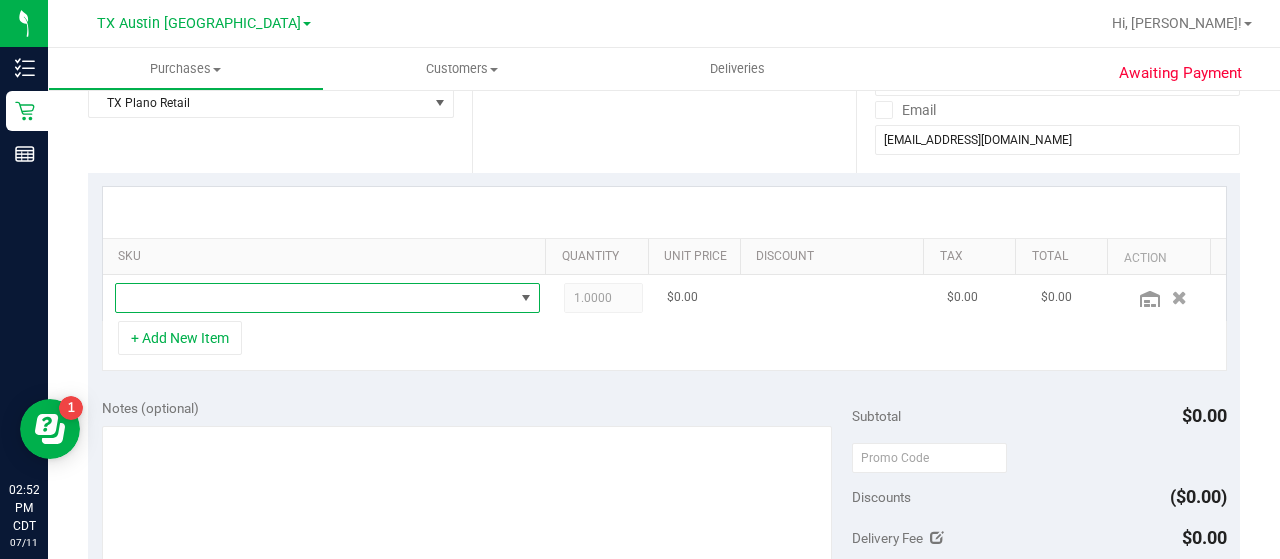 click at bounding box center [315, 298] 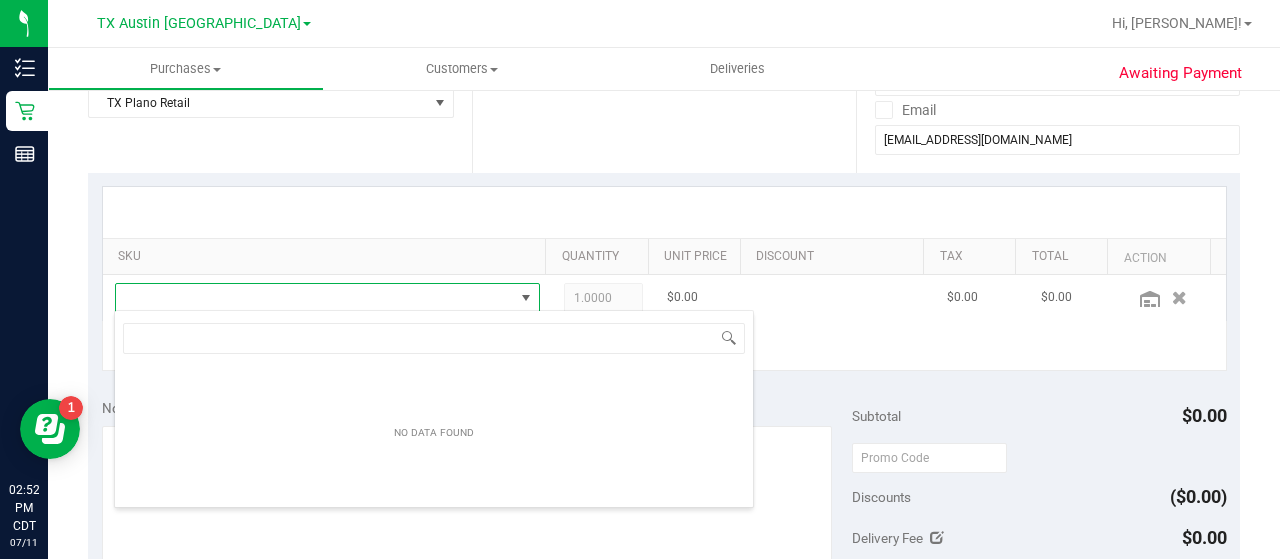 scroll, scrollTop: 99970, scrollLeft: 99586, axis: both 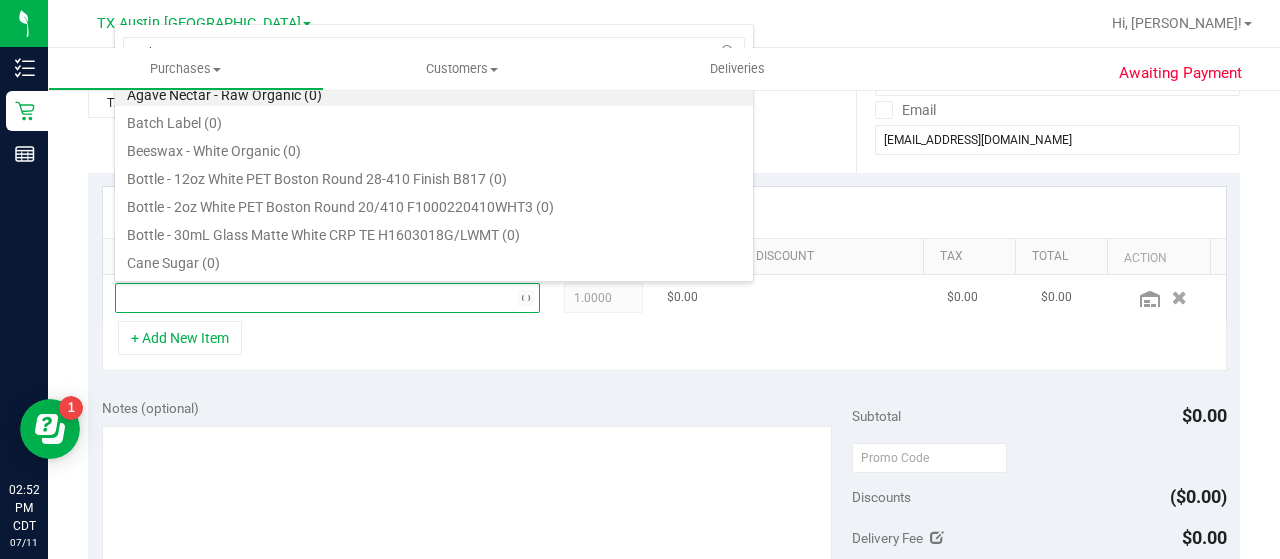 type on "p" 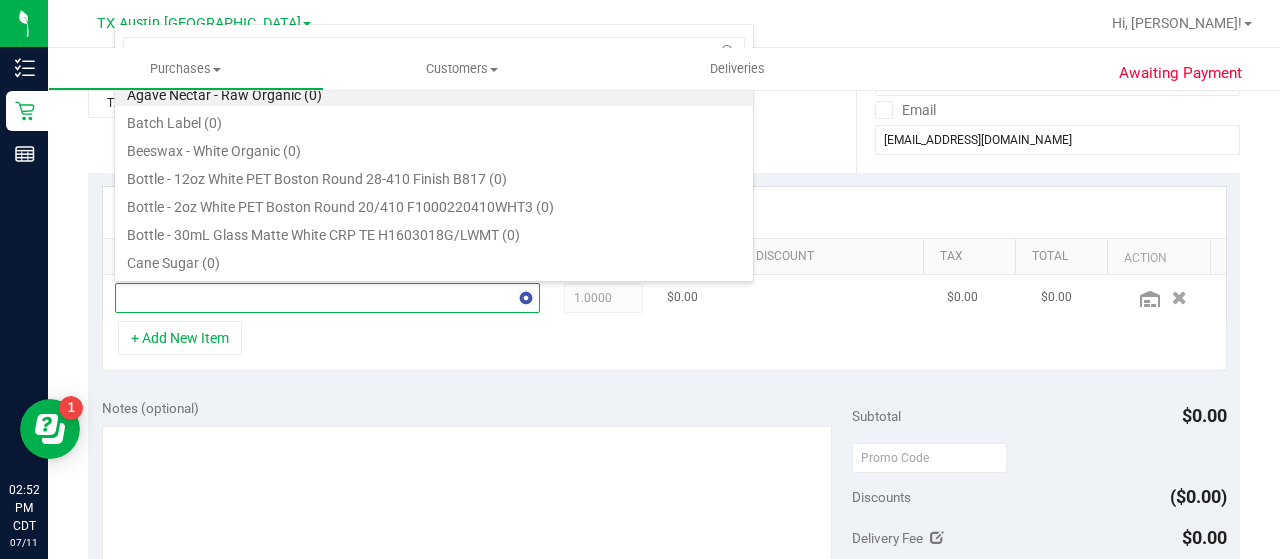 type 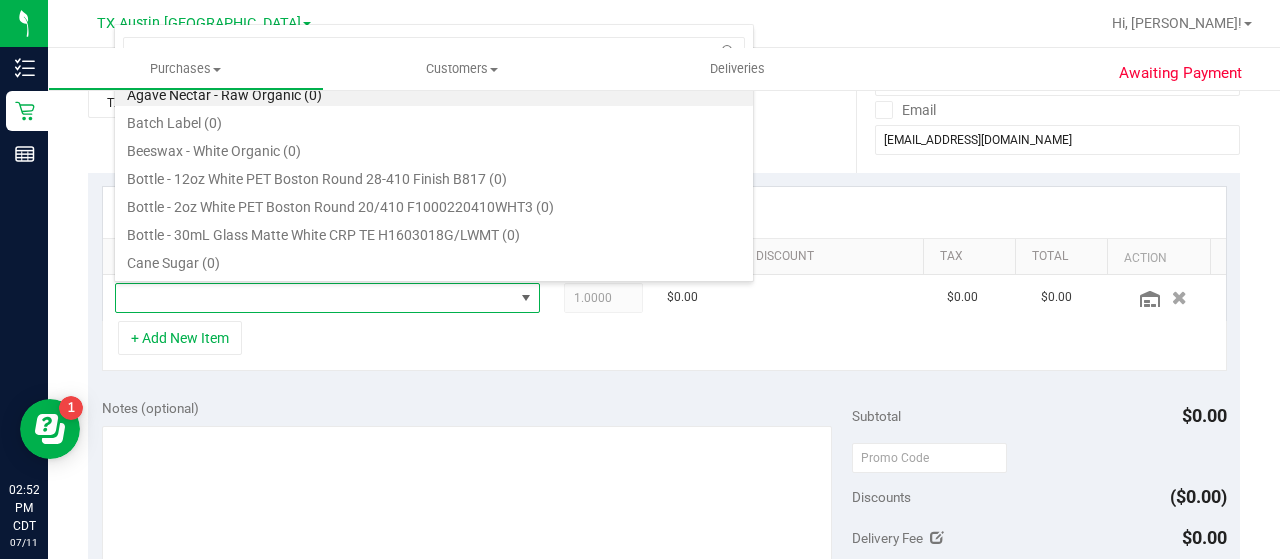 click on "+ Add New Item" at bounding box center (664, 346) 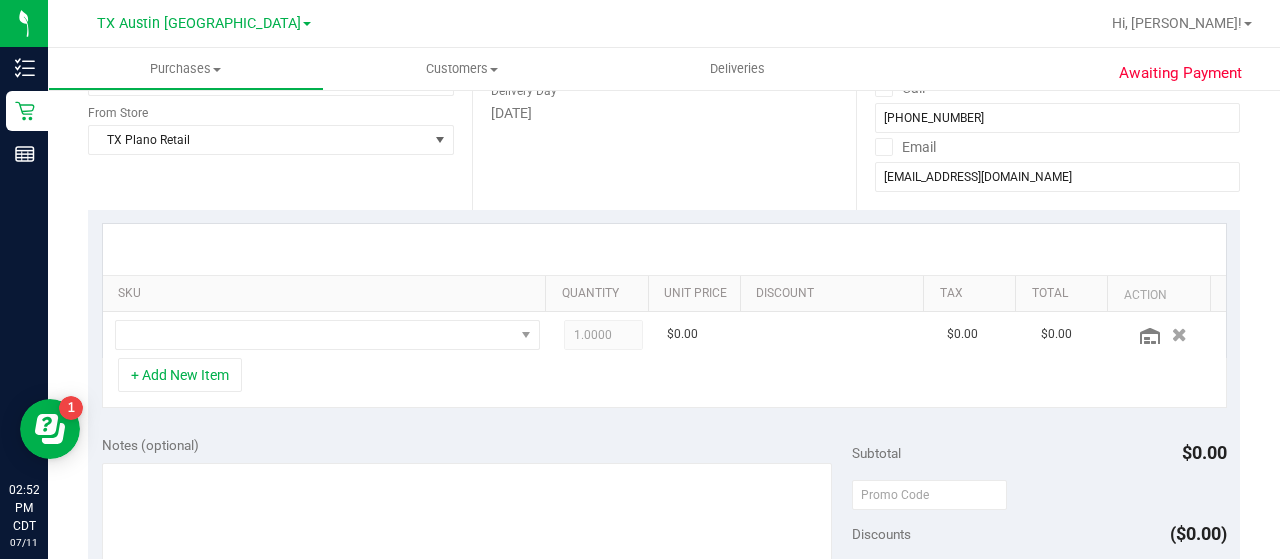 scroll, scrollTop: 291, scrollLeft: 0, axis: vertical 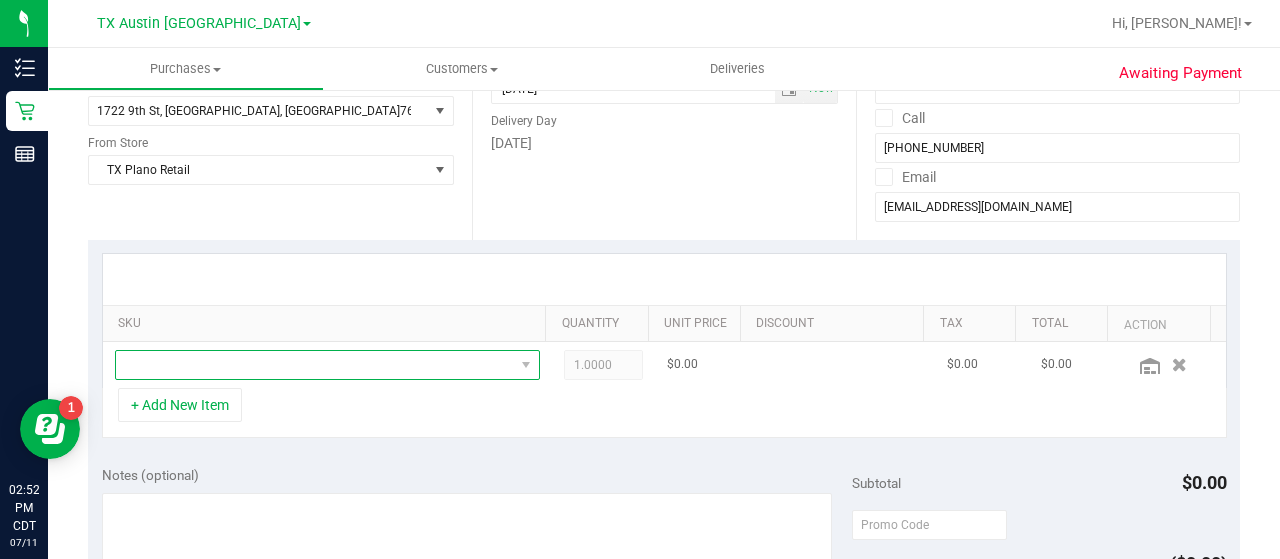 click at bounding box center [315, 365] 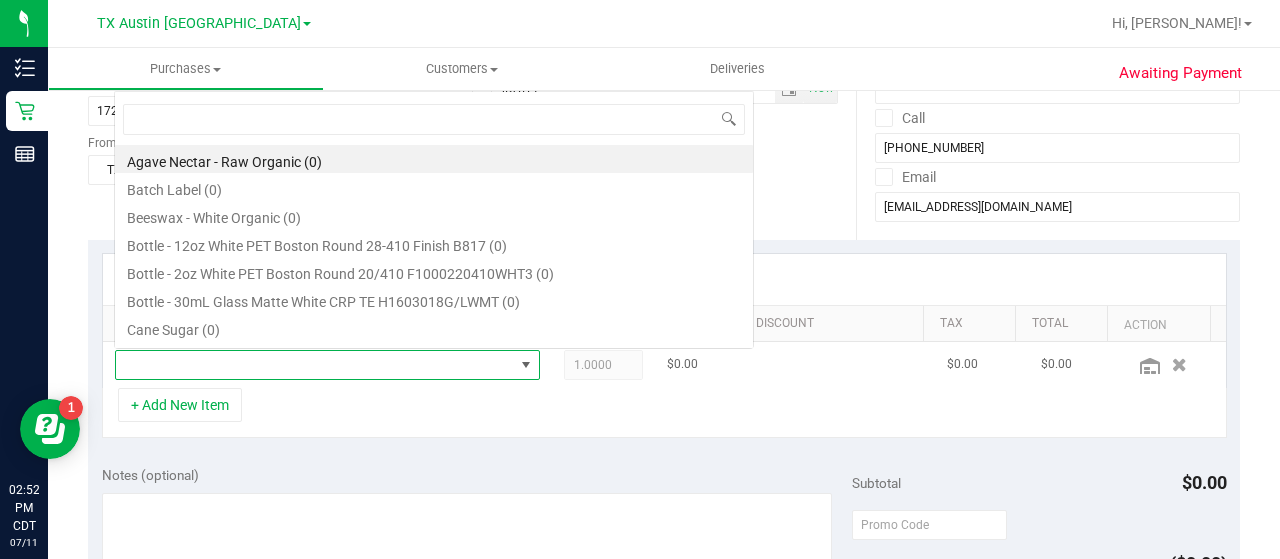 scroll, scrollTop: 0, scrollLeft: 0, axis: both 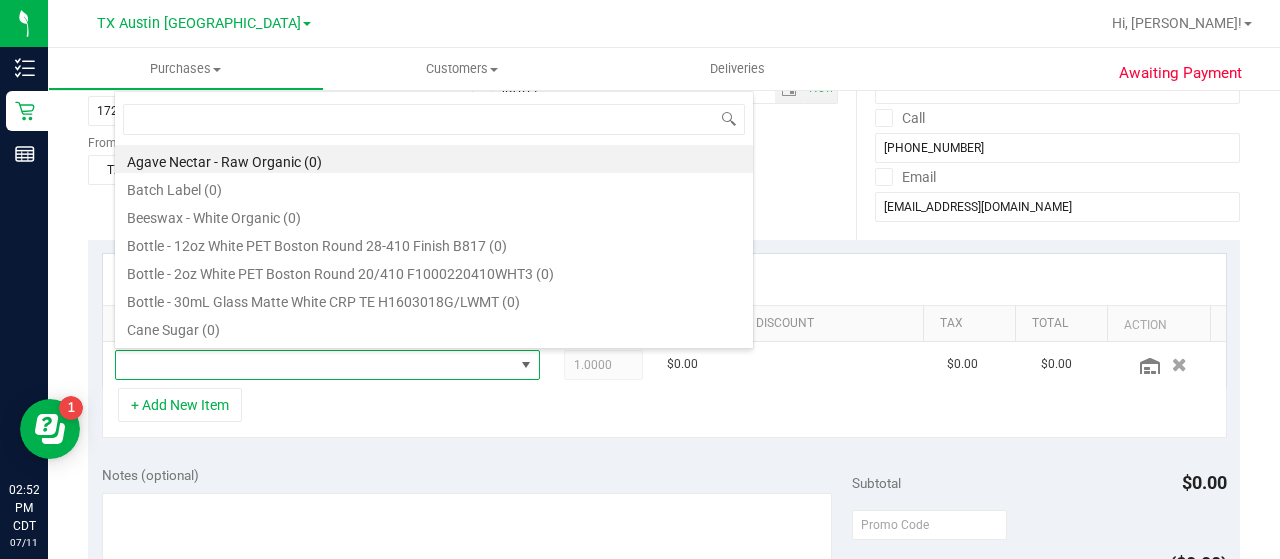 click on "Notes (optional)
Subtotal
$0.00
Discounts
($0.00)
Delivery Fee
$0.00
Sales Tax
$0.00
Total
$0.00" at bounding box center (664, 632) 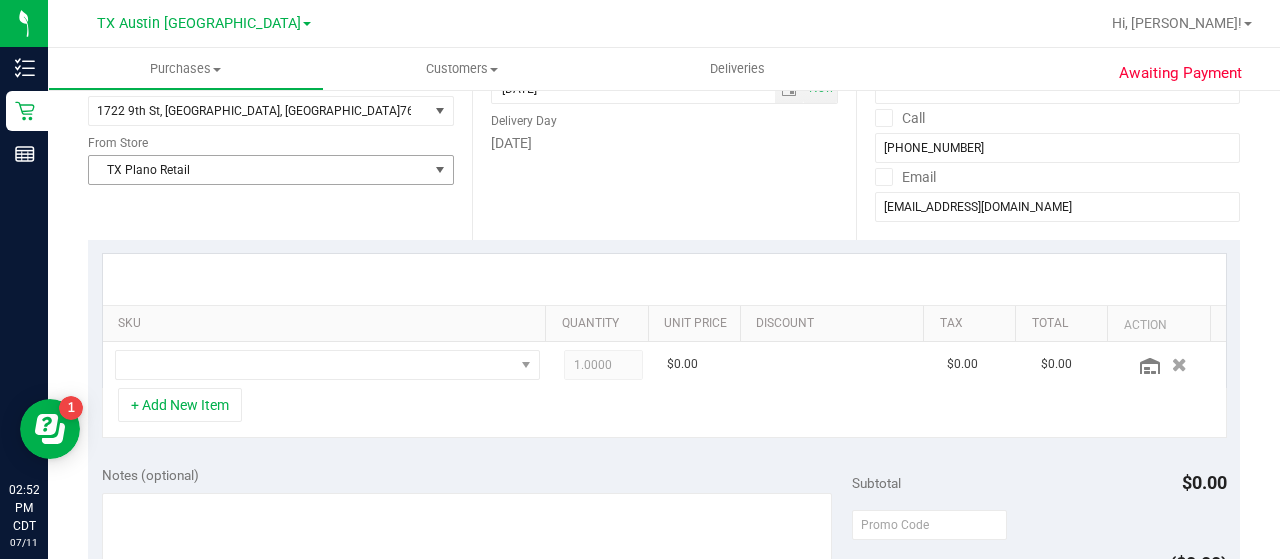 click on "TX Plano Retail" at bounding box center (258, 170) 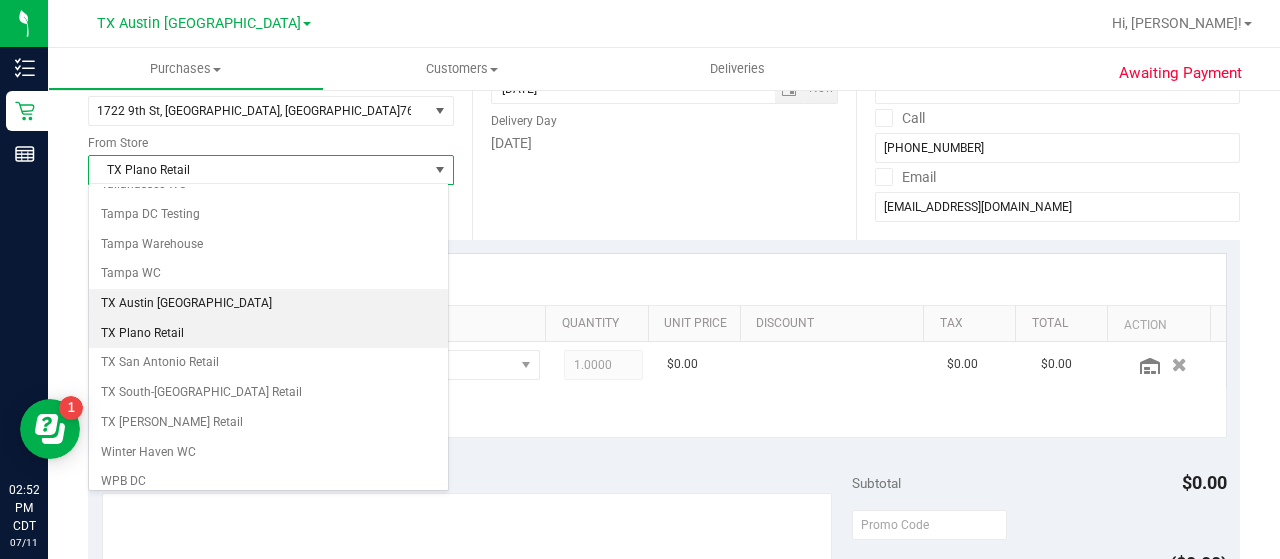 click on "TX Austin [GEOGRAPHIC_DATA]" at bounding box center (268, 304) 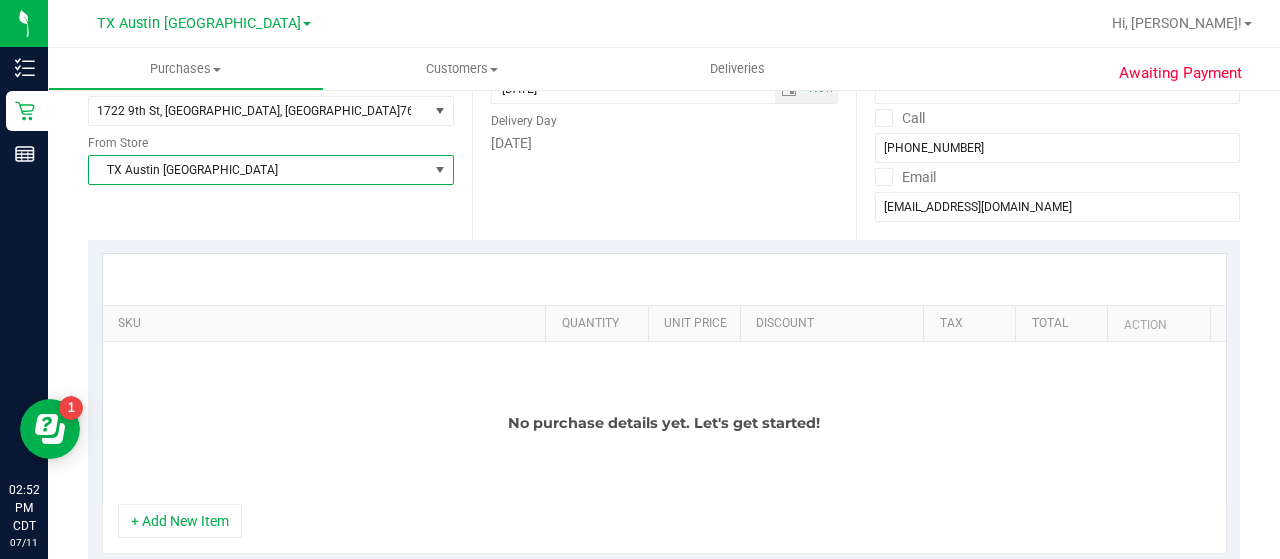 click on "No purchase details yet. Let's get started!" at bounding box center (664, 423) 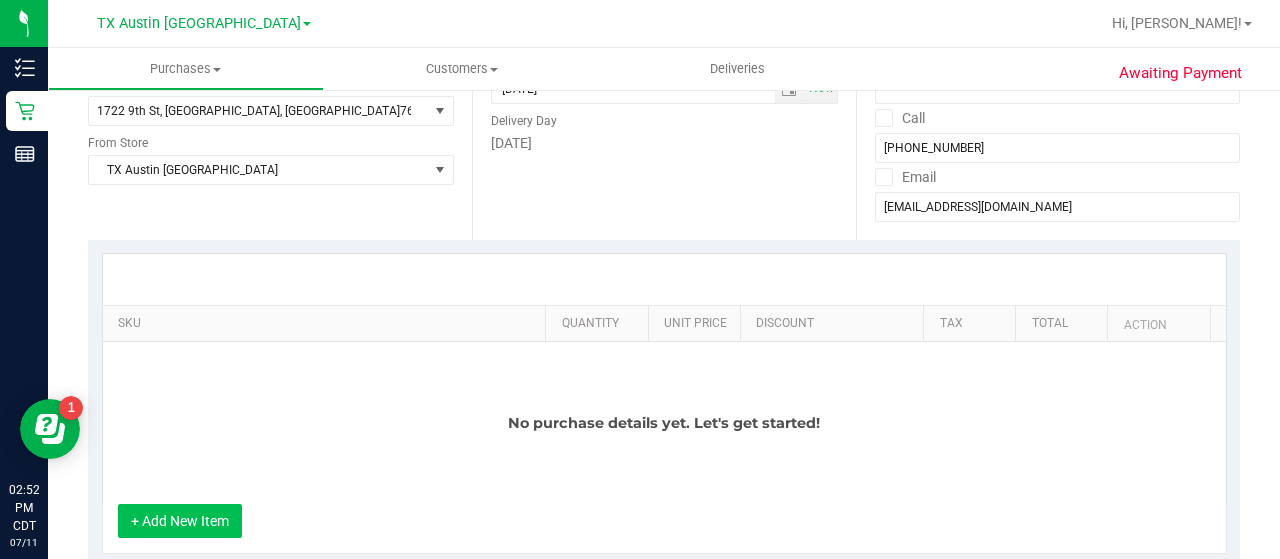 click on "+ Add New Item" at bounding box center (180, 521) 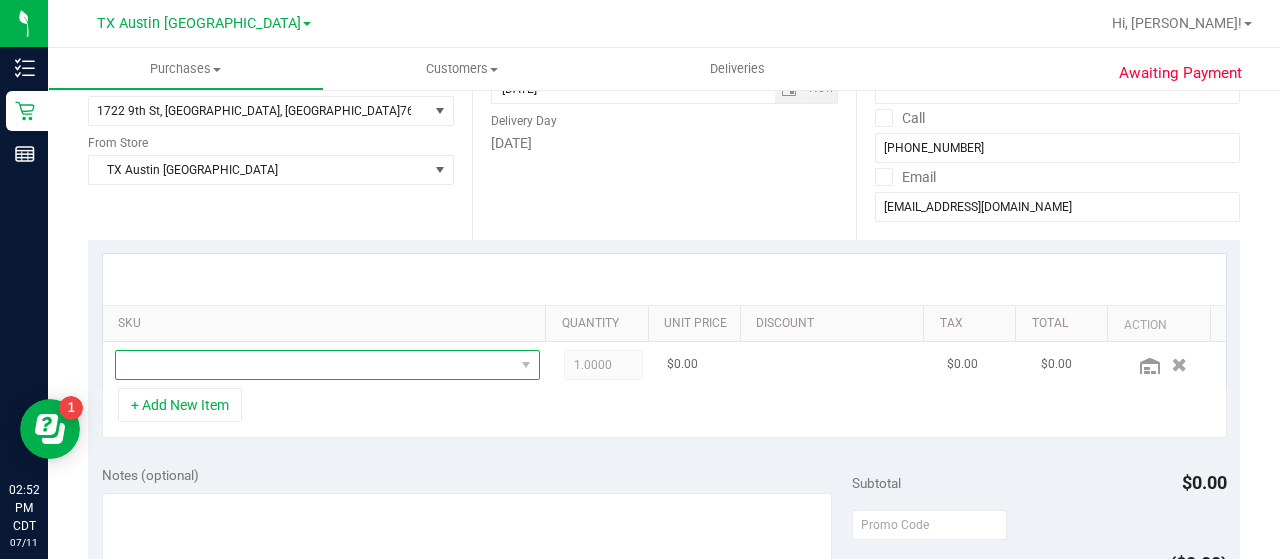click at bounding box center [315, 365] 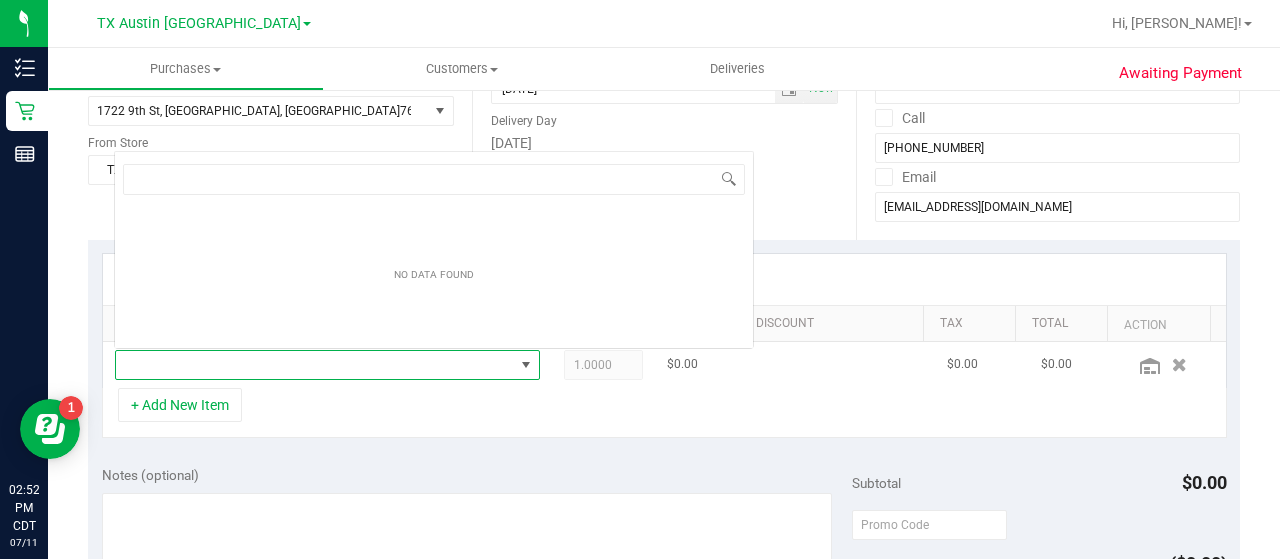 scroll, scrollTop: 0, scrollLeft: 0, axis: both 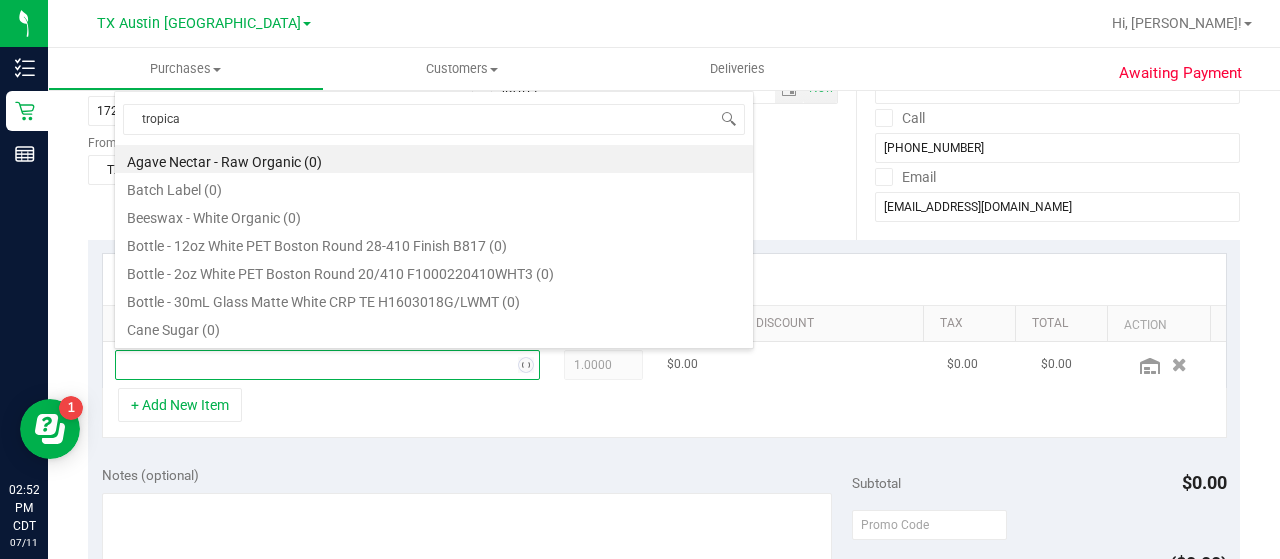 type on "tropical" 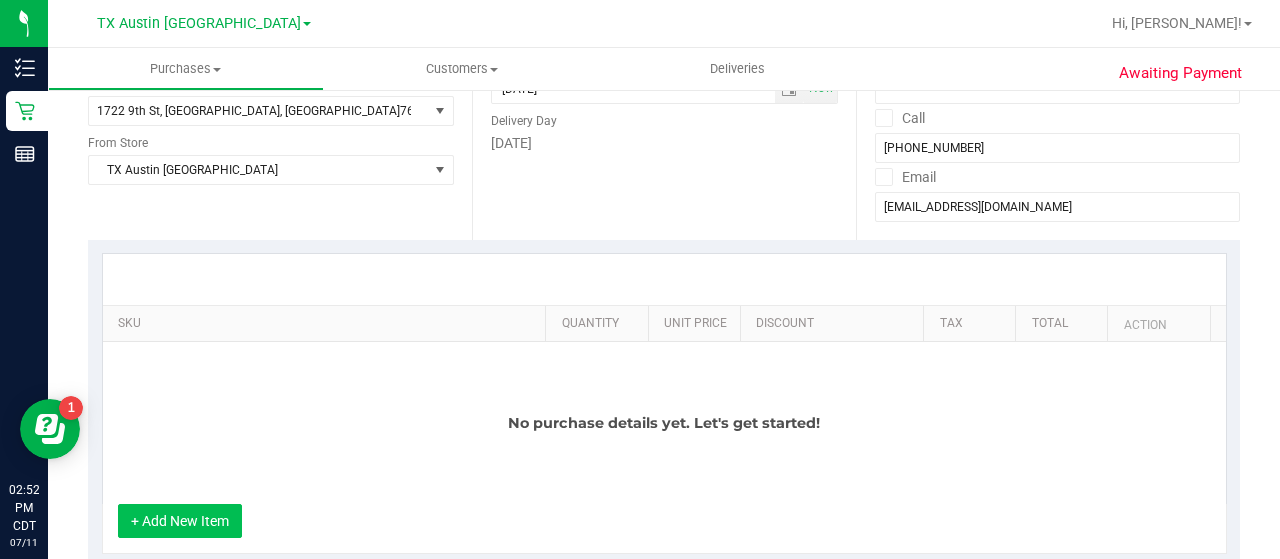 click on "+ Add New Item" at bounding box center (180, 521) 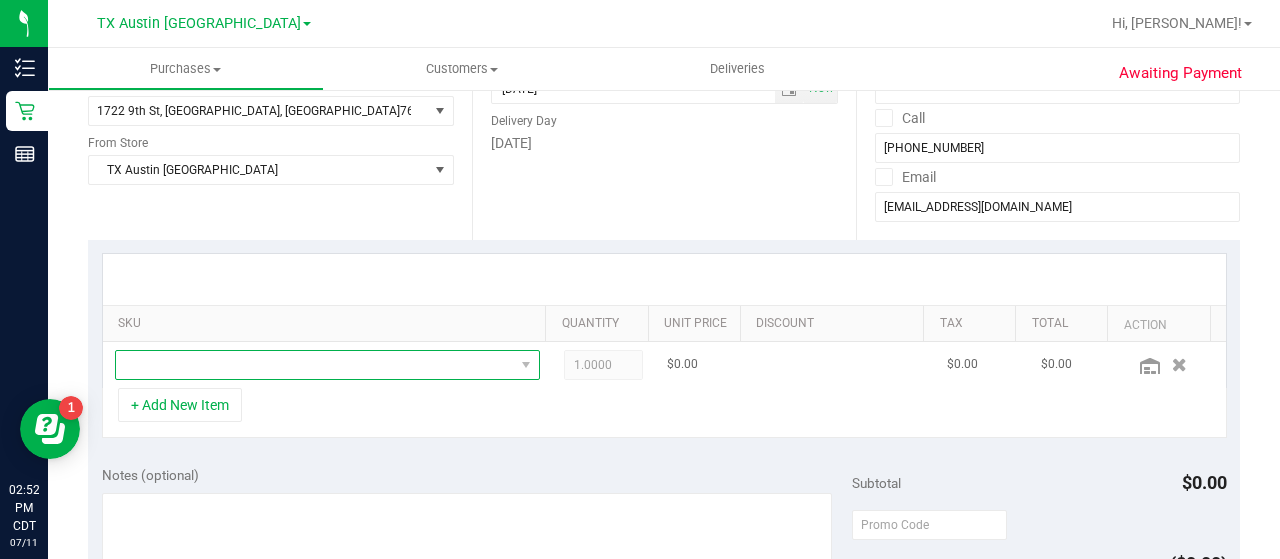 click at bounding box center (315, 365) 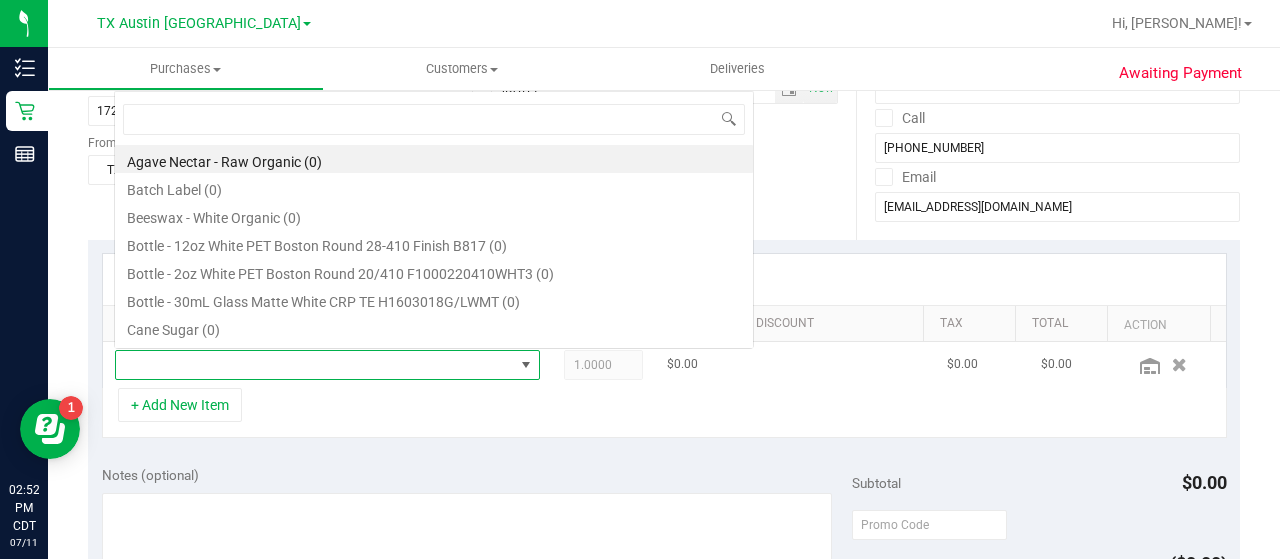 scroll, scrollTop: 0, scrollLeft: 0, axis: both 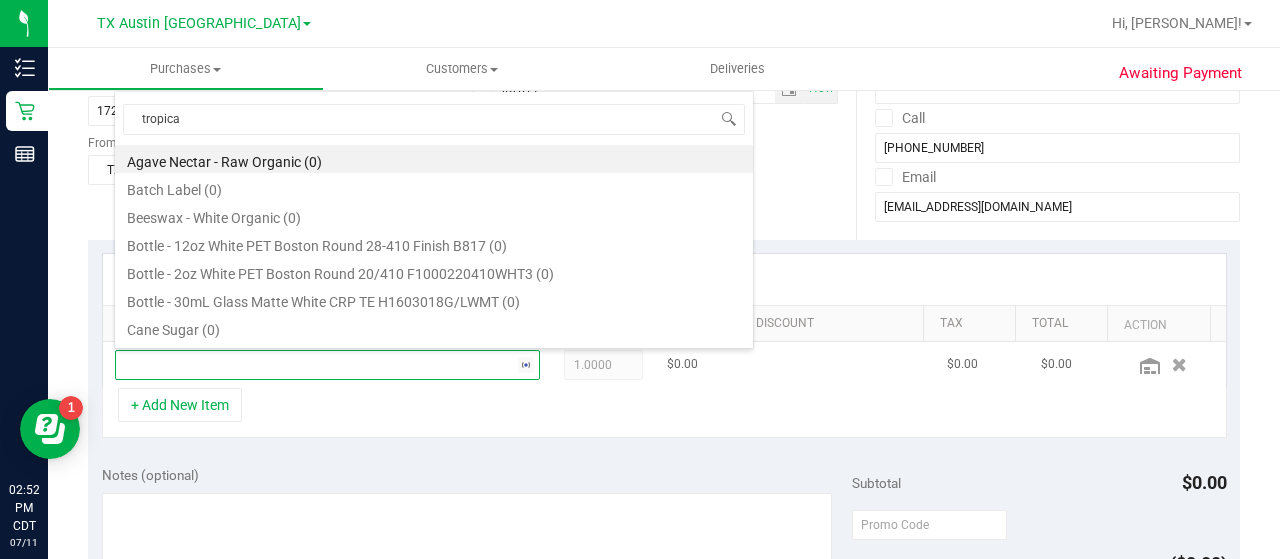 type on "tropical" 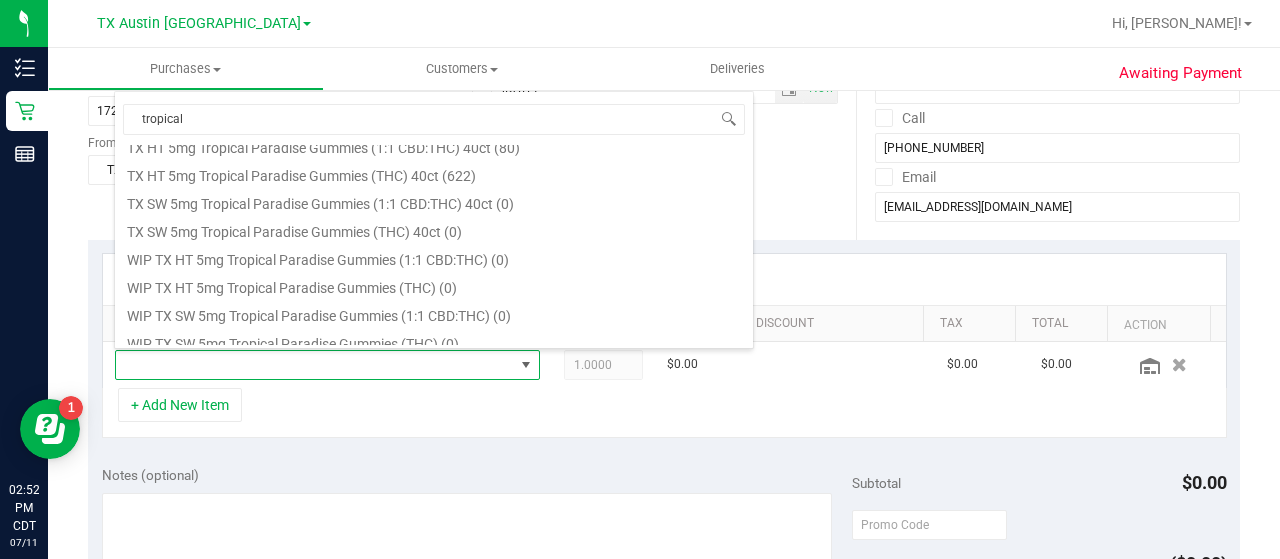 scroll, scrollTop: 334, scrollLeft: 0, axis: vertical 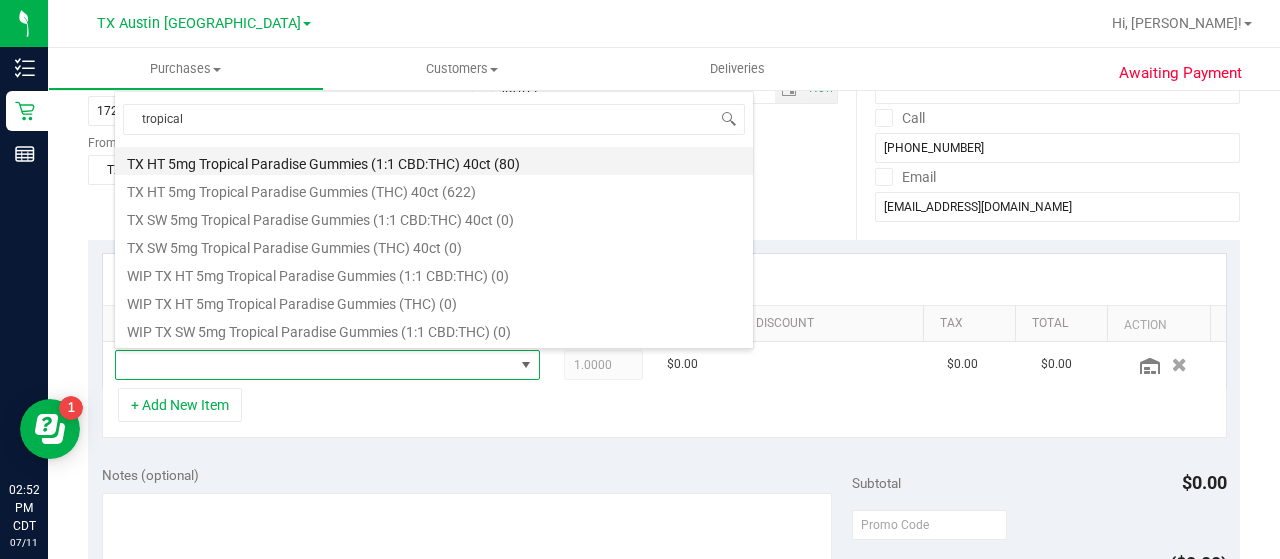 click on "TX HT 5mg Tropical Paradise Gummies (1:1 CBD:THC) 40ct (80)" at bounding box center [434, 161] 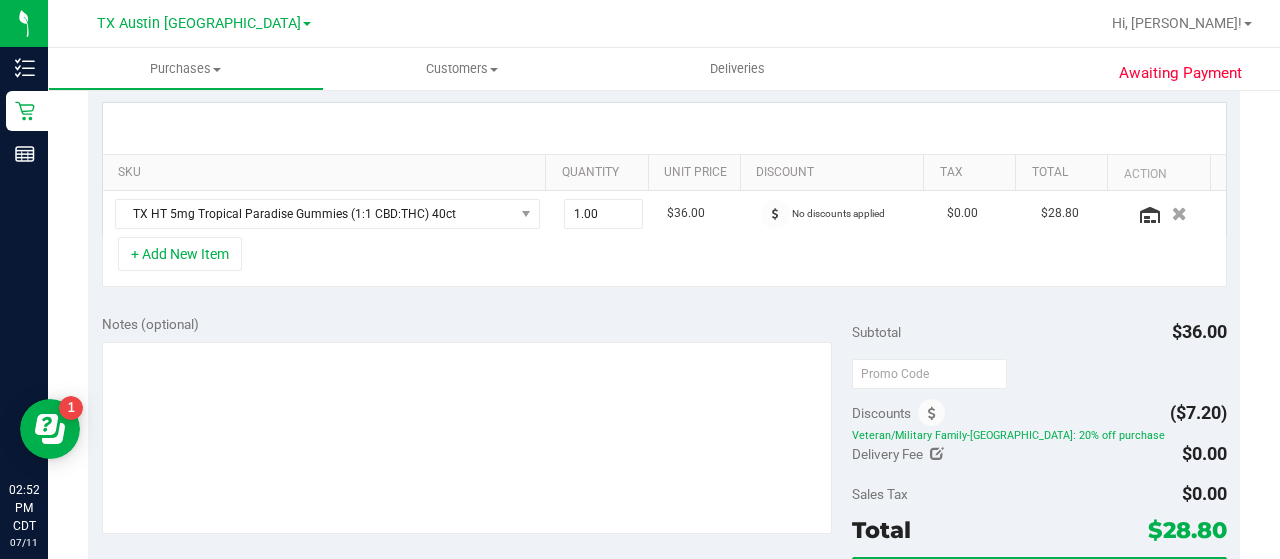scroll, scrollTop: 461, scrollLeft: 0, axis: vertical 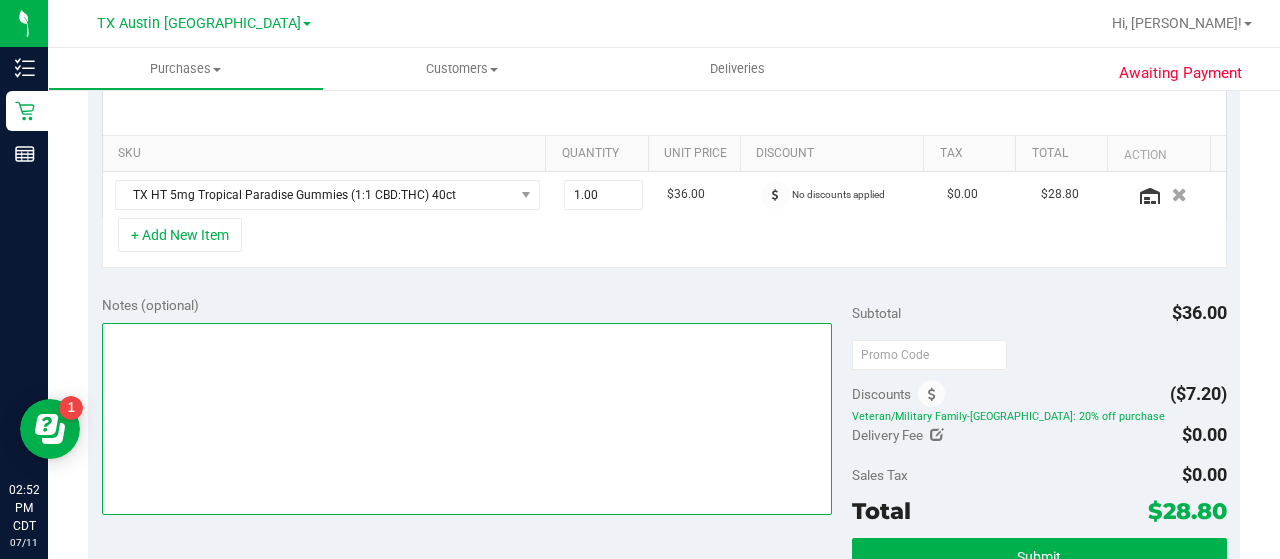 click at bounding box center [467, 419] 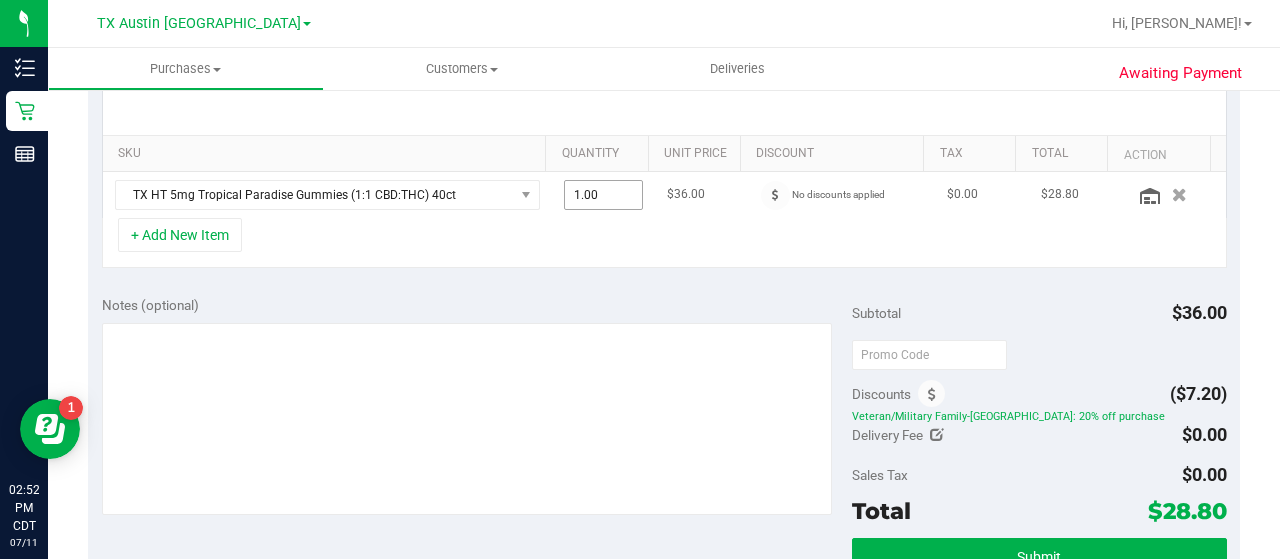 click on "1.00 1" at bounding box center [604, 195] 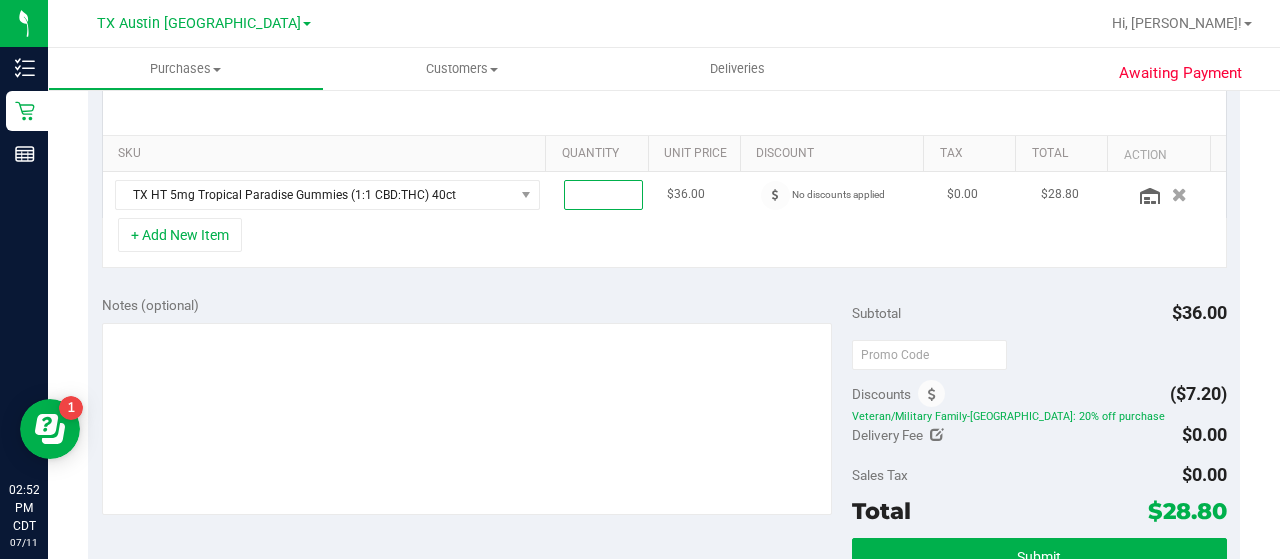type on "3" 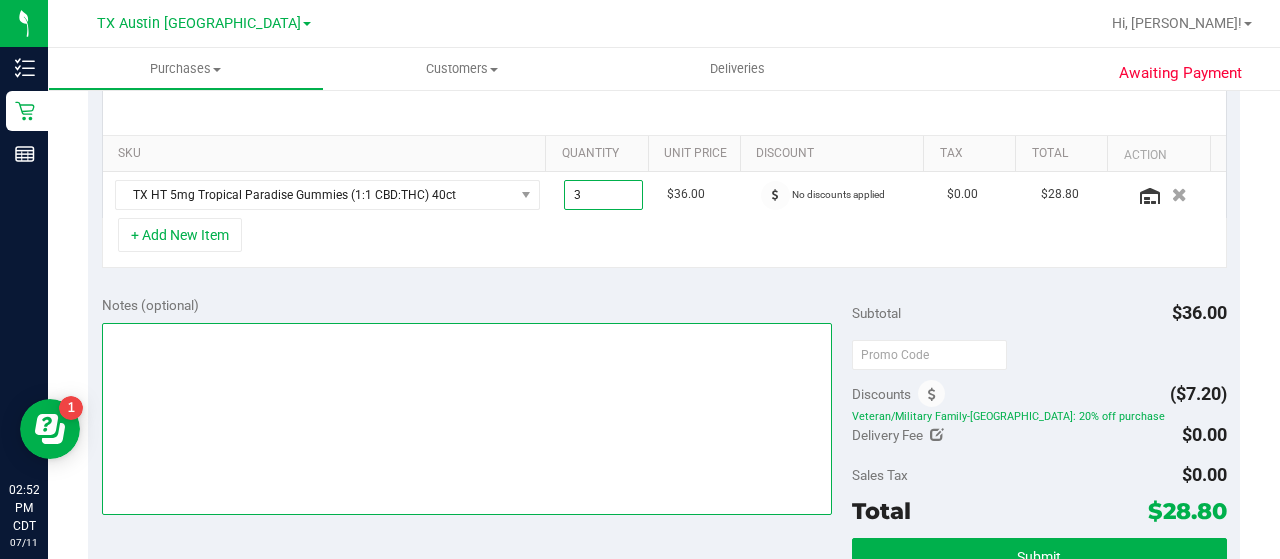 type on "3.00" 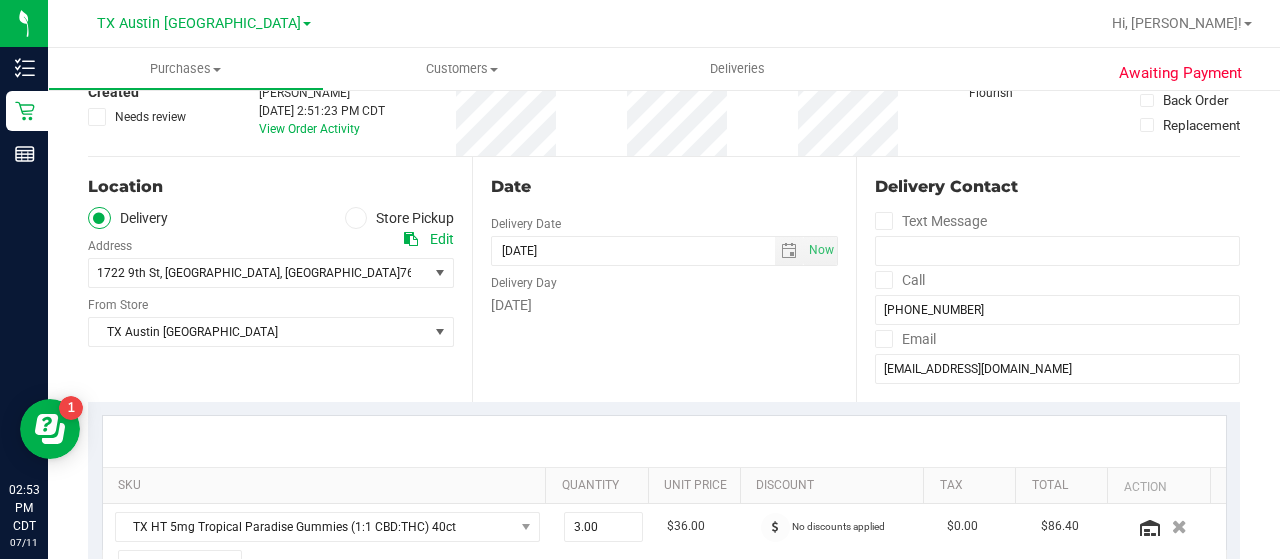 scroll, scrollTop: 37, scrollLeft: 0, axis: vertical 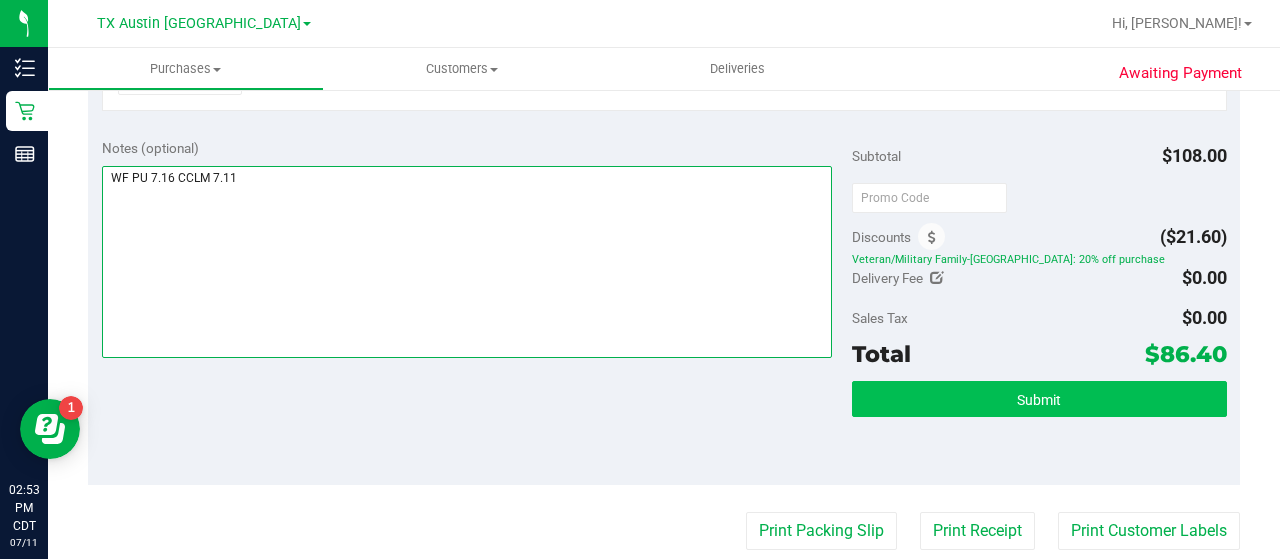 type on "WF PU 7.16 CCLM 7.11" 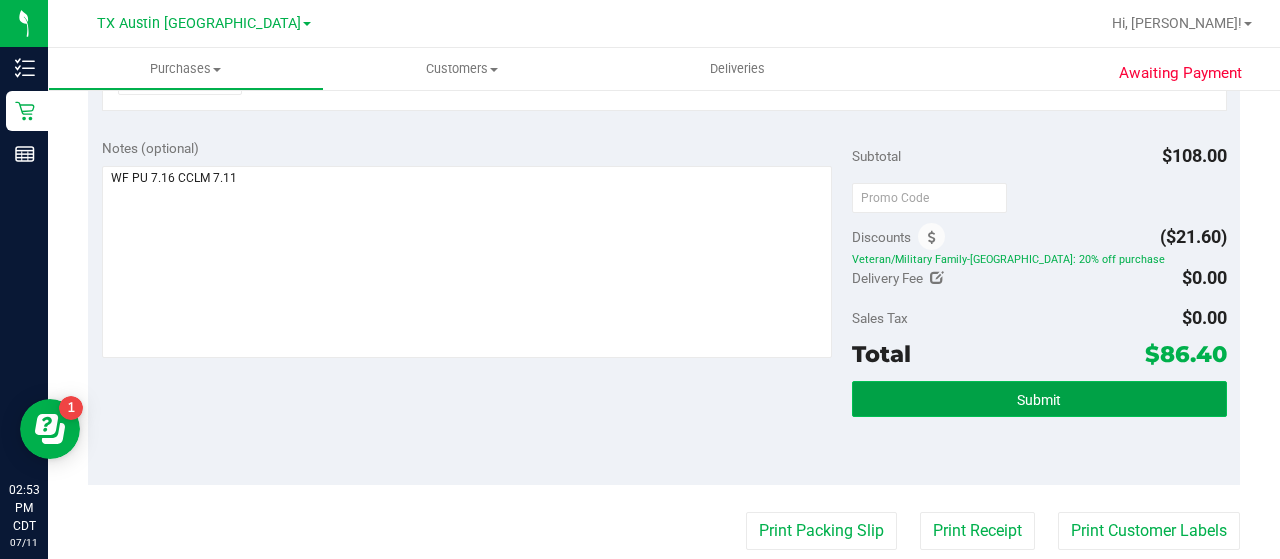 click on "Submit" at bounding box center [1039, 399] 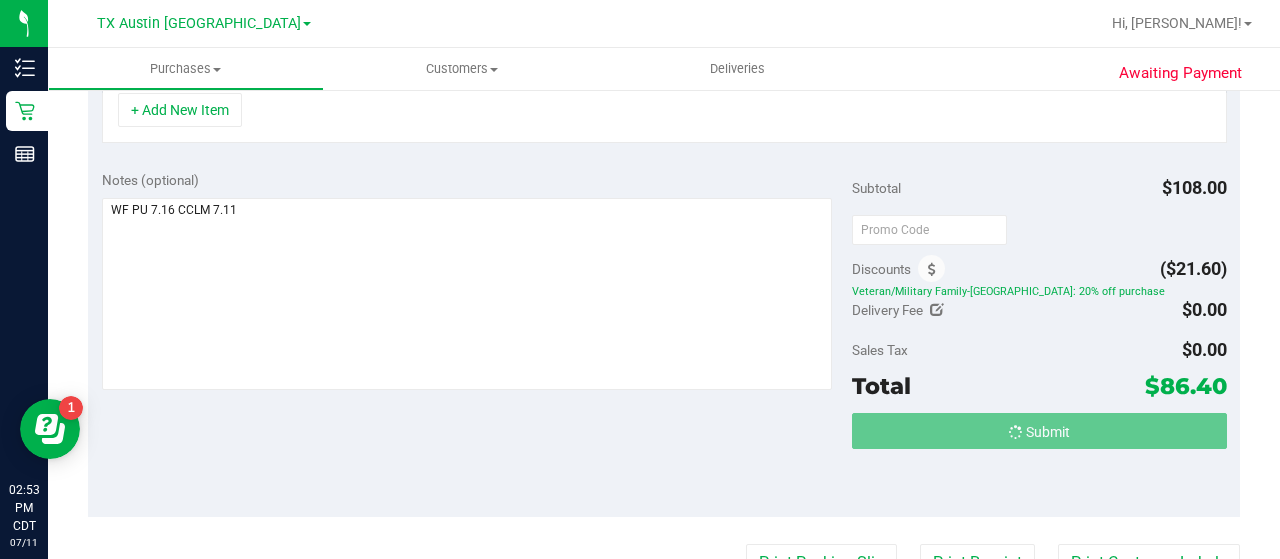 scroll, scrollTop: 555, scrollLeft: 0, axis: vertical 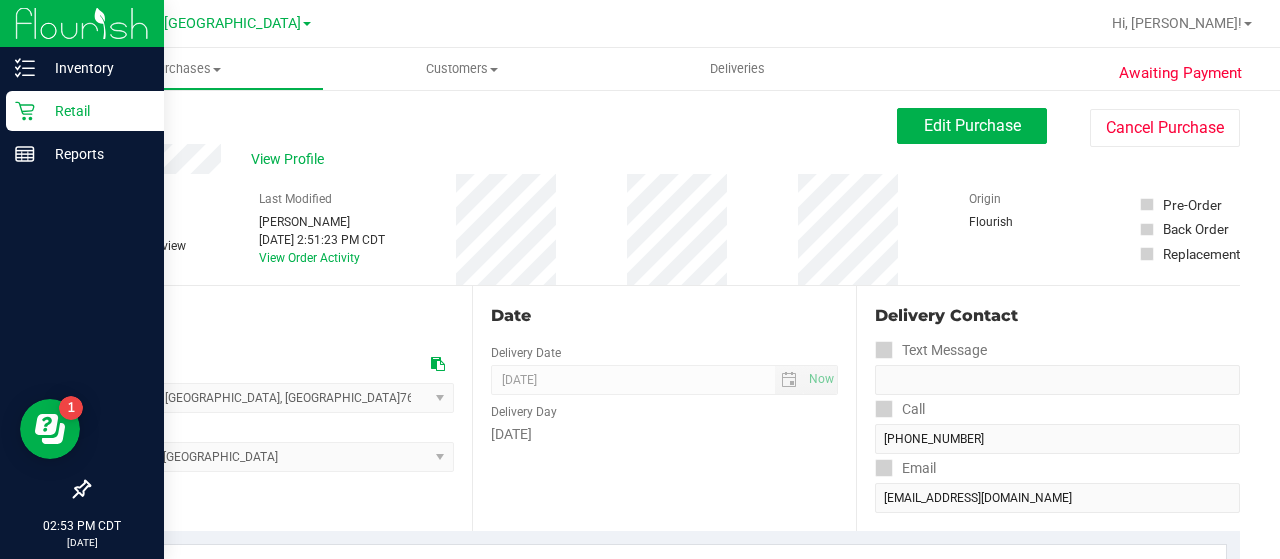 click on "Retail" at bounding box center [82, 112] 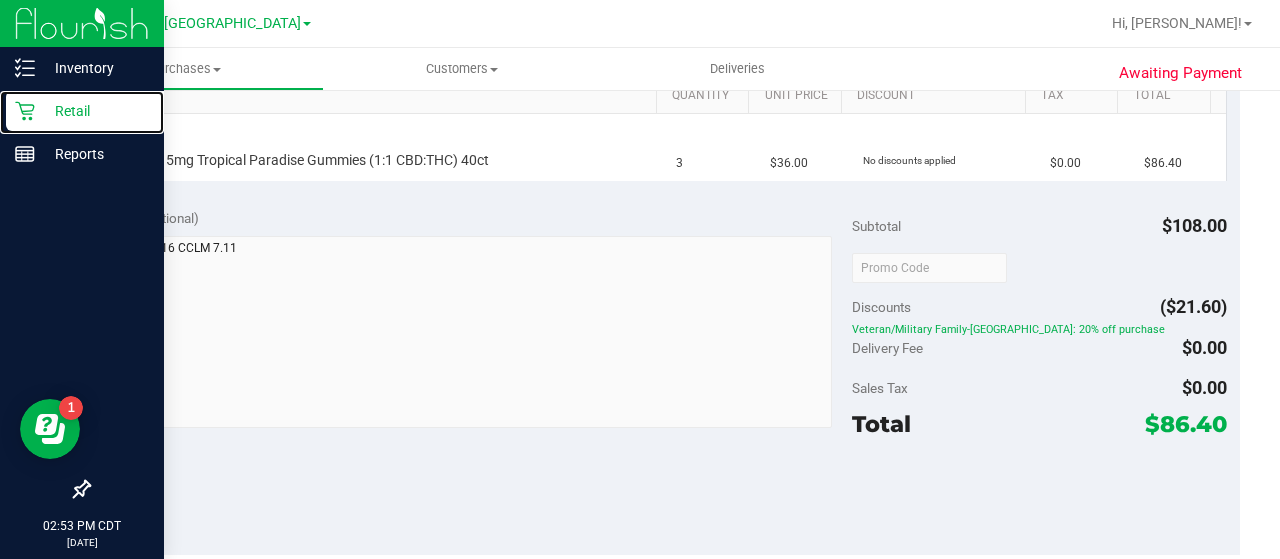 scroll, scrollTop: 619, scrollLeft: 0, axis: vertical 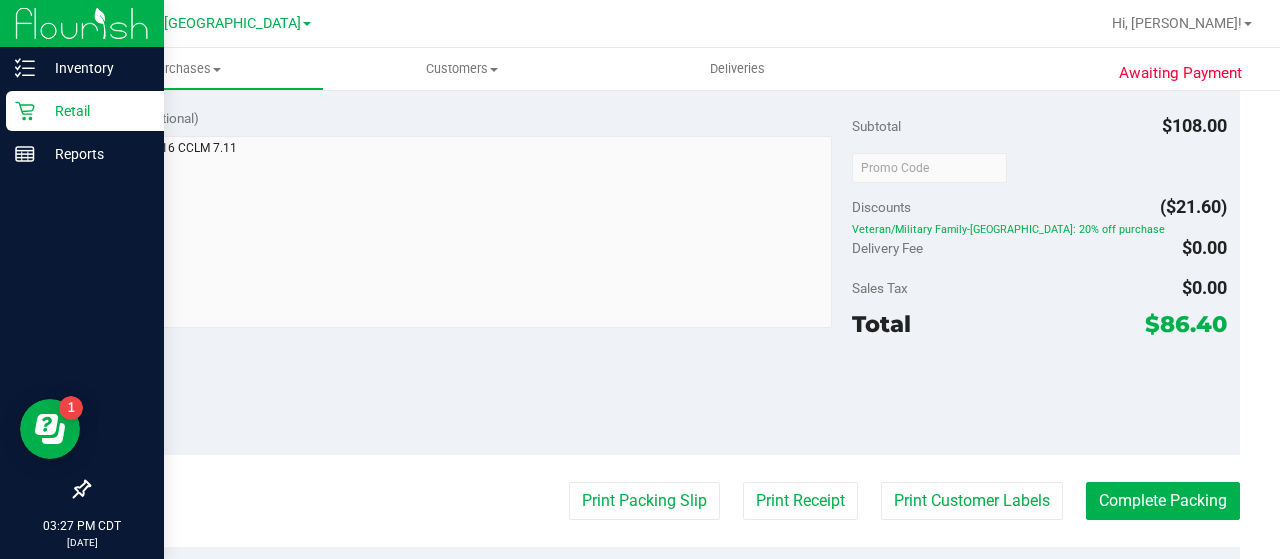 click on "Retail" at bounding box center (85, 111) 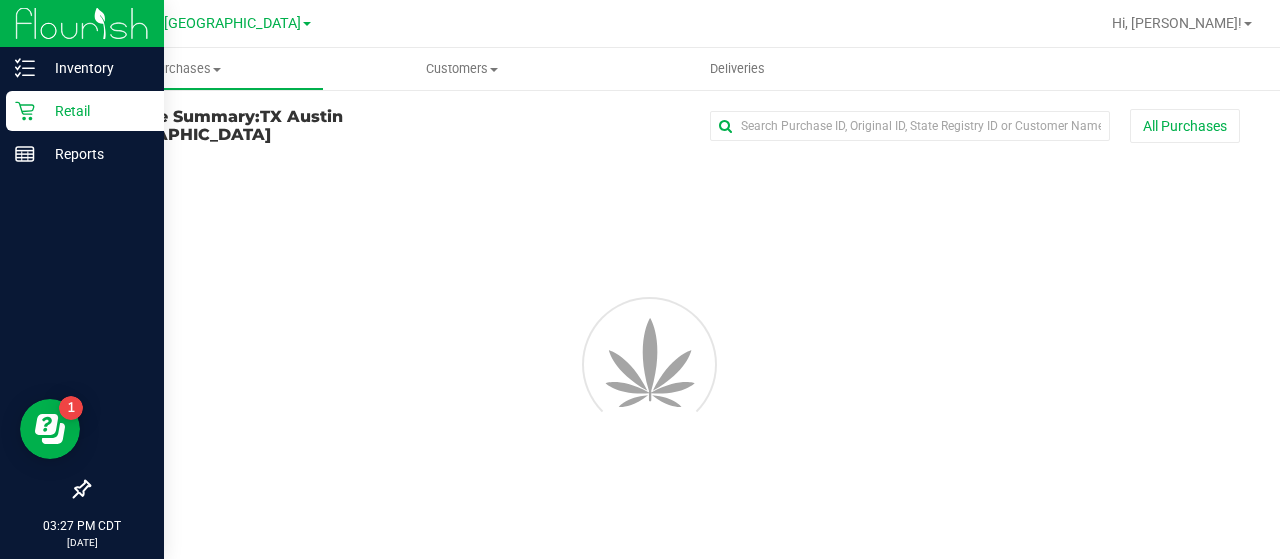 scroll, scrollTop: 0, scrollLeft: 0, axis: both 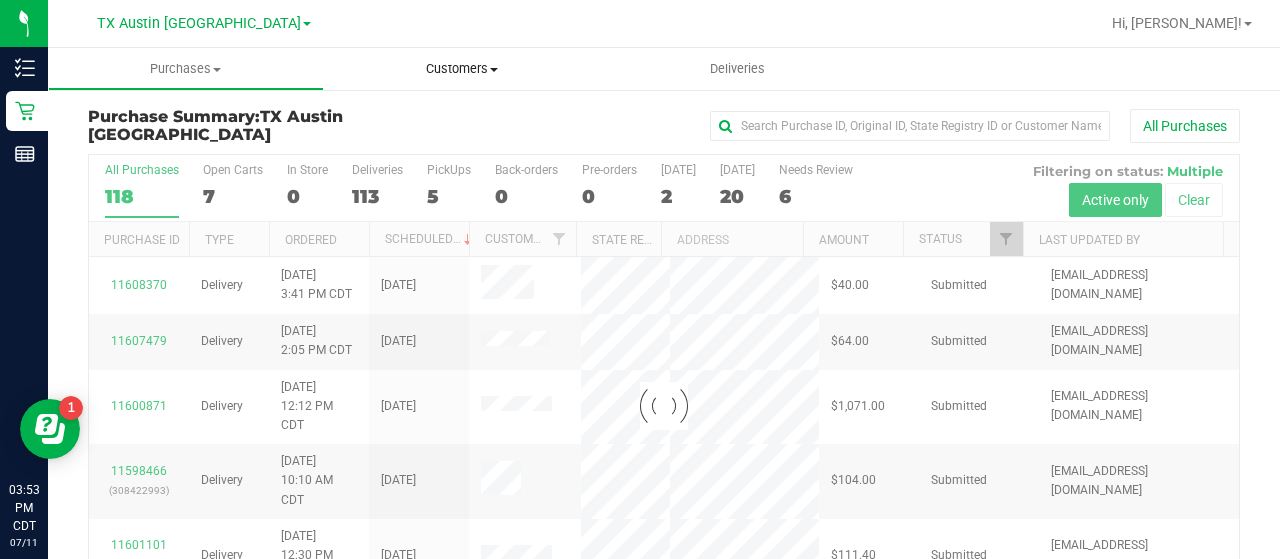 click on "Customers" at bounding box center [462, 69] 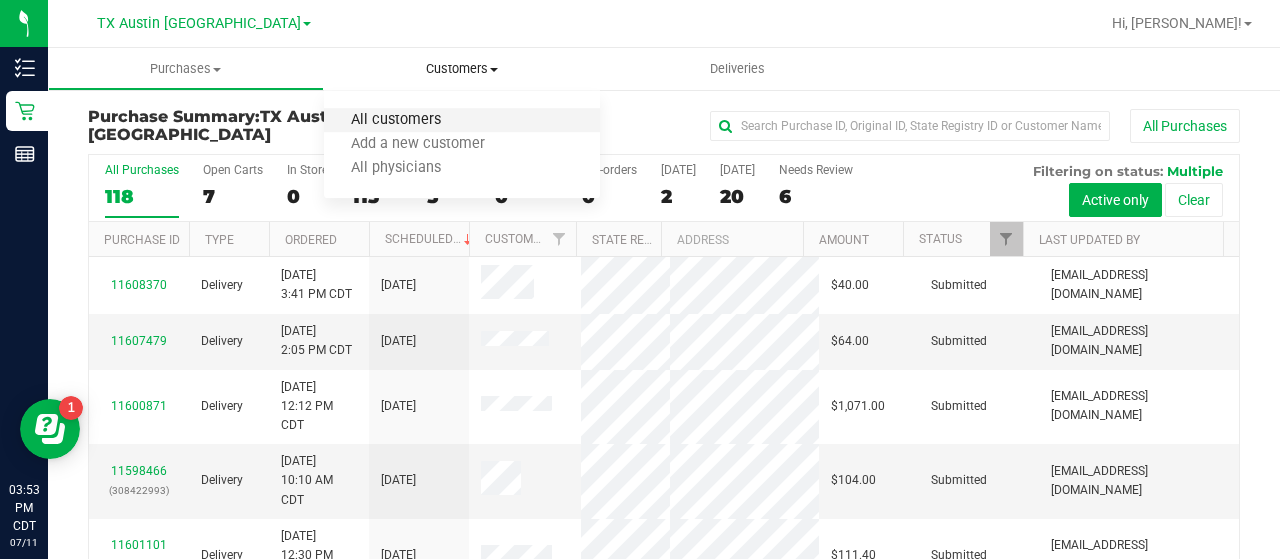 click on "All customers" at bounding box center [396, 120] 